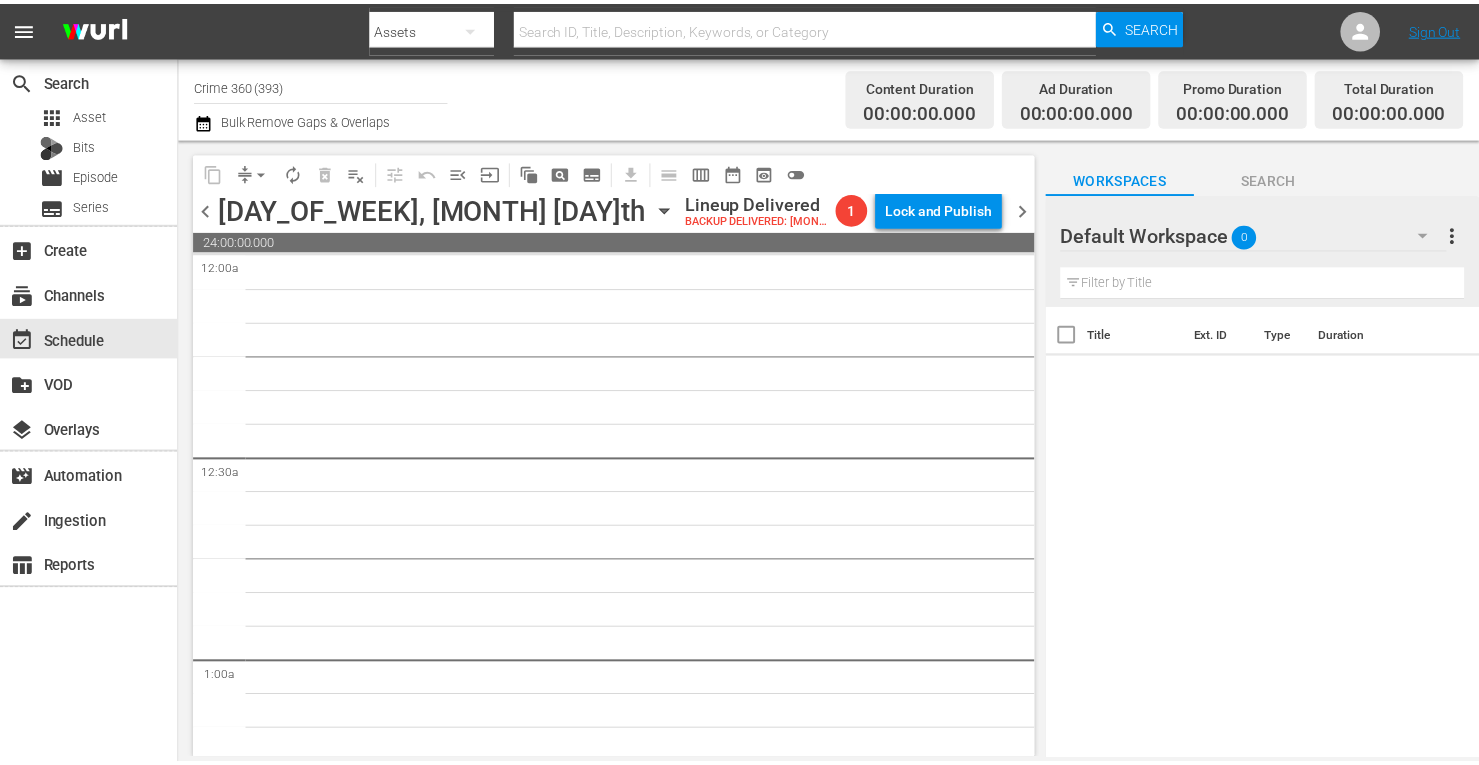 scroll, scrollTop: 0, scrollLeft: 0, axis: both 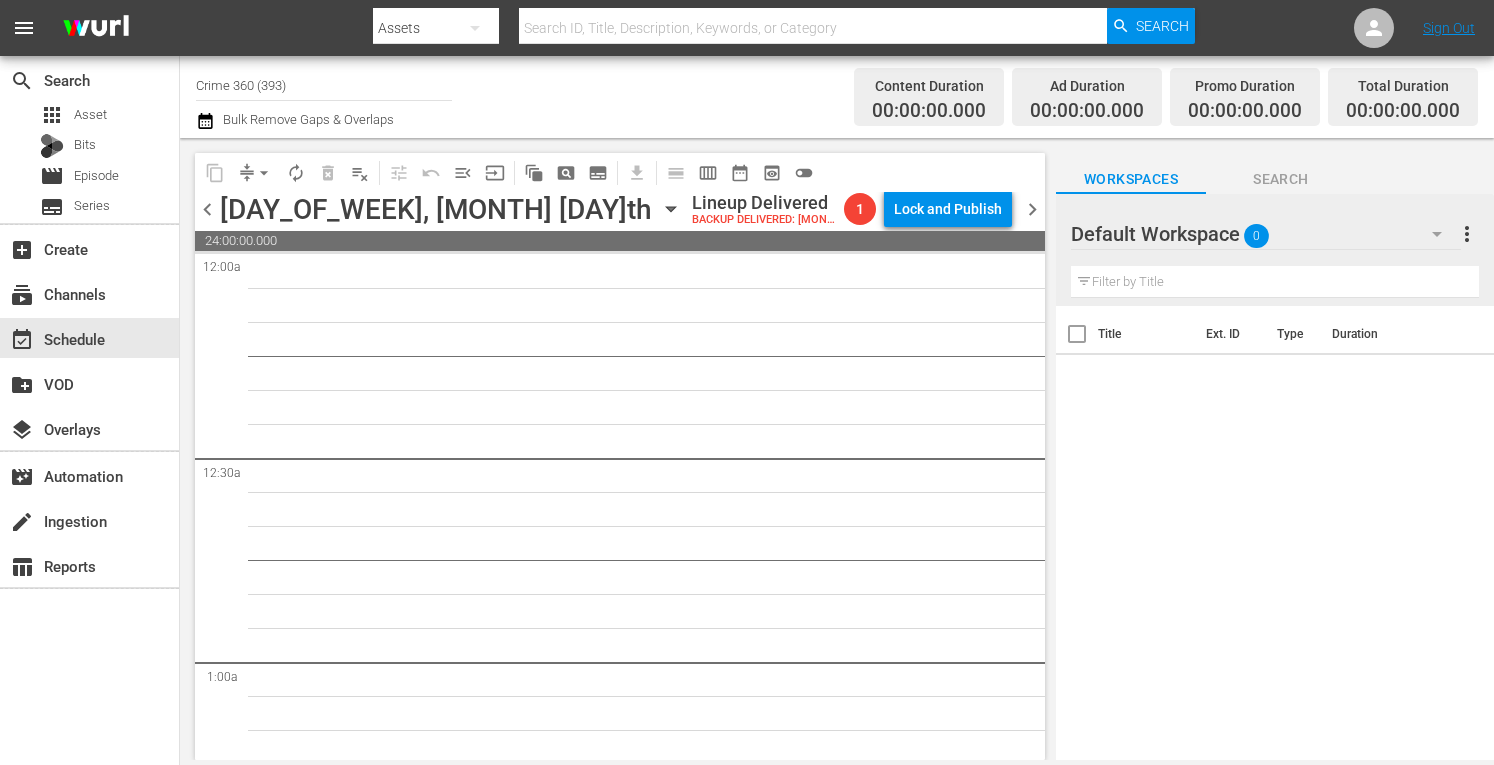 click on "Crime 360 (393)" at bounding box center [324, 85] 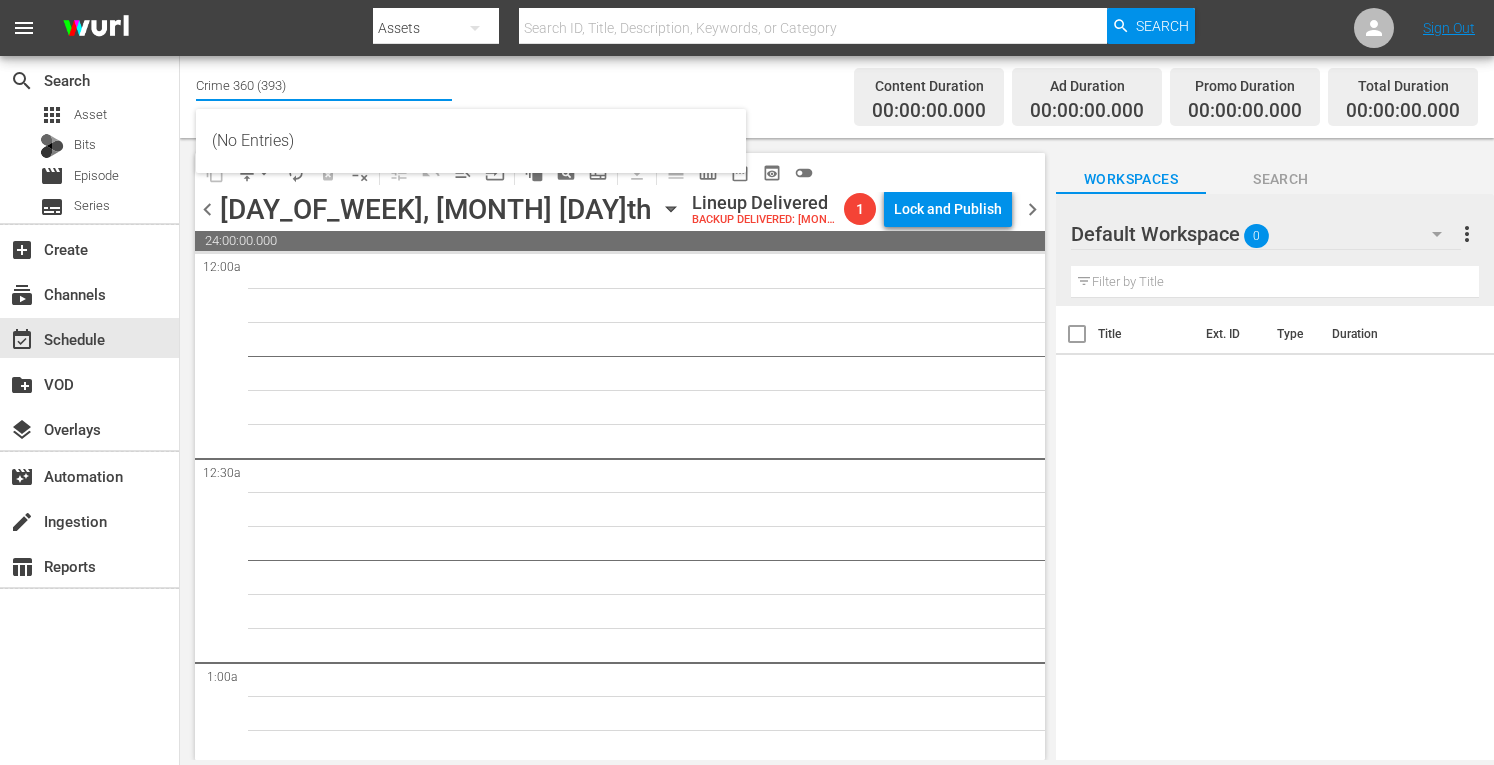 click on "Crime 360 (393)" at bounding box center (324, 85) 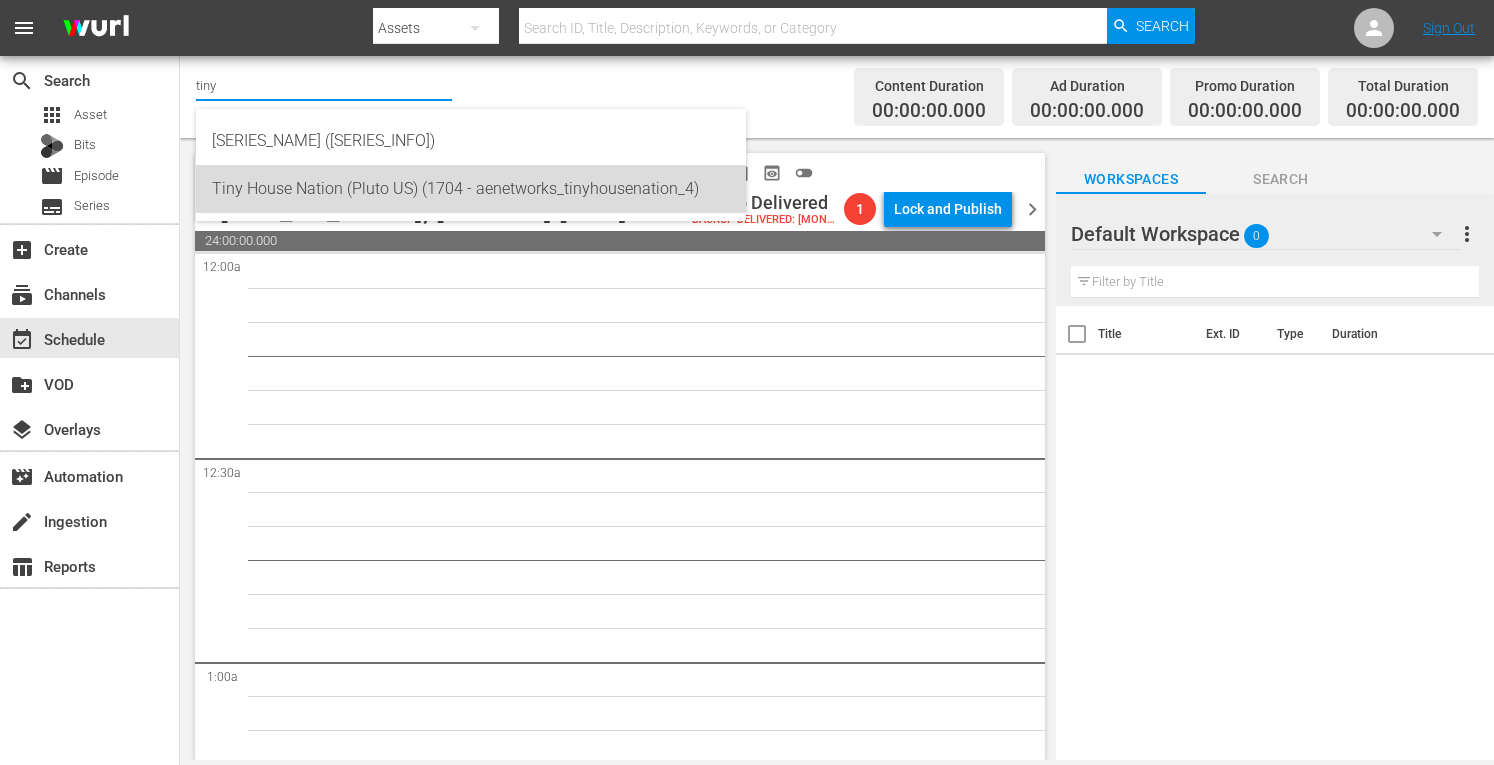 click on "Tiny House Nation (Pluto US) (1704 - aenetworks_tinyhousenation_4)" at bounding box center [471, 189] 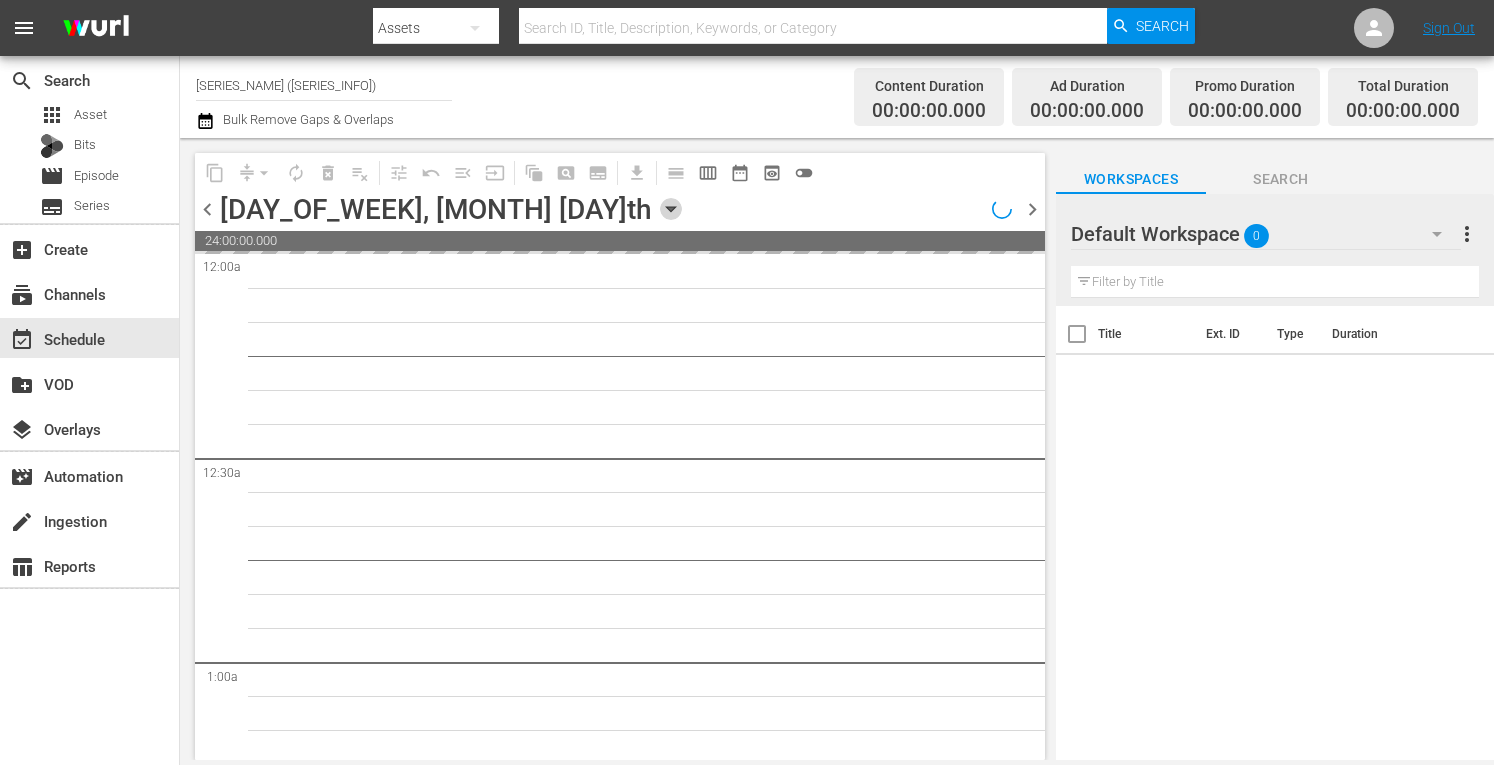 click 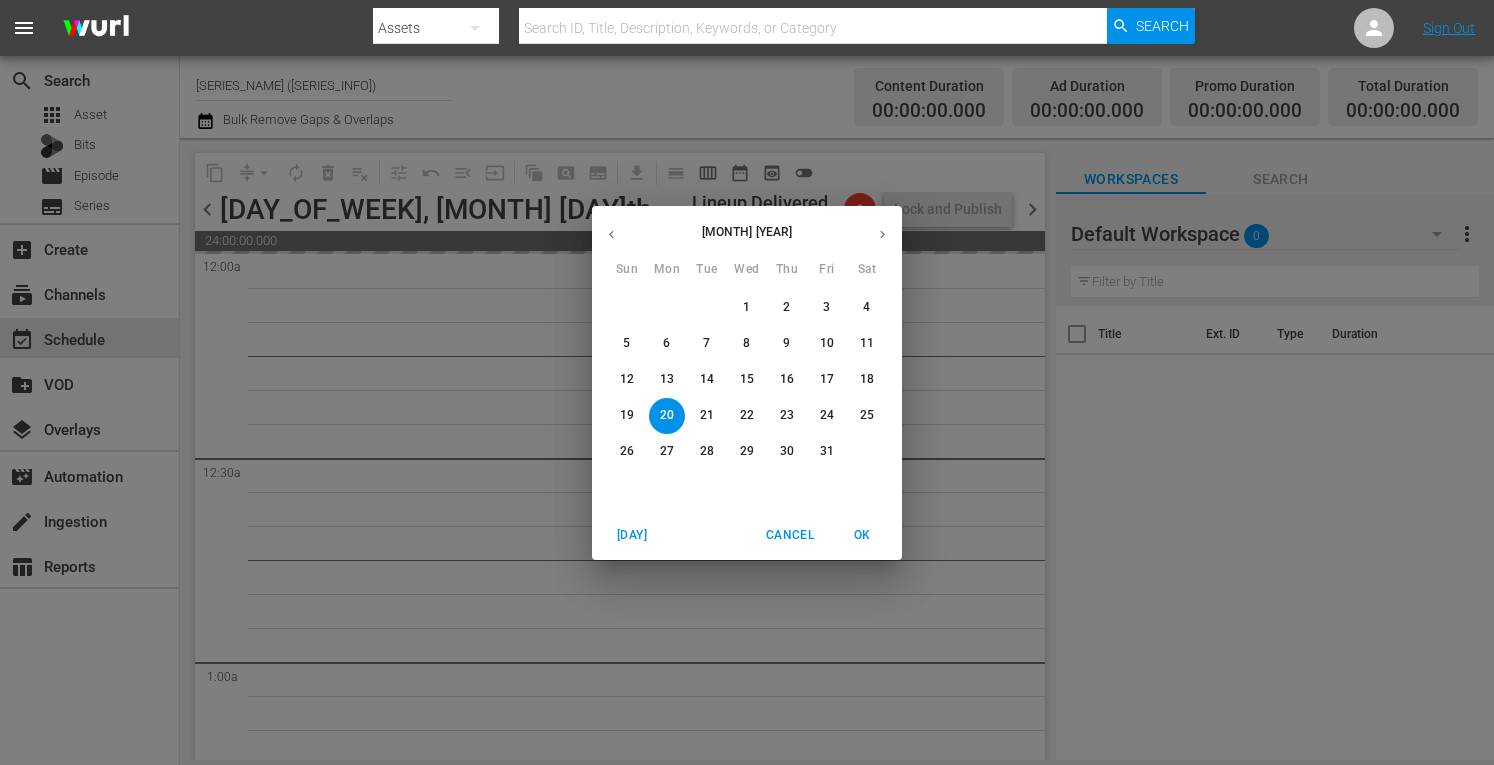 click on "[DAY]" at bounding box center (632, 535) 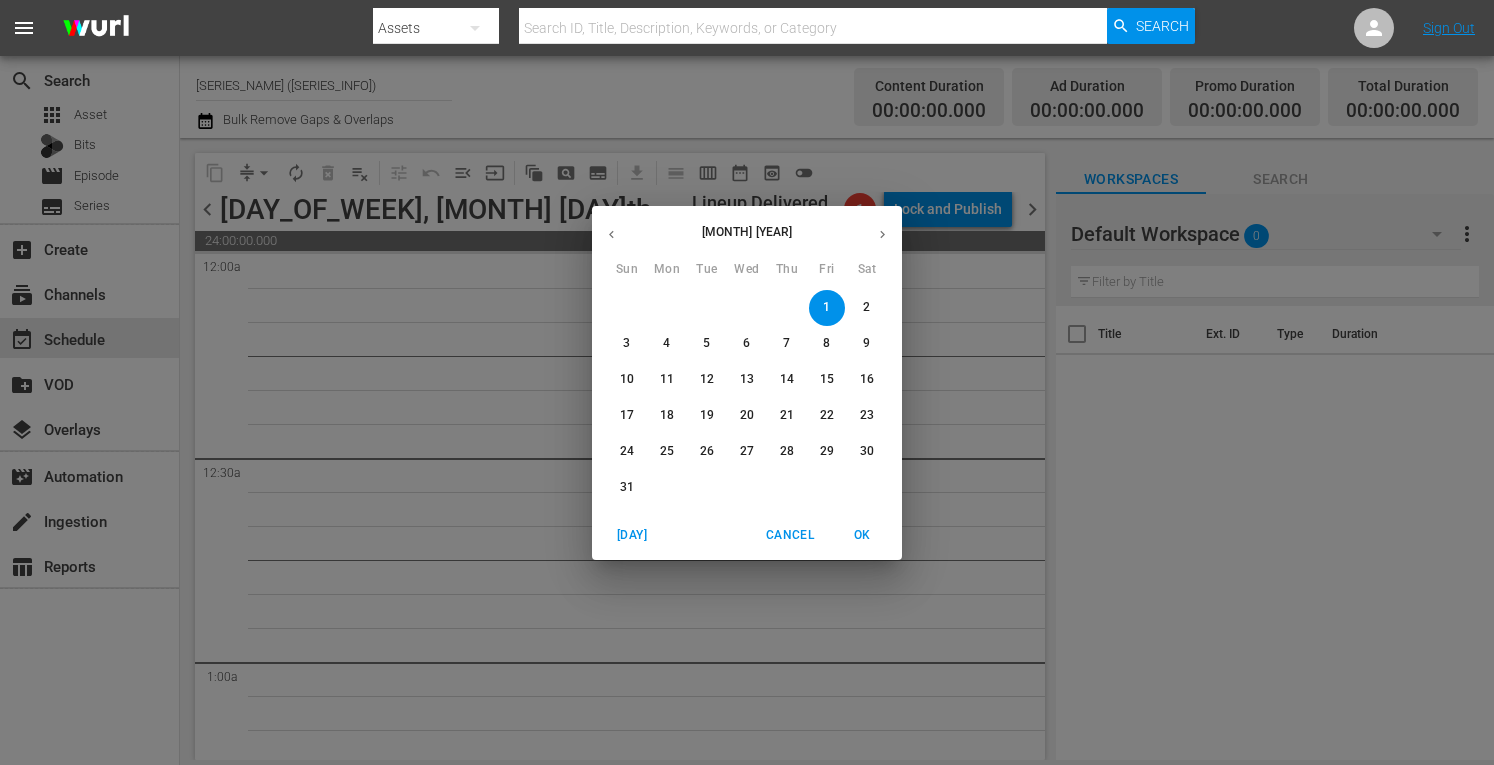 click on "25" at bounding box center [667, 451] 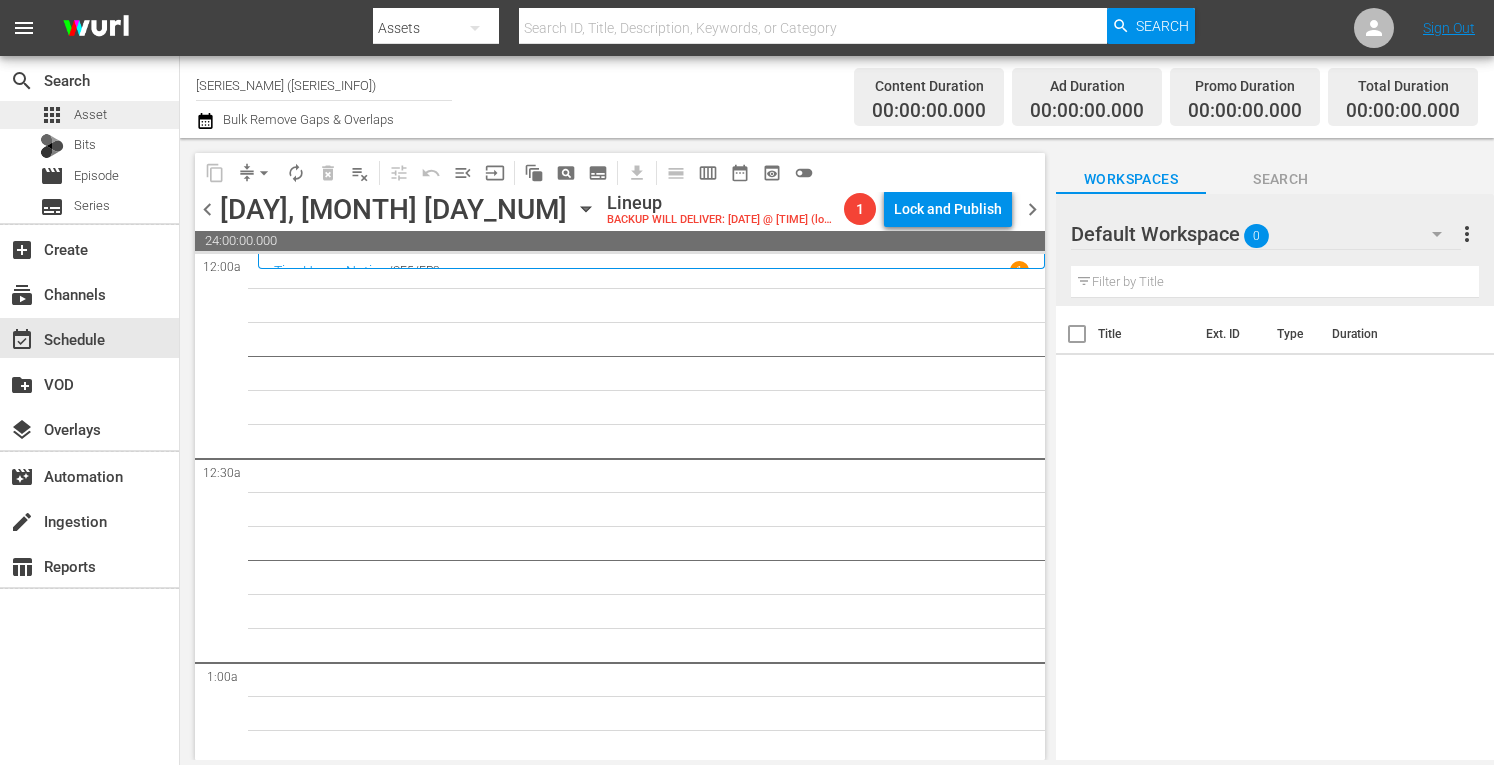 click on "Asset" at bounding box center (90, 115) 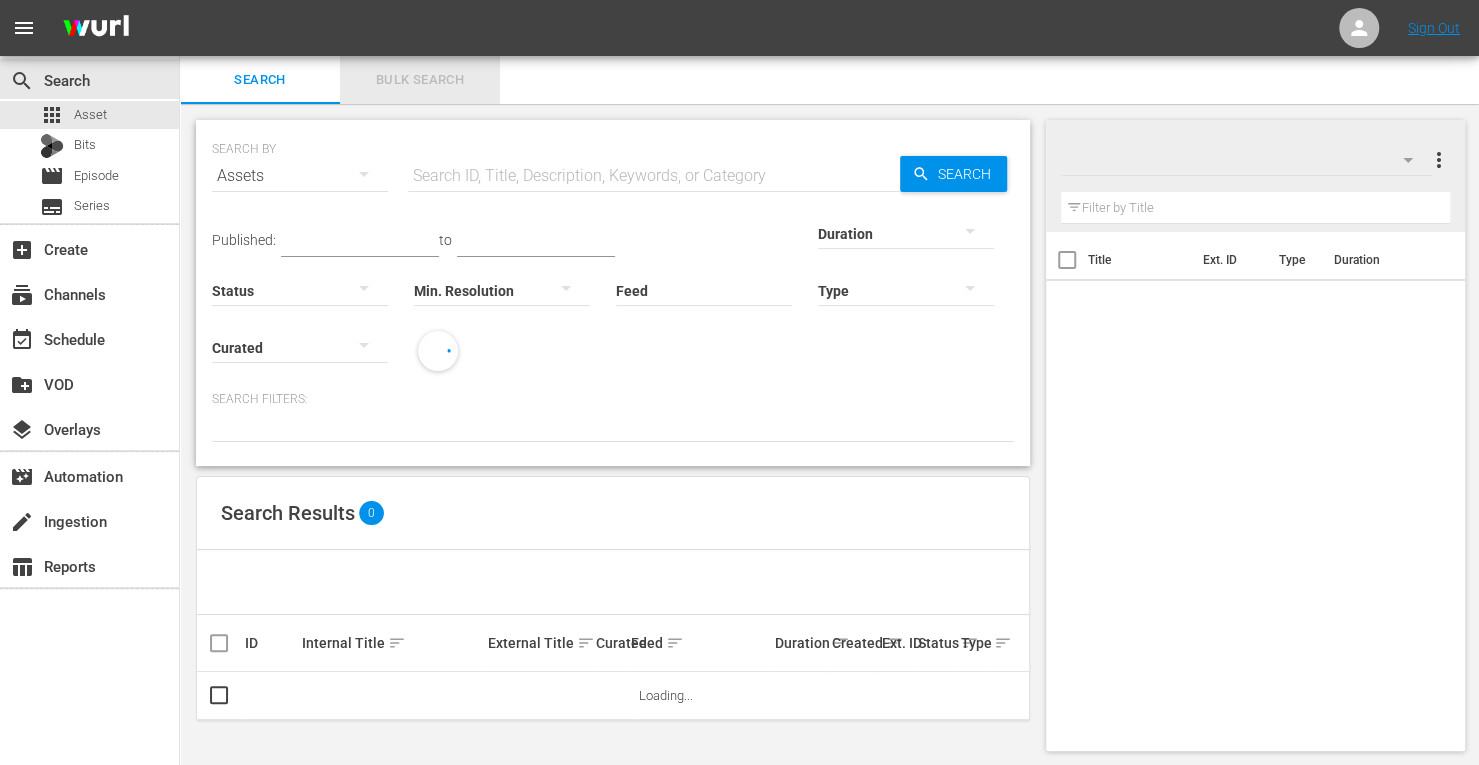 click on "Bulk Search" at bounding box center (420, 80) 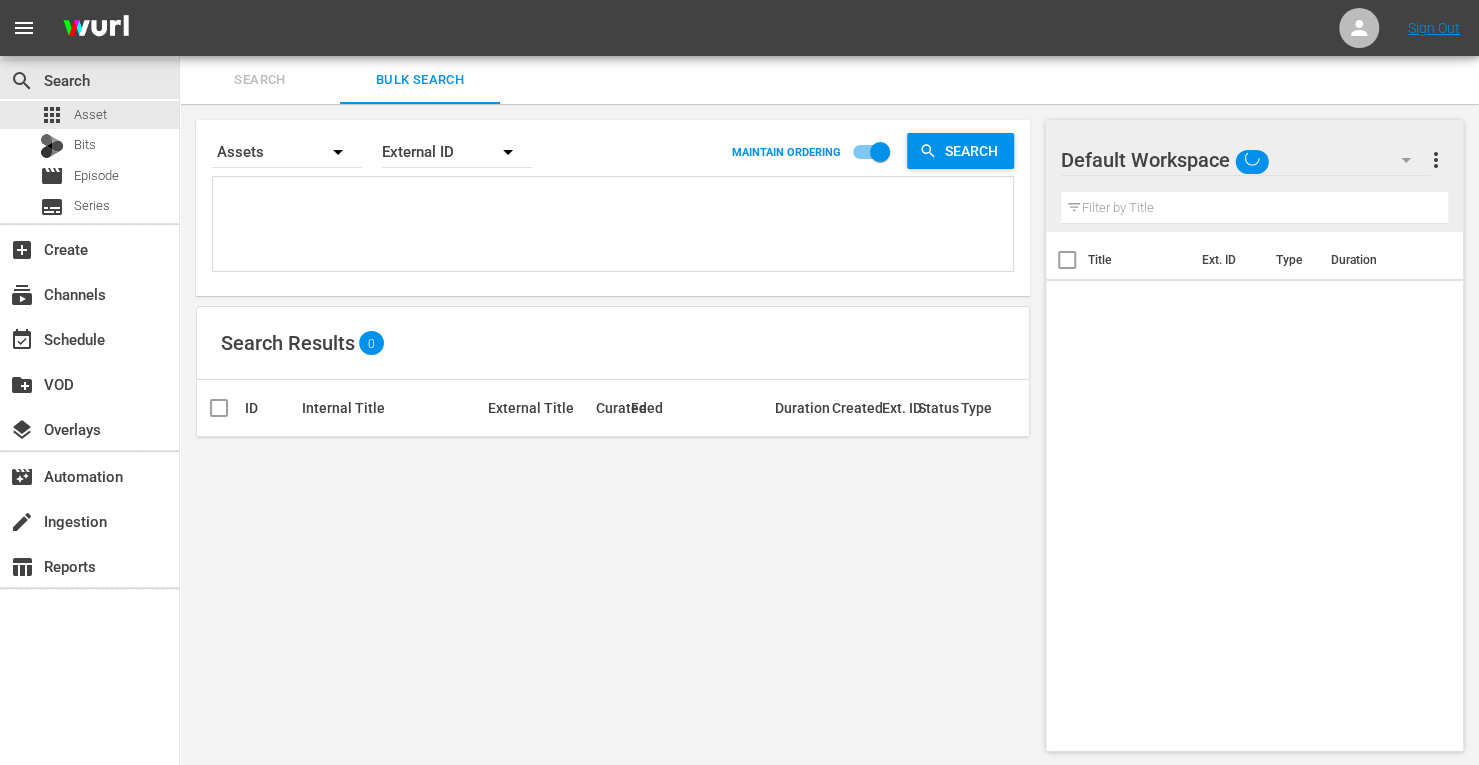click at bounding box center (615, 227) 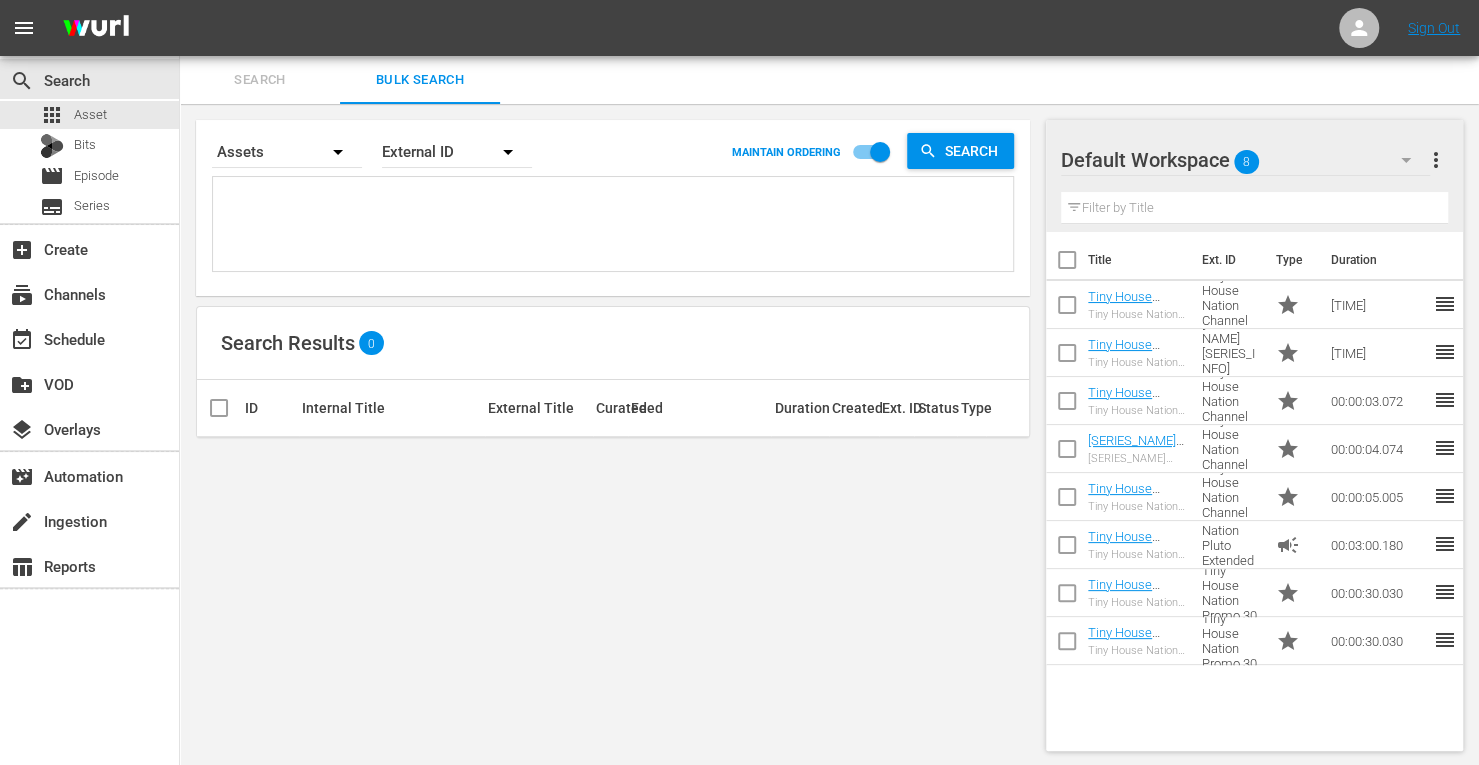 click at bounding box center (615, 227) 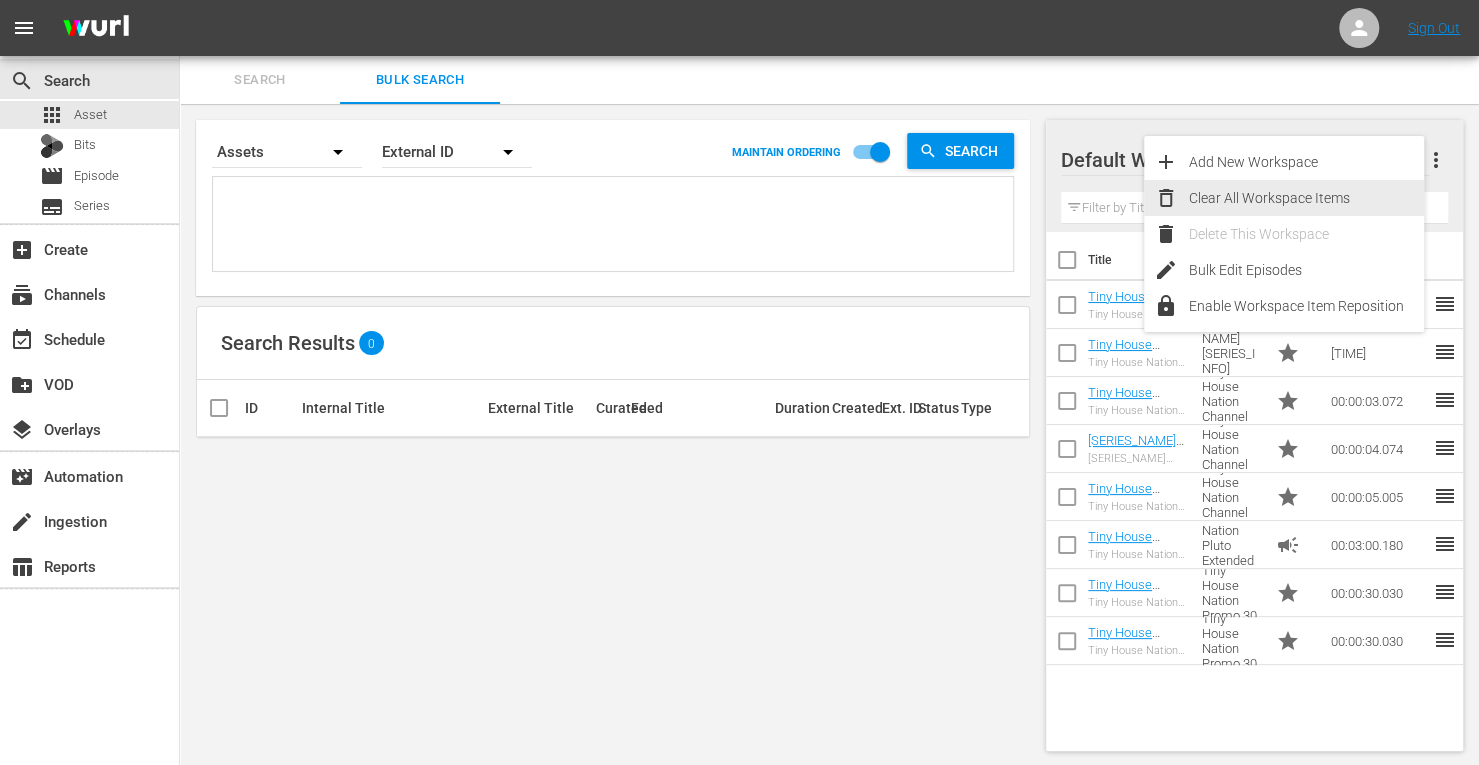 click on "Clear All Workspace Items" at bounding box center (1306, 198) 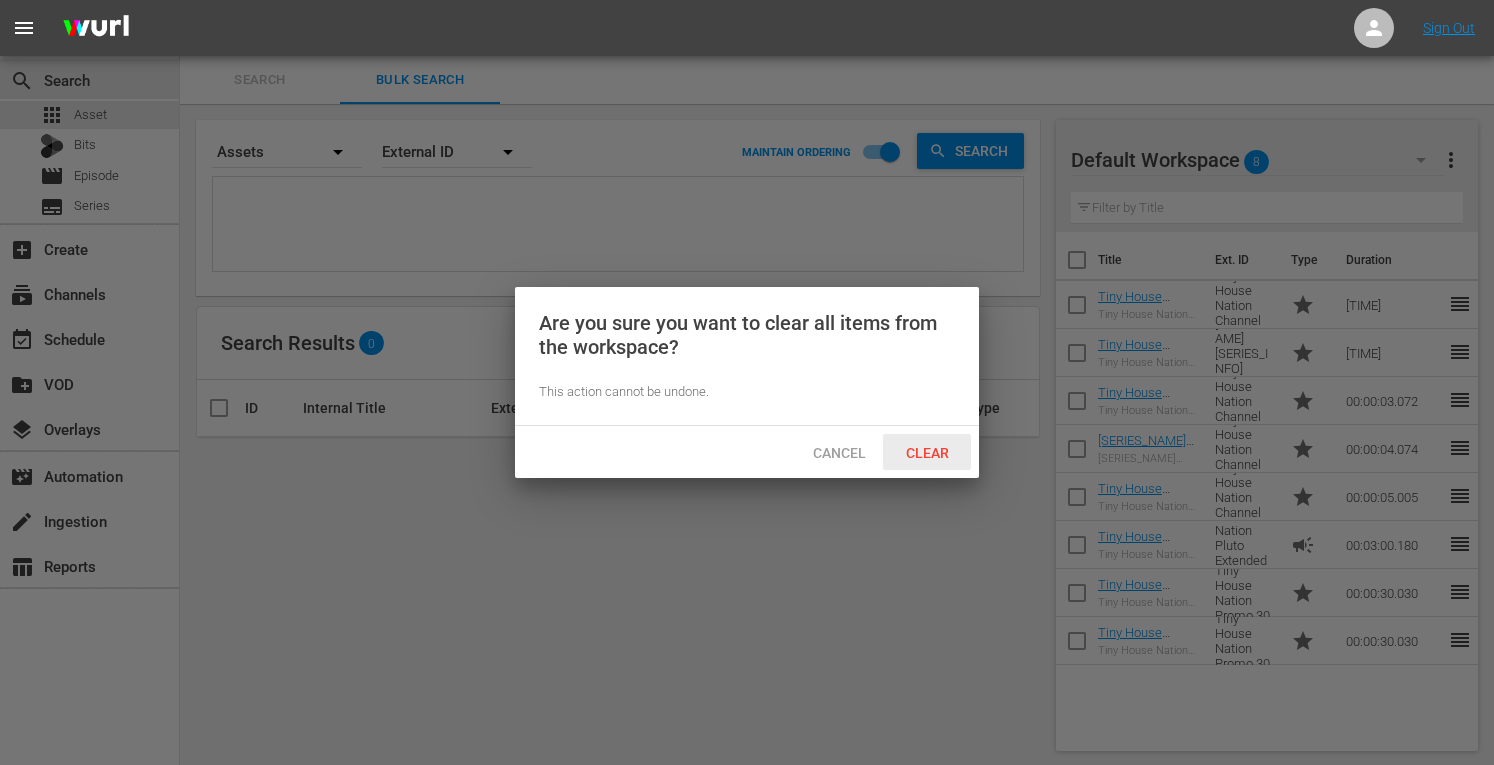 click on "Clear" at bounding box center [927, 453] 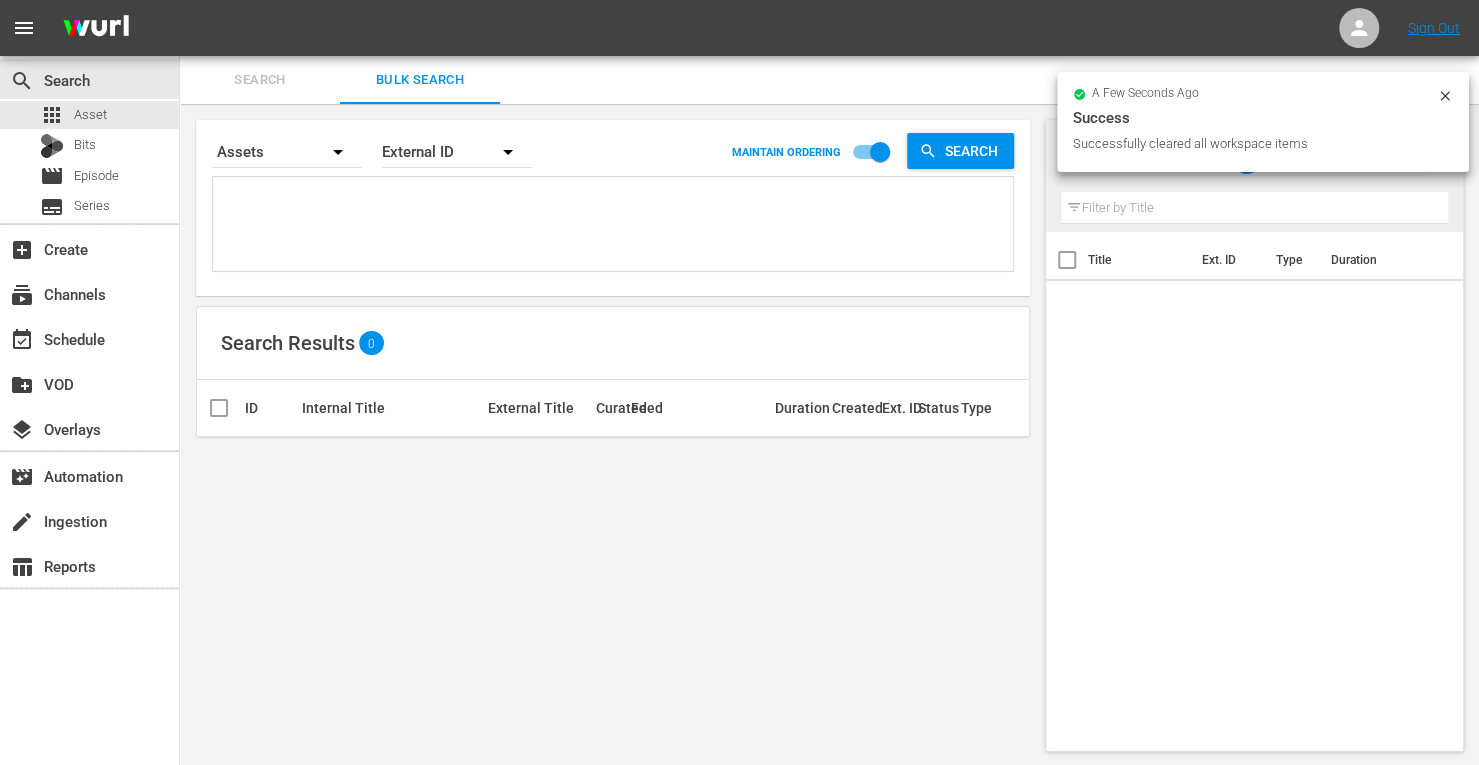 click at bounding box center (615, 227) 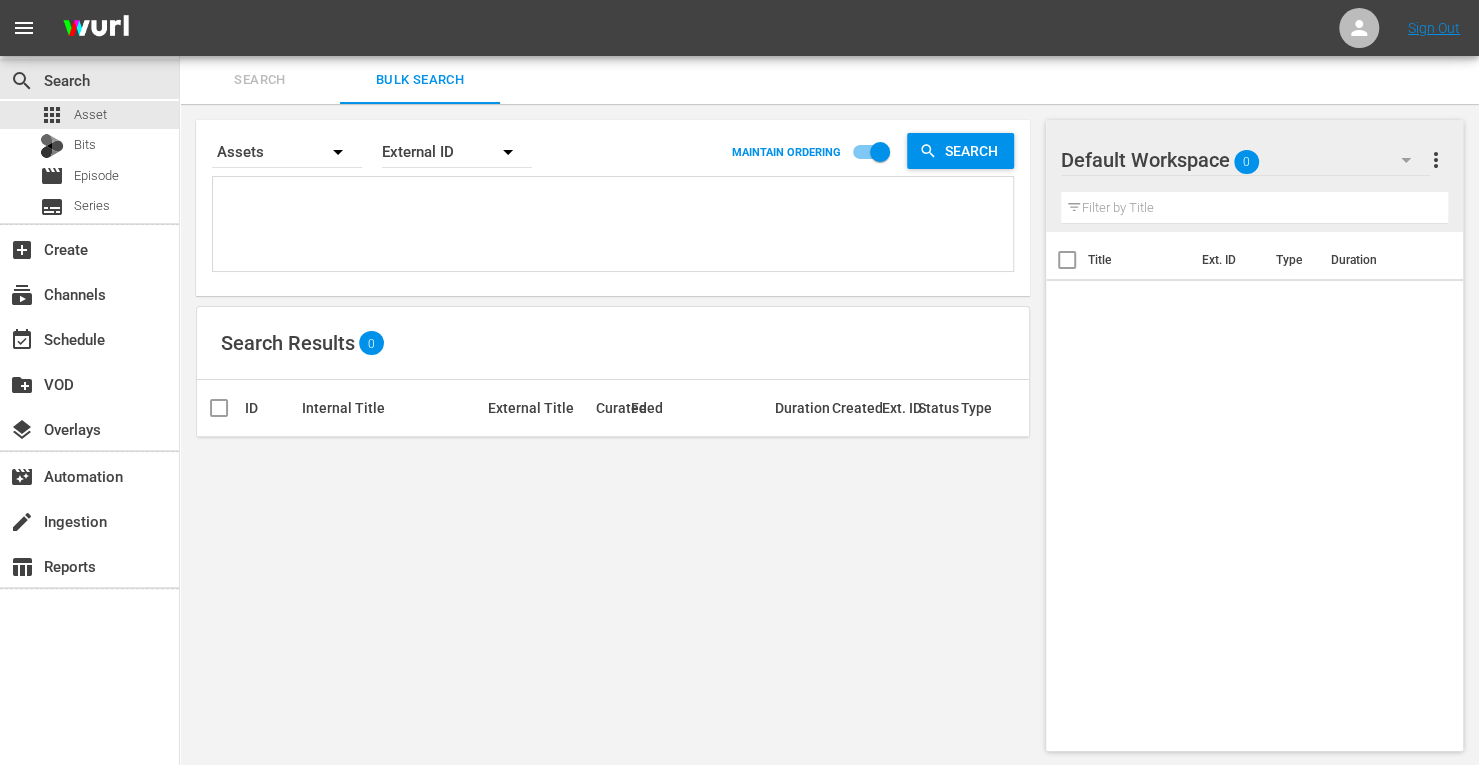 paste on "171809
153732
161957
214804
171810
171812" 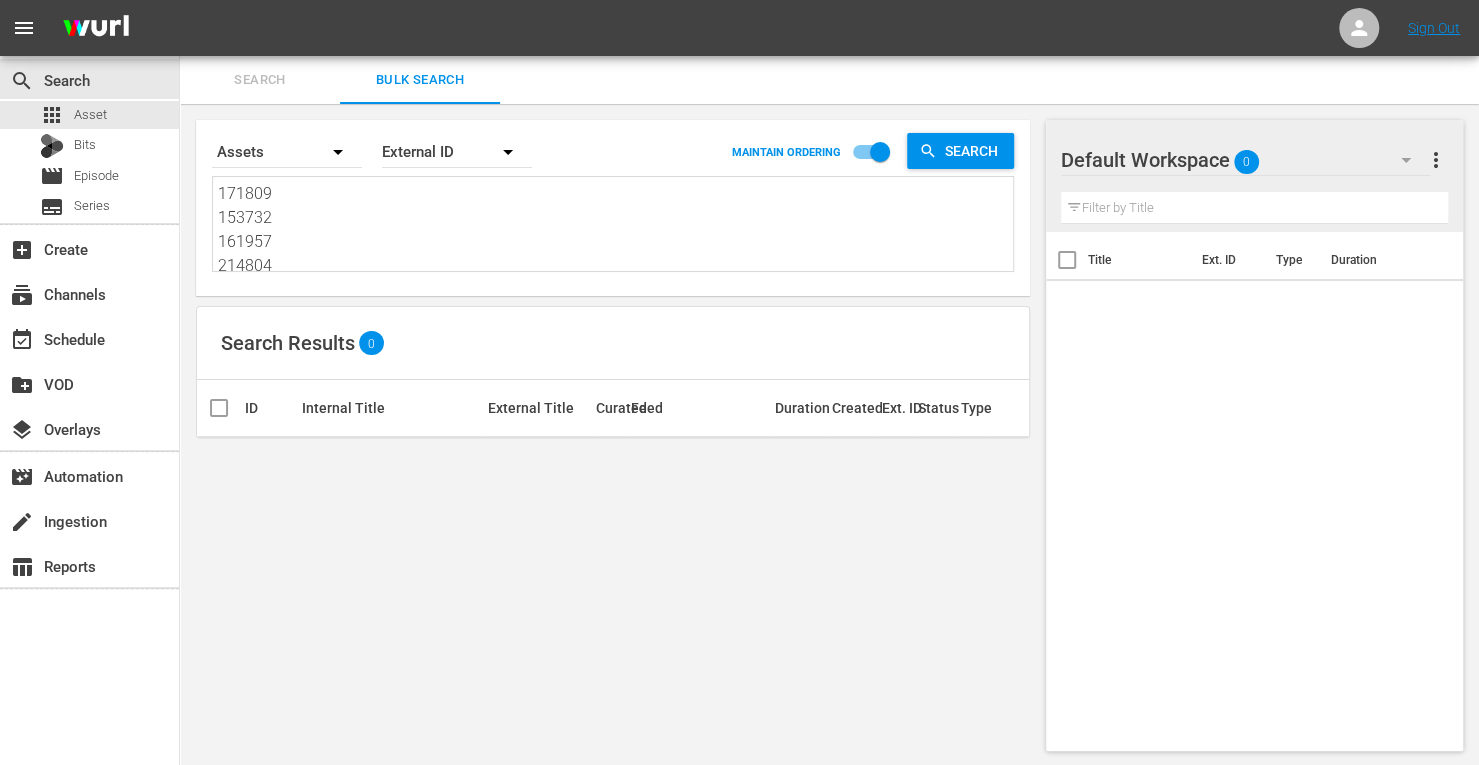 scroll, scrollTop: 74, scrollLeft: 0, axis: vertical 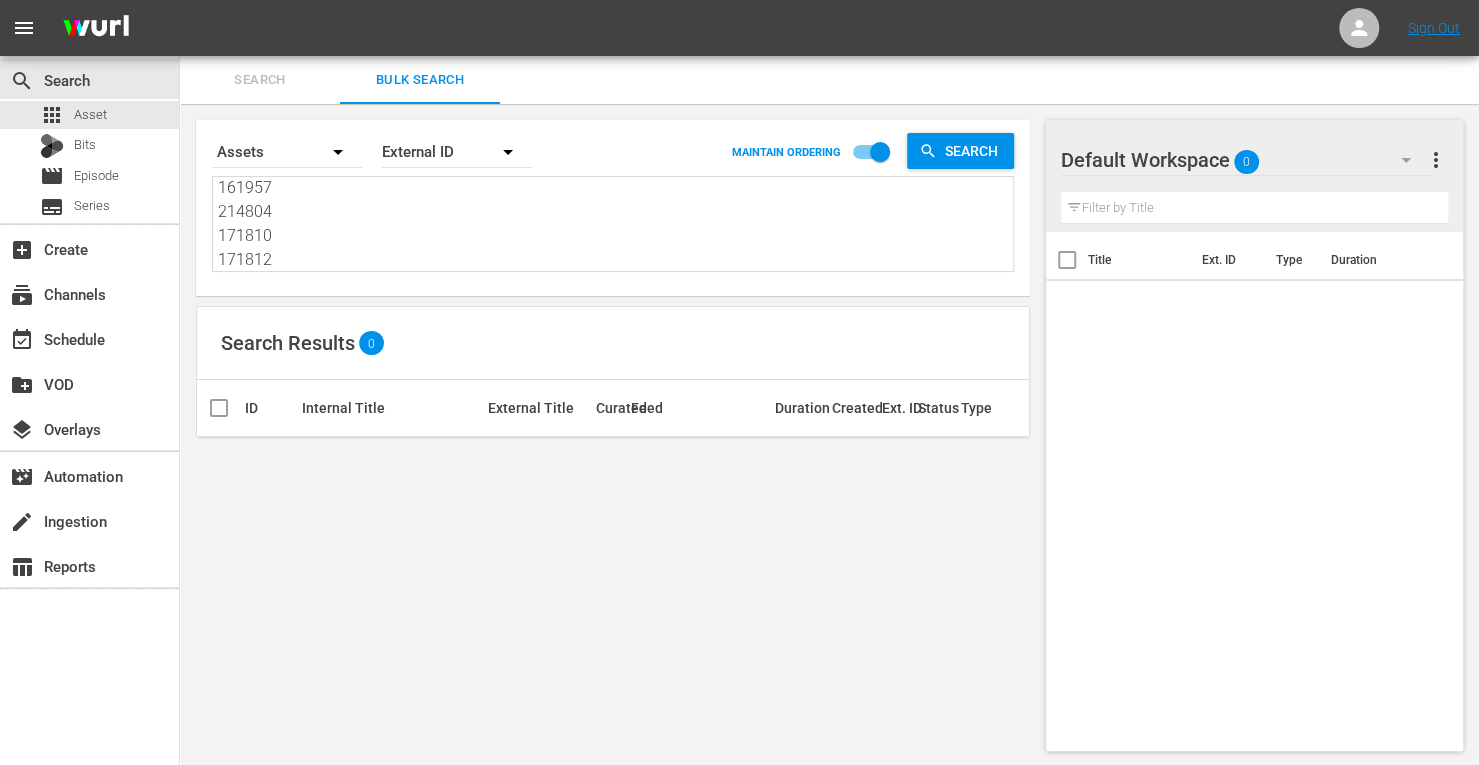 click on "171809
153732
161957
214804
171810
171812" at bounding box center (615, 226) 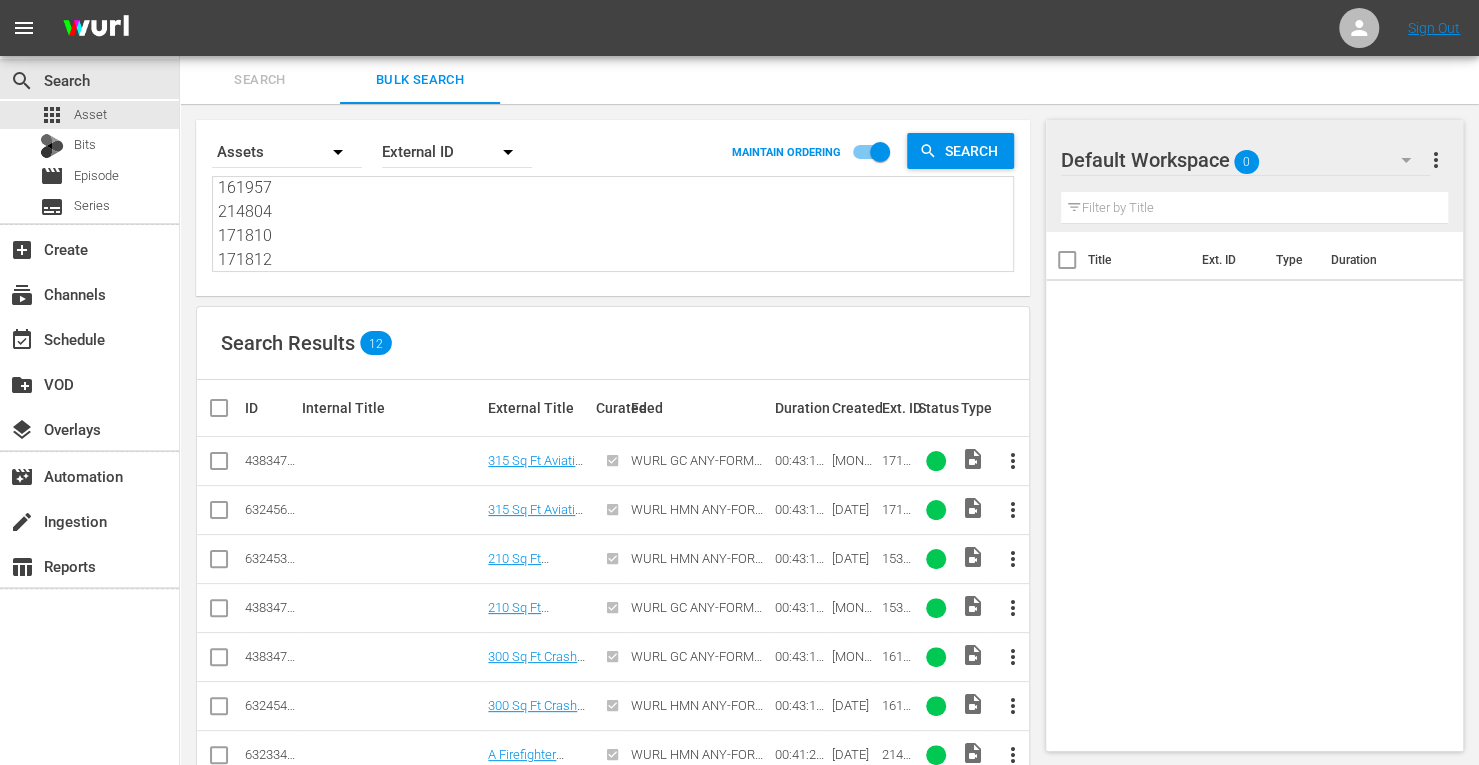 type on "171809
153732
161957
214804
171810
171812" 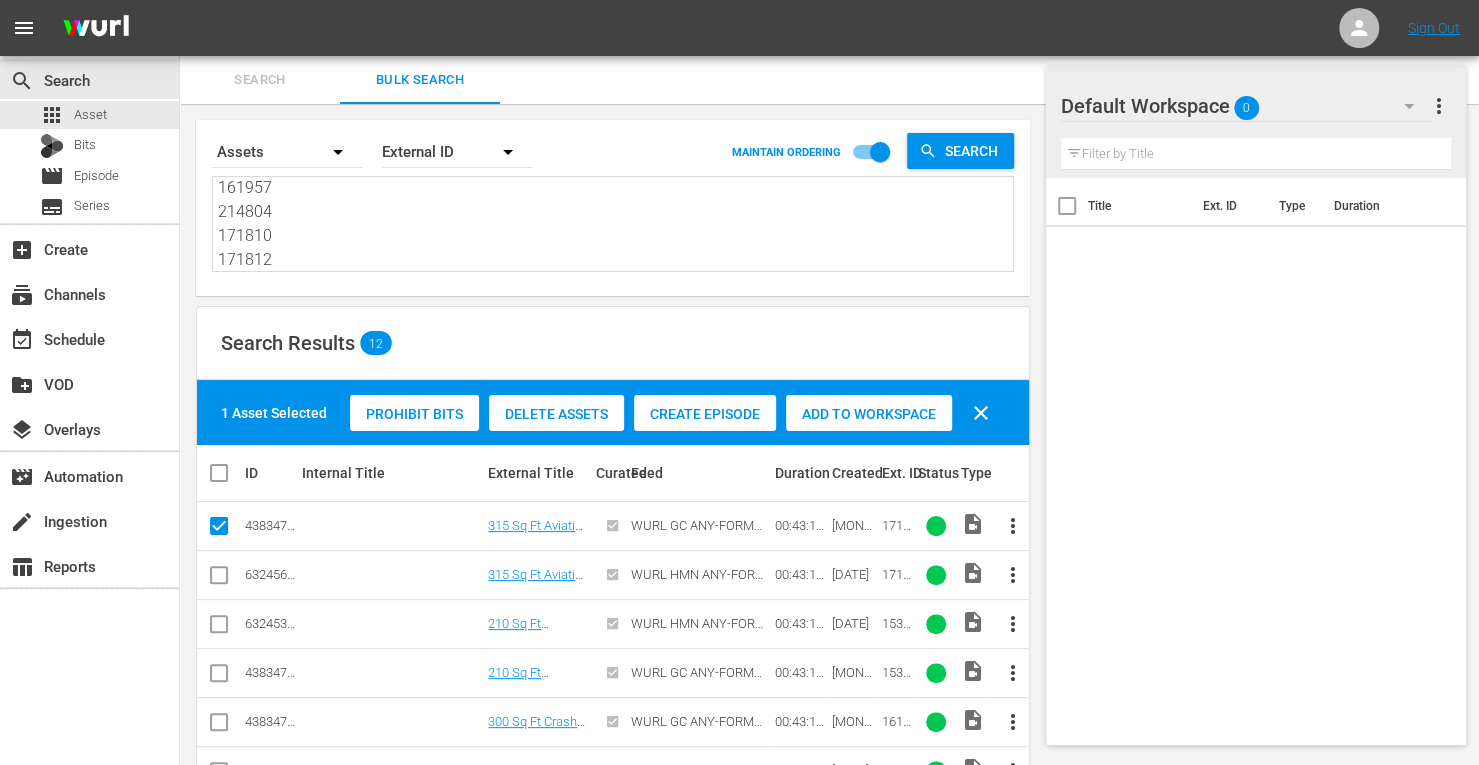 scroll, scrollTop: 154, scrollLeft: 0, axis: vertical 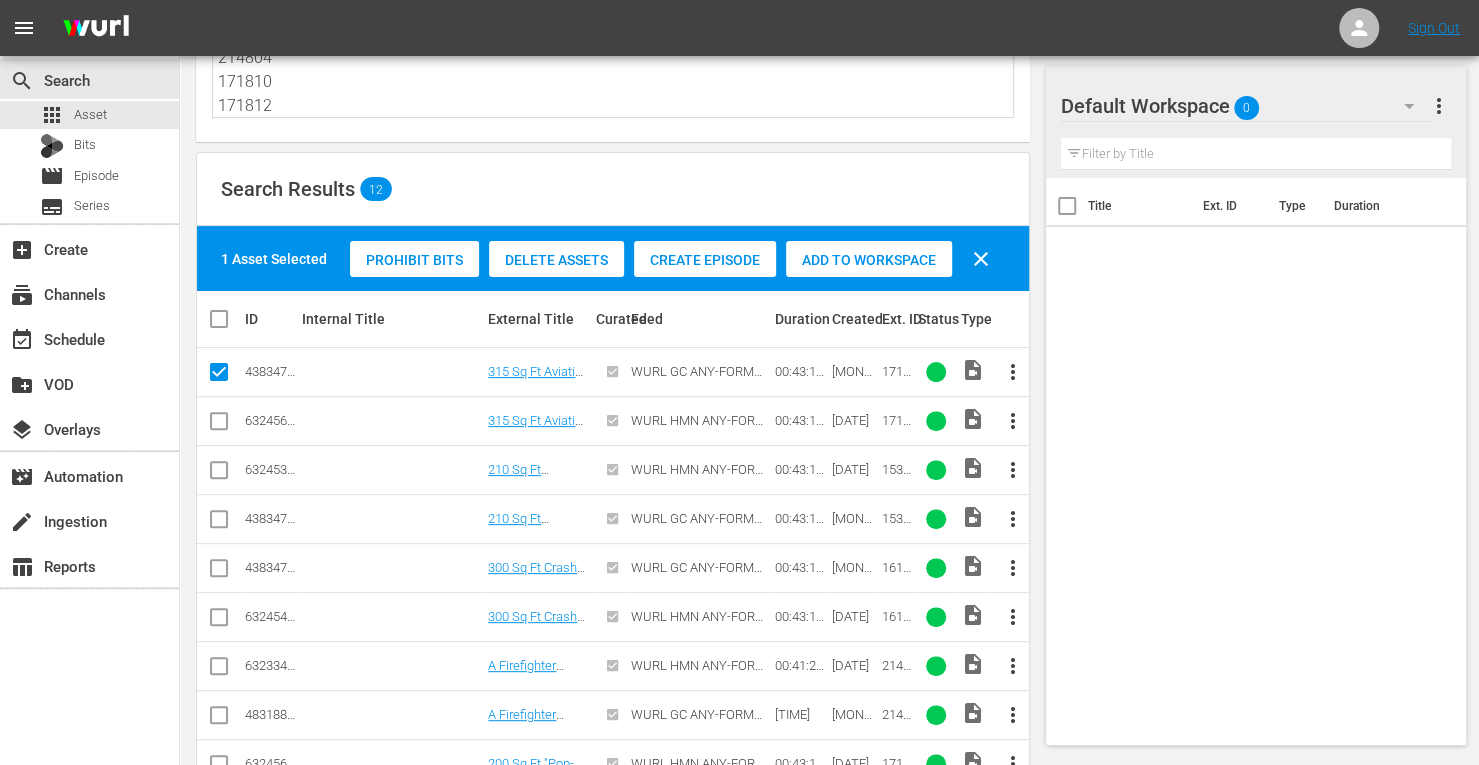 click at bounding box center (219, 523) 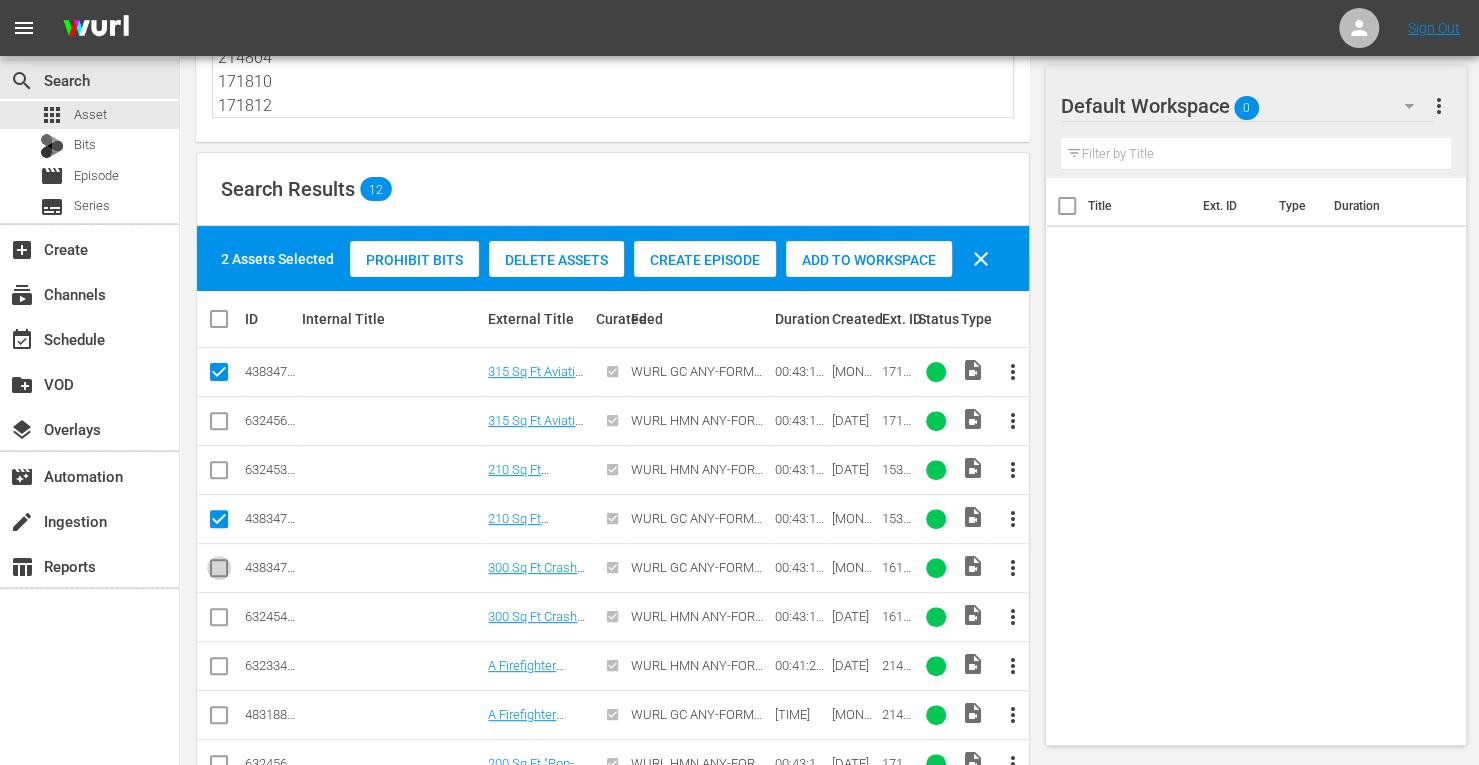 click at bounding box center (219, 572) 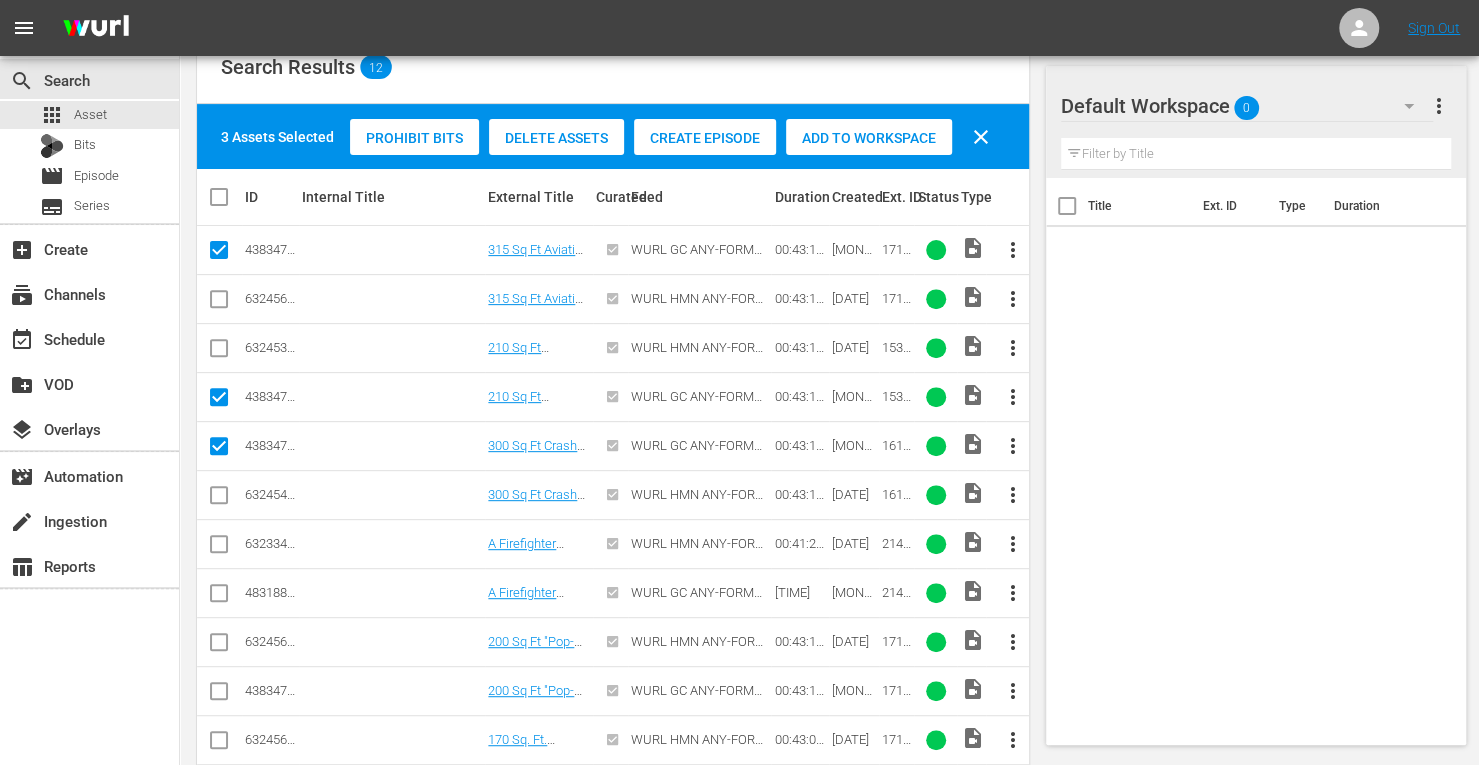 scroll, scrollTop: 279, scrollLeft: 0, axis: vertical 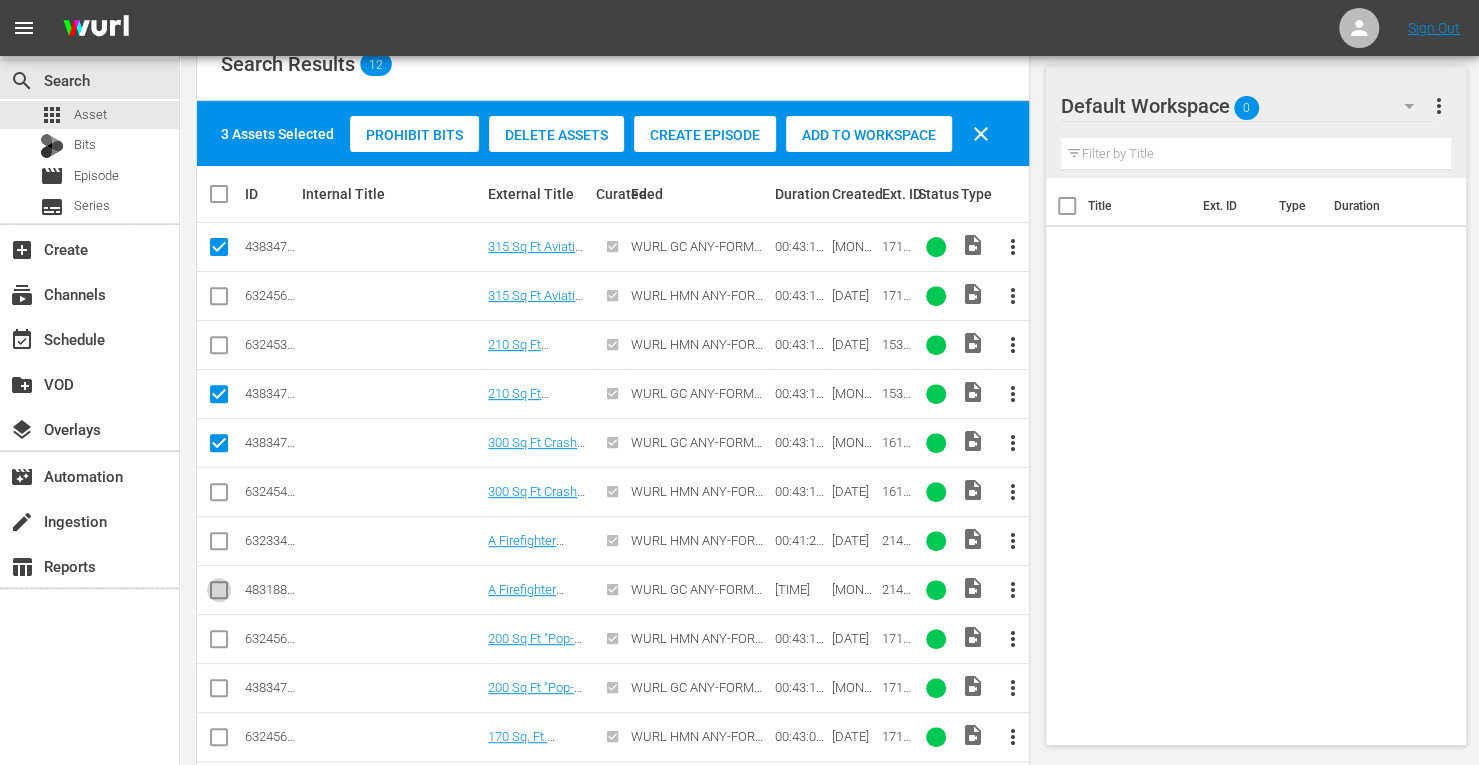 click at bounding box center [219, 594] 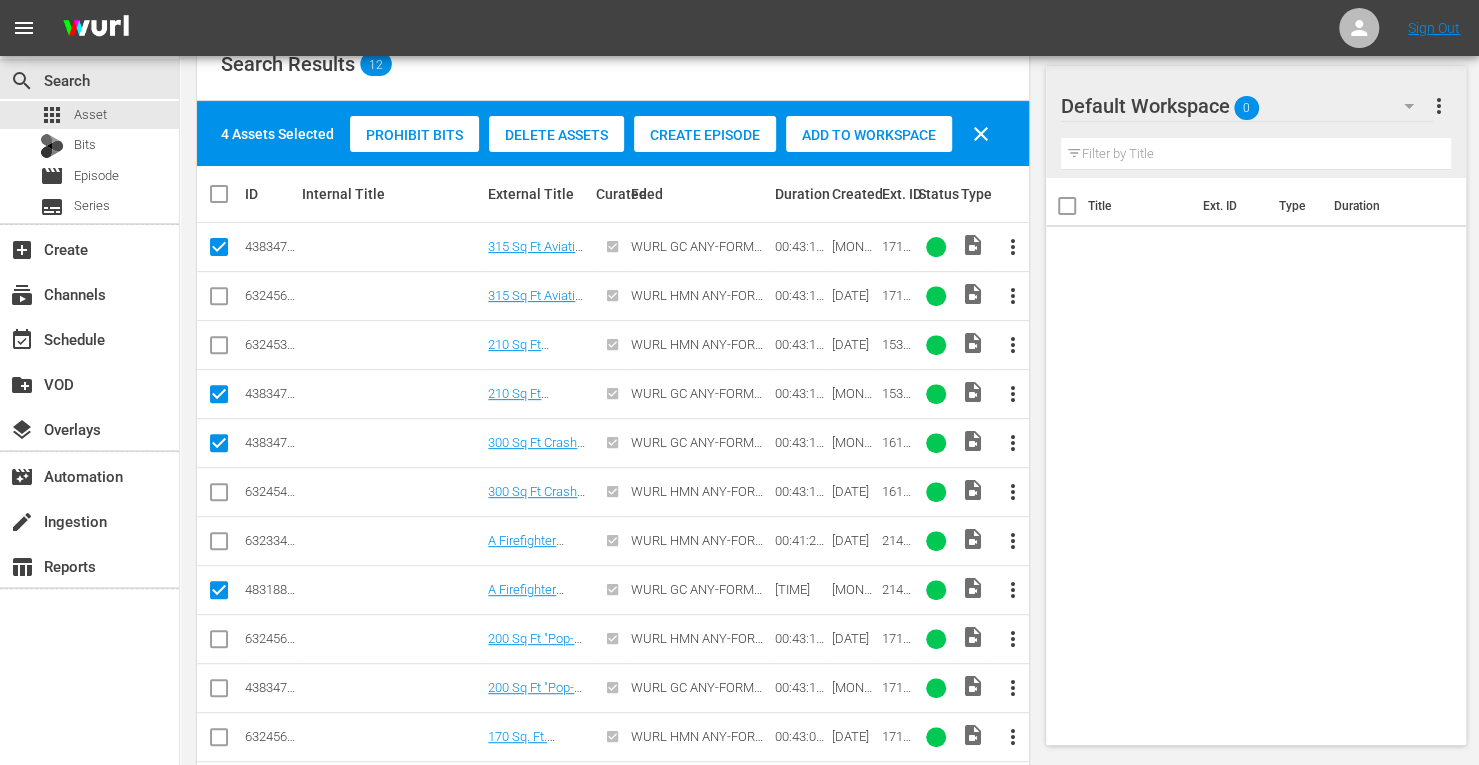 scroll, scrollTop: 310, scrollLeft: 0, axis: vertical 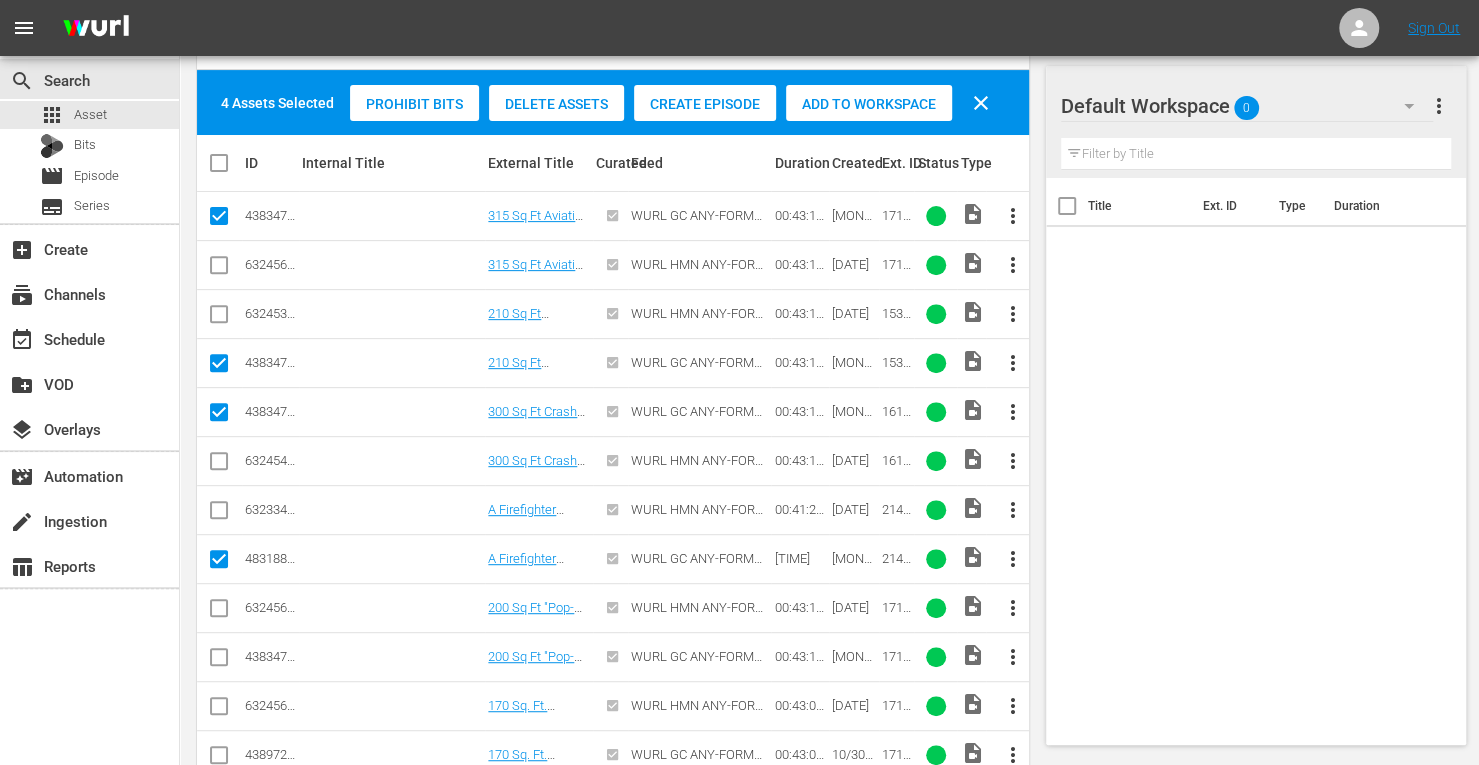 click at bounding box center [219, 661] 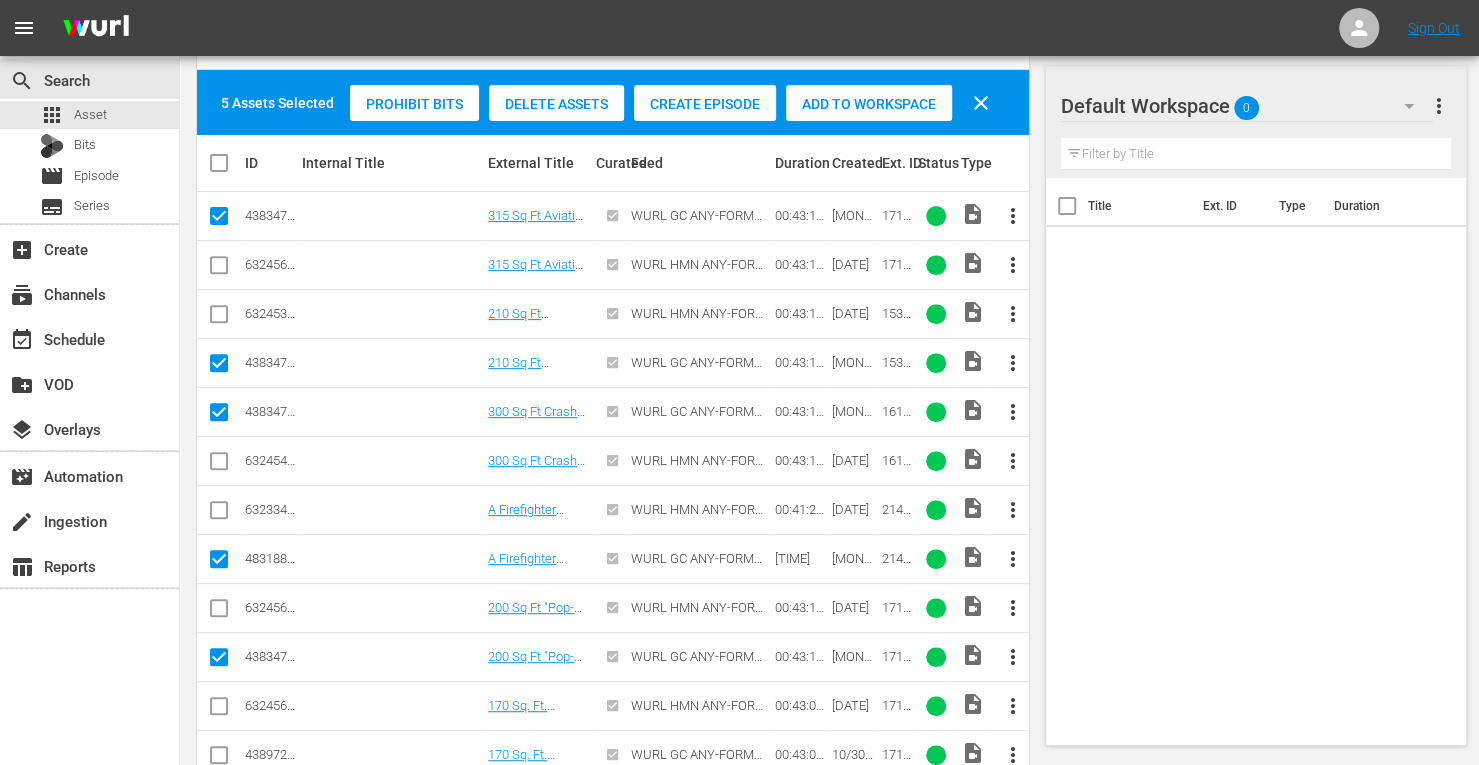 scroll, scrollTop: 356, scrollLeft: 0, axis: vertical 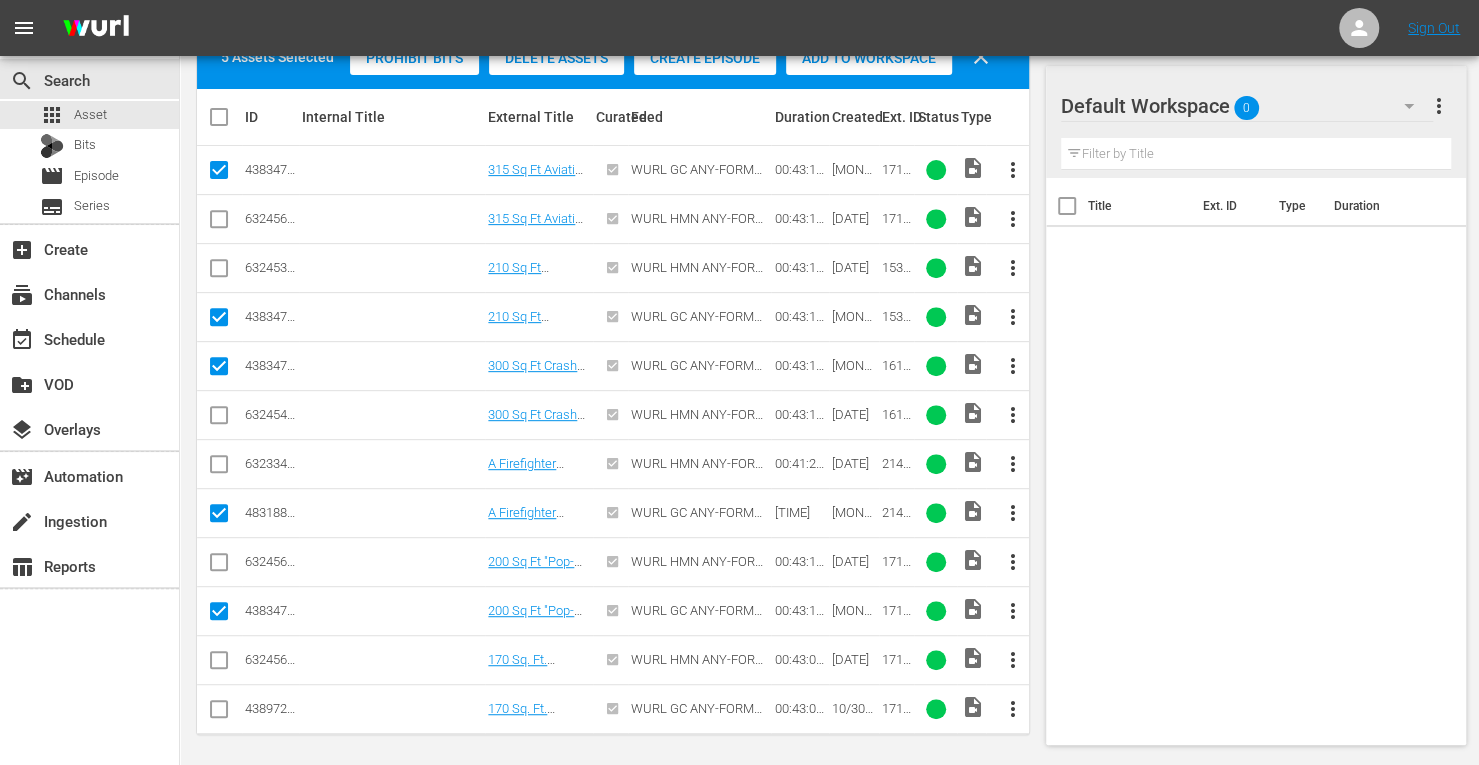 click at bounding box center (219, 713) 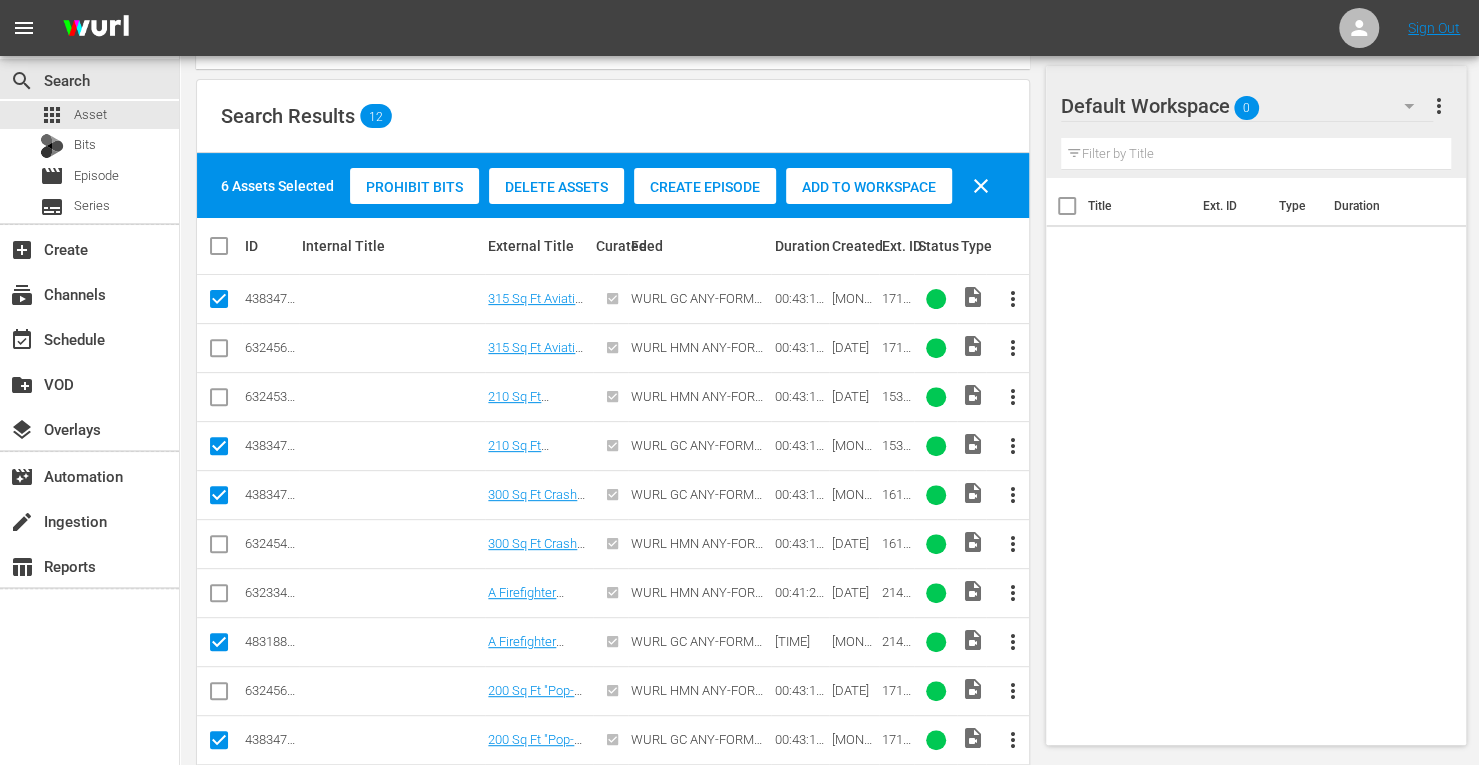 scroll, scrollTop: 226, scrollLeft: 0, axis: vertical 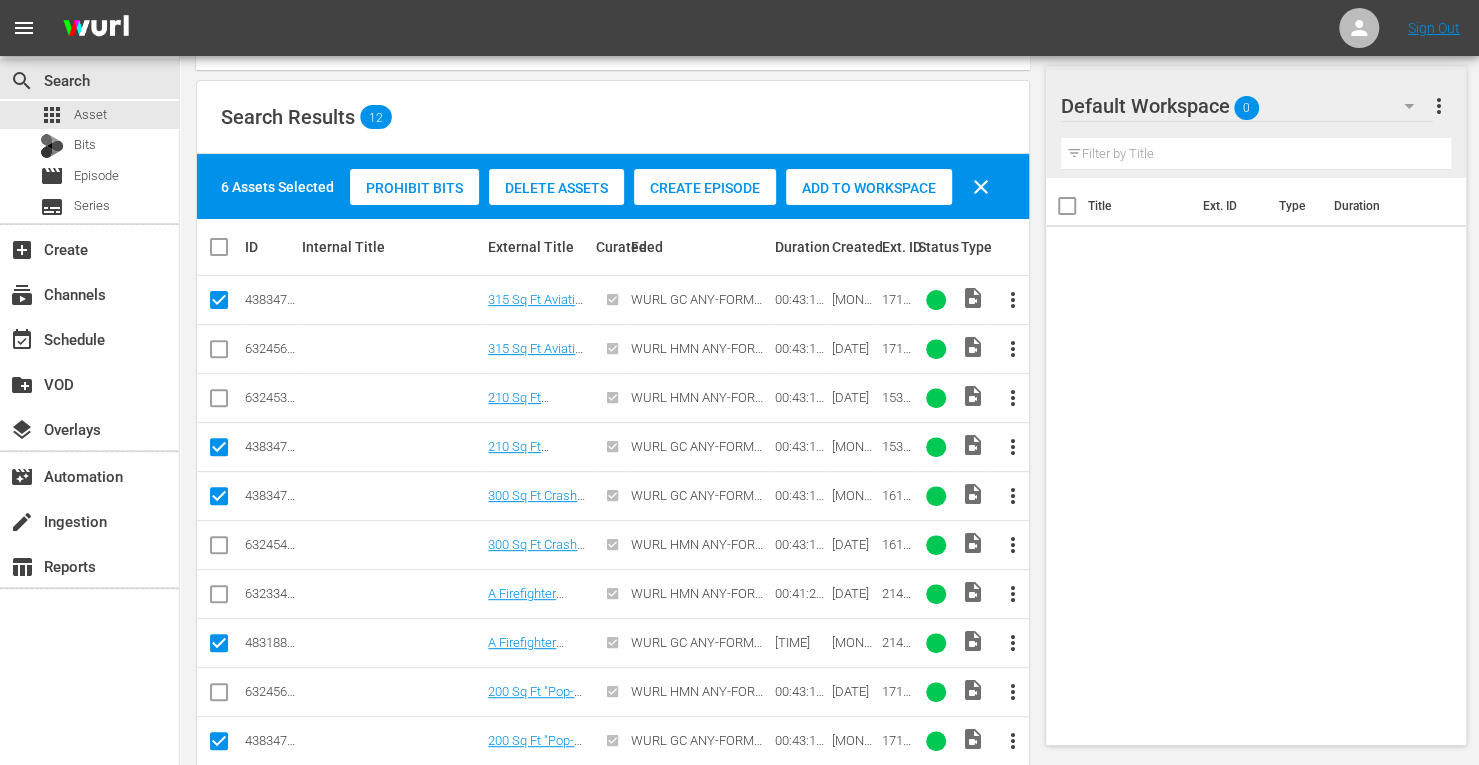 click on "Add to Workspace" at bounding box center (869, 188) 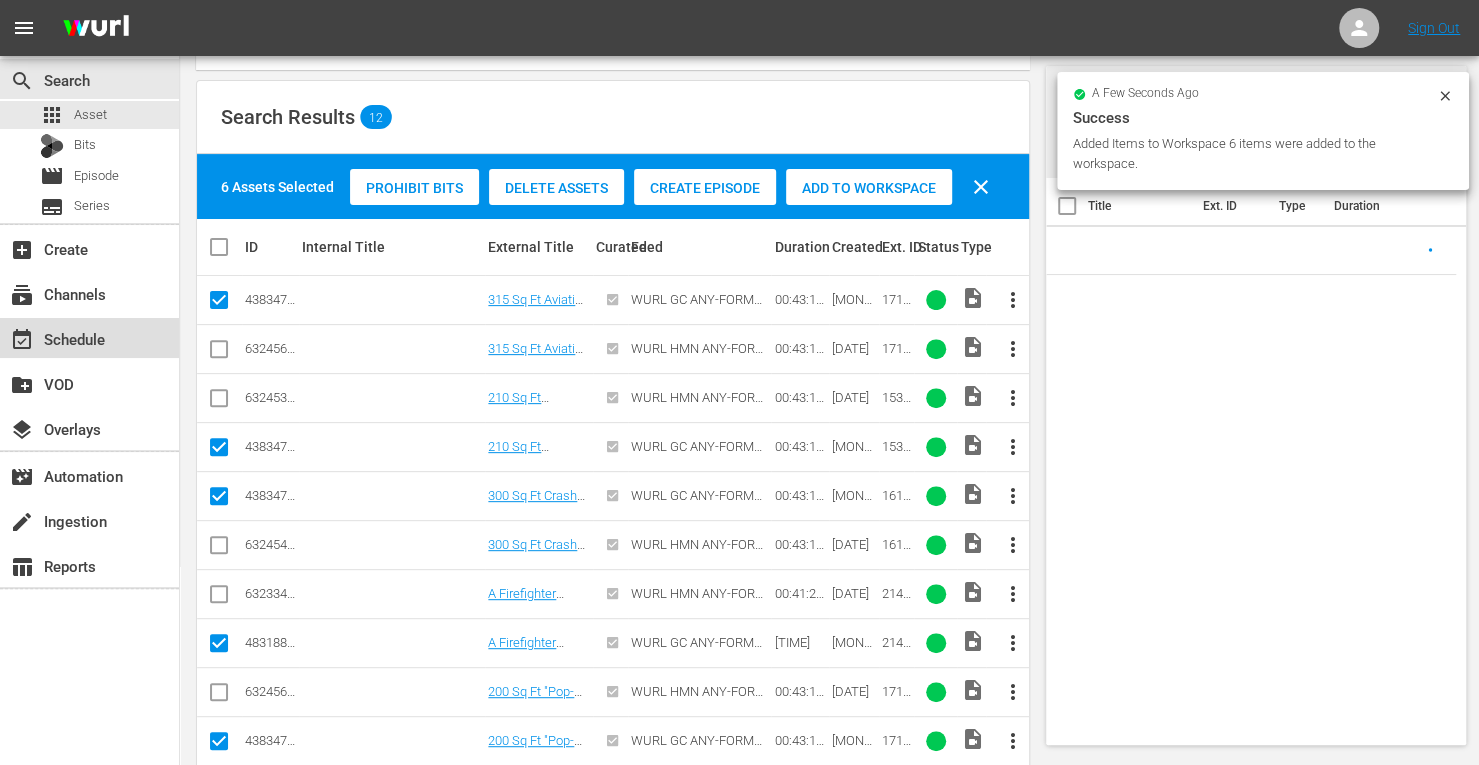 click on "event_available   Schedule" at bounding box center [56, 336] 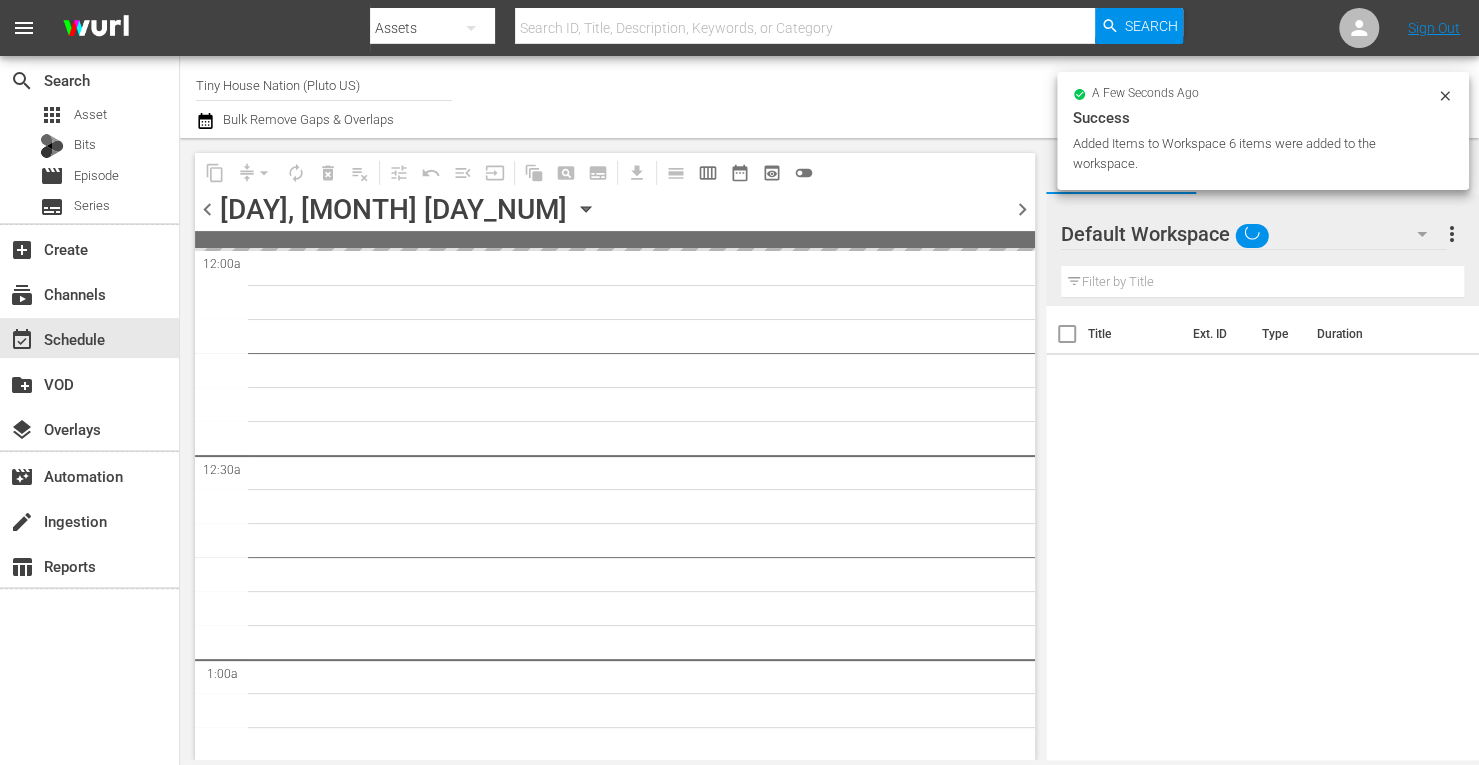 scroll, scrollTop: 0, scrollLeft: 0, axis: both 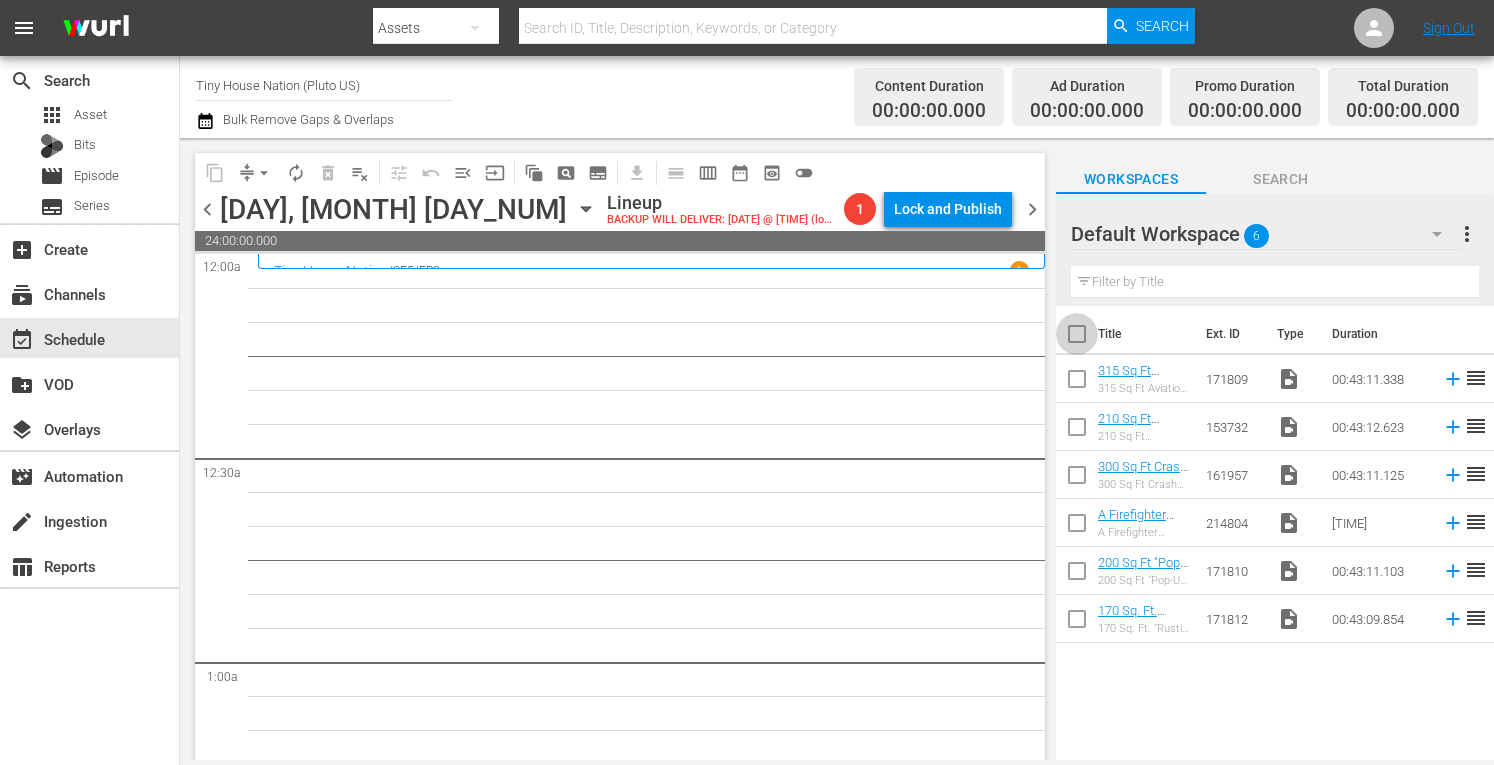 click at bounding box center [1077, 338] 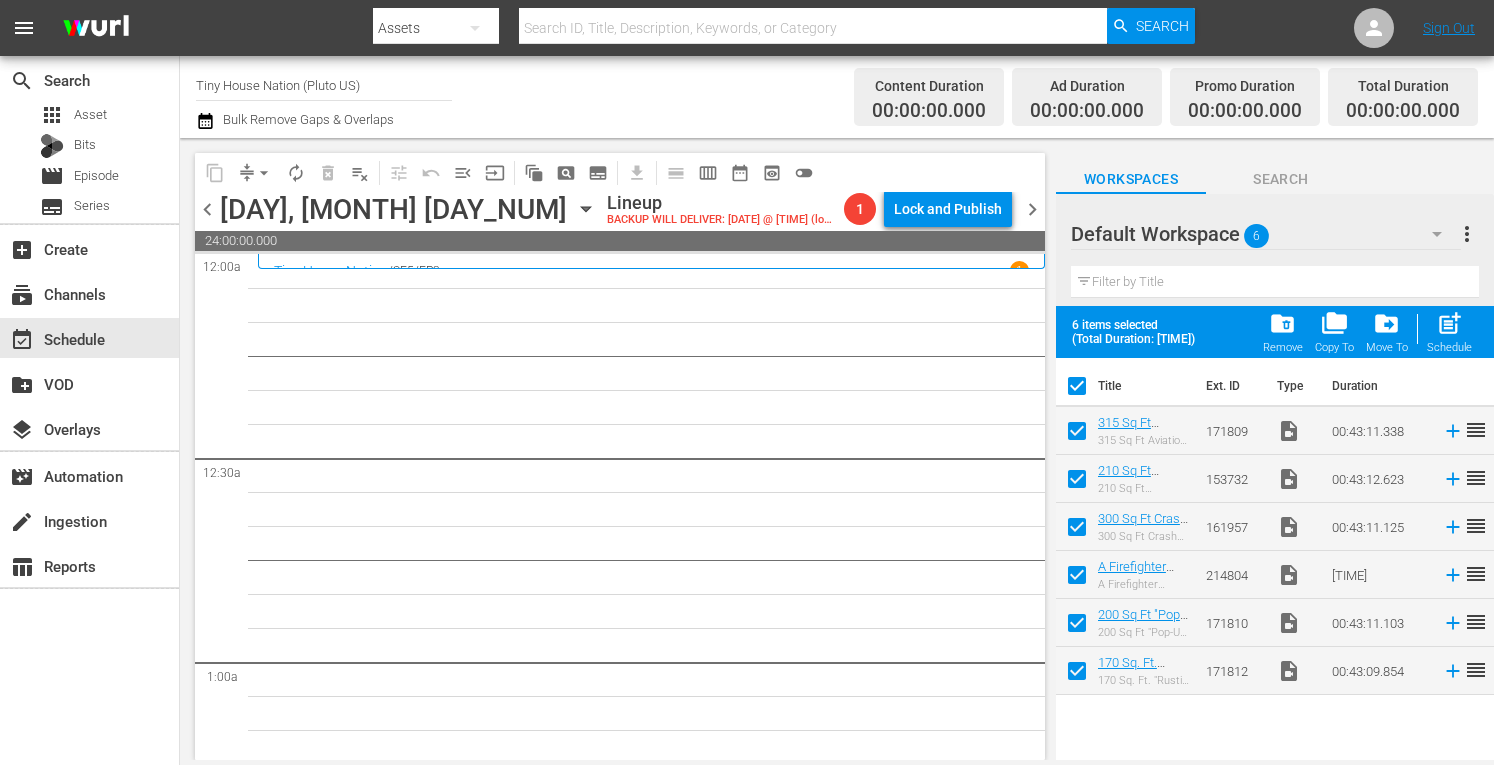 click on "post_add" at bounding box center [1449, 323] 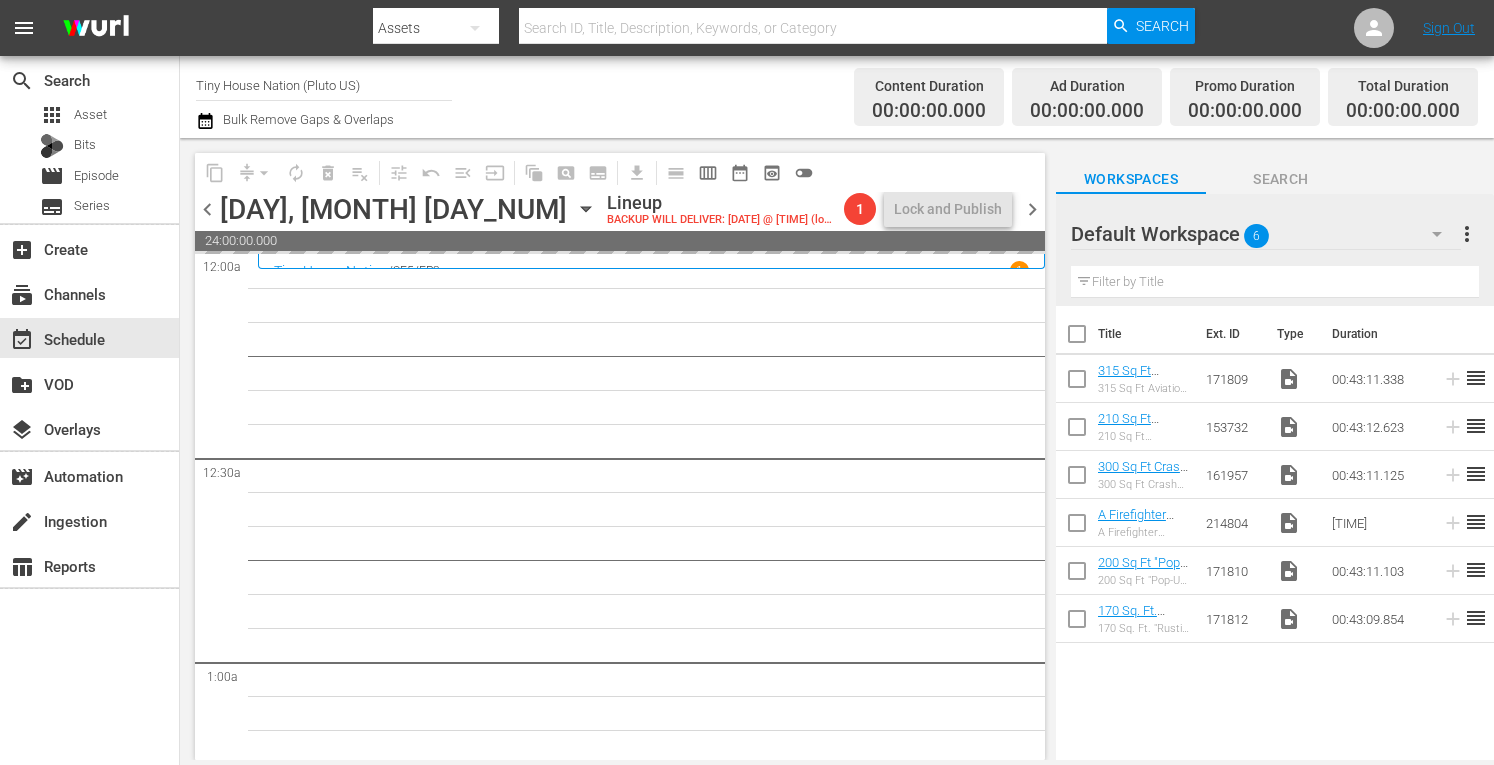 click on "more_vert" at bounding box center (1467, 234) 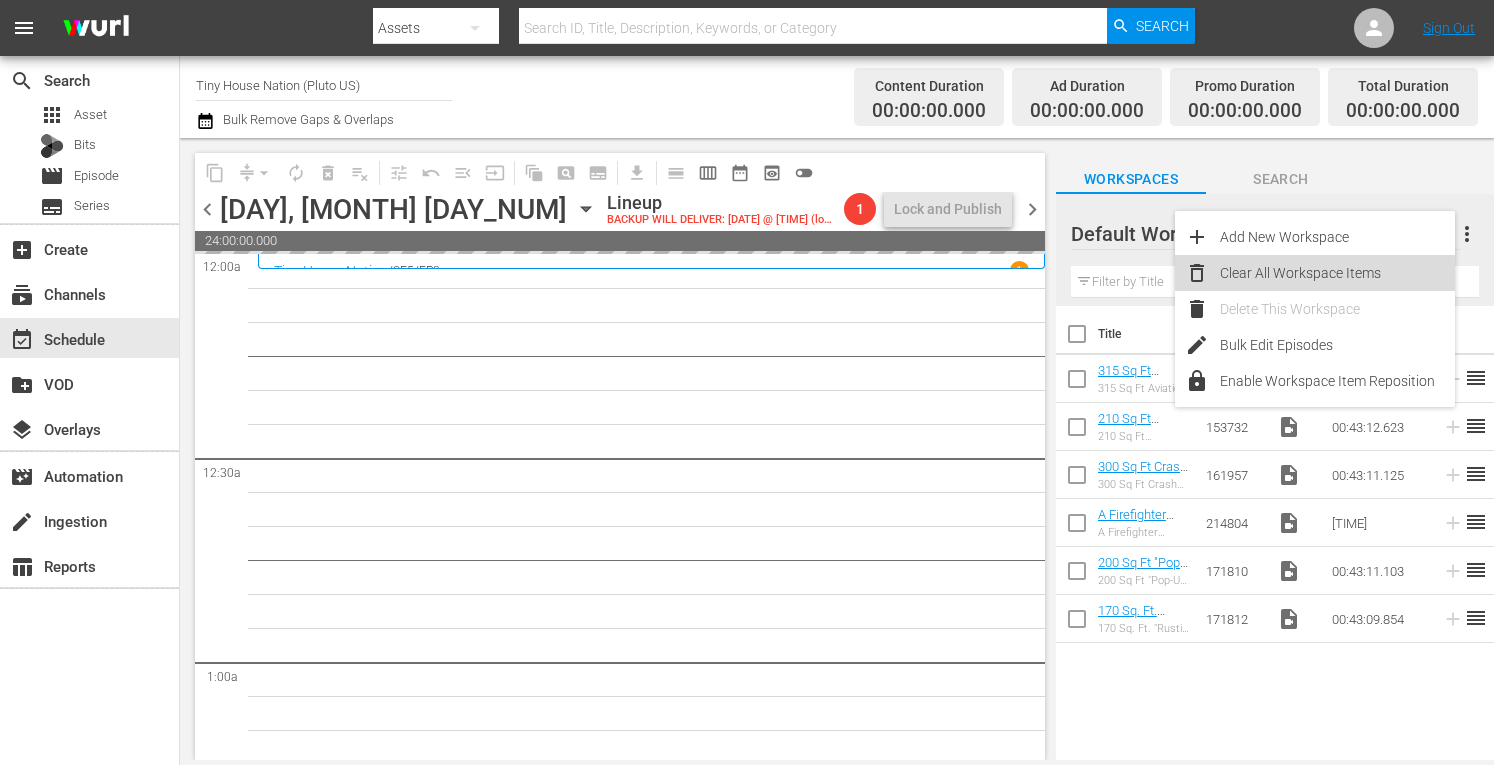 click on "Clear All Workspace Items" at bounding box center [1337, 273] 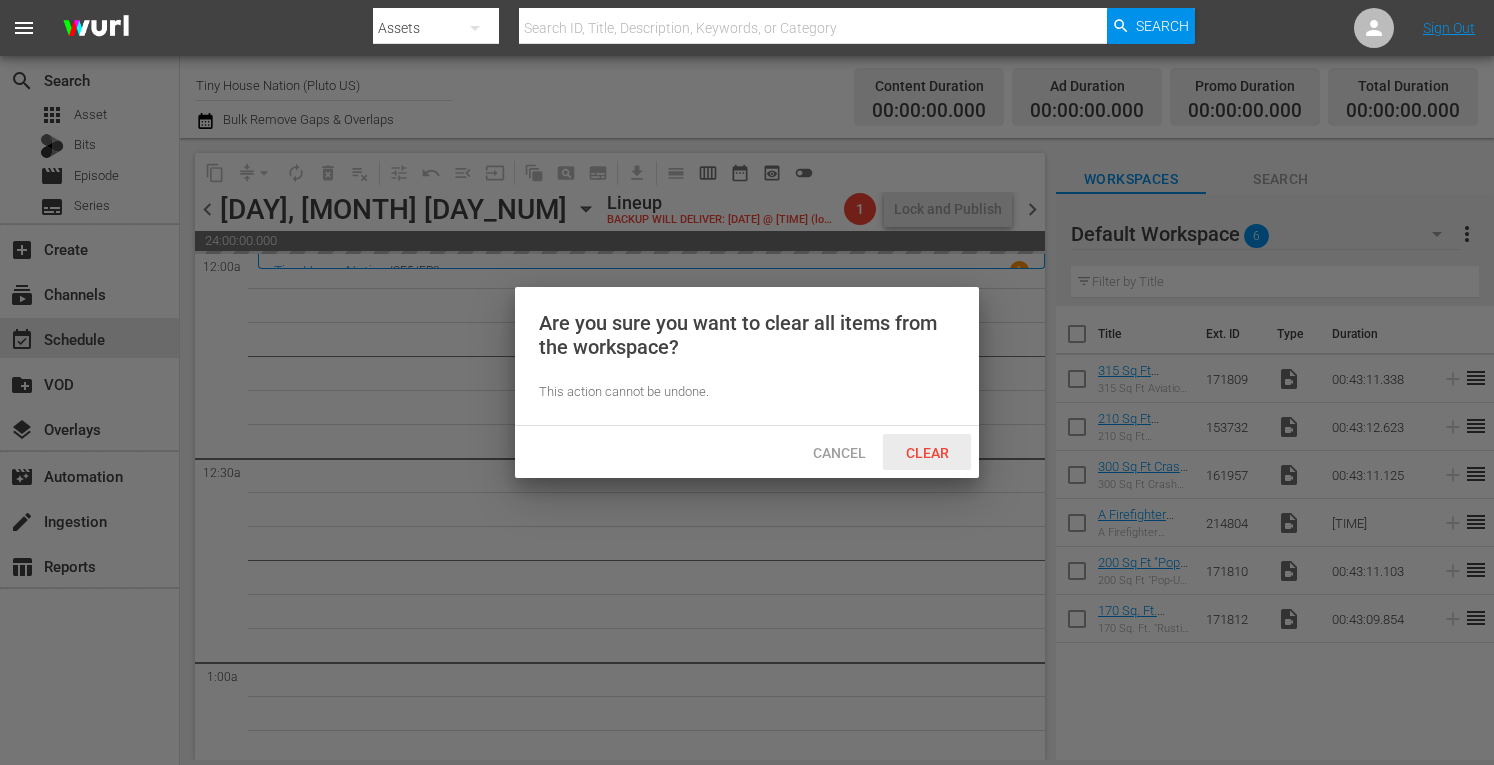 click on "Clear" at bounding box center [927, 453] 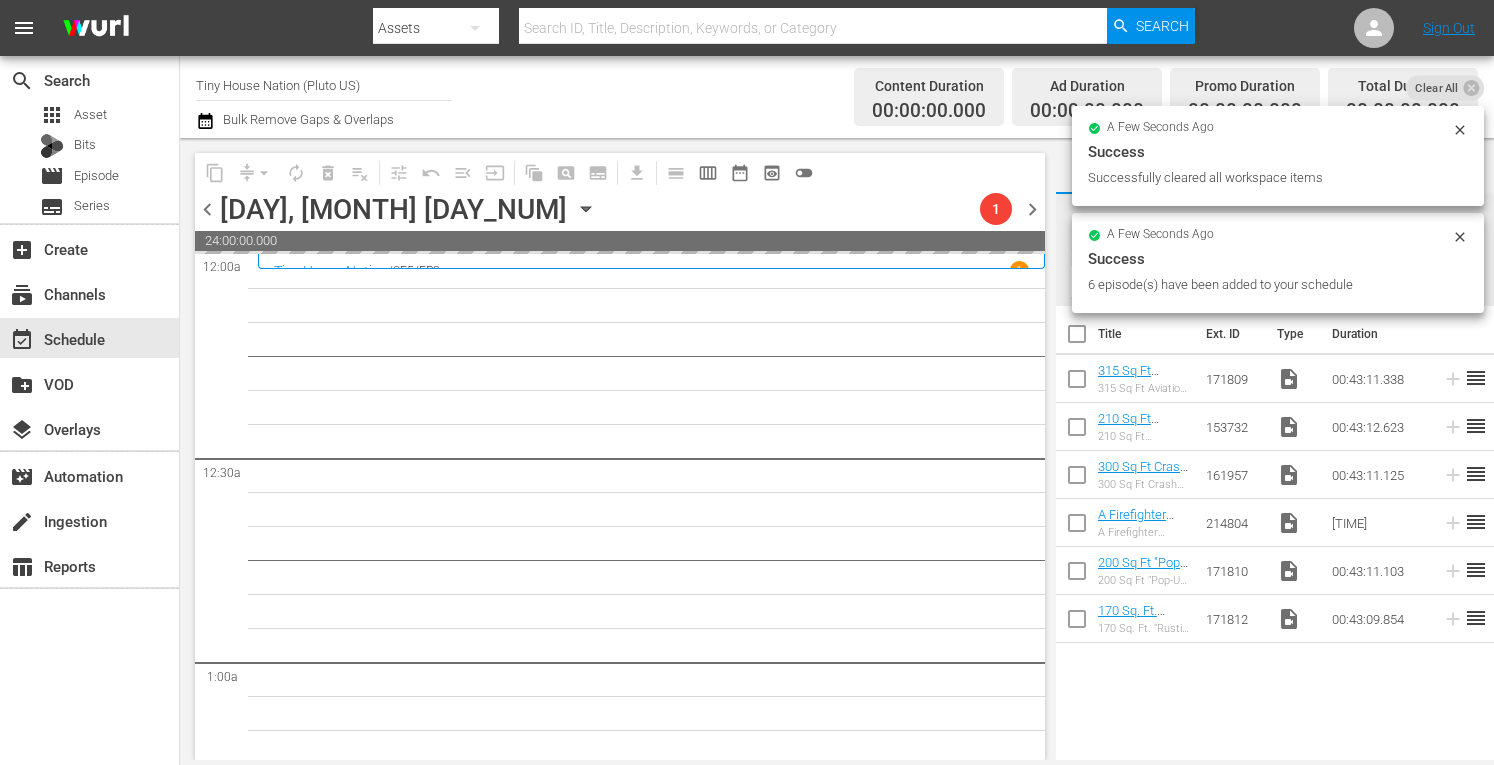 click on "chevron_right" at bounding box center (1032, 209) 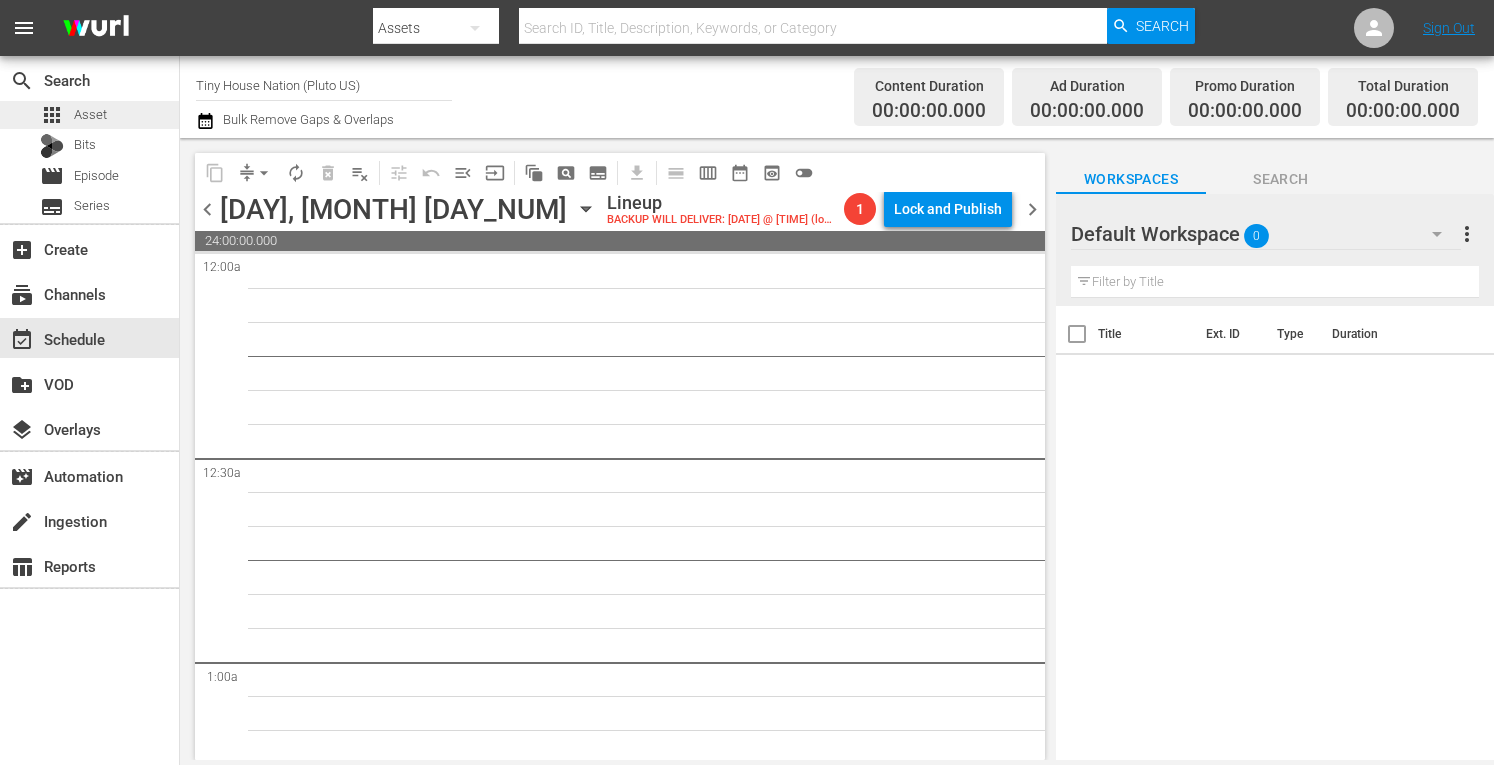 click on "Asset" at bounding box center (90, 115) 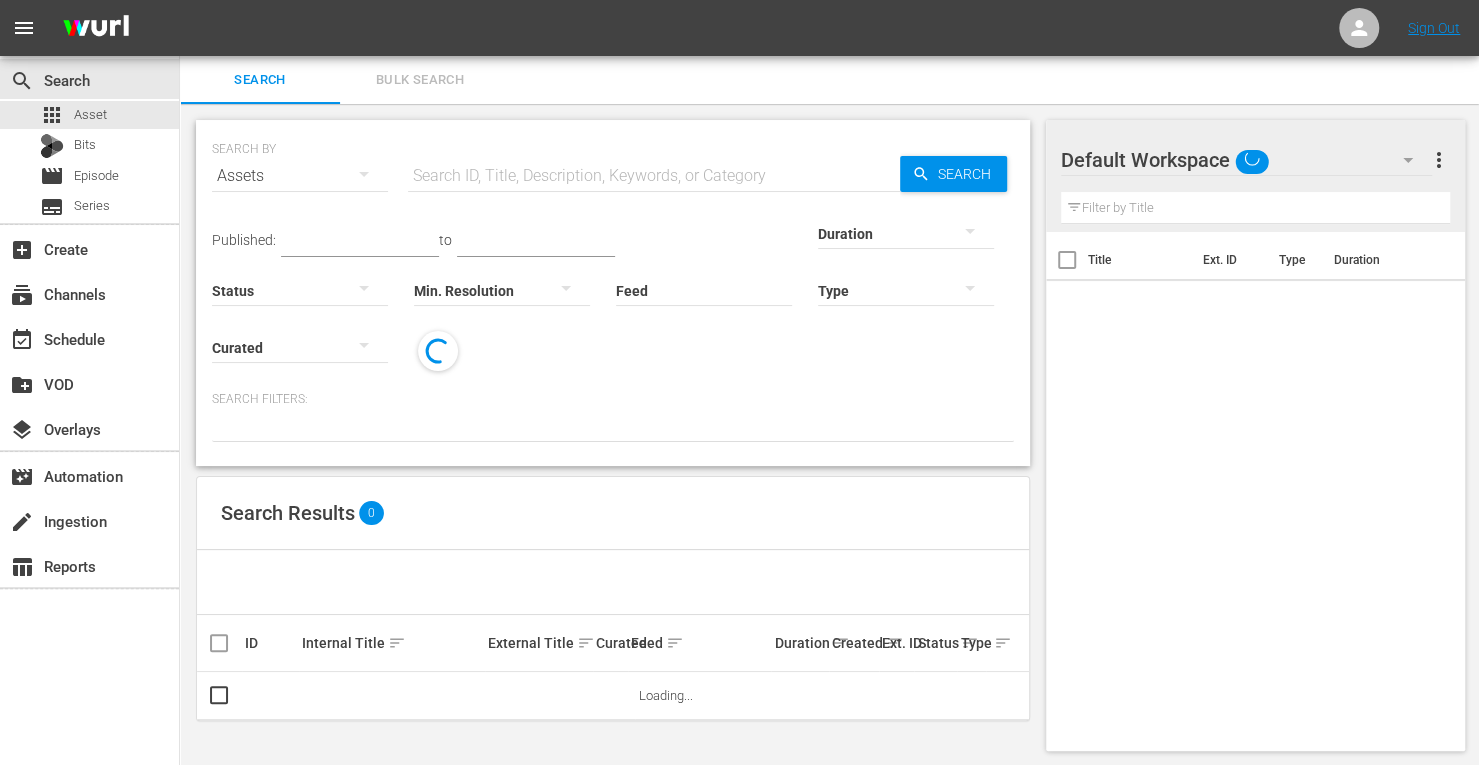 click on "Bulk Search" at bounding box center [420, 80] 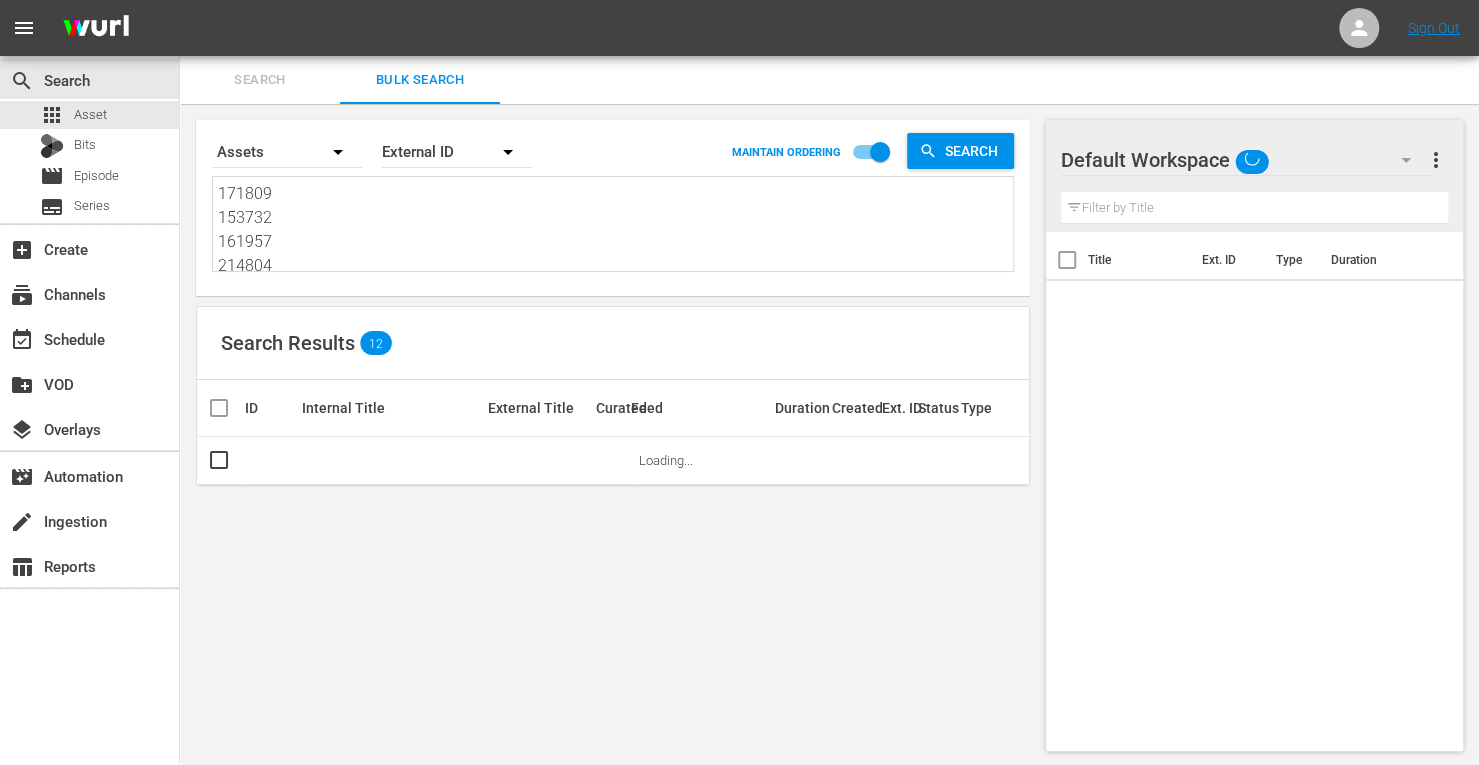 drag, startPoint x: 297, startPoint y: 259, endPoint x: 81, endPoint y: 33, distance: 312.6212 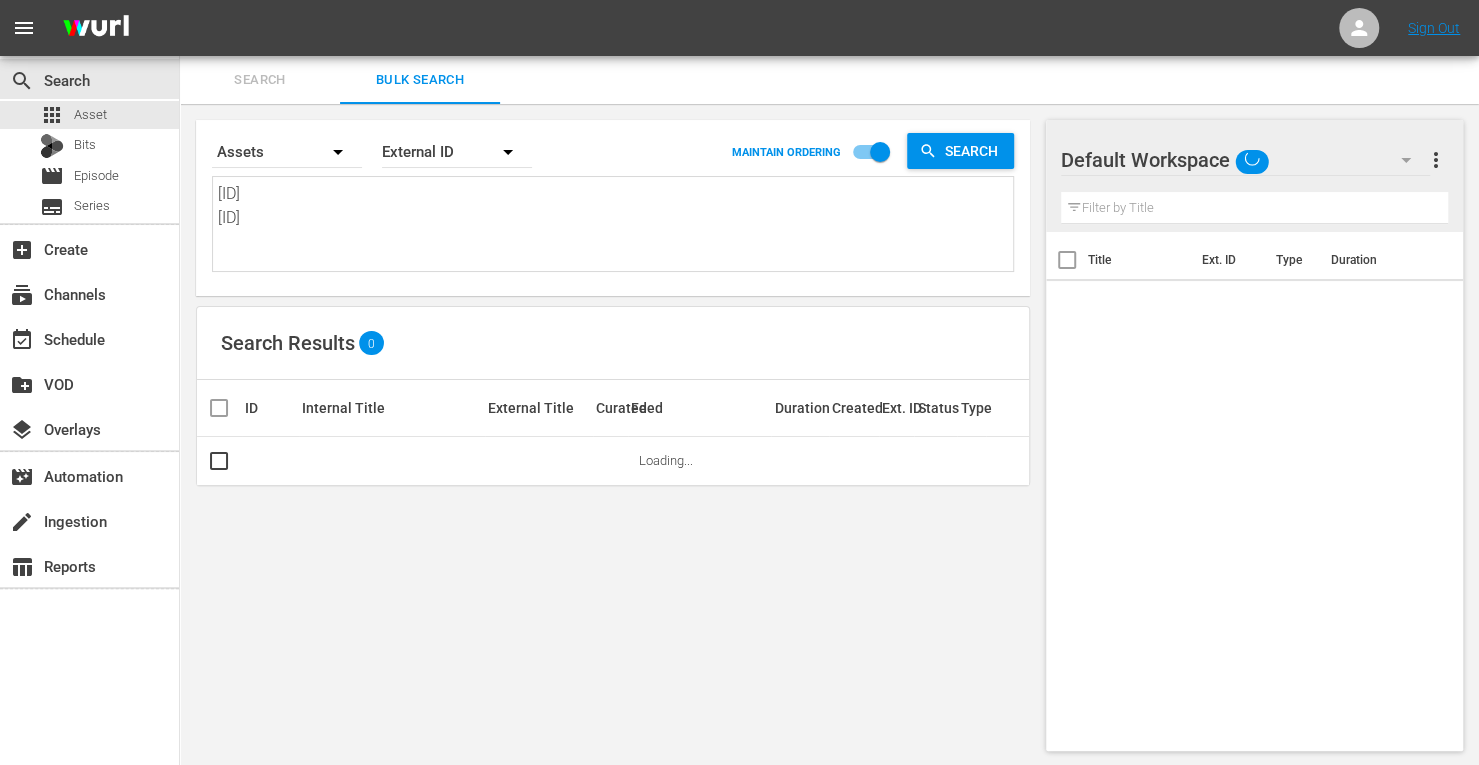 drag, startPoint x: 296, startPoint y: 261, endPoint x: 128, endPoint y: 53, distance: 267.3724 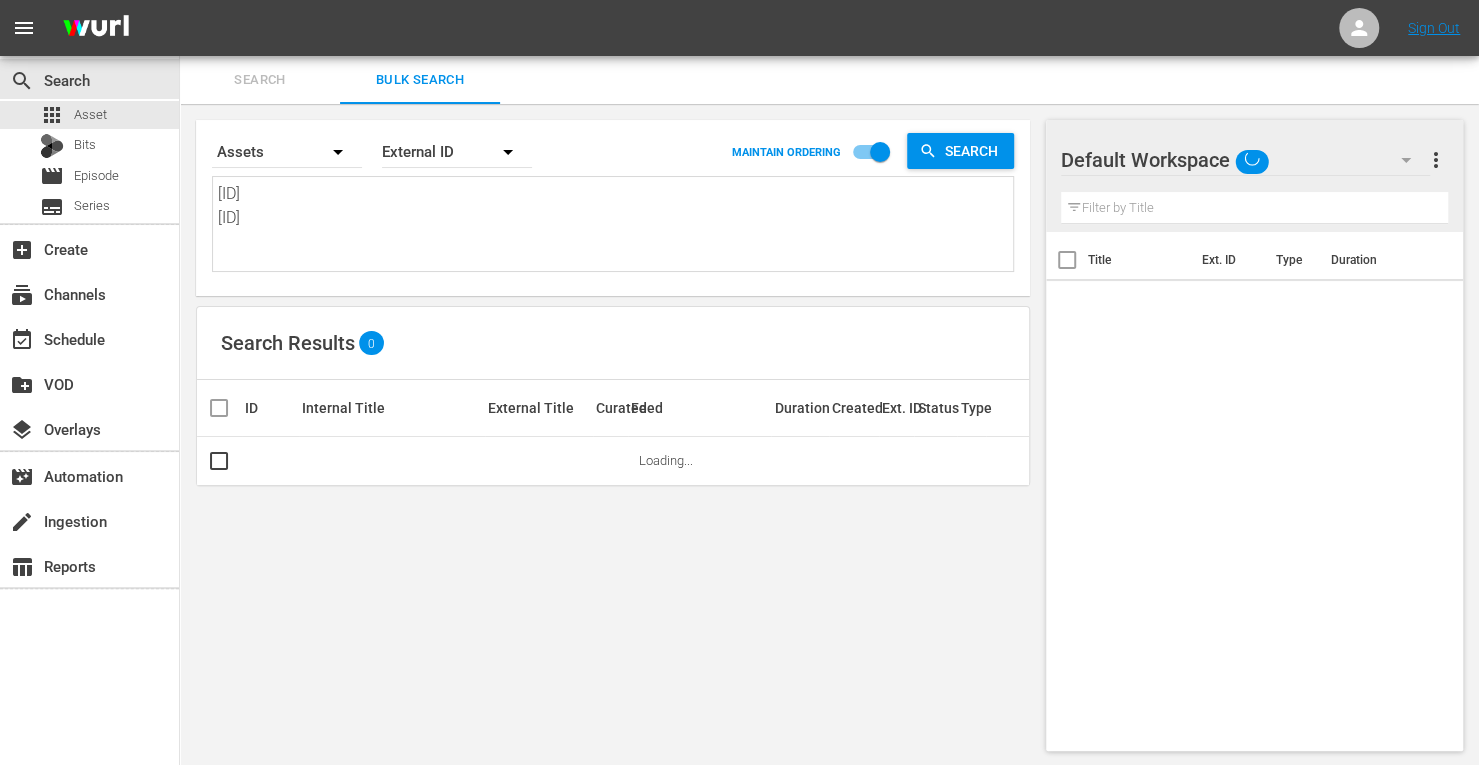click on "menu Sign Out search   Search apps Asset Bits movie Episode subtitles Series add_box   Create subscriptions   Channels event_available   Schedule create_new_folder   VOD layers   Overlays movie_filter   Automation create   Ingestion table_chart   Reports Search Bulk Search Search By Assets Order By External ID MAINTAIN ORDERING Search
171810
171812
171810
171812
Search Results 0 ID Internal Title External Title Curated Feed Duration Created Ext. ID Status Type Loading...   Default Workspace Default more_vert  Filter by Title Title Ext. ID Type Duration" at bounding box center [739, 383] 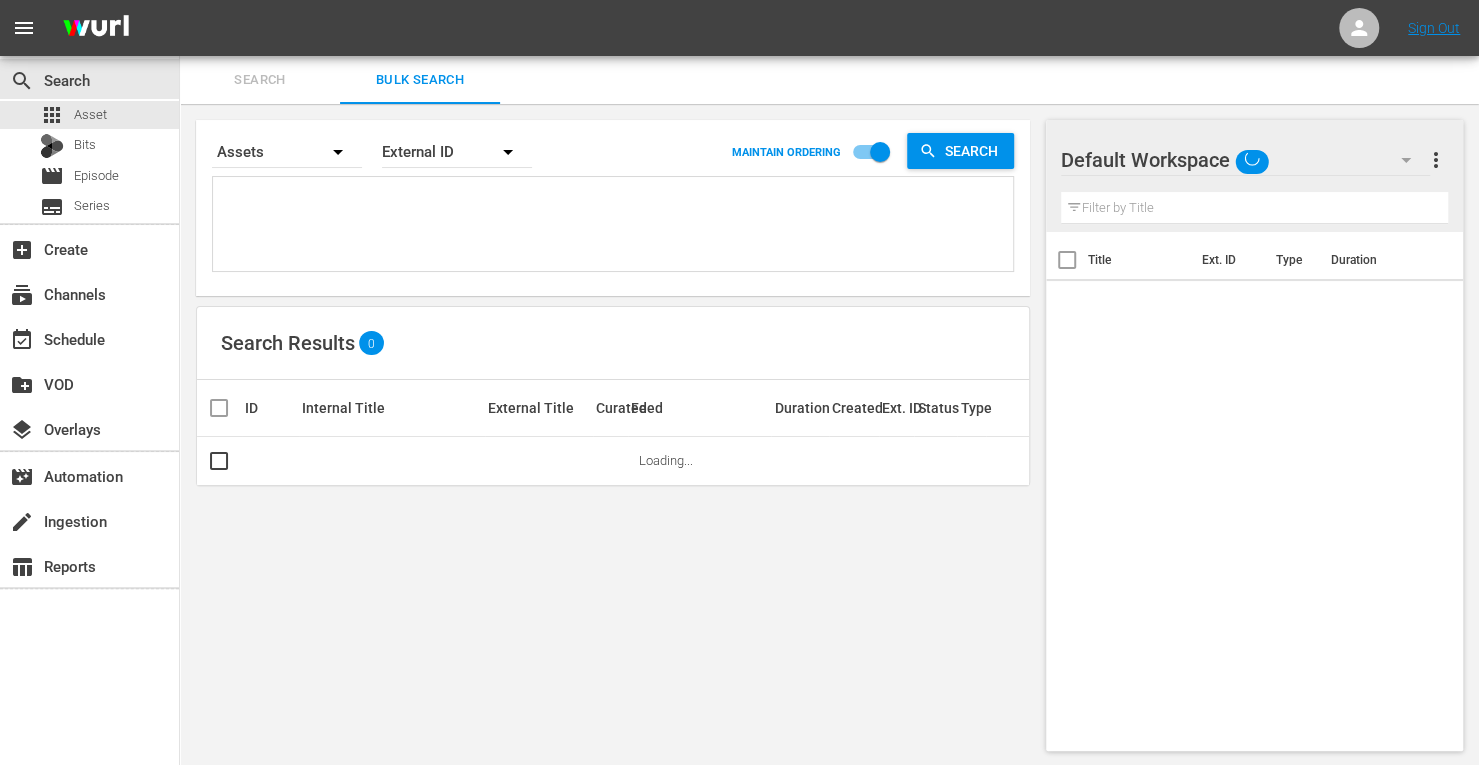 paste on "167466
161954
179135
171817
190478
214807" 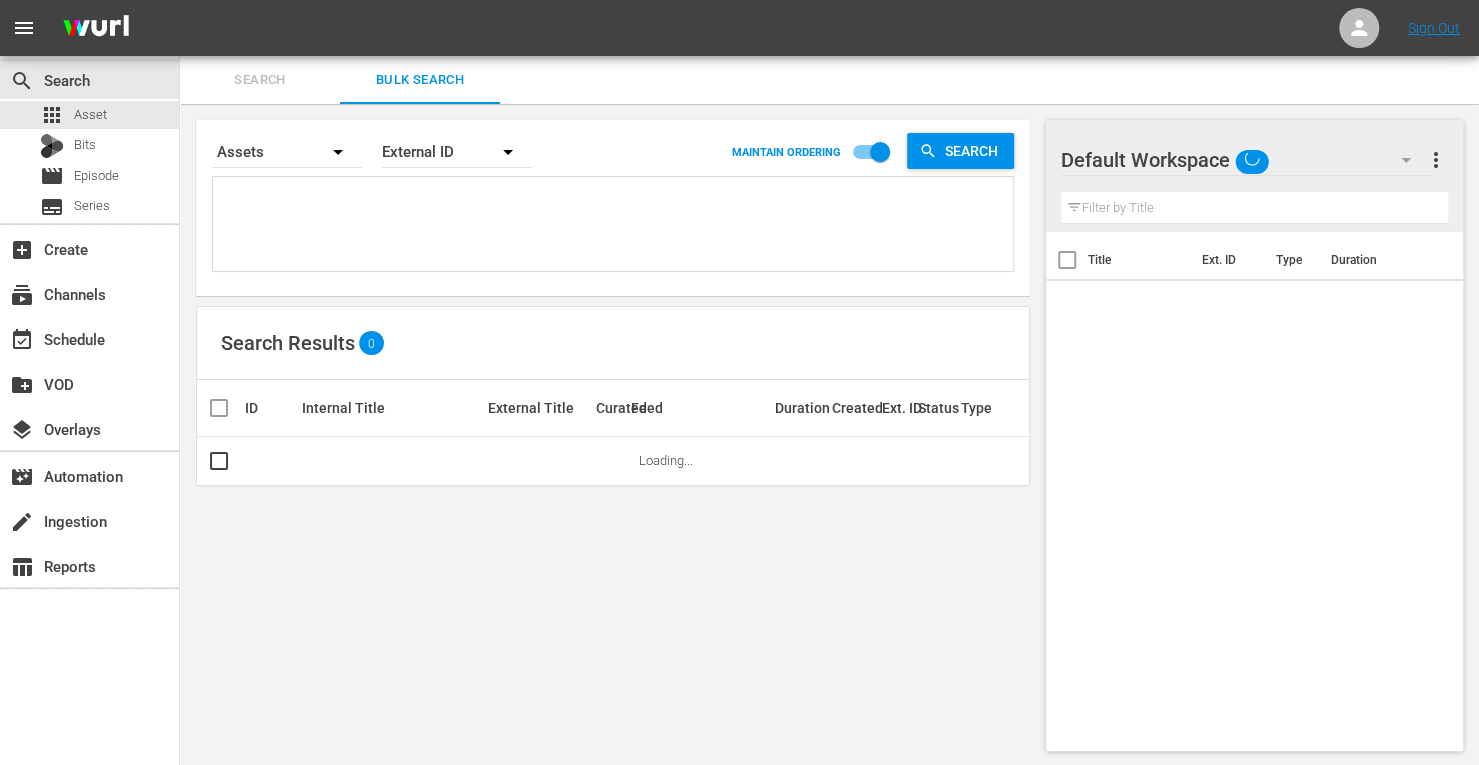 type on "167466
161954
179135
171817
190478
214807" 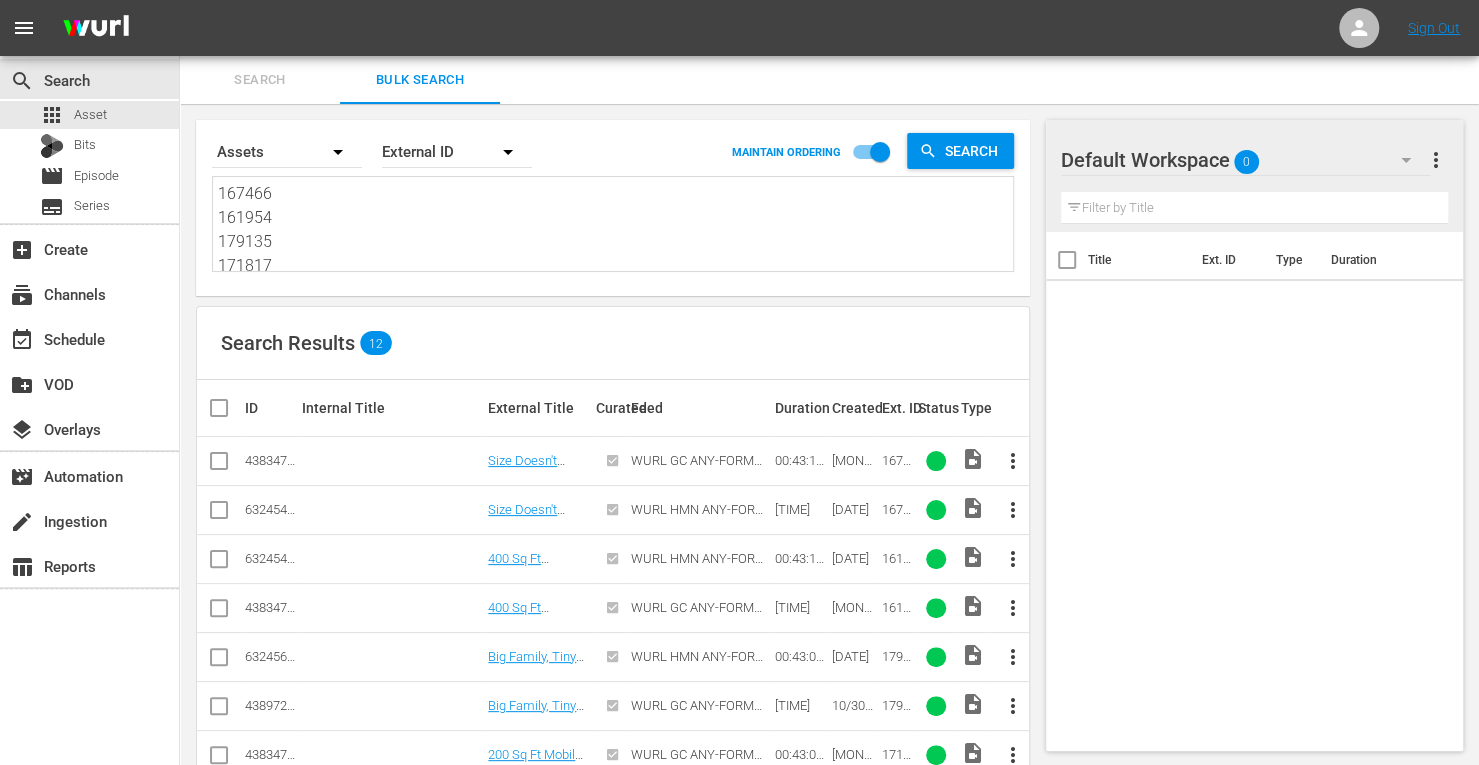 type on "167466
161954
179135
171817
190478
214807" 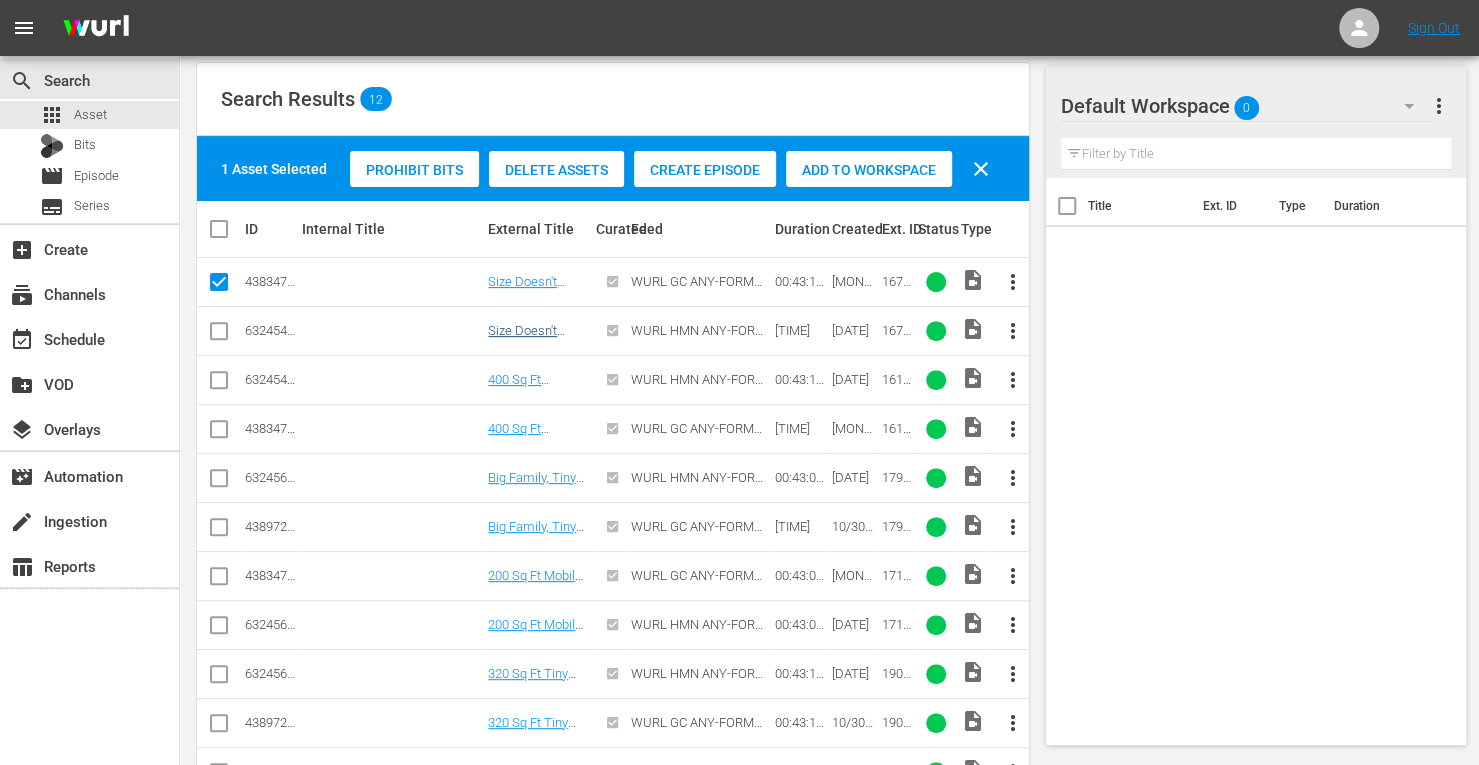 scroll, scrollTop: 250, scrollLeft: 0, axis: vertical 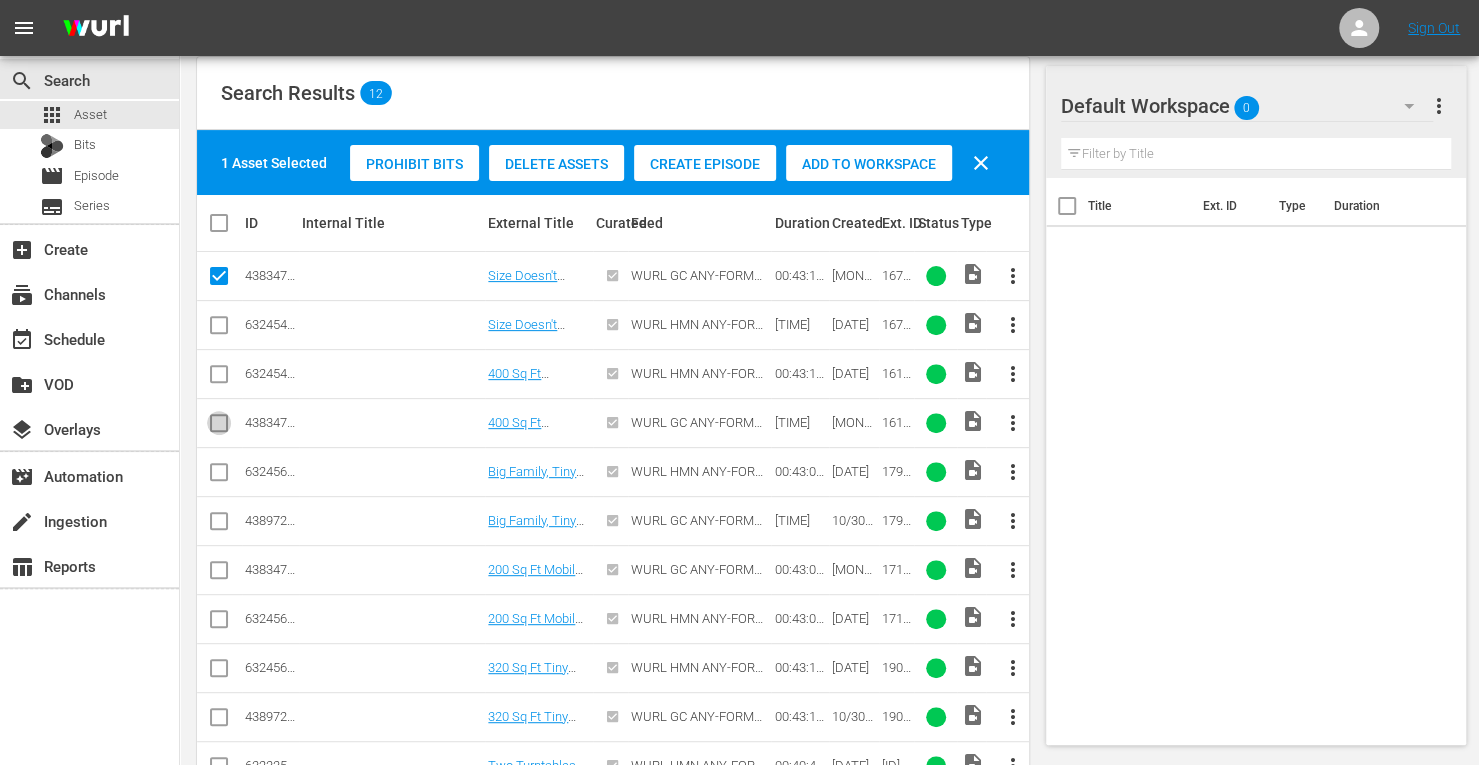 click at bounding box center (219, 427) 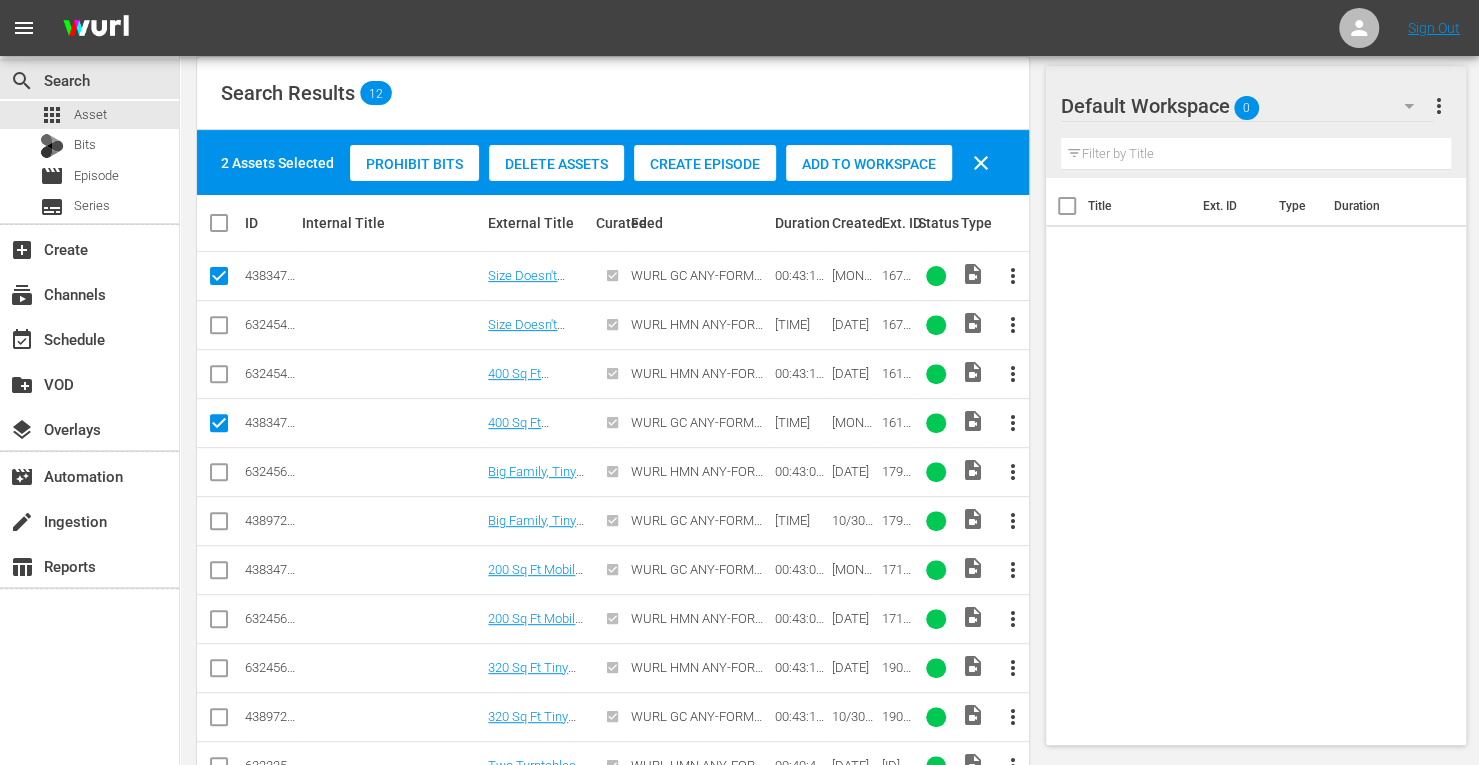 scroll, scrollTop: 302, scrollLeft: 0, axis: vertical 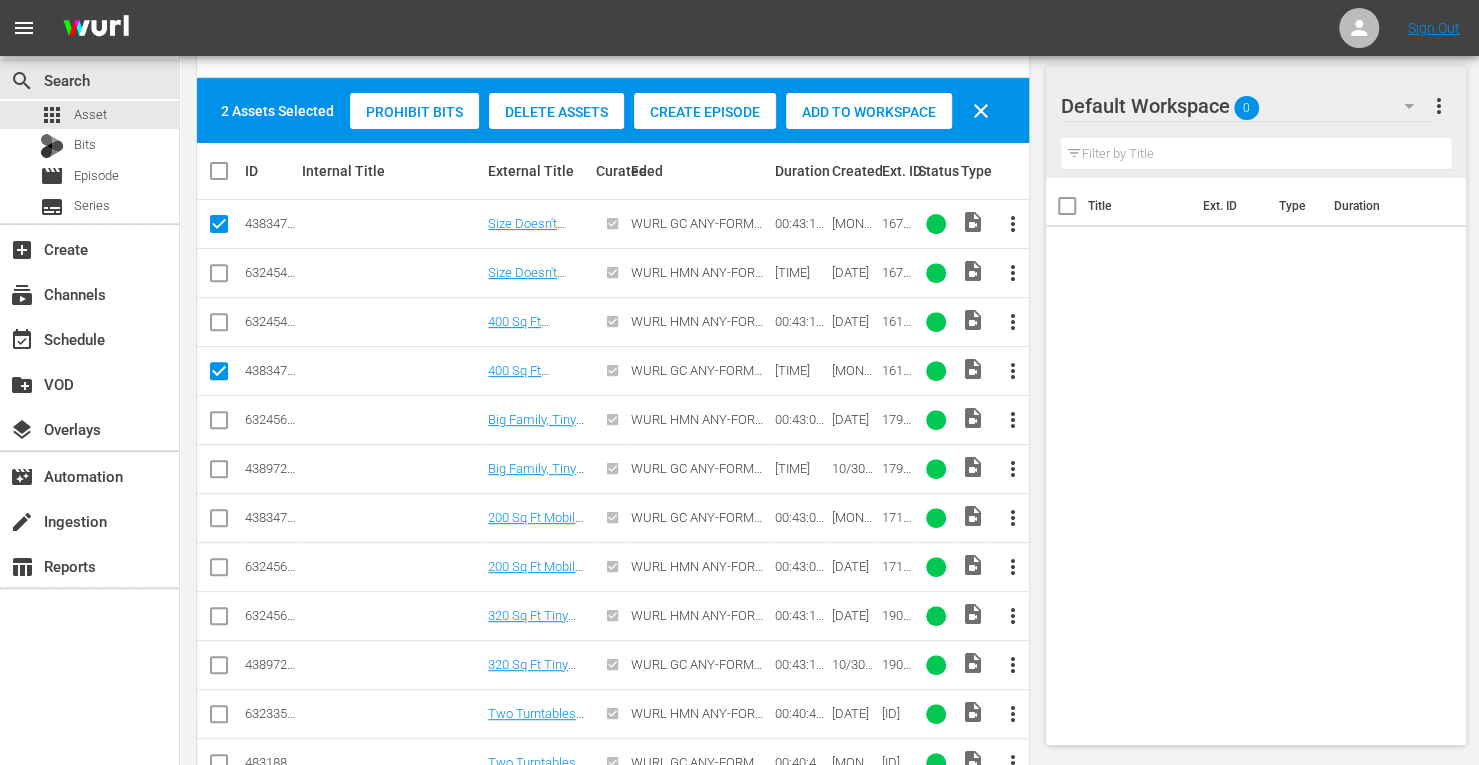 click at bounding box center [219, 473] 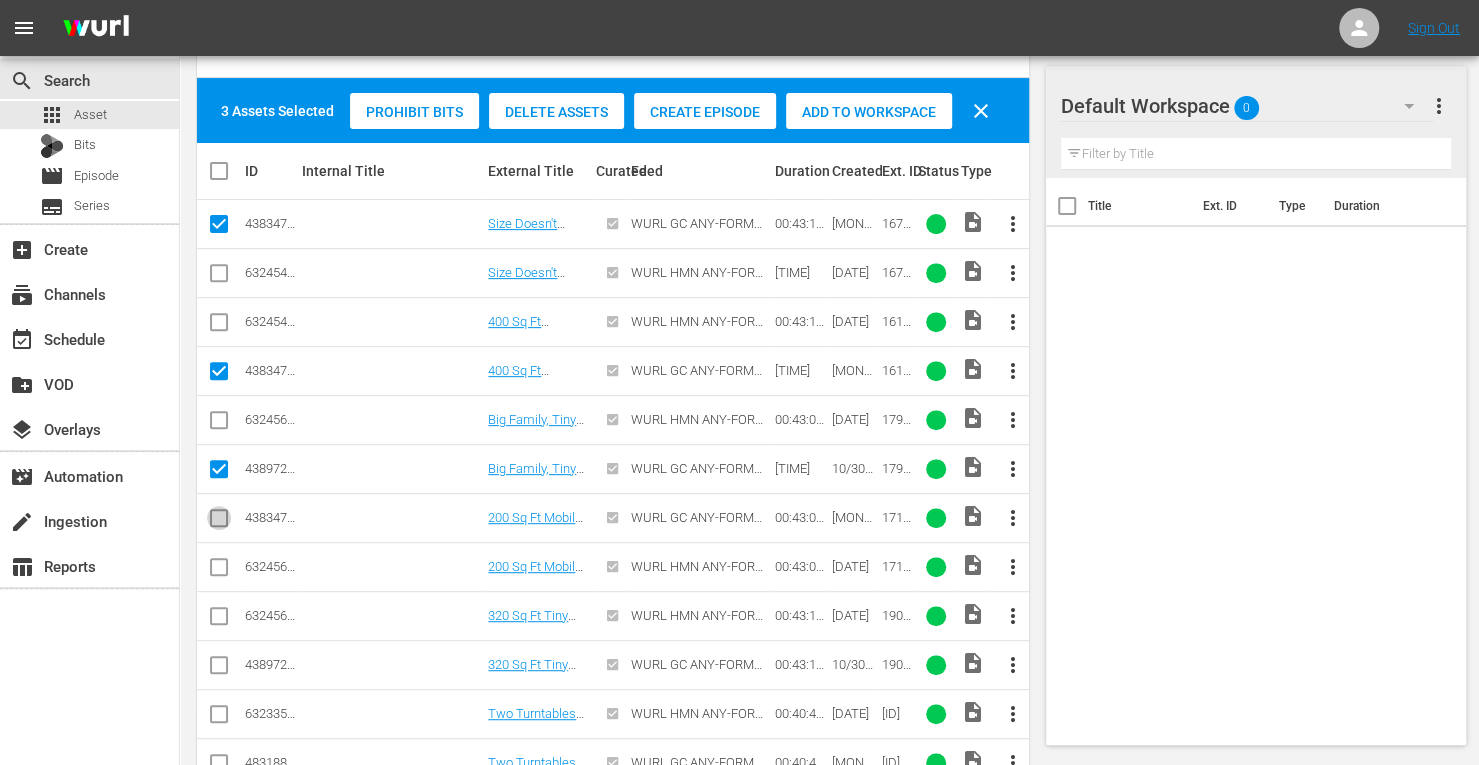 click at bounding box center [219, 522] 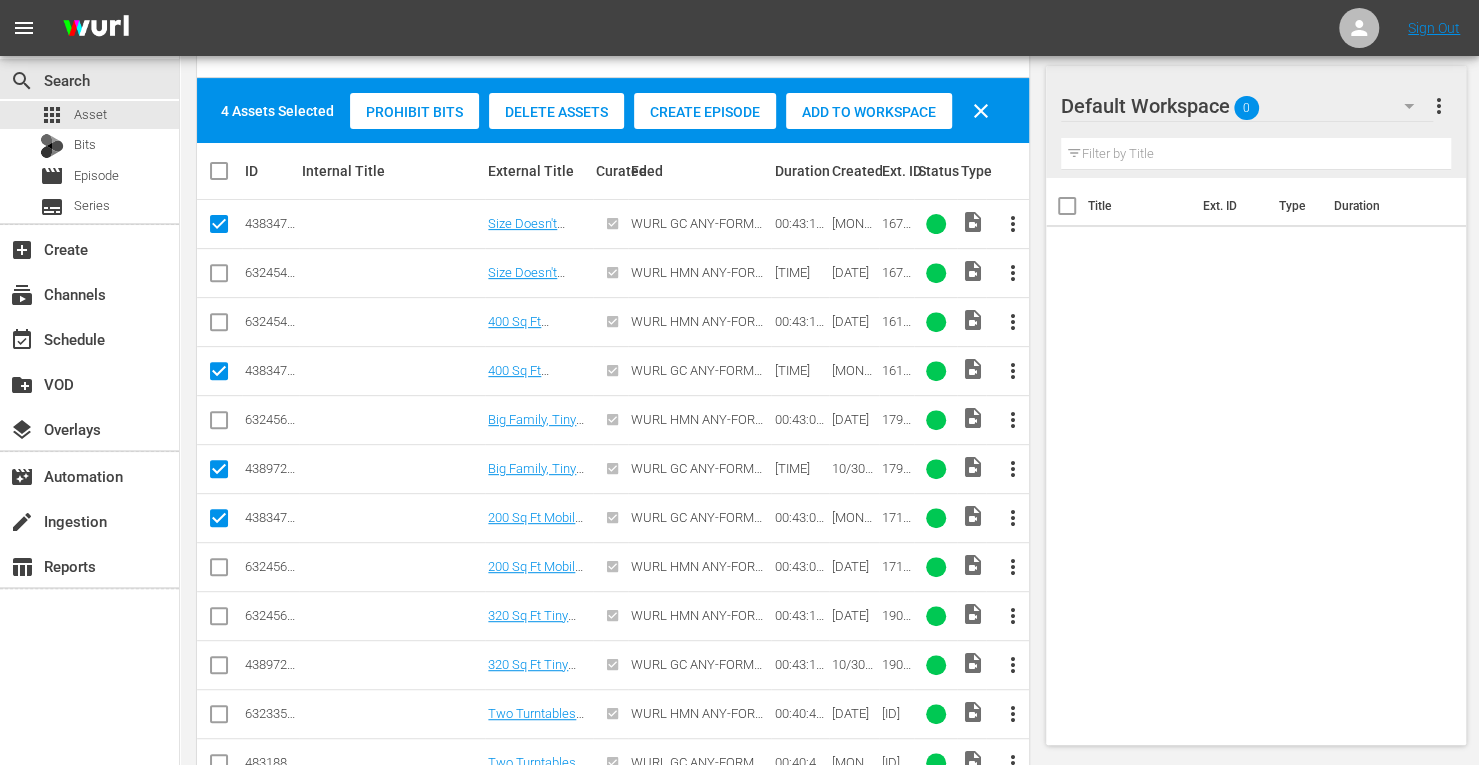 click at bounding box center [219, 669] 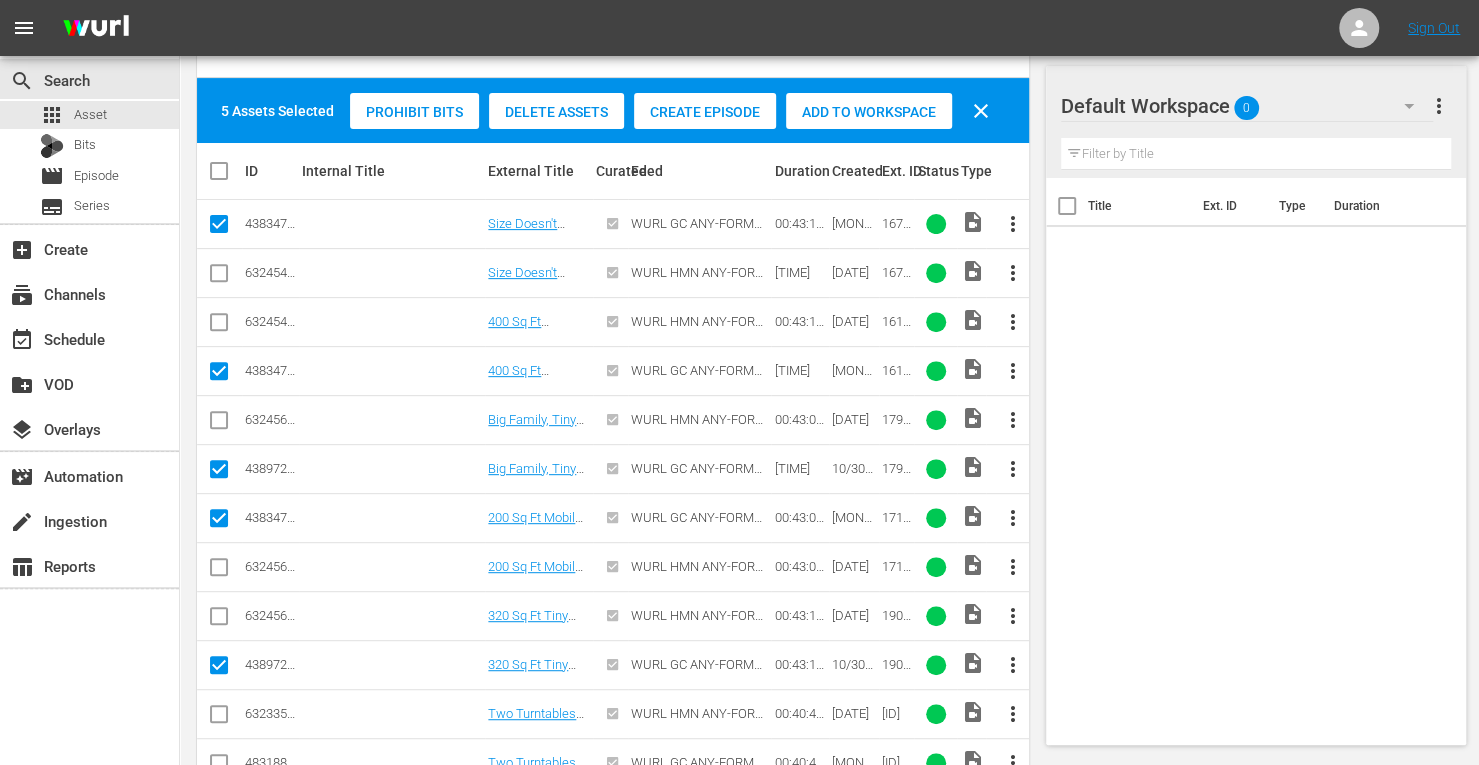 scroll, scrollTop: 356, scrollLeft: 0, axis: vertical 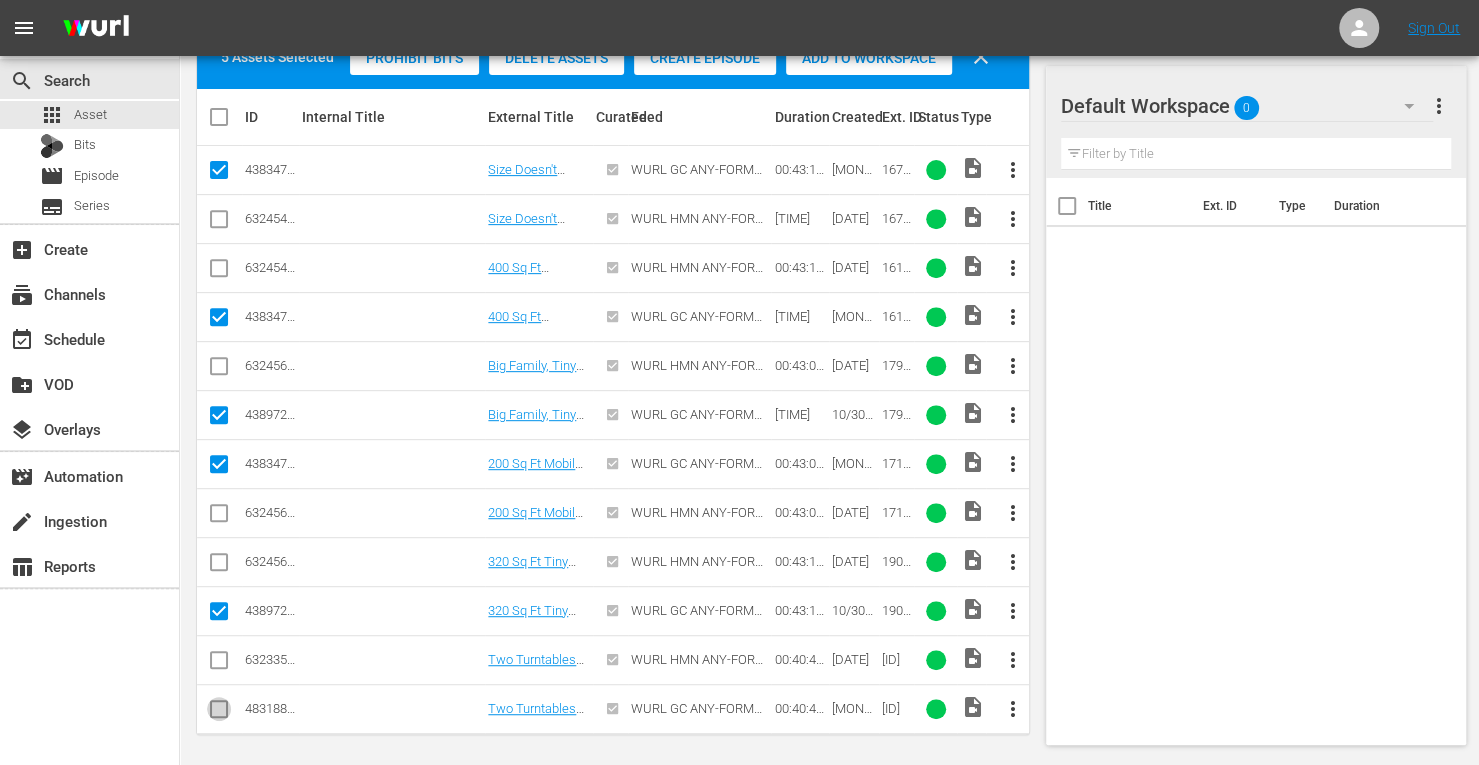 click at bounding box center (219, 713) 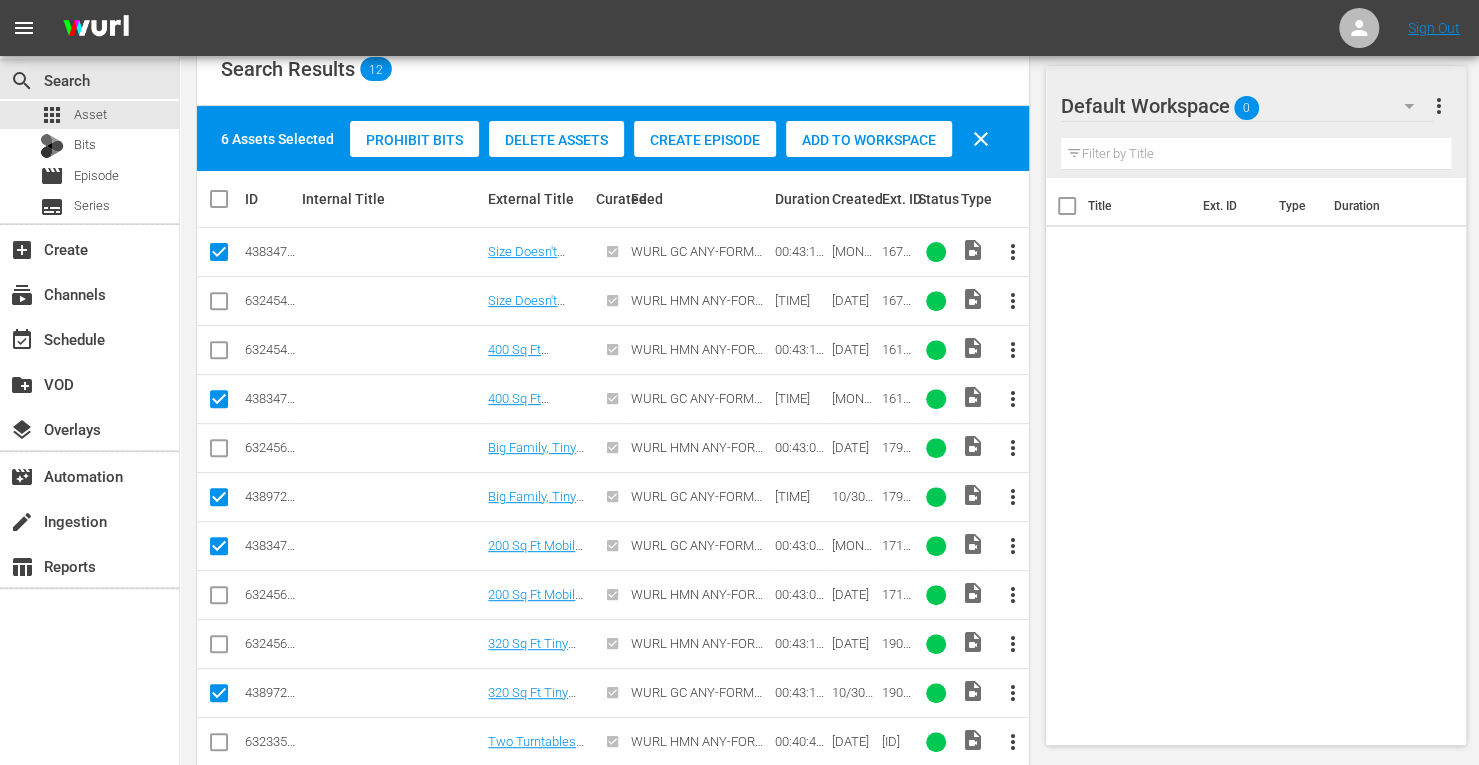 scroll, scrollTop: 273, scrollLeft: 0, axis: vertical 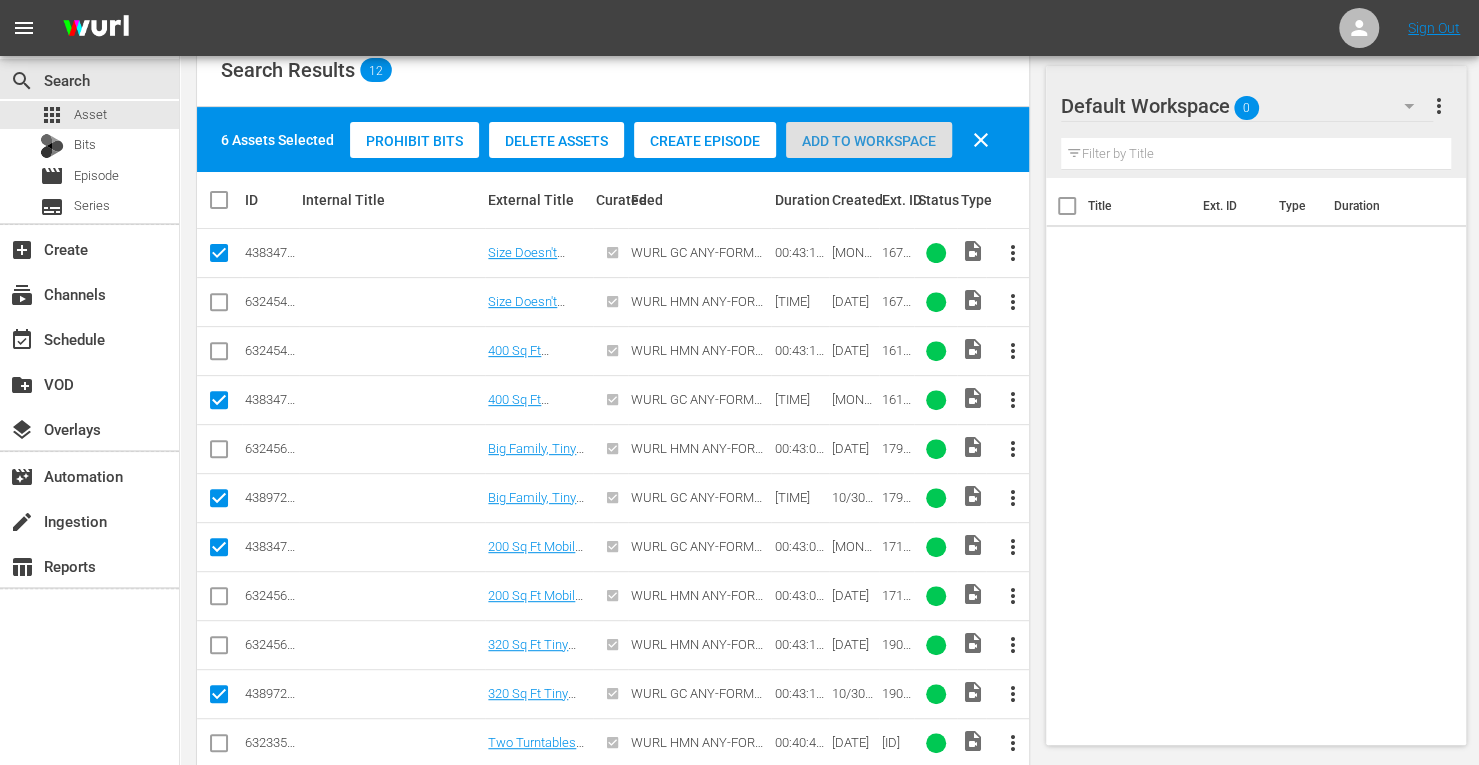 click on "Add to Workspace" at bounding box center [869, 141] 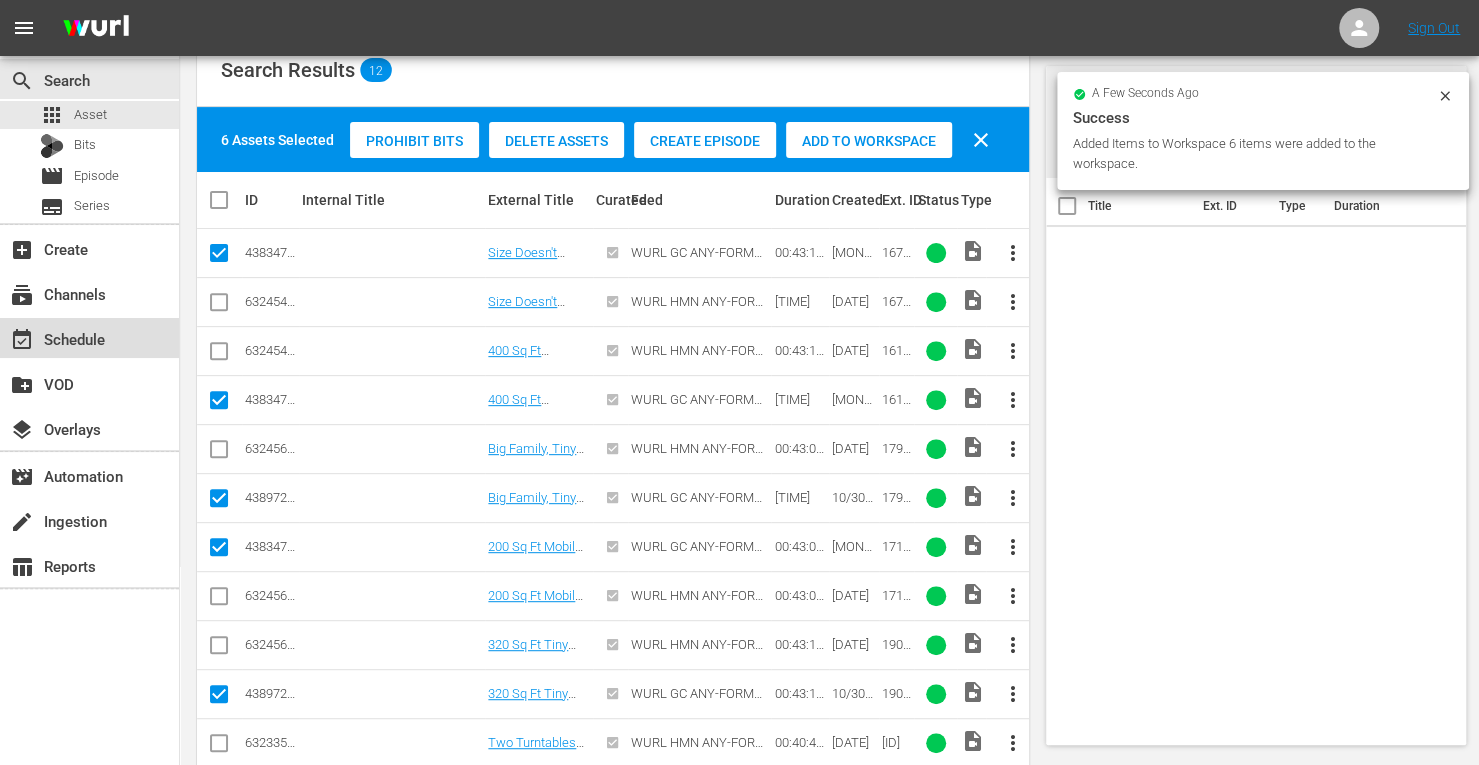 click on "event_available   Schedule" at bounding box center [56, 336] 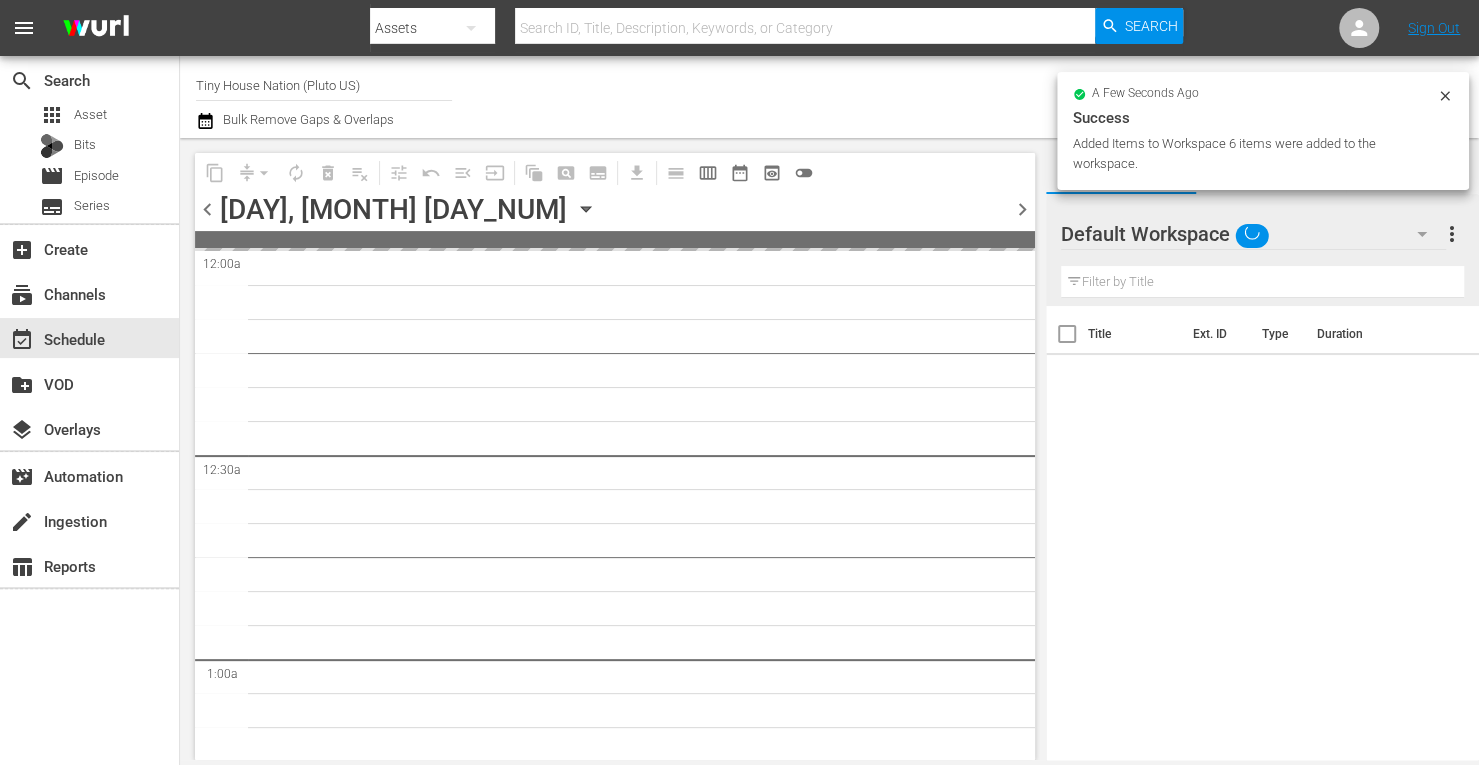 scroll, scrollTop: 0, scrollLeft: 0, axis: both 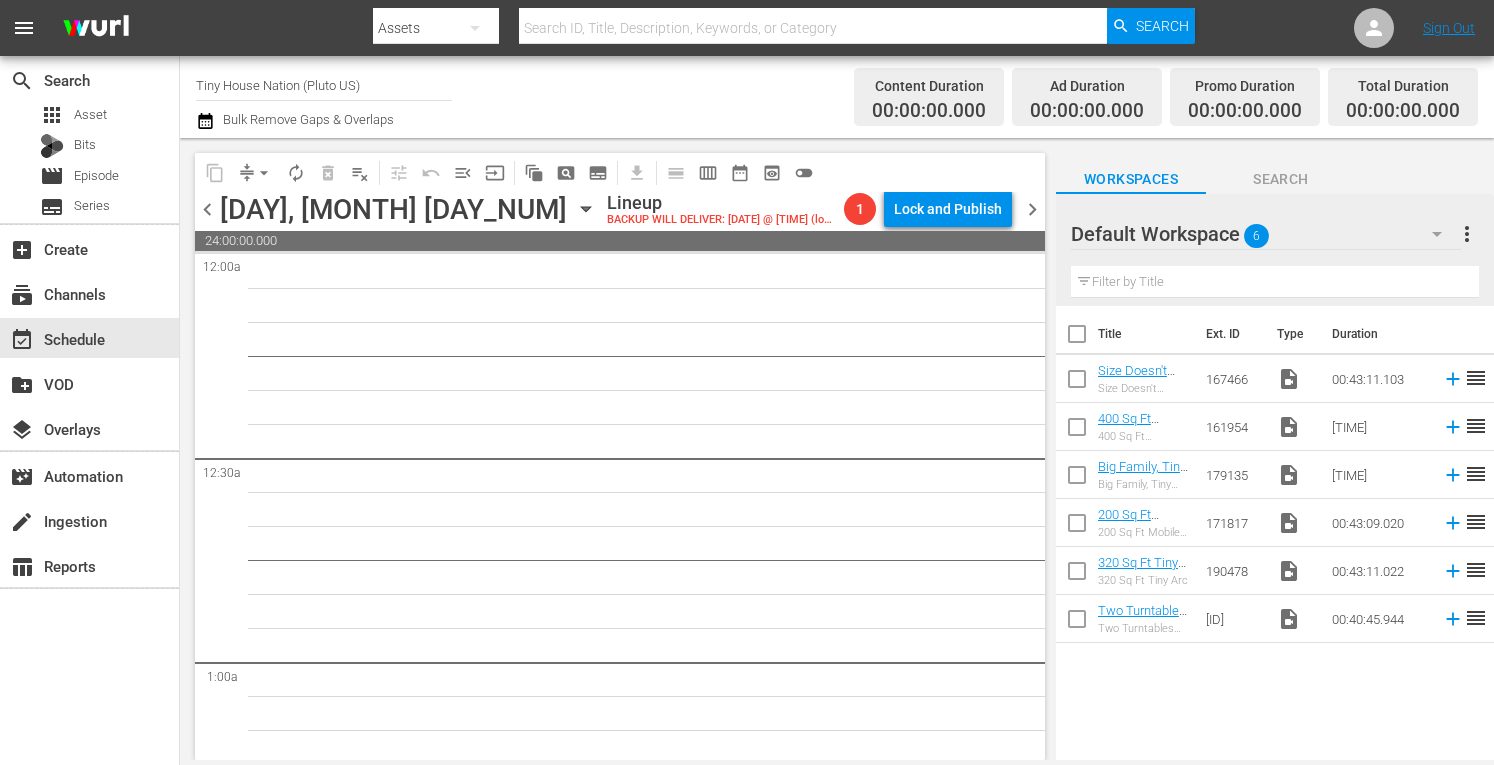 click at bounding box center [1077, 338] 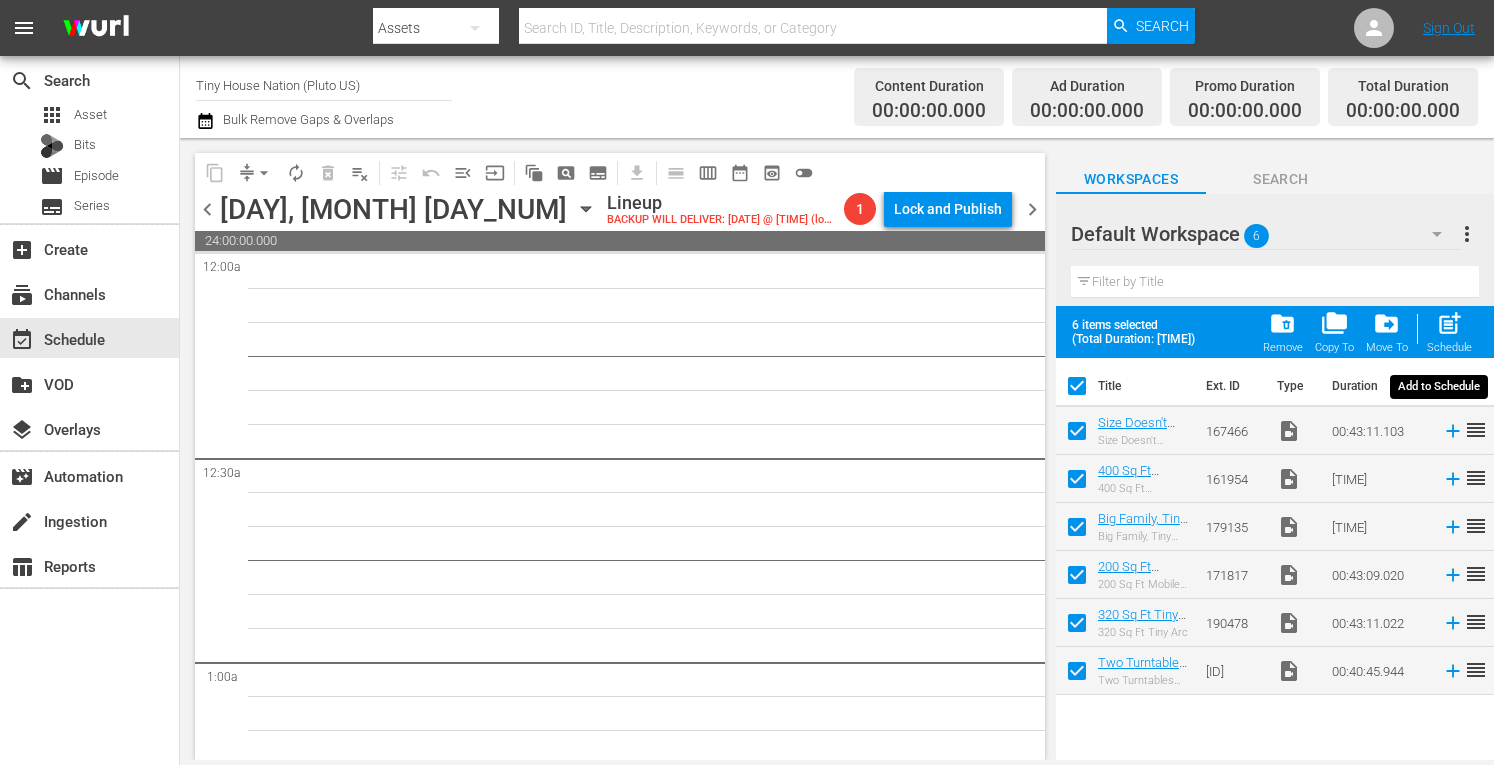 click on "post_add" at bounding box center [1449, 323] 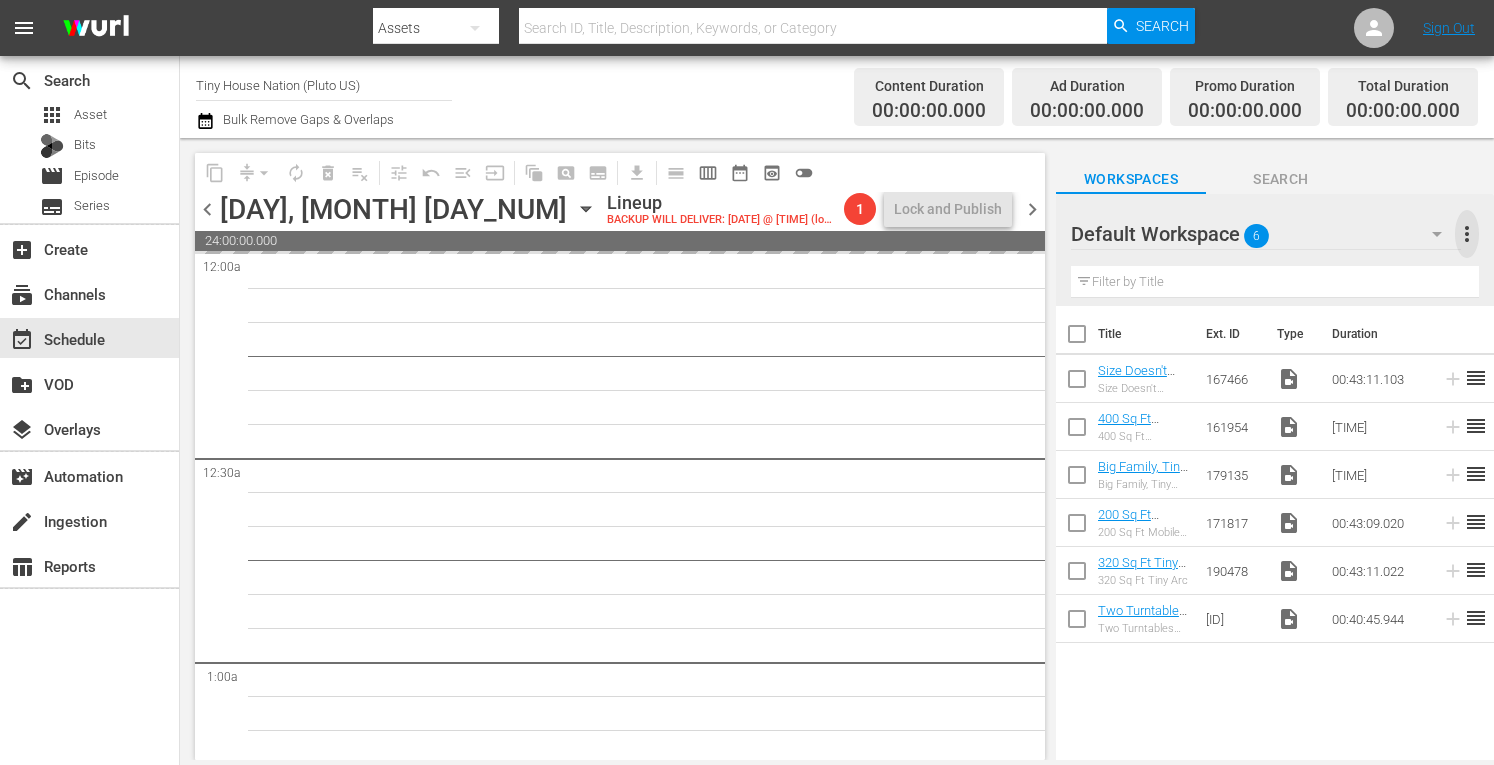 click on "more_vert" at bounding box center [1467, 234] 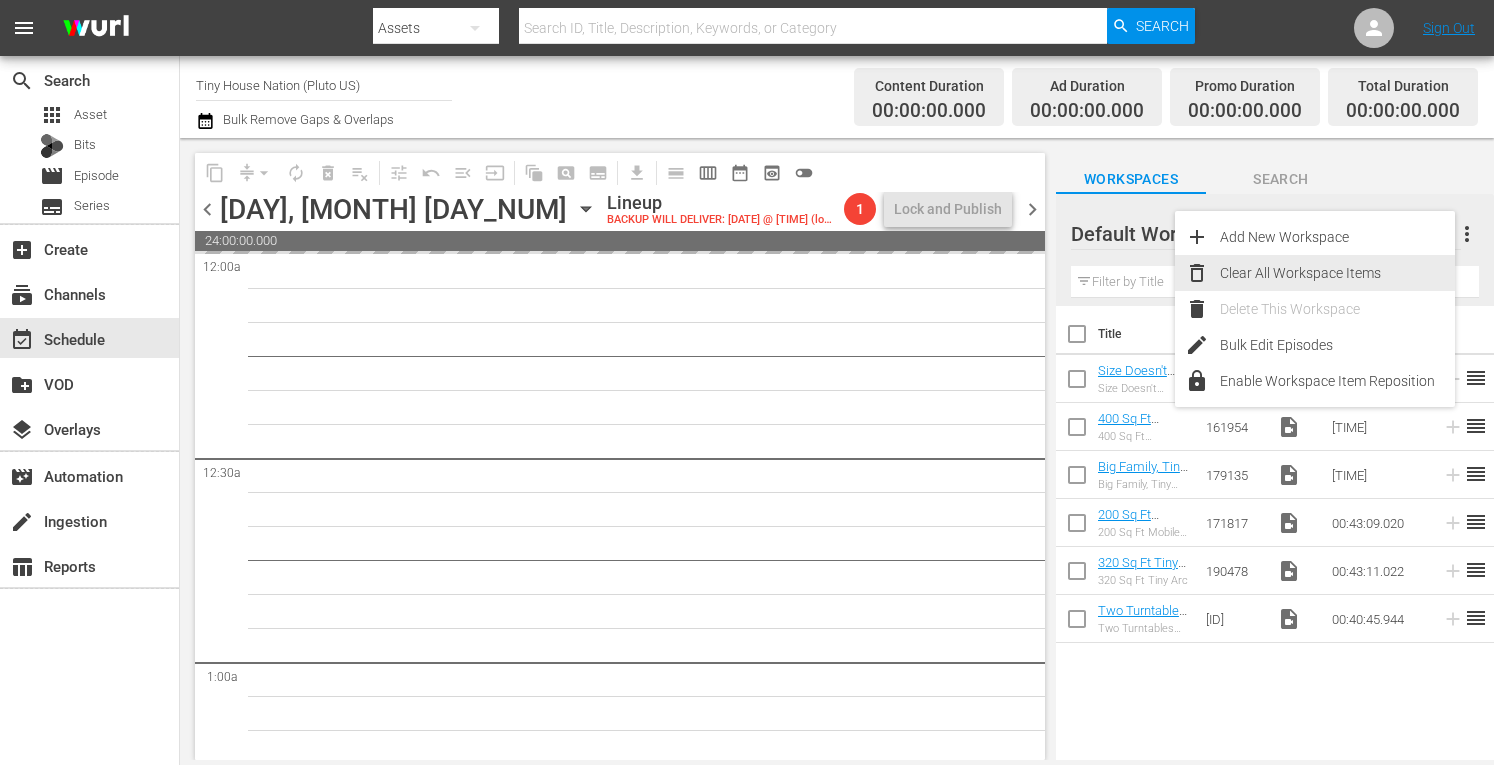 click on "Clear All Workspace Items" at bounding box center (1337, 273) 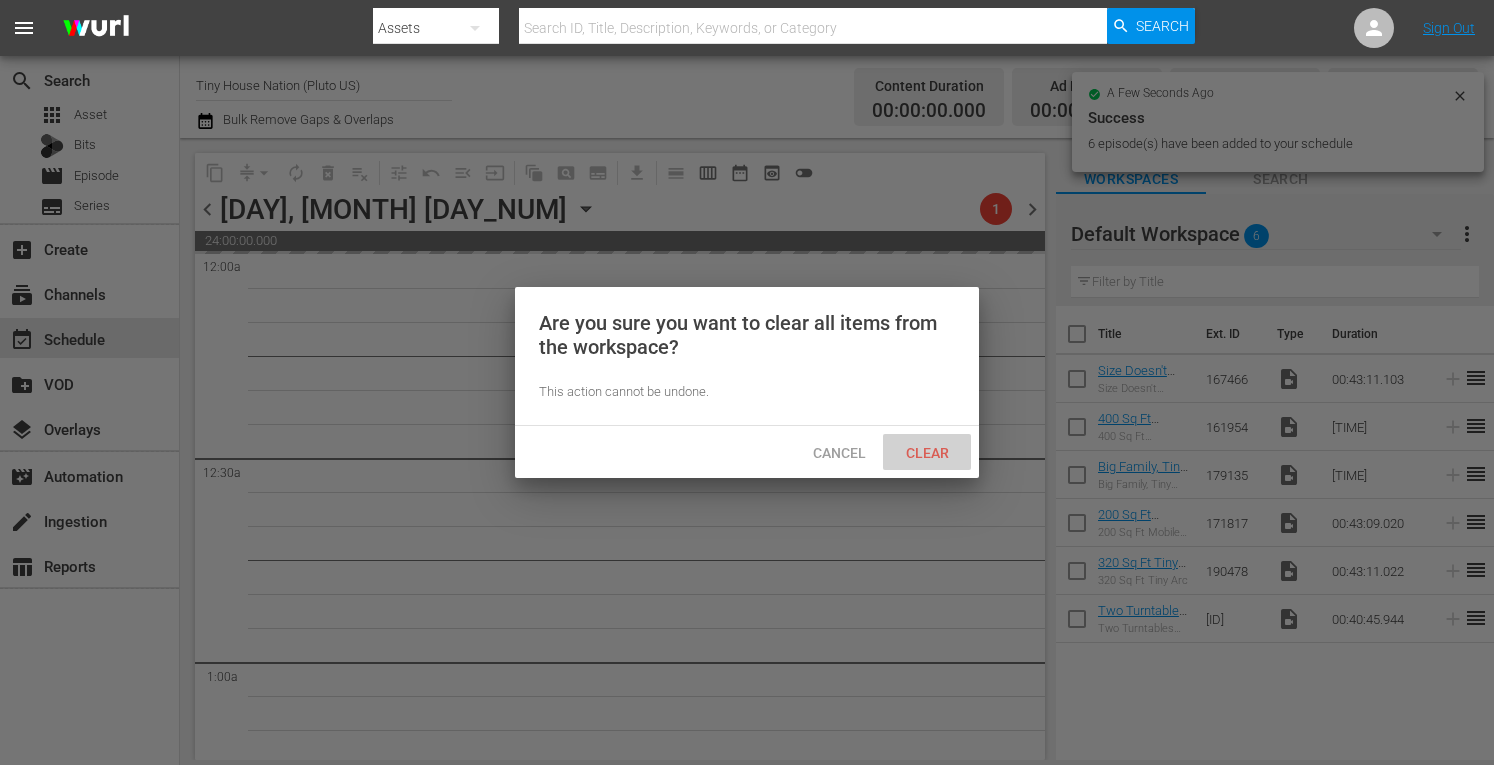 click on "Clear" at bounding box center (927, 453) 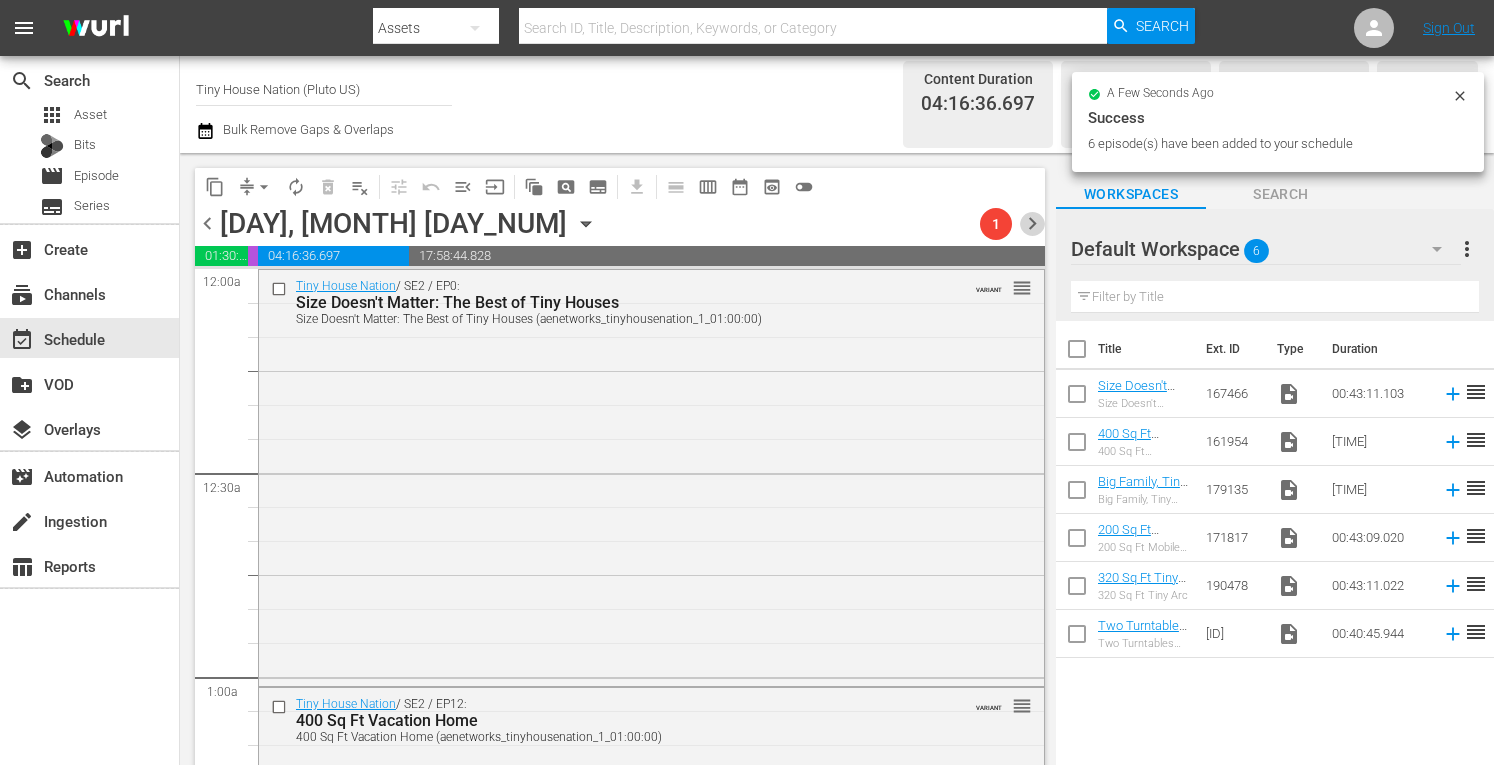 click on "chevron_right" at bounding box center (1032, 223) 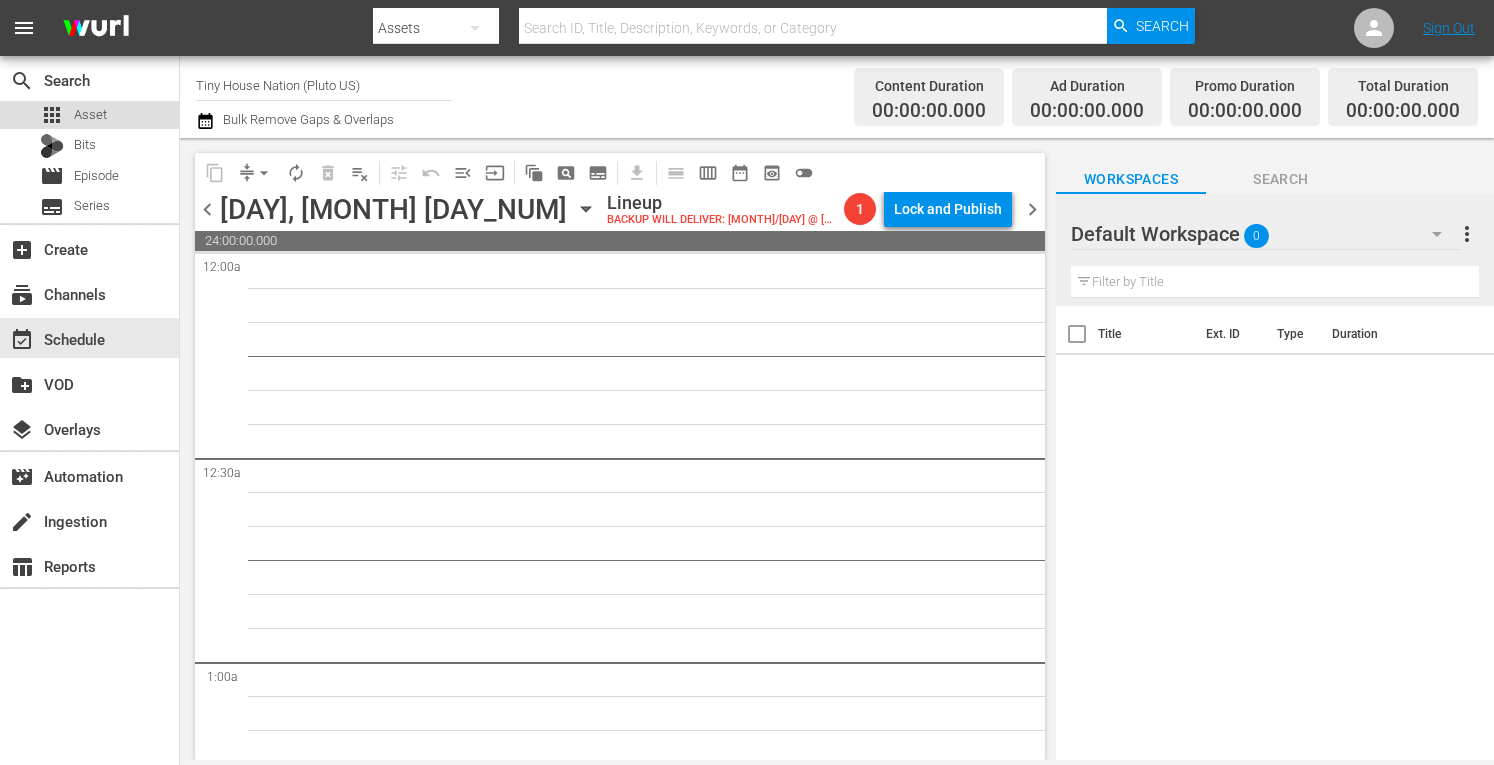 click on "apps Asset" at bounding box center (89, 115) 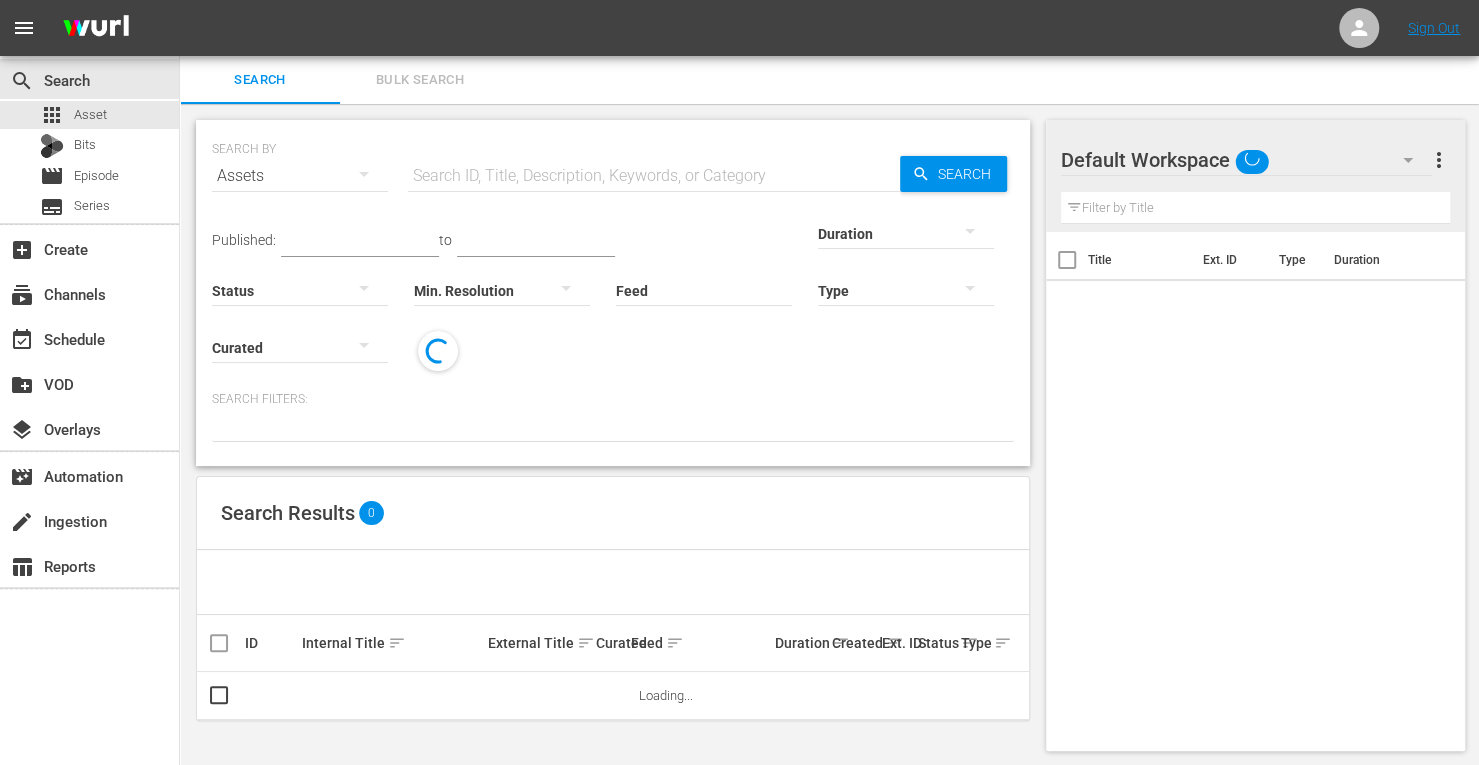 click on "Bulk Search" at bounding box center (420, 80) 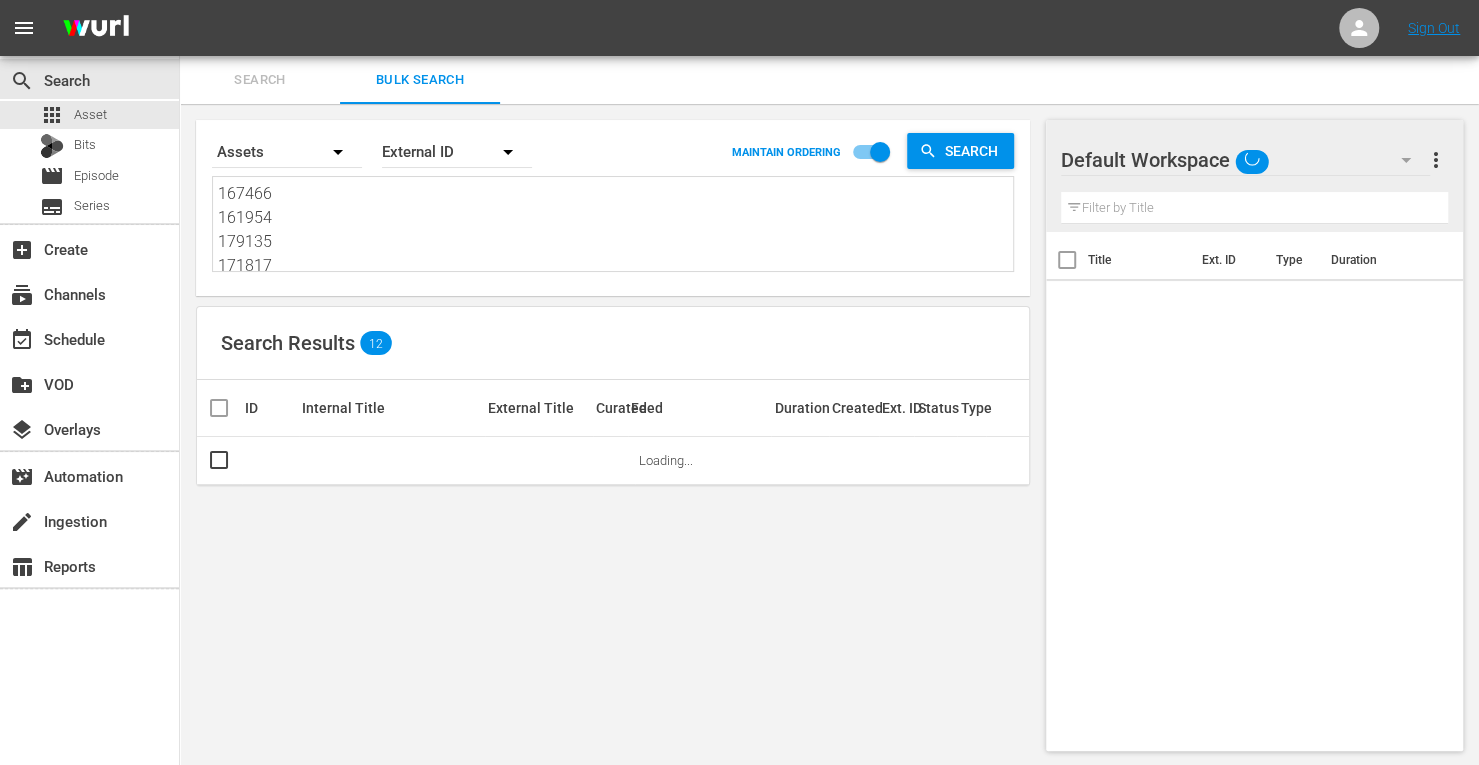 drag, startPoint x: 306, startPoint y: 261, endPoint x: 106, endPoint y: 57, distance: 285.68515 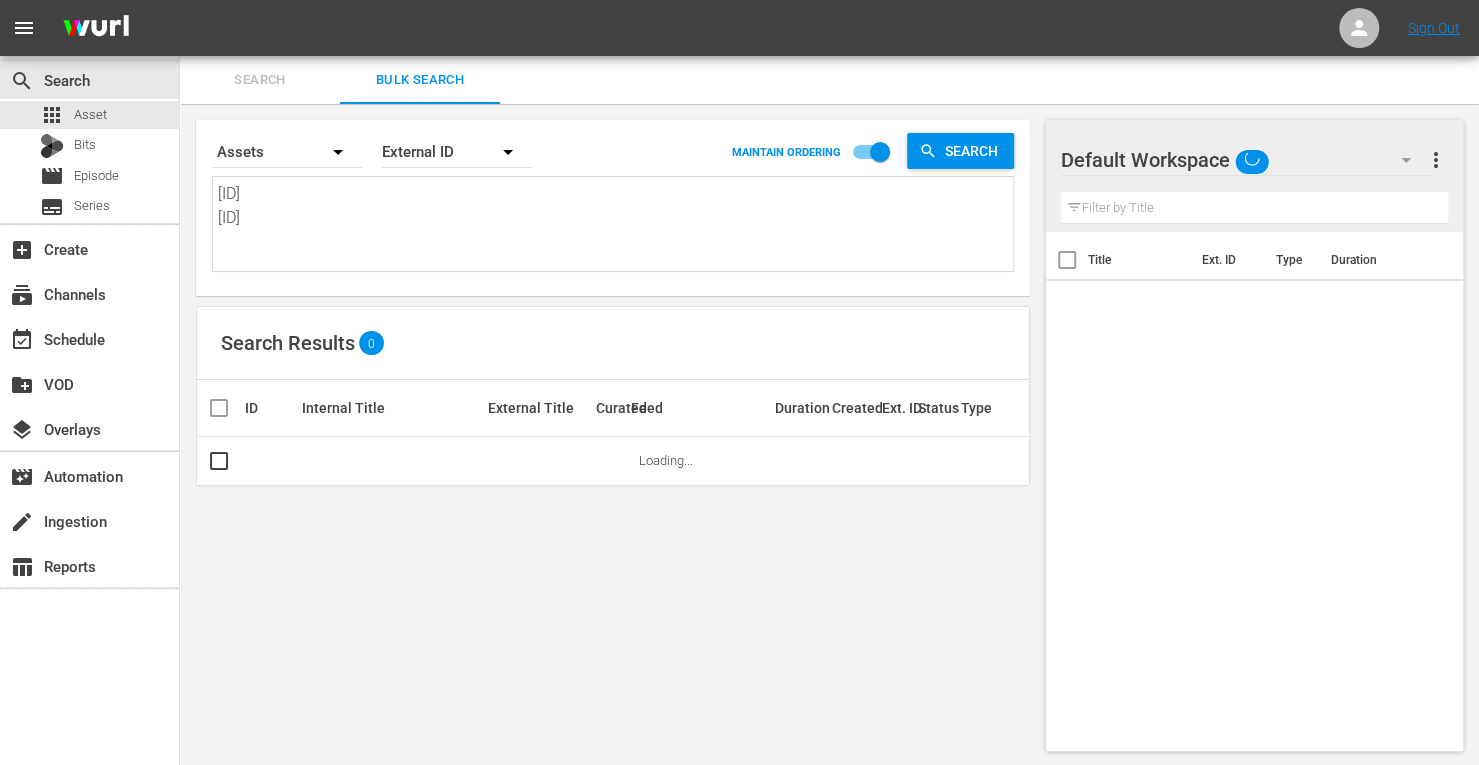 drag, startPoint x: 276, startPoint y: 264, endPoint x: 0, endPoint y: -81, distance: 441.81558 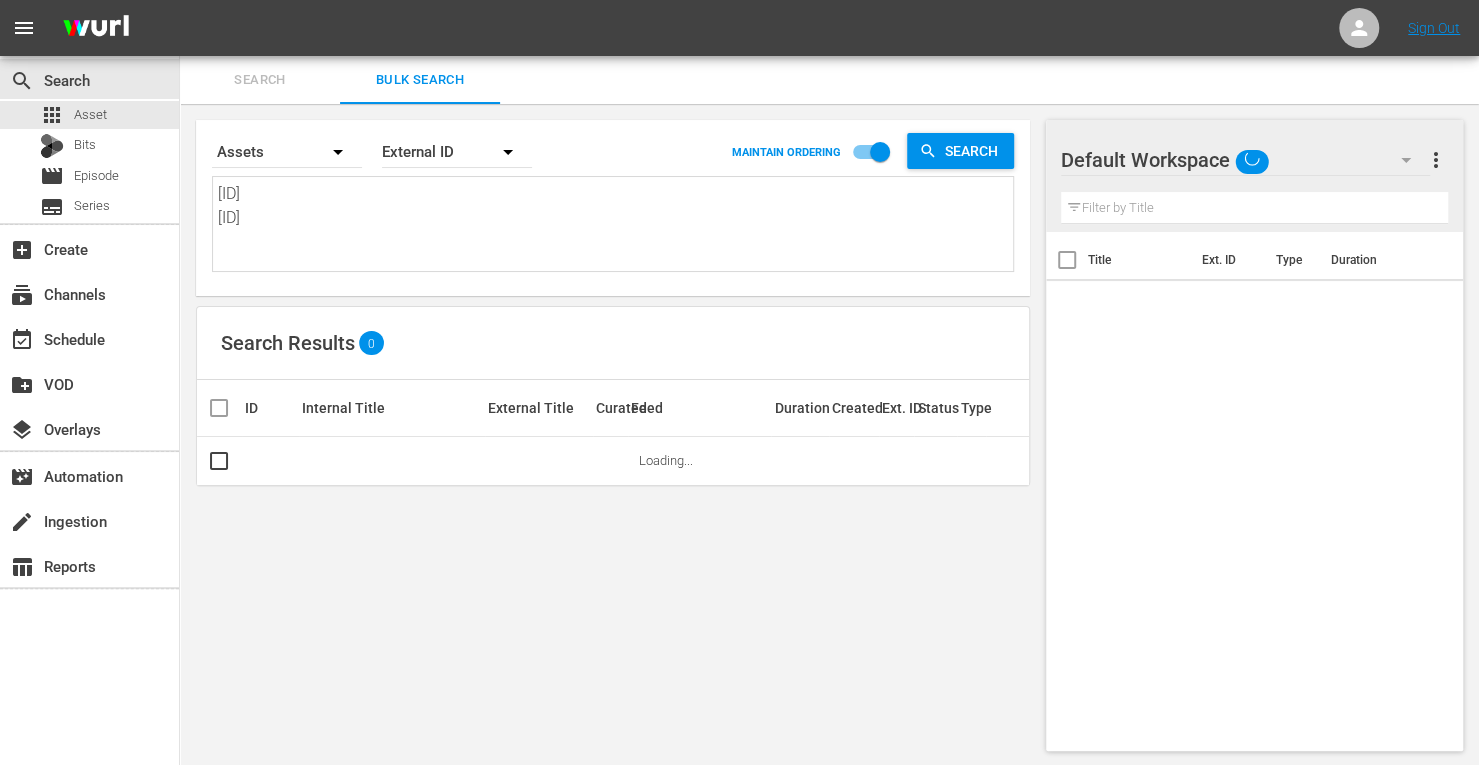 click on "Search Results 0 ID Internal Title External Title Curated Feed Duration Created Ext. ID Status Type Loading... Default Workspace Default more_vert Filter by Title Title Ext. ID Type Duration" at bounding box center (739, 382) 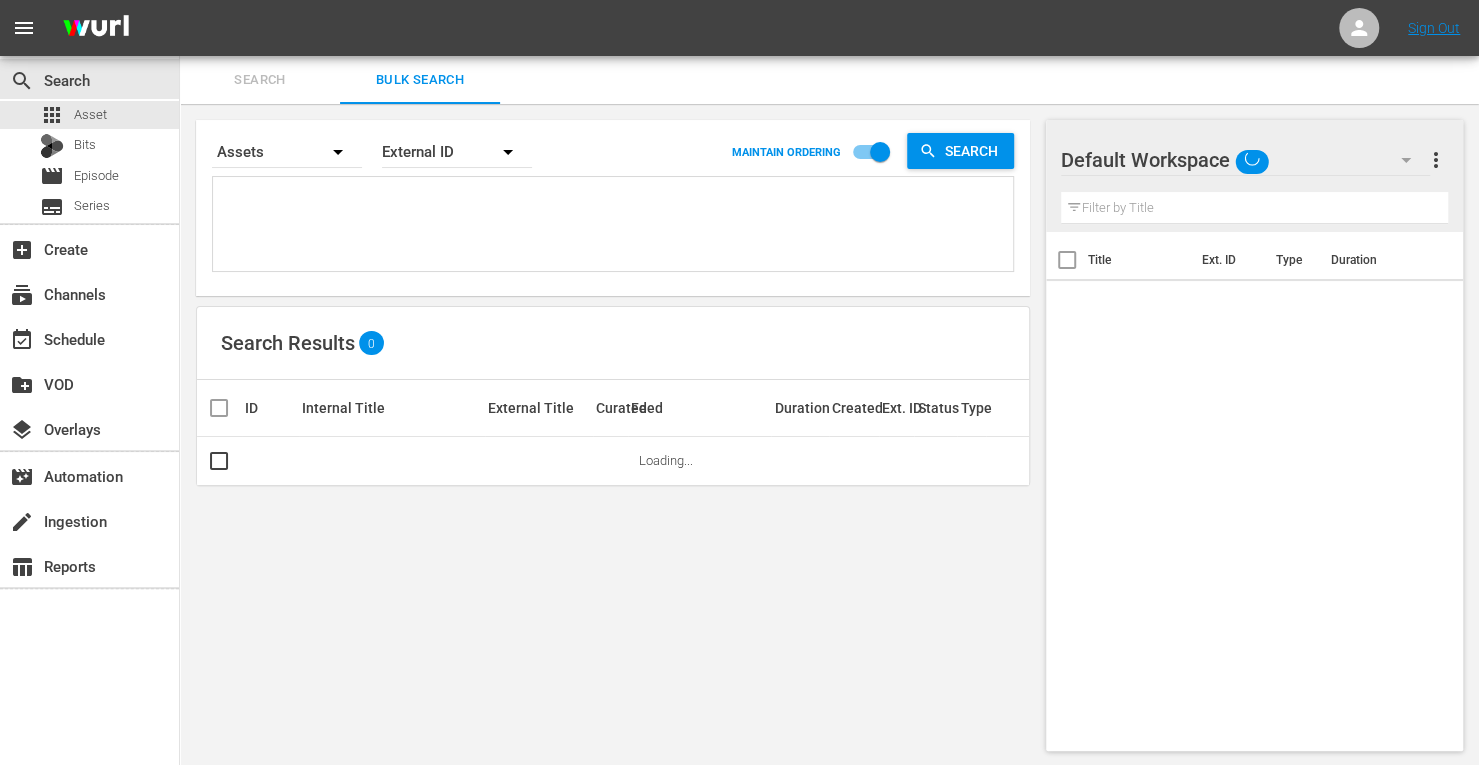 paste on "[ID]
[ID]
[ID]
[ID]
[ID]
[ID]
[ID]
[ID]
[ID]
[ID]
[ID]
[ID]" 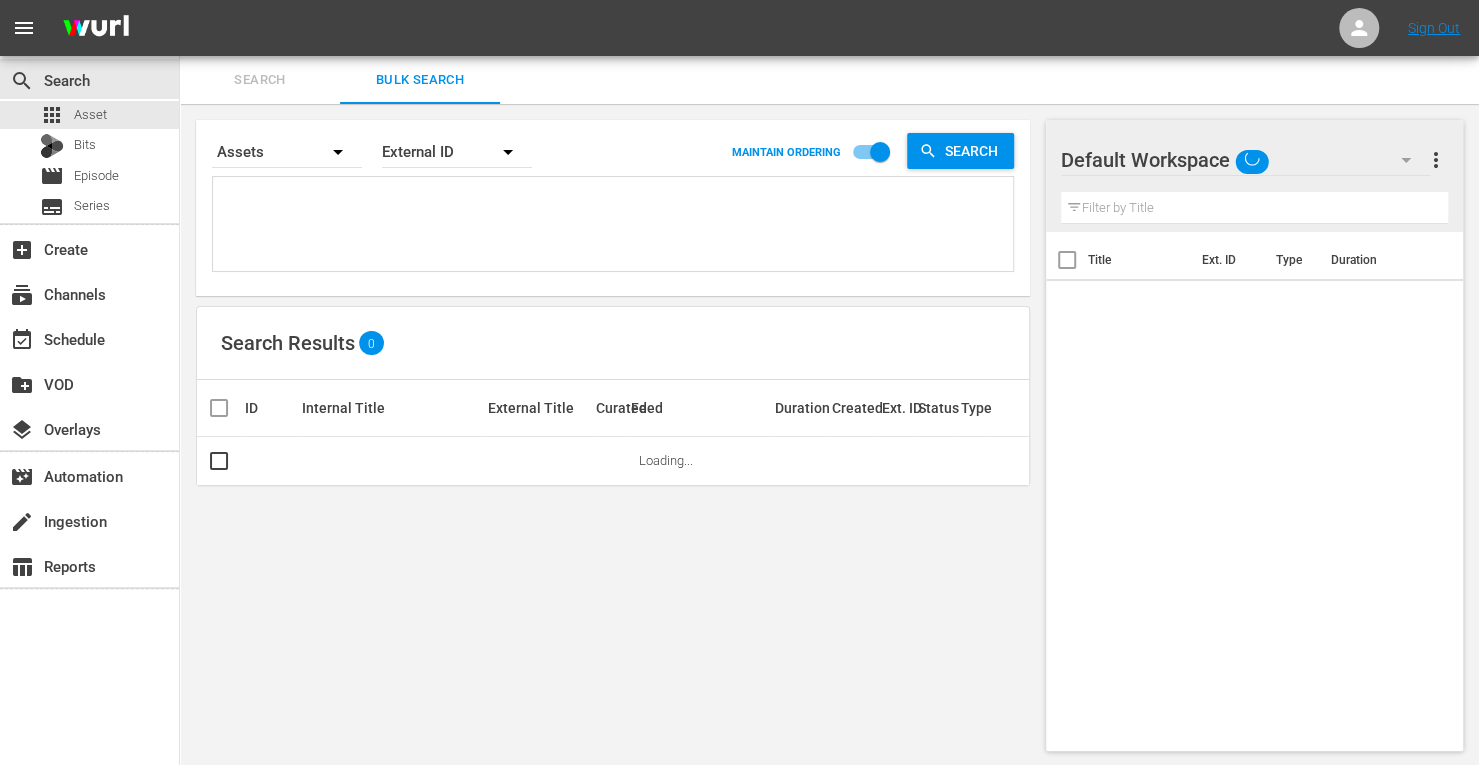 type on "[ID]
[ID]
[ID]
[ID]
[ID]
[ID]
[ID]
[ID]
[ID]
[ID]
[ID]
[ID]" 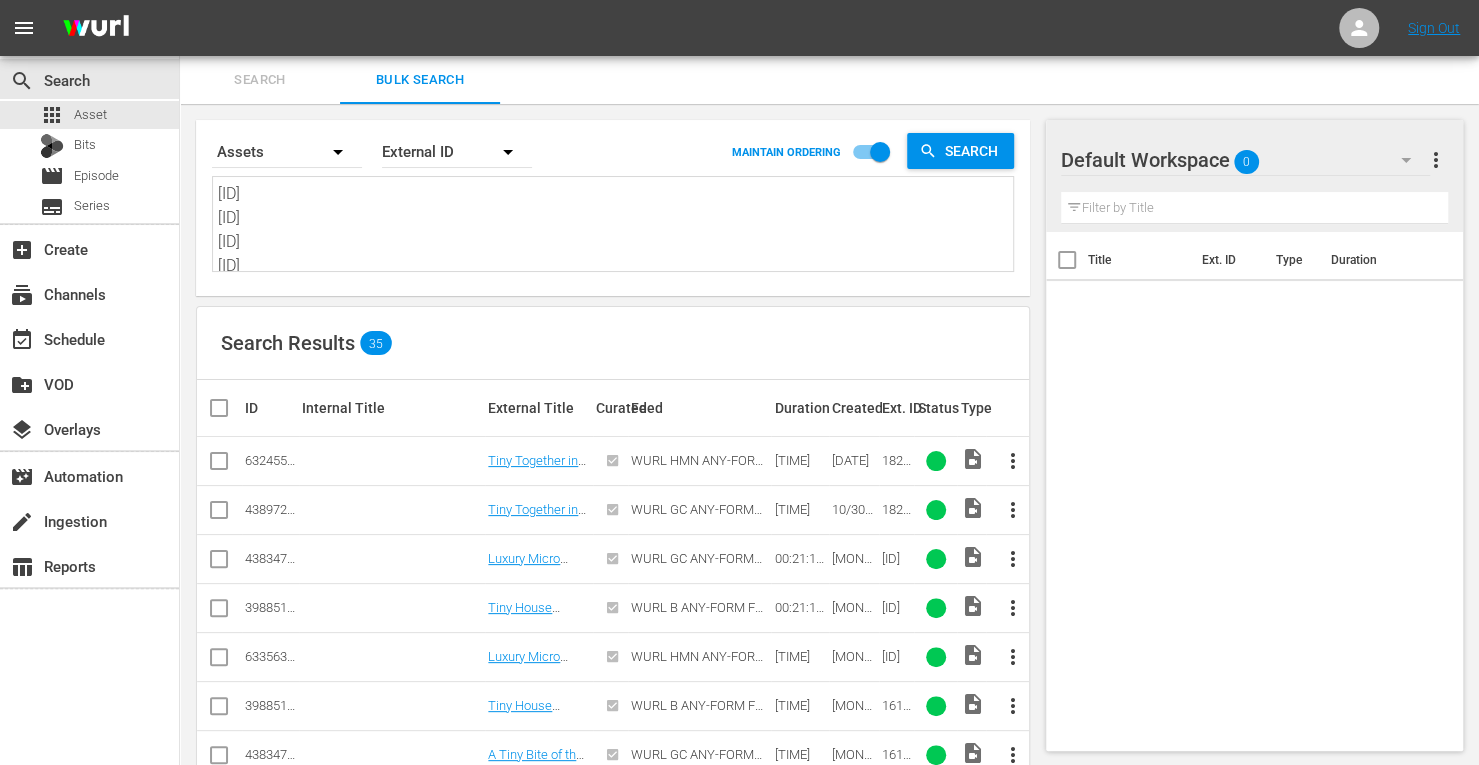 type on "[ID]
[ID]
[ID]
[ID]
[ID]
[ID]
[ID]
[ID]
[ID]
[ID]
[ID]
[ID]" 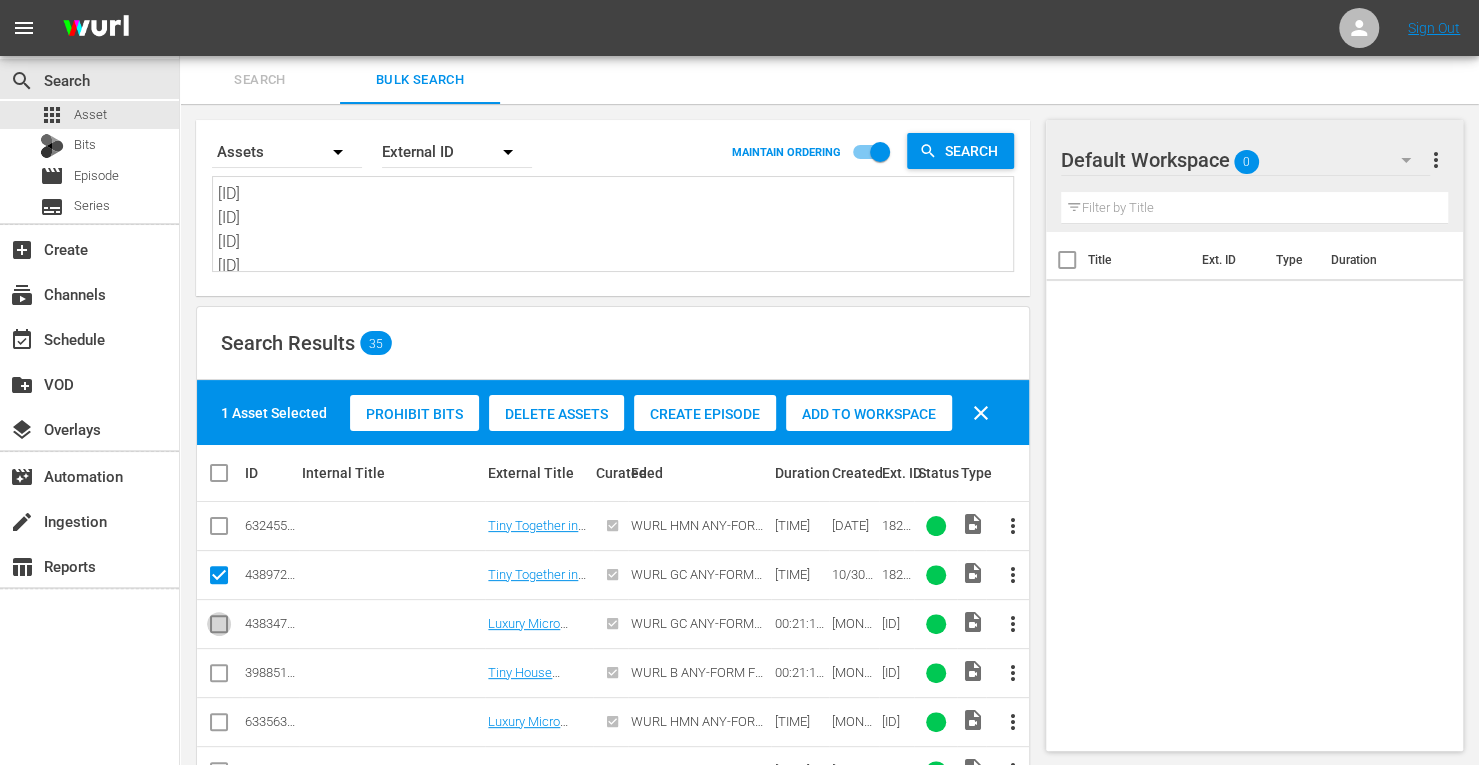 click at bounding box center (219, 628) 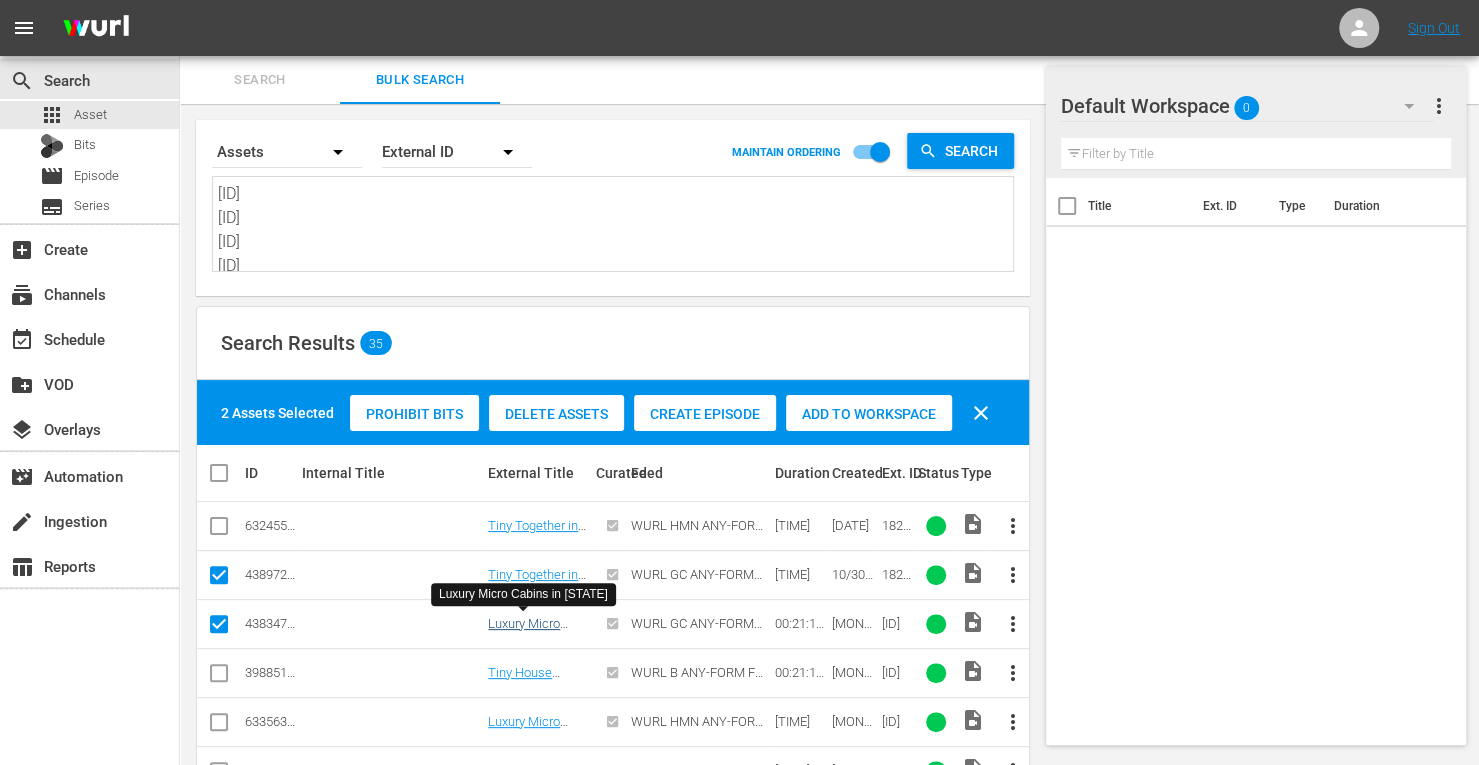 scroll, scrollTop: 161, scrollLeft: 0, axis: vertical 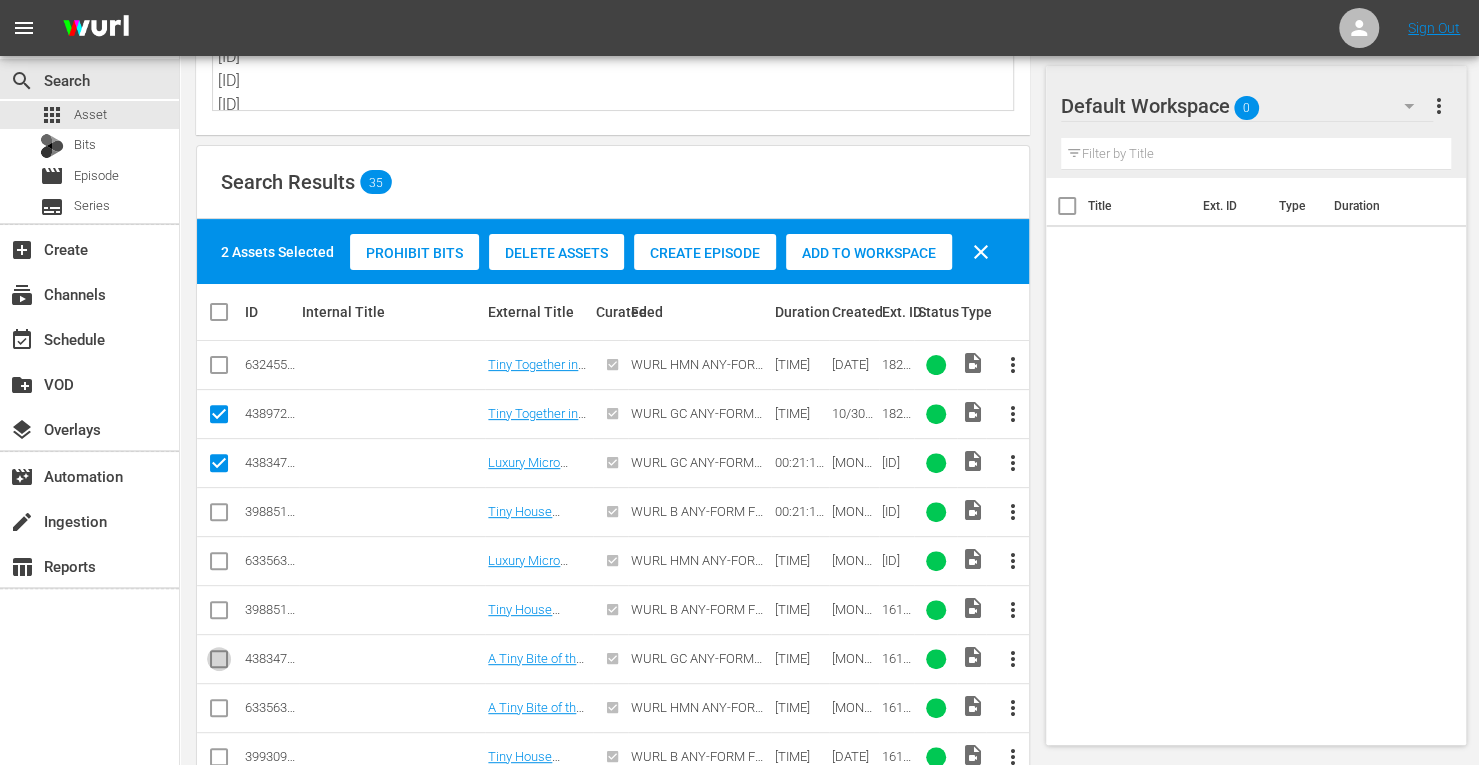 click at bounding box center (219, 663) 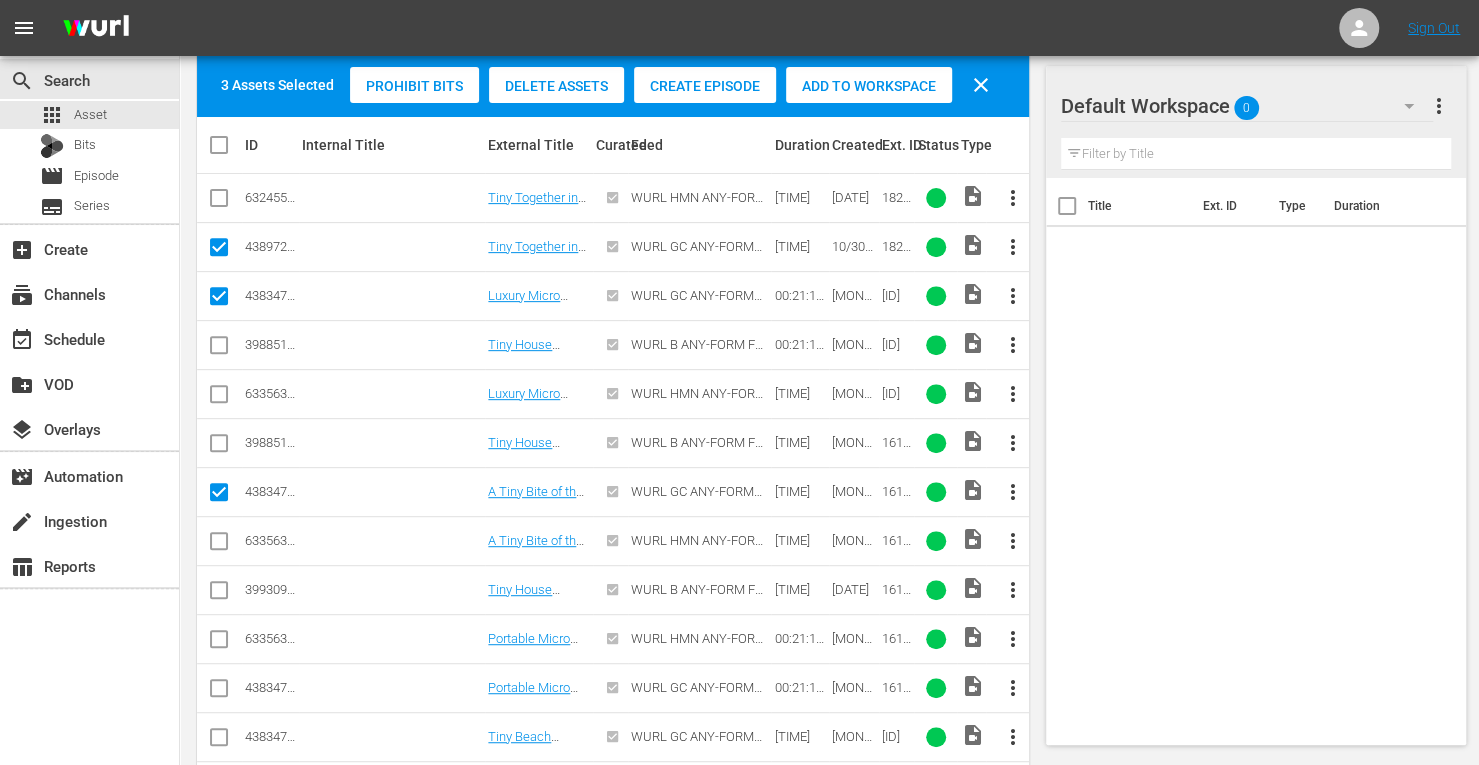 scroll, scrollTop: 330, scrollLeft: 0, axis: vertical 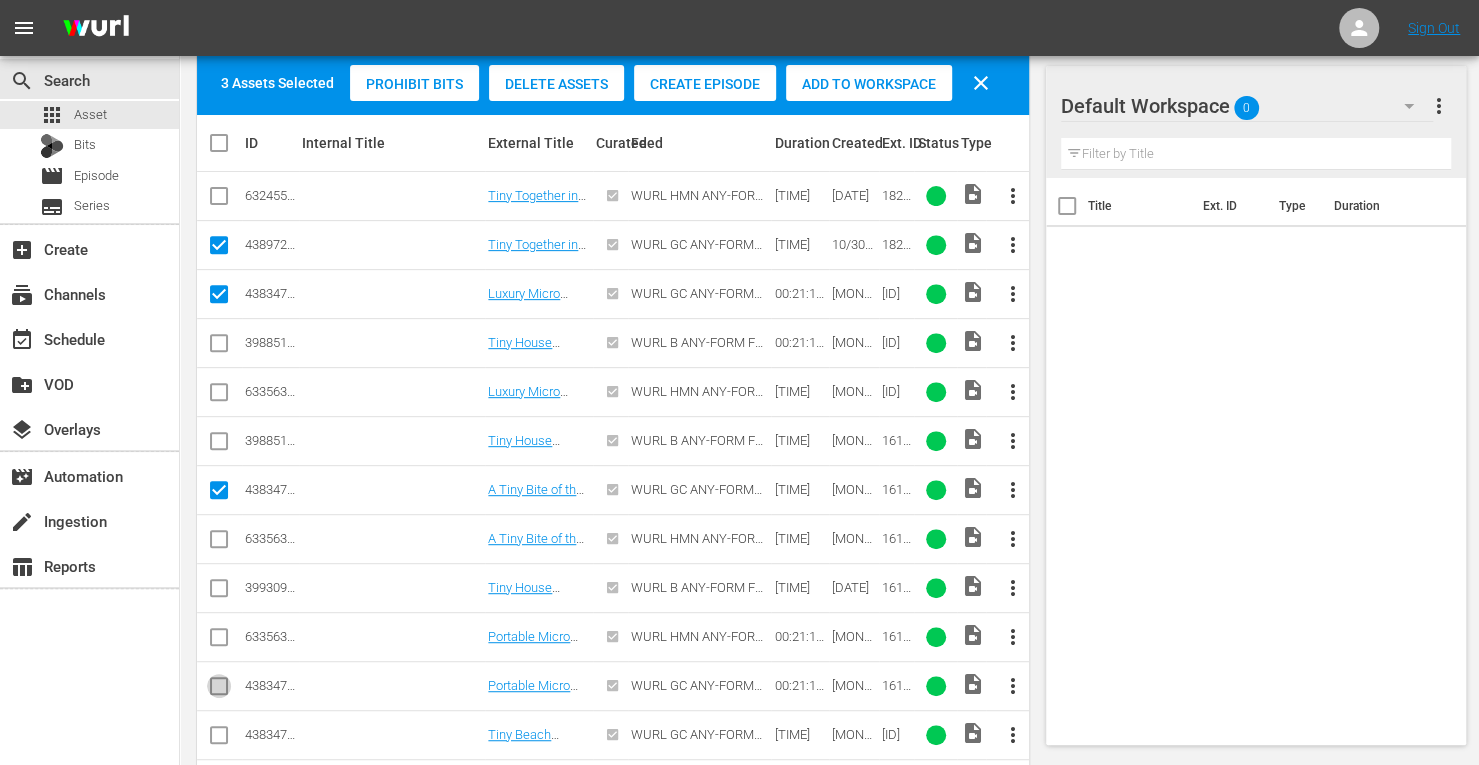 click 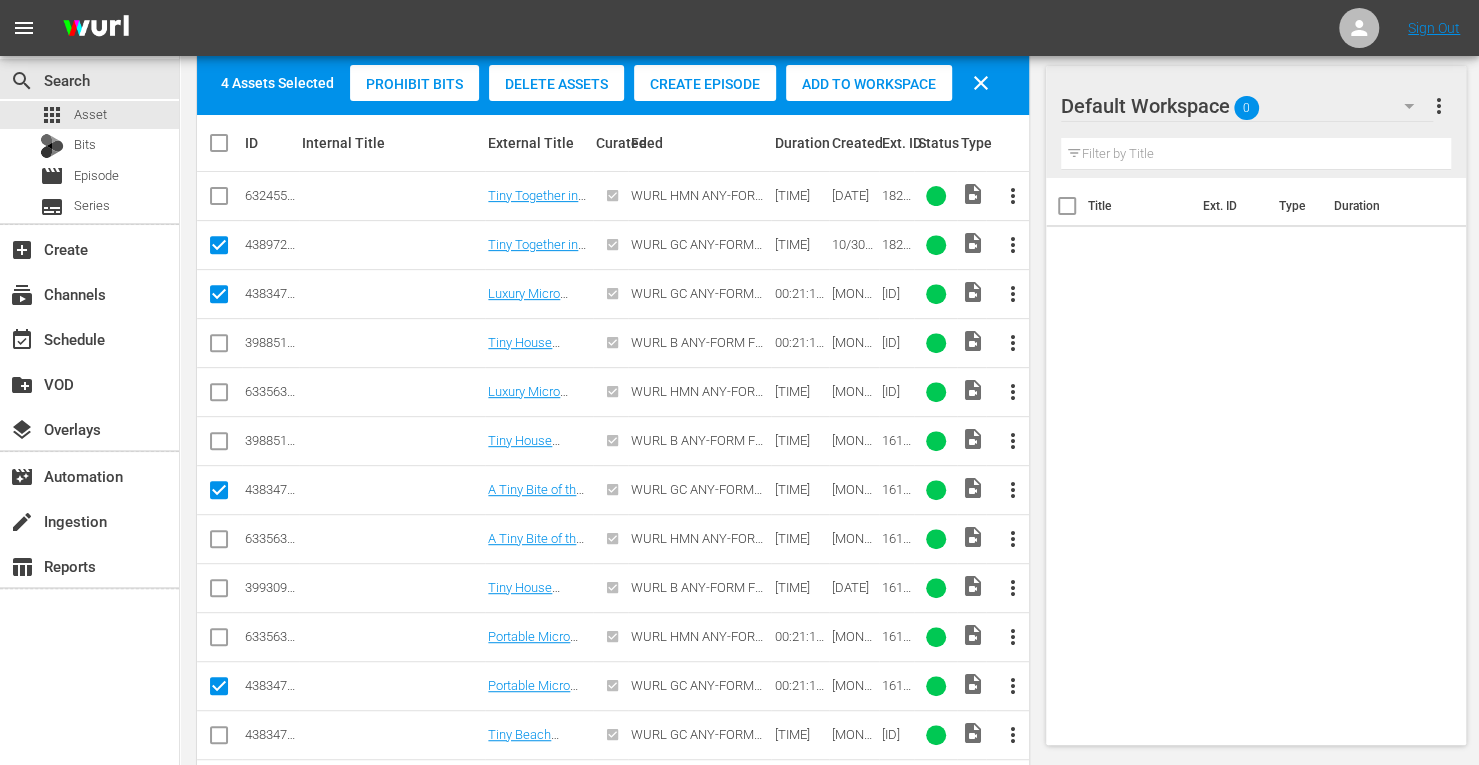 click at bounding box center [219, 739] 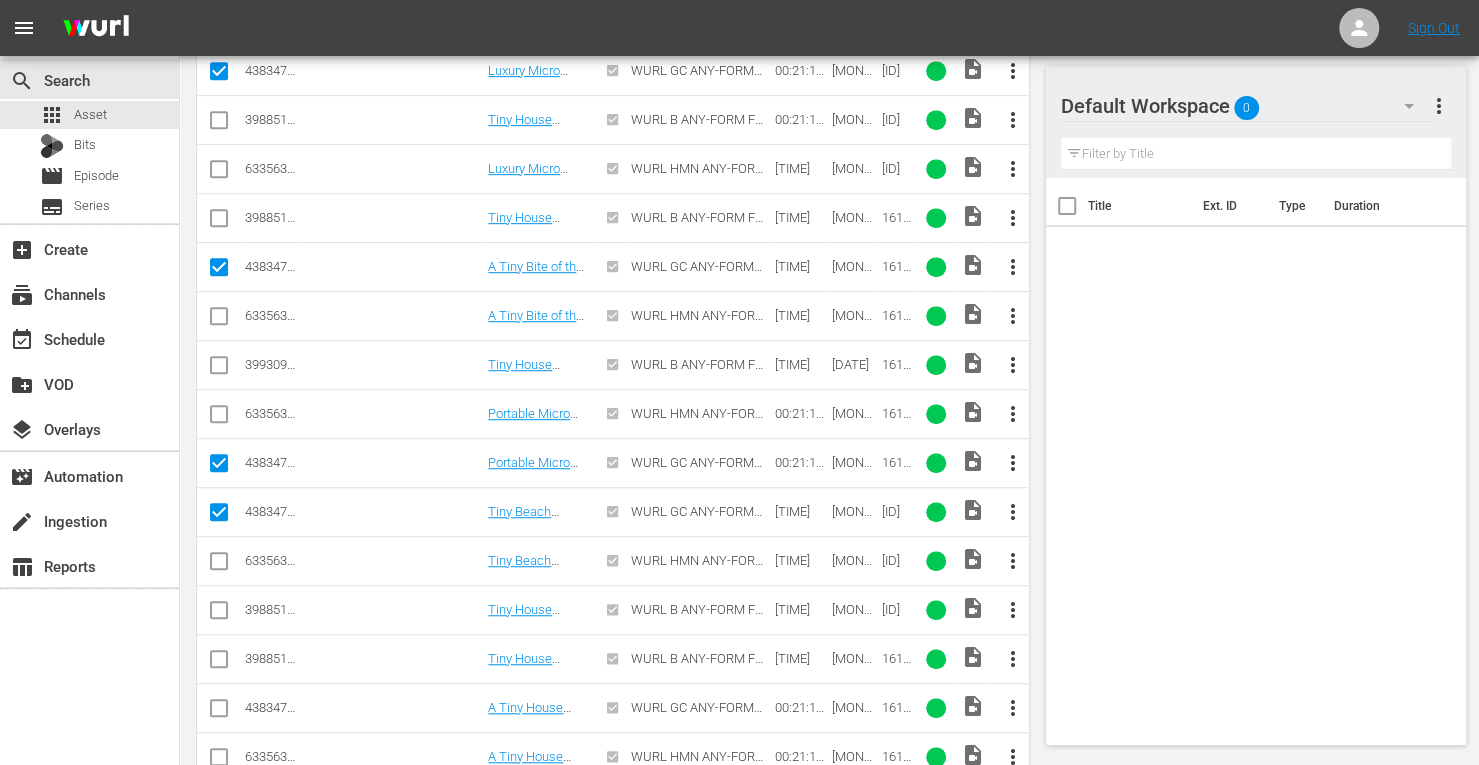scroll, scrollTop: 554, scrollLeft: 0, axis: vertical 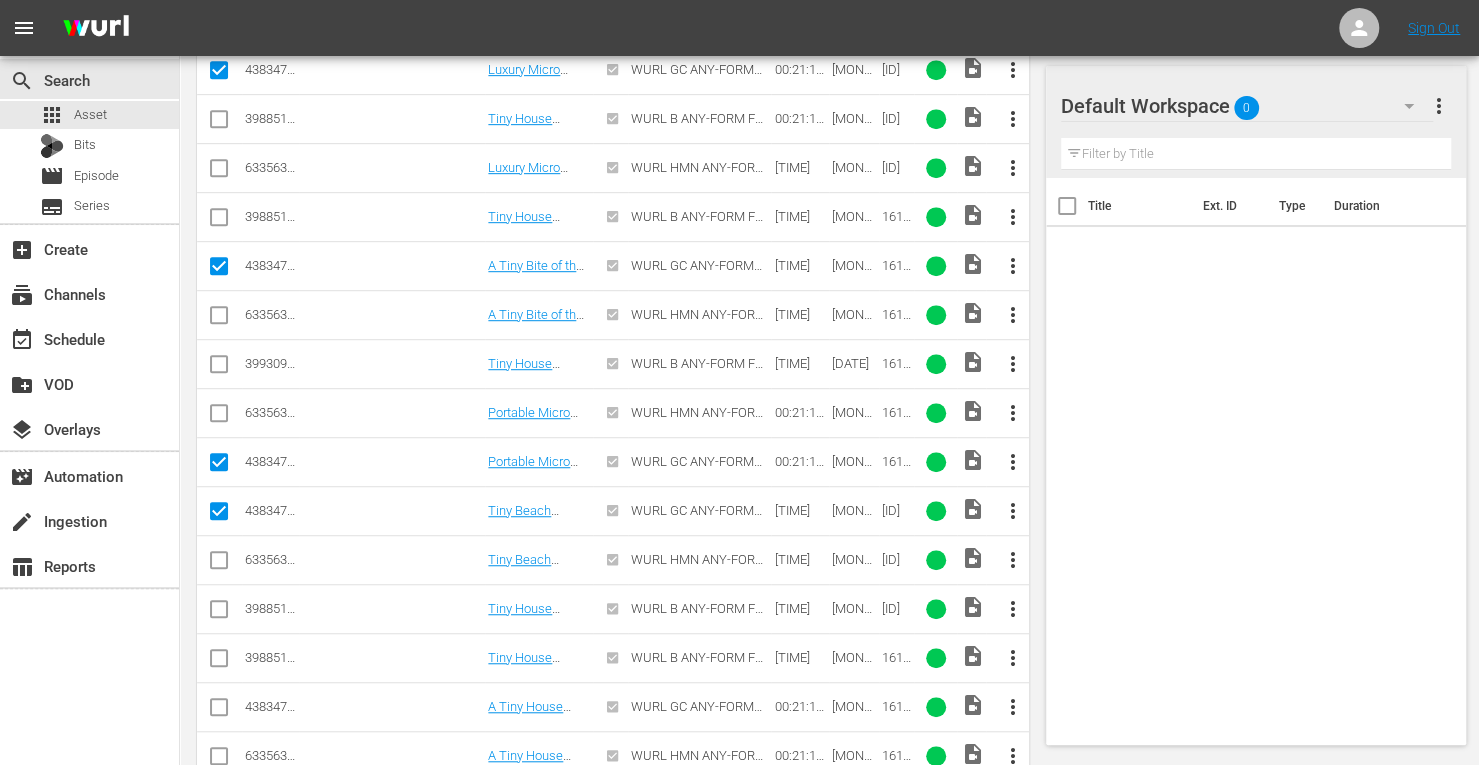 click at bounding box center [219, 711] 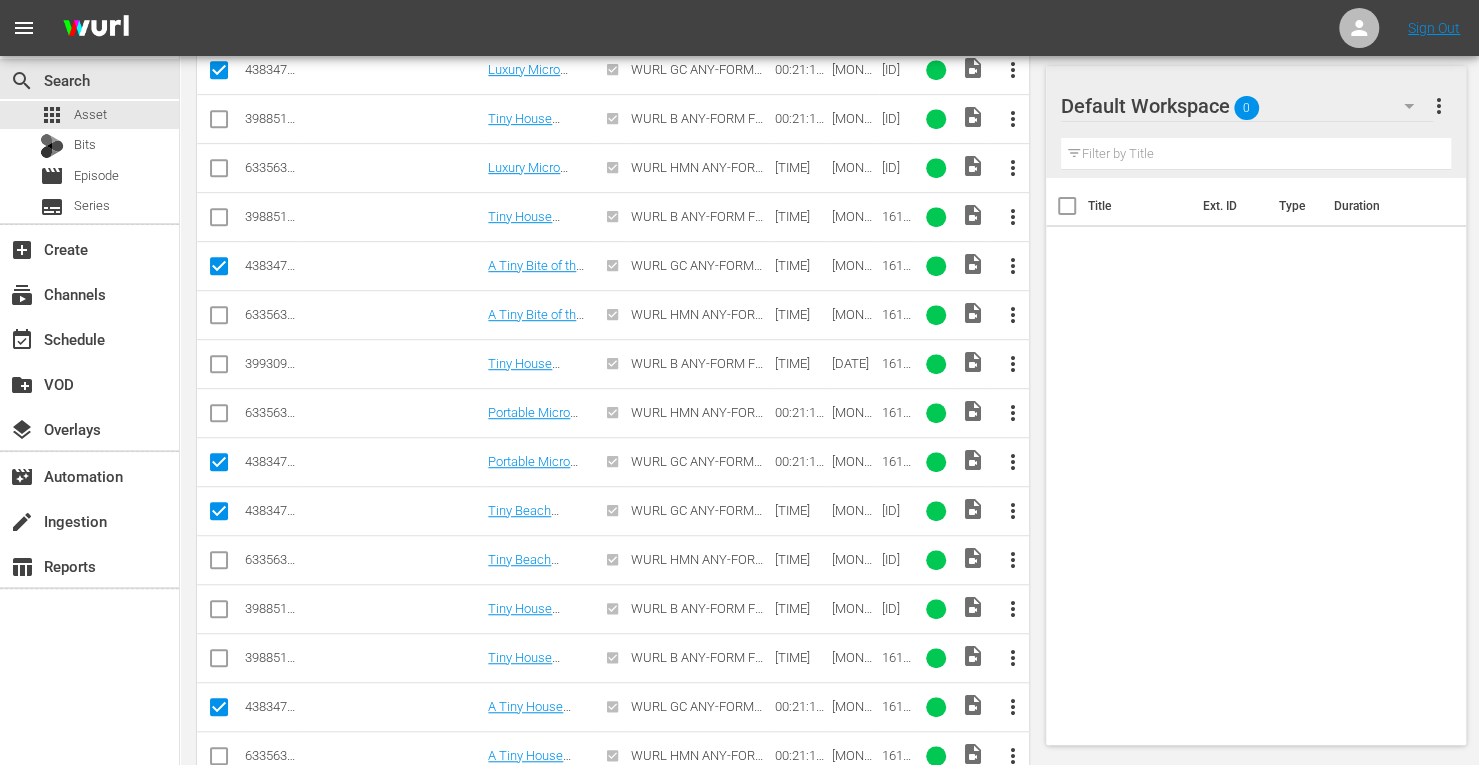 scroll, scrollTop: 726, scrollLeft: 0, axis: vertical 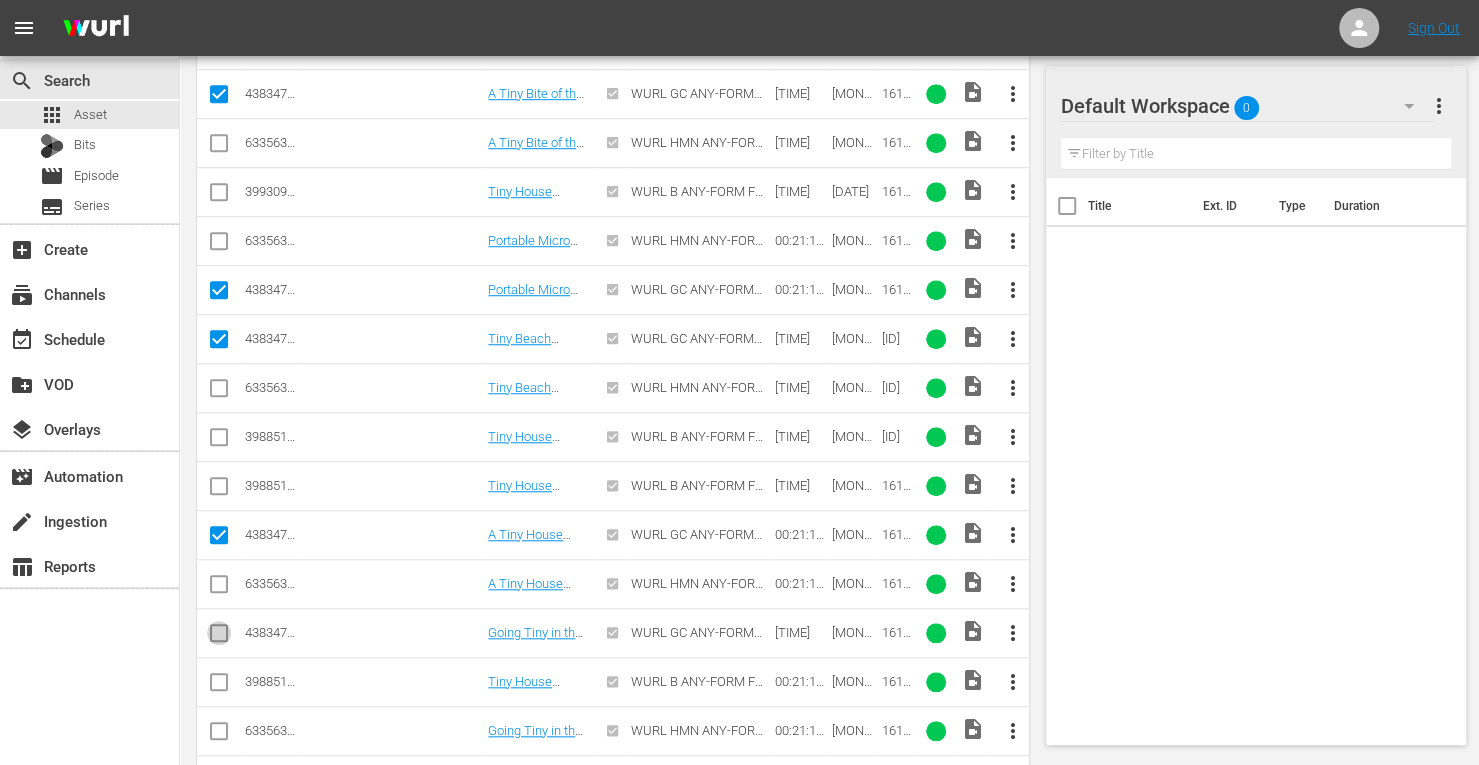 click at bounding box center [219, 637] 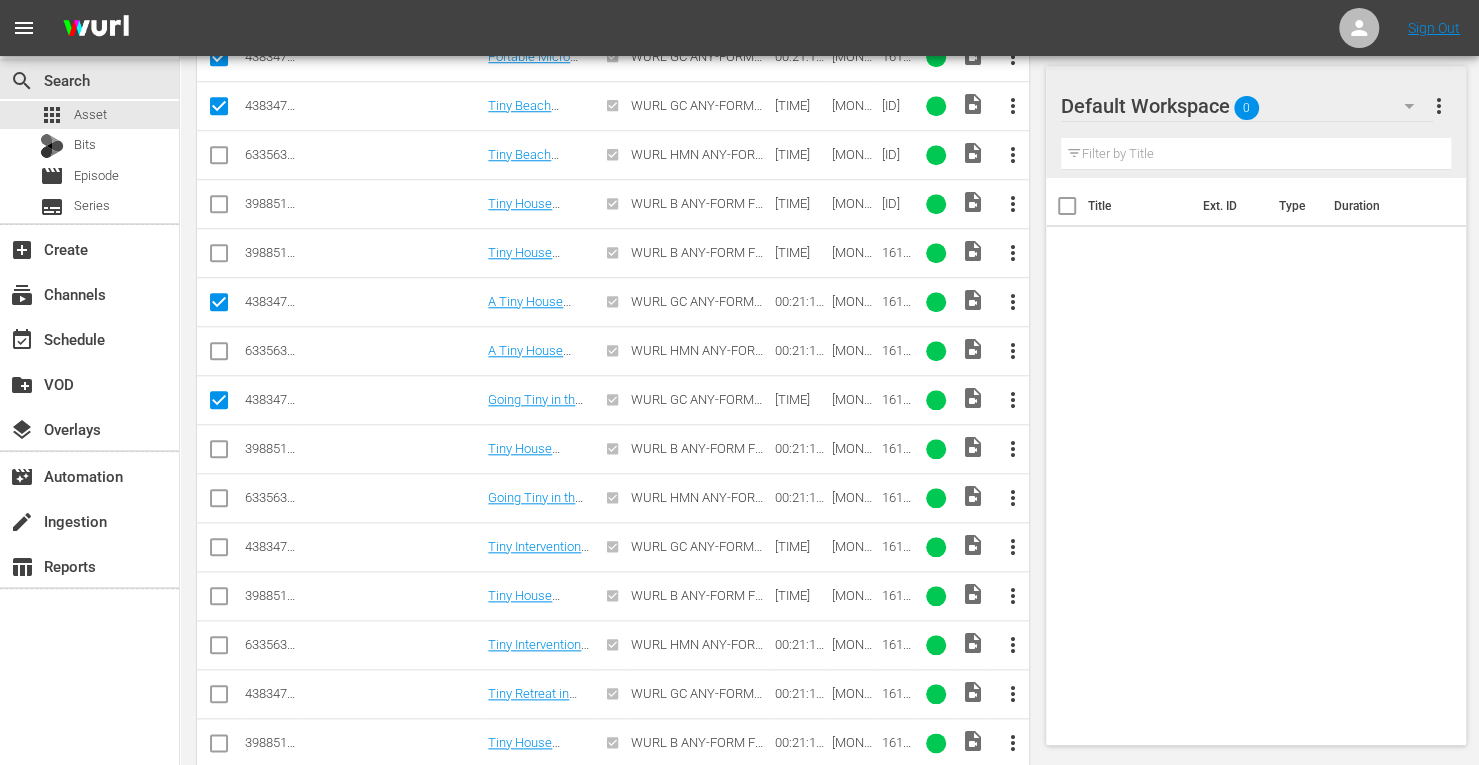 scroll, scrollTop: 960, scrollLeft: 0, axis: vertical 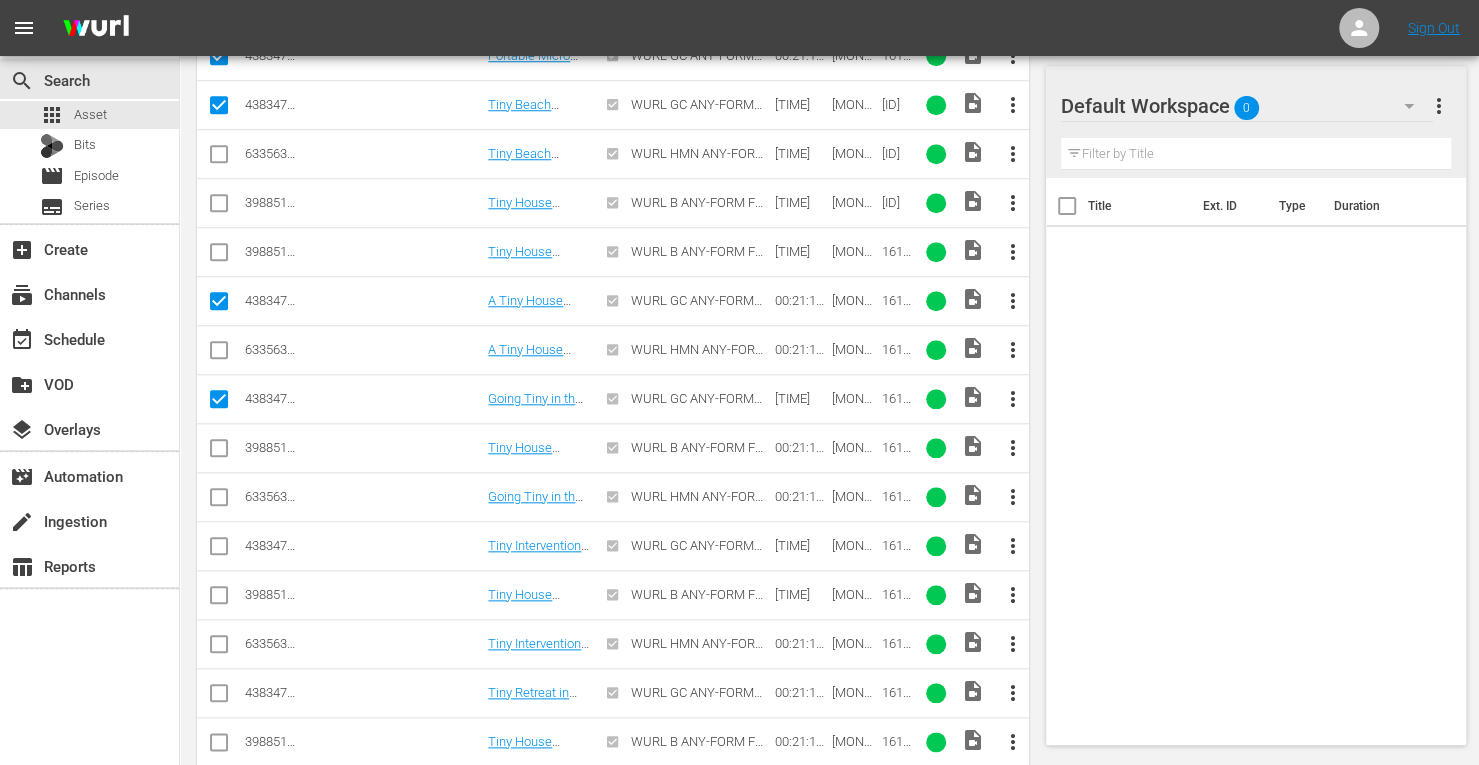 click at bounding box center (219, 550) 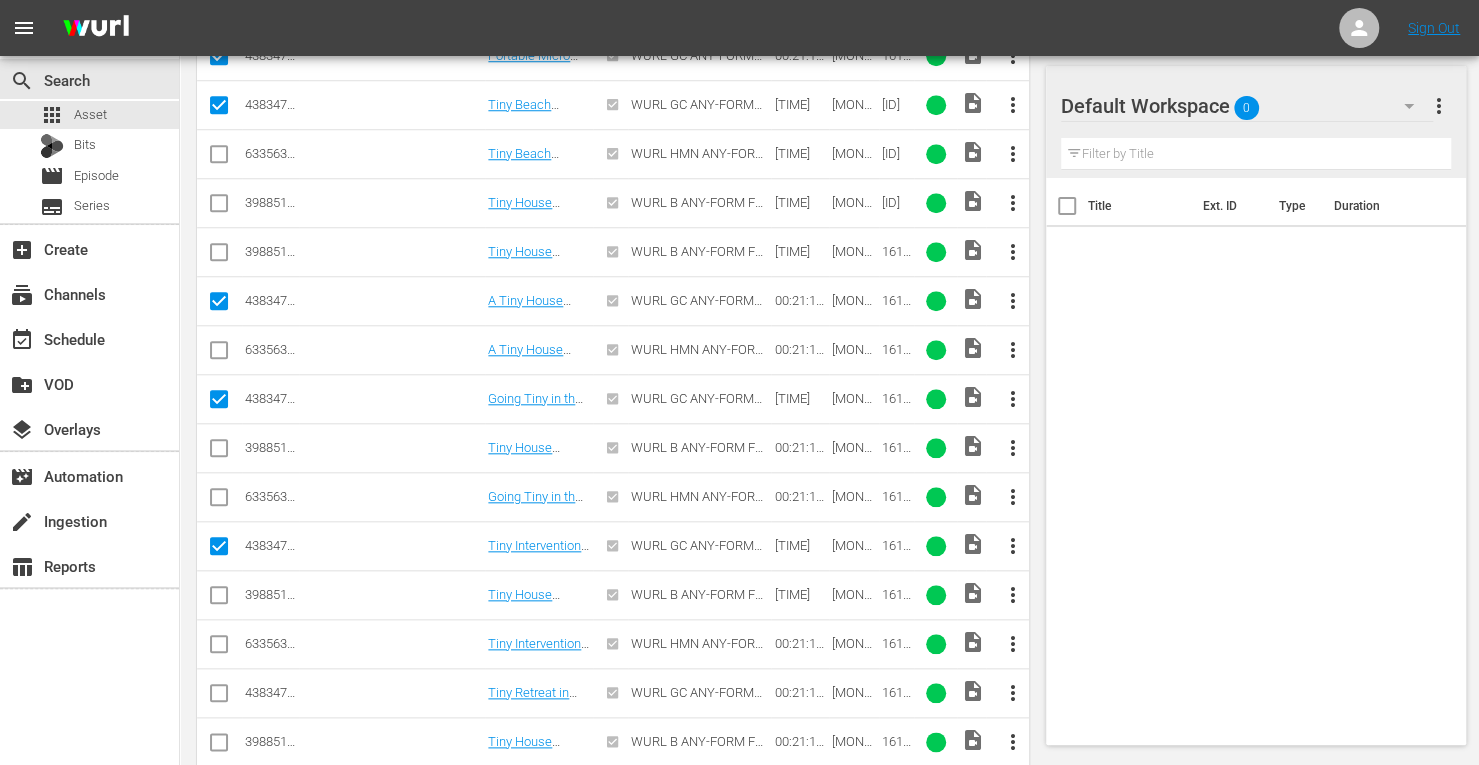 scroll, scrollTop: 1006, scrollLeft: 0, axis: vertical 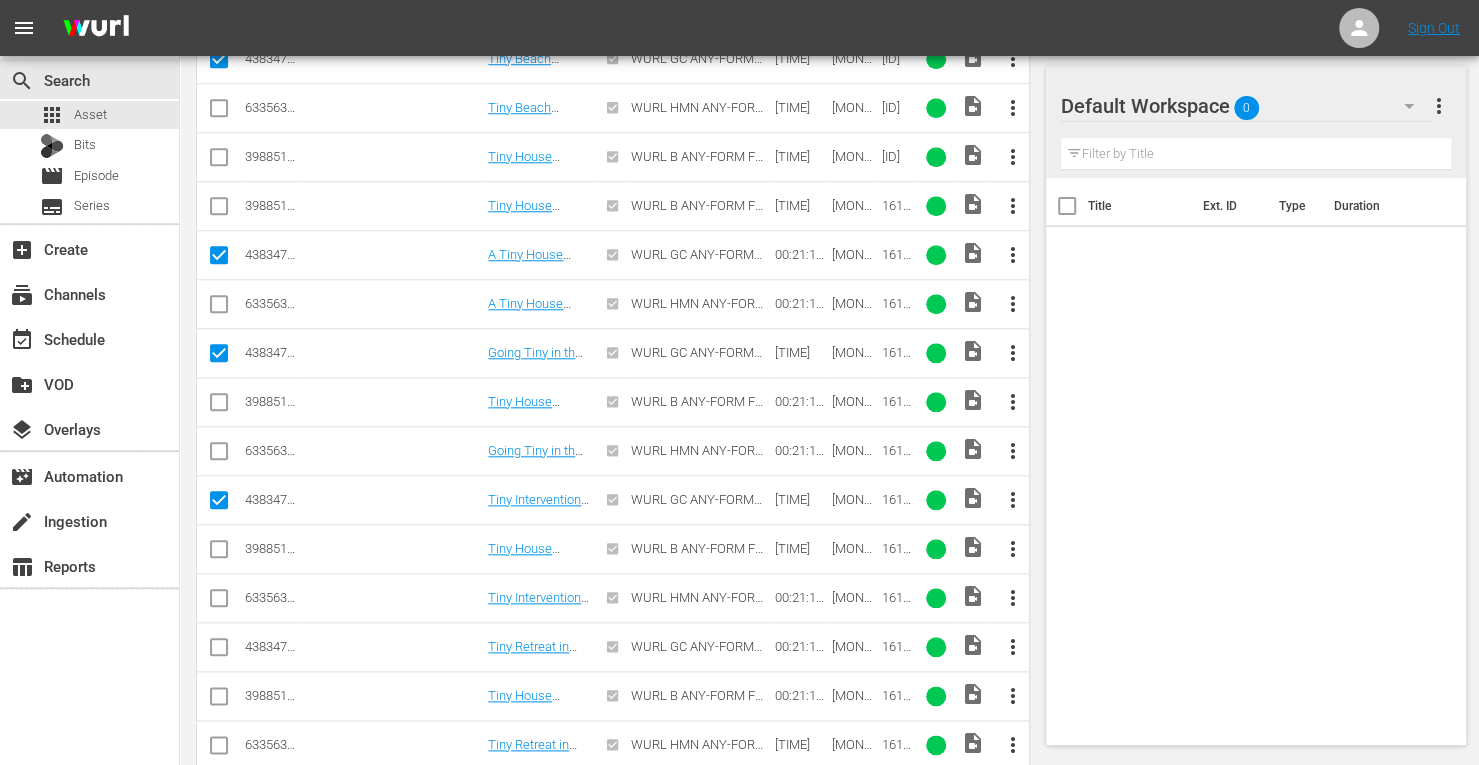 click at bounding box center (219, 651) 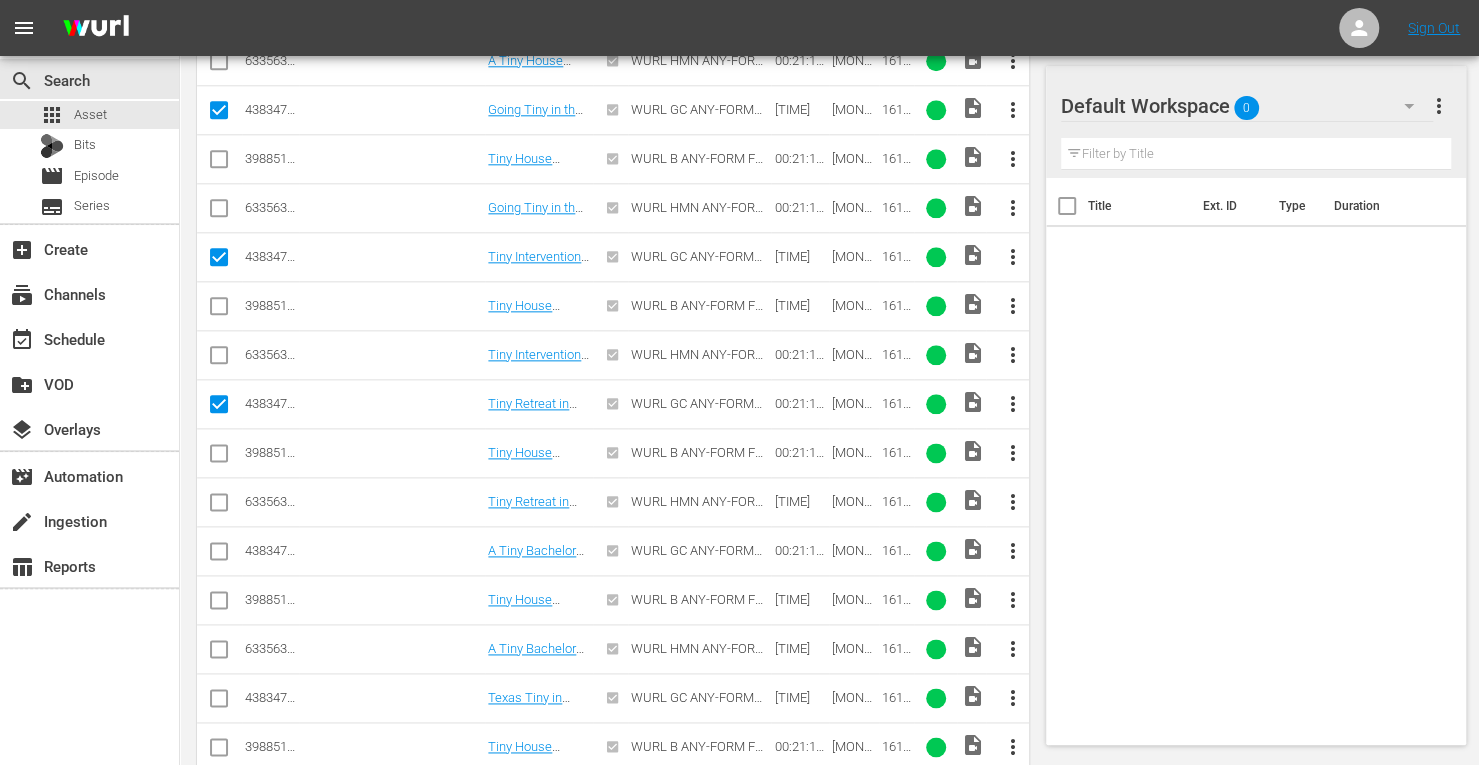 scroll, scrollTop: 1250, scrollLeft: 0, axis: vertical 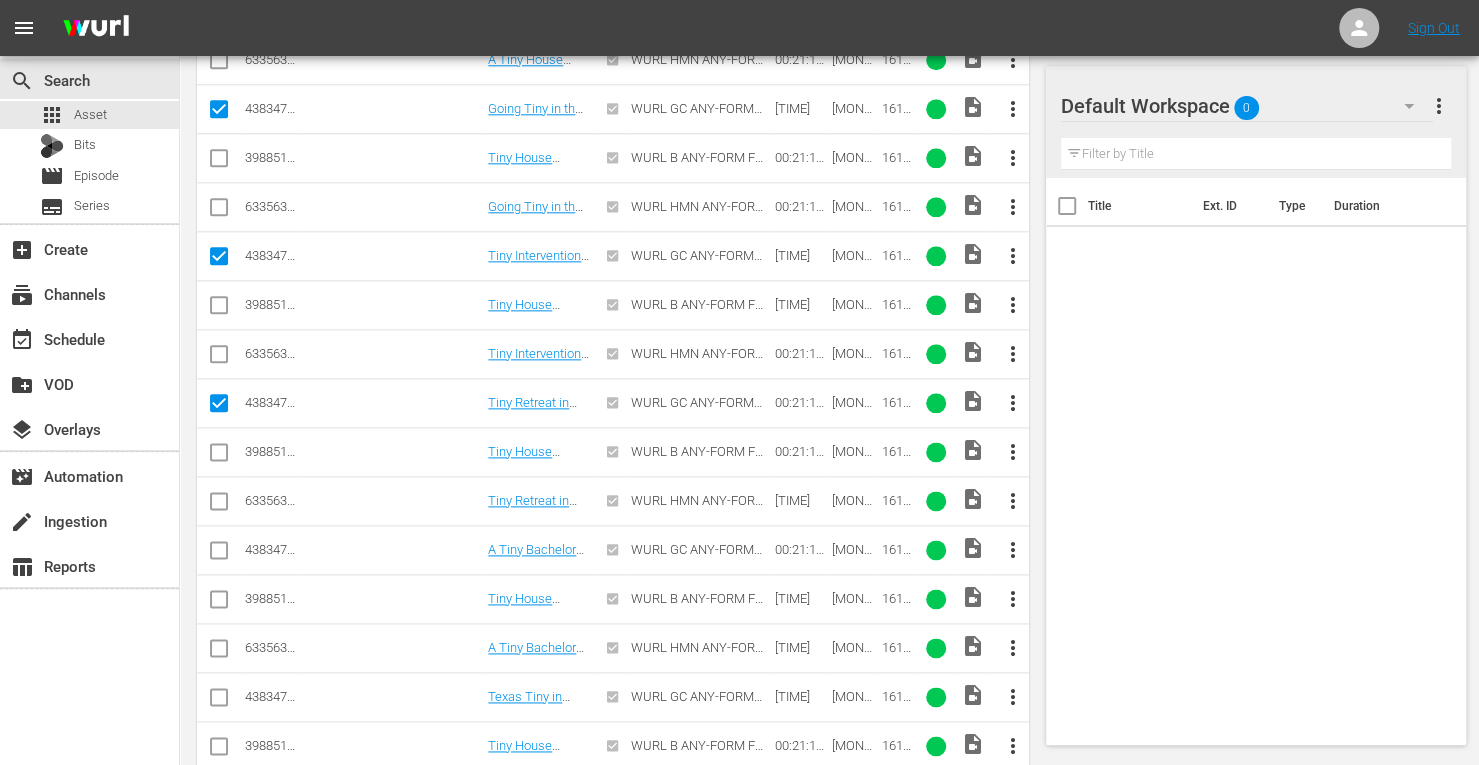 click at bounding box center [219, 554] 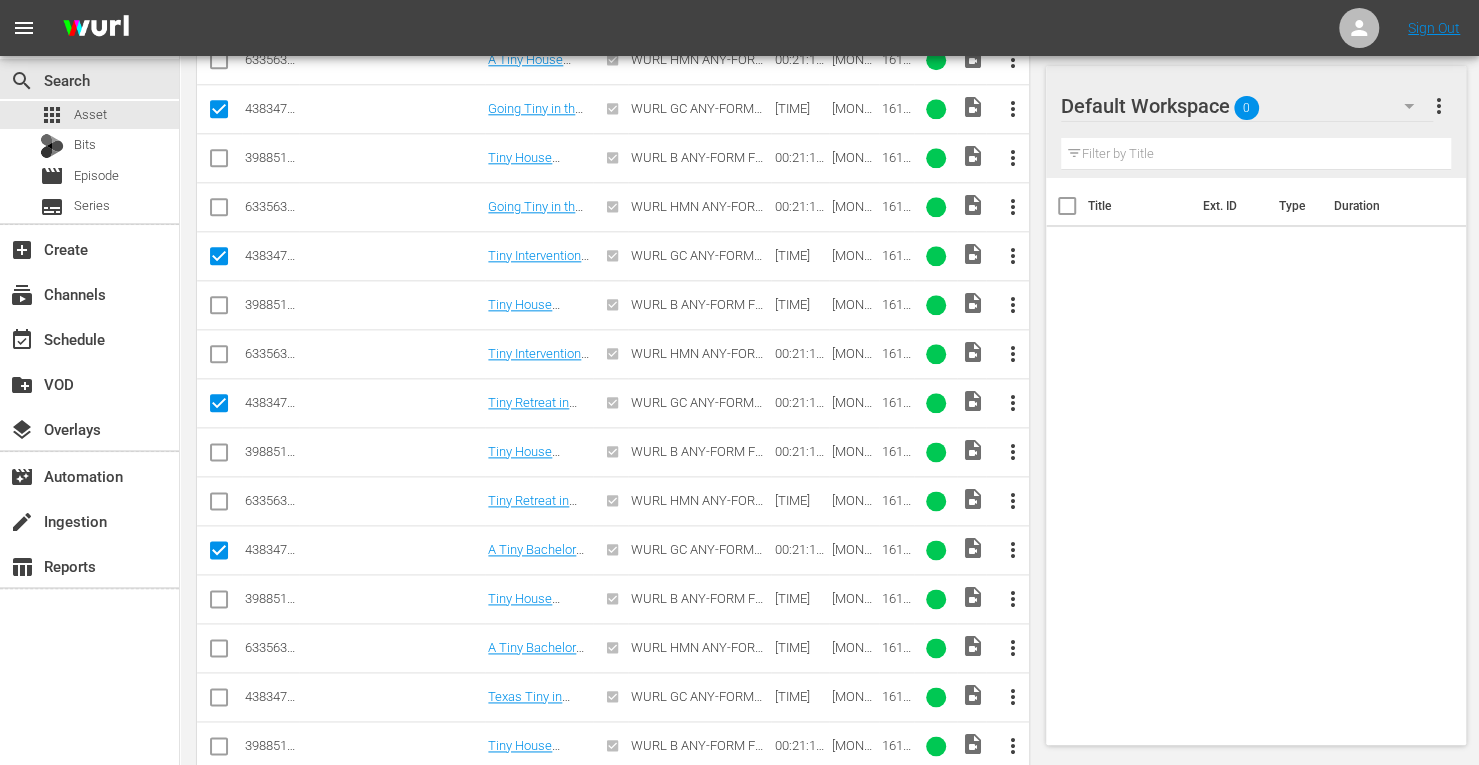 scroll, scrollTop: 1323, scrollLeft: 0, axis: vertical 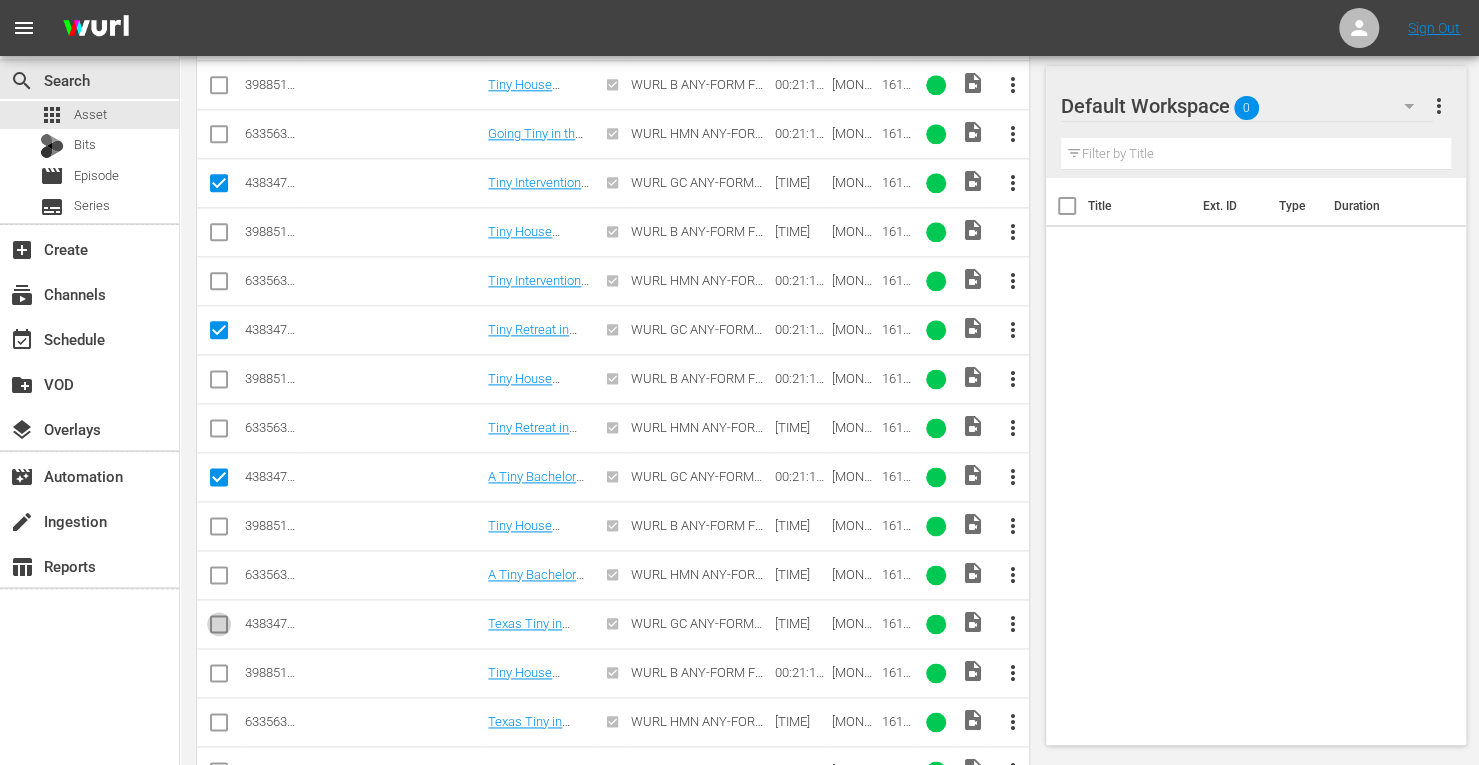 click at bounding box center [219, 628] 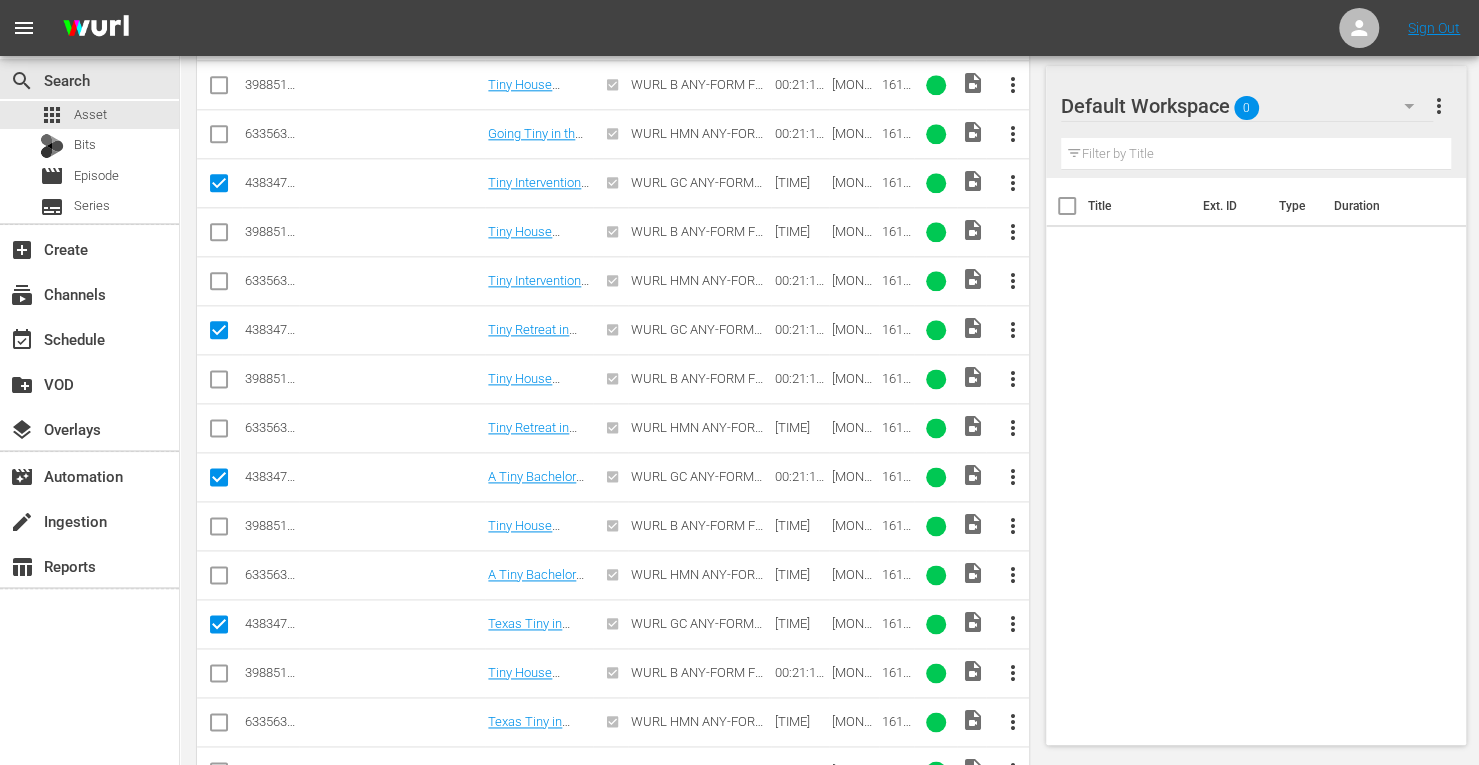 scroll, scrollTop: 1475, scrollLeft: 0, axis: vertical 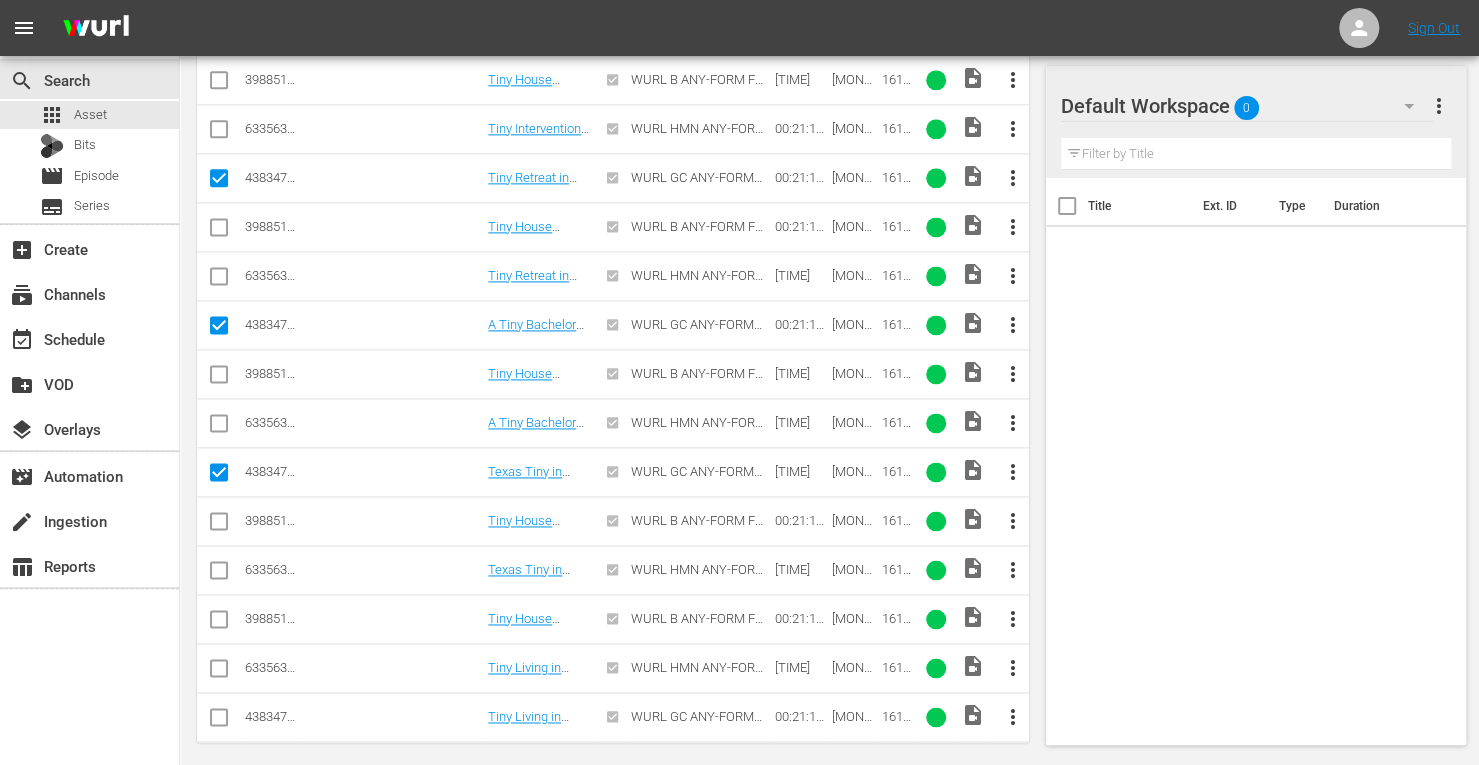 click at bounding box center (219, 721) 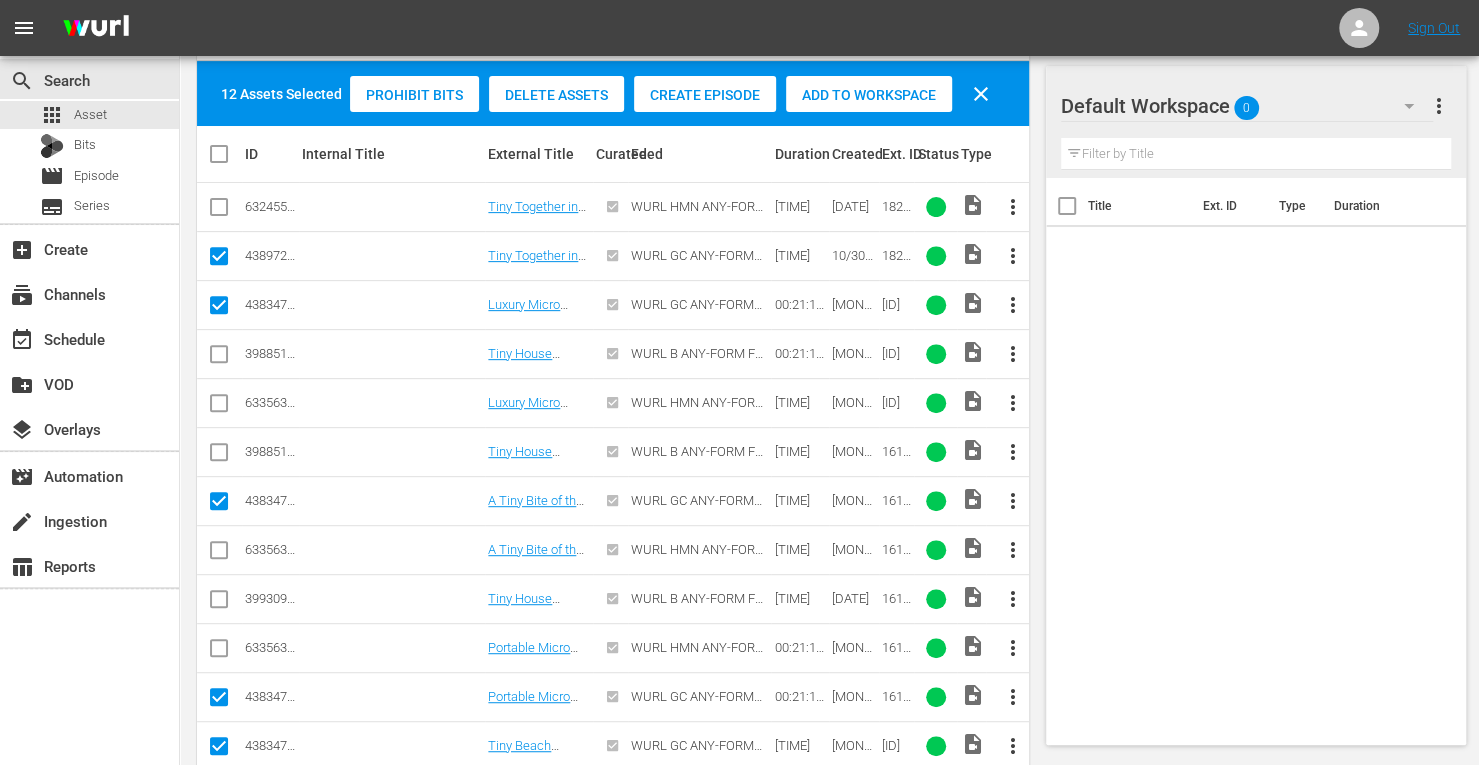 scroll, scrollTop: 309, scrollLeft: 0, axis: vertical 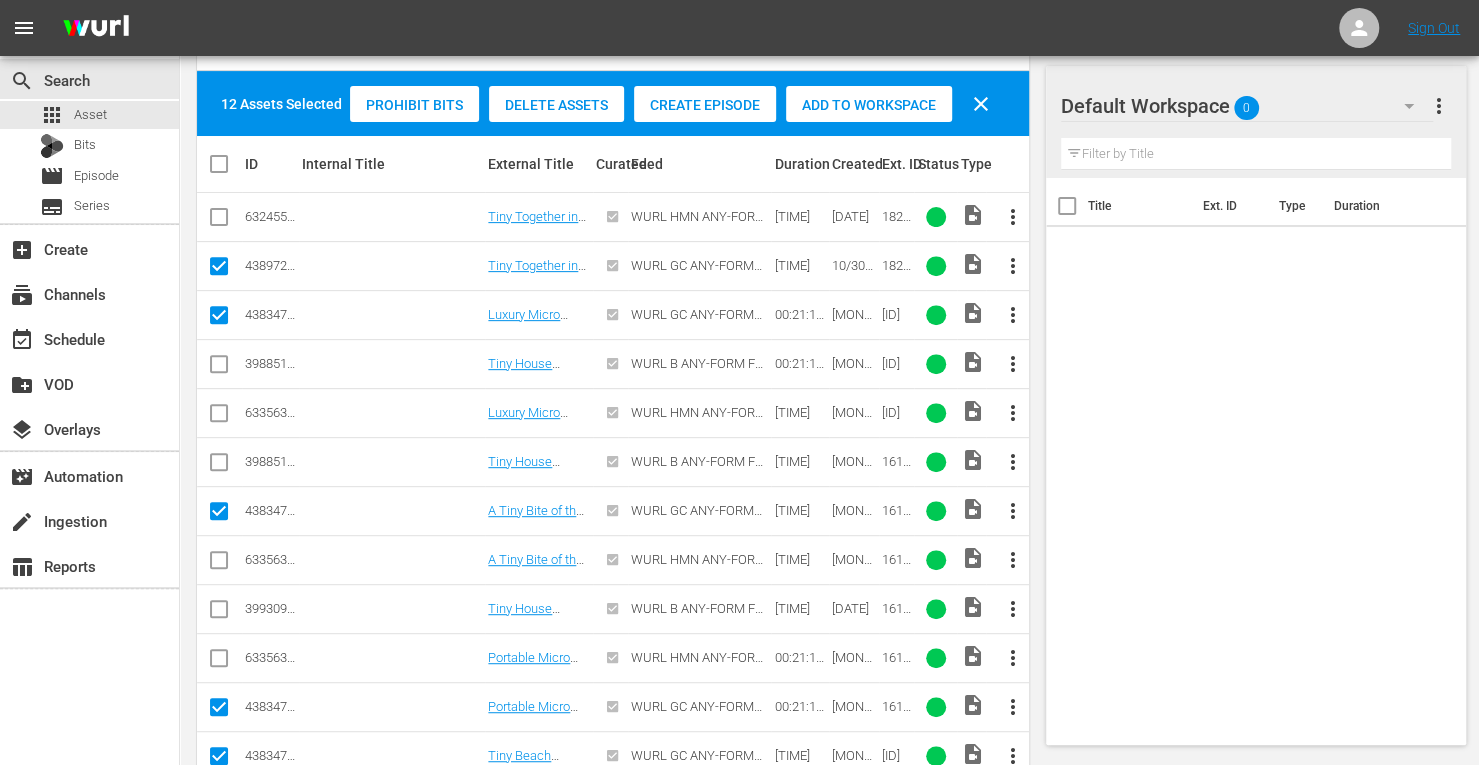 click on "Add to Workspace" at bounding box center (869, 105) 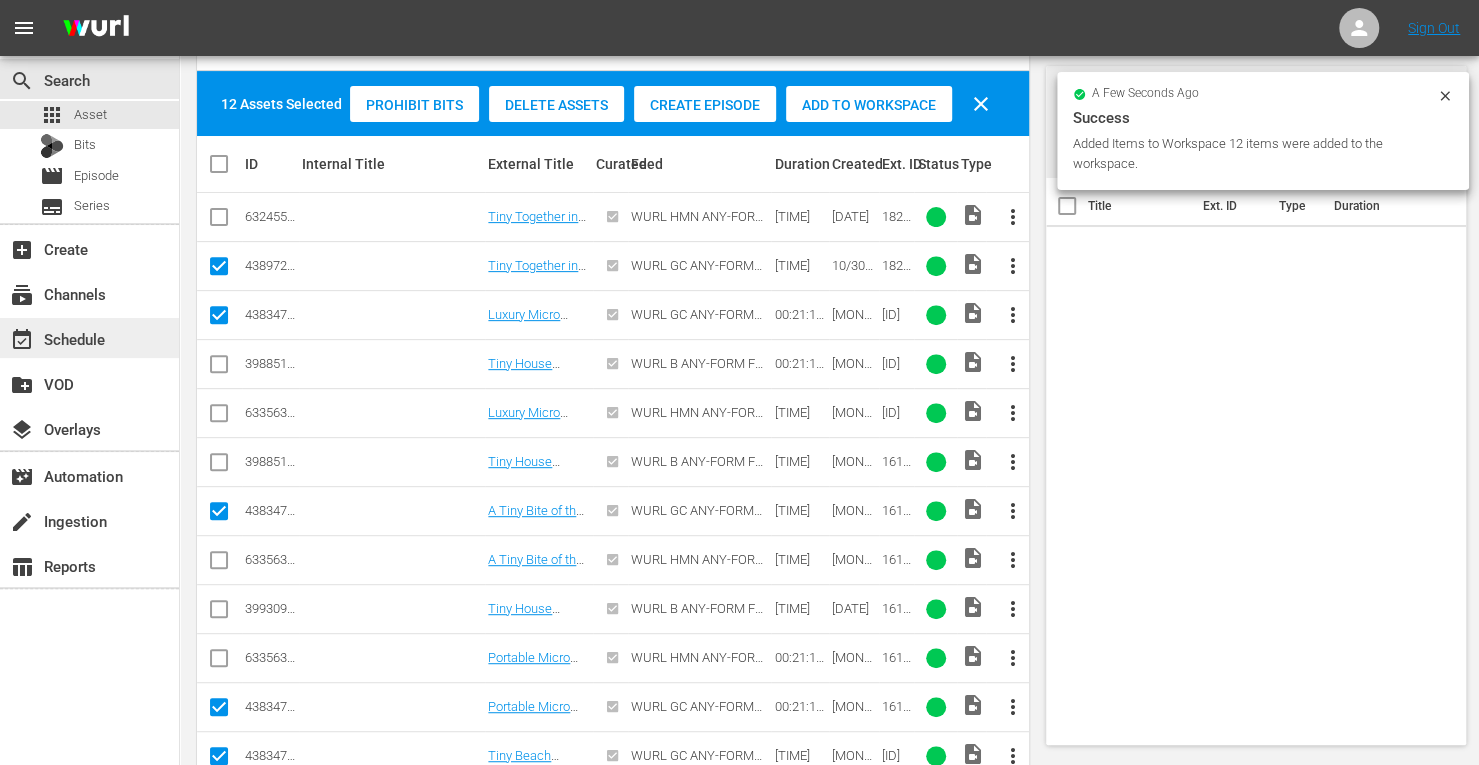 click on "event_available   Schedule" at bounding box center (56, 336) 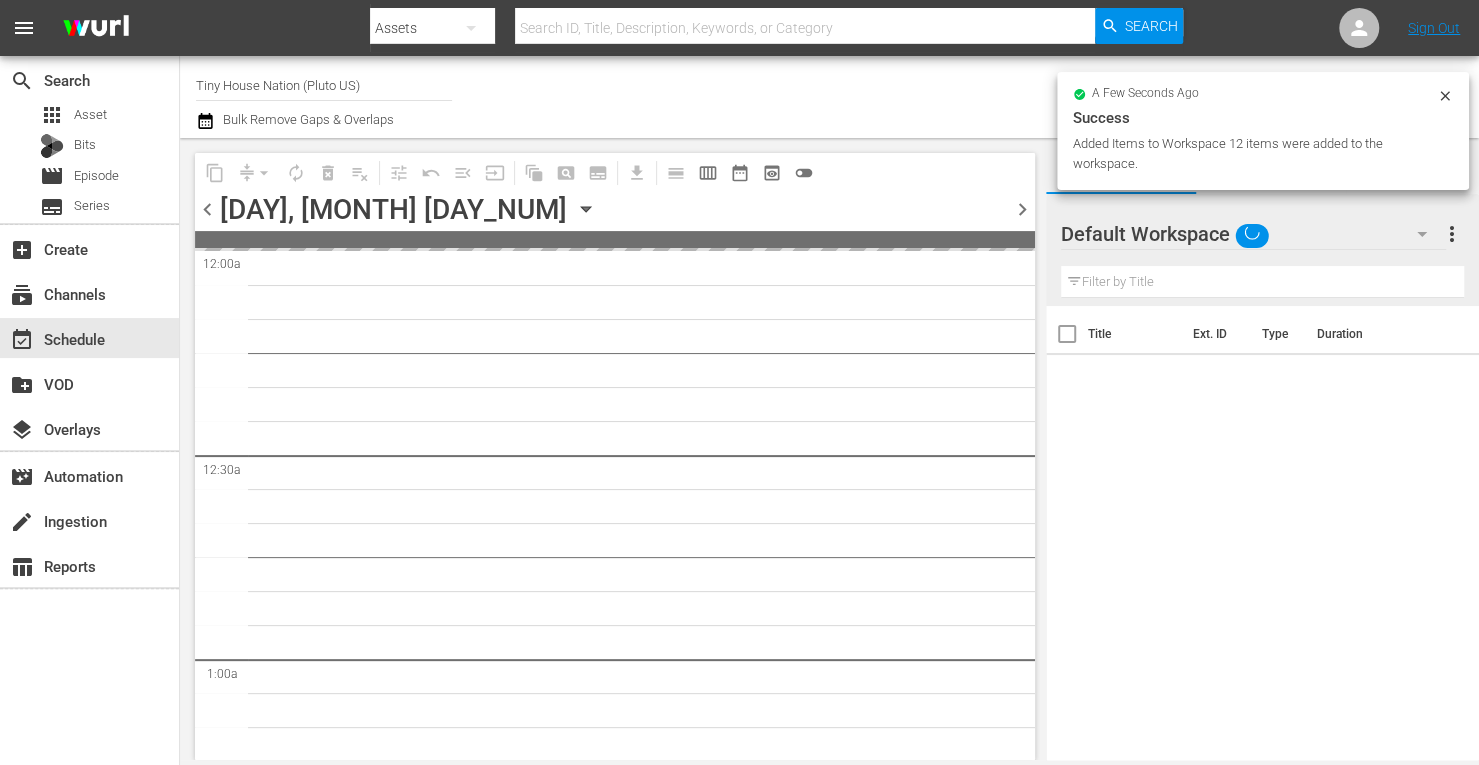 scroll, scrollTop: 0, scrollLeft: 0, axis: both 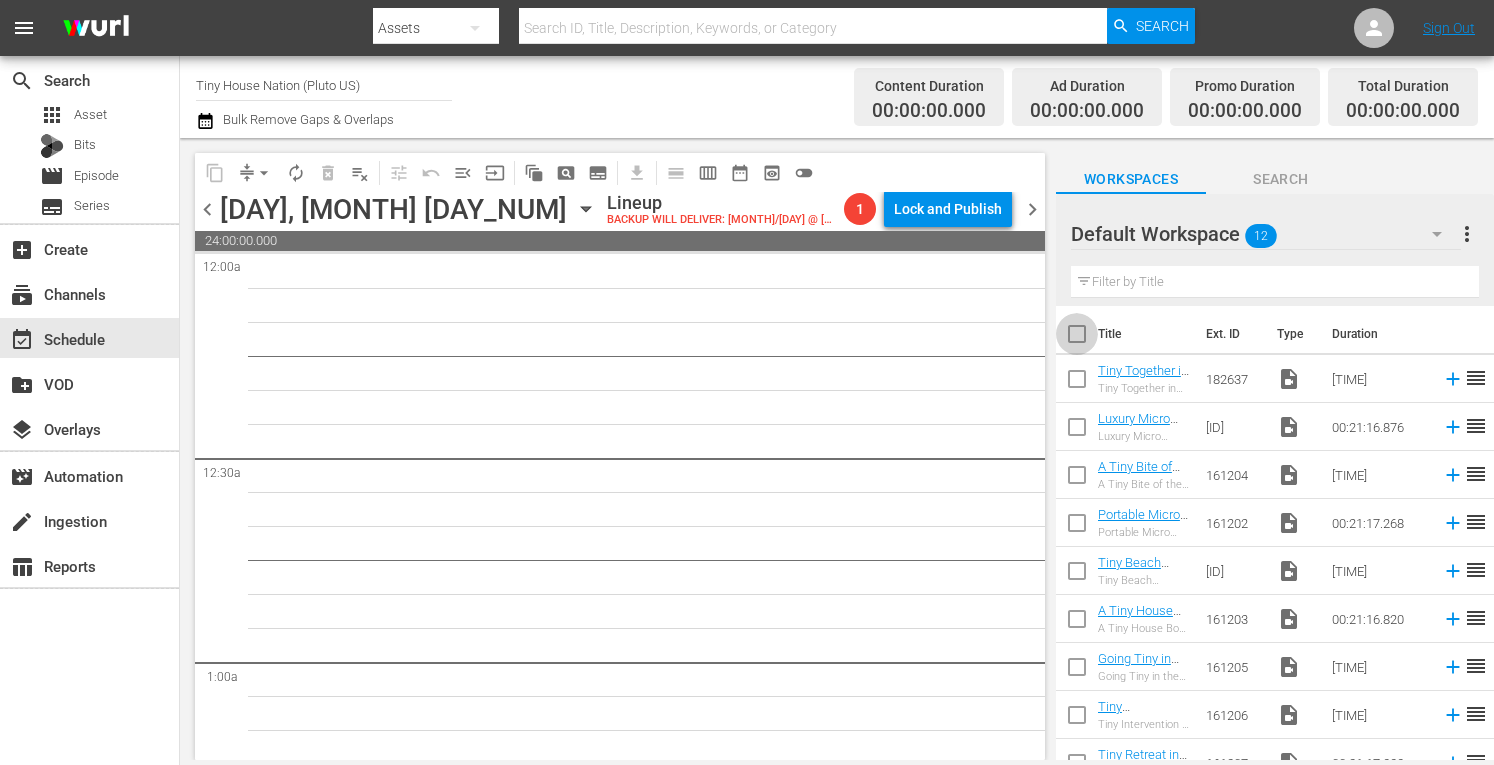 click at bounding box center [1077, 338] 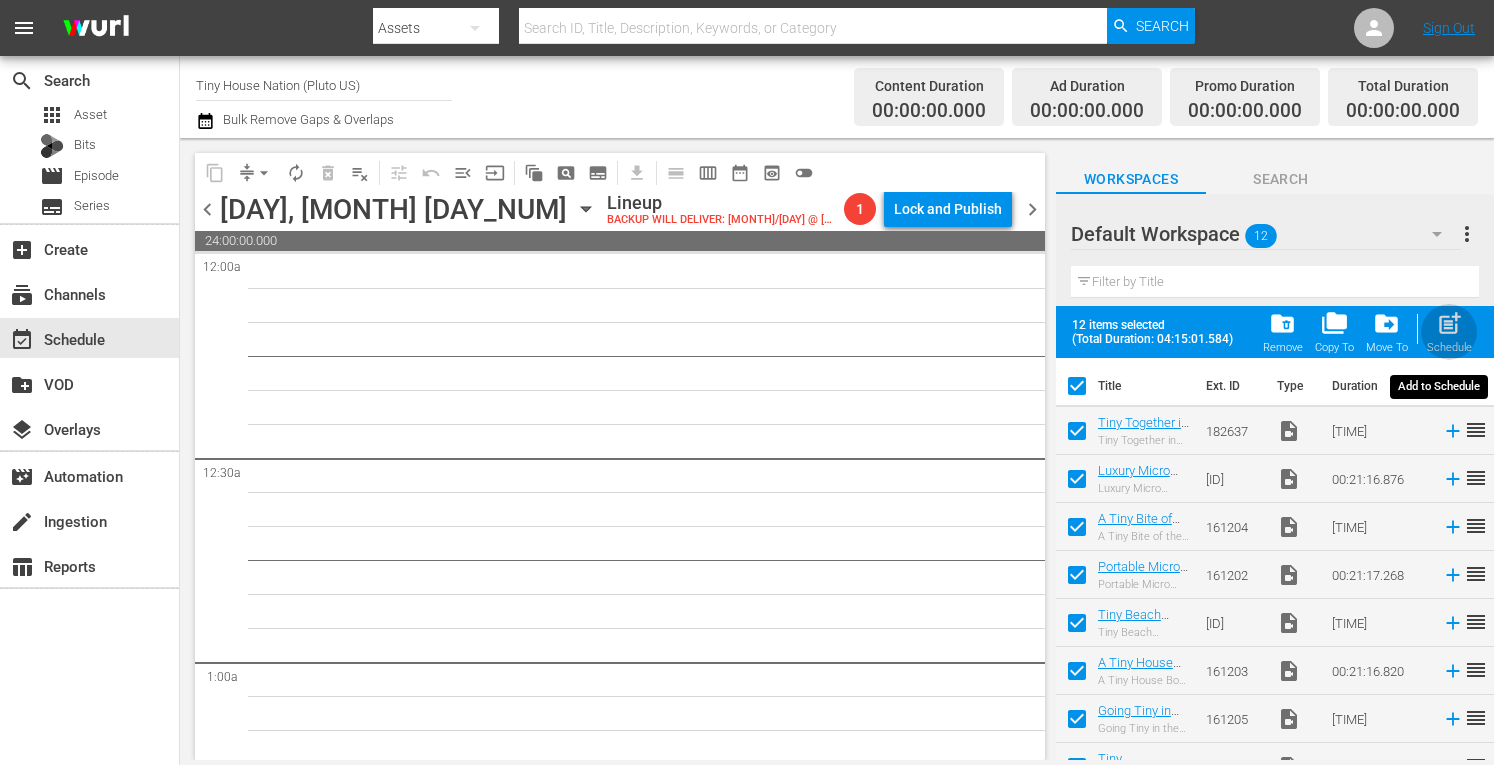 click on "post_add" at bounding box center [1449, 323] 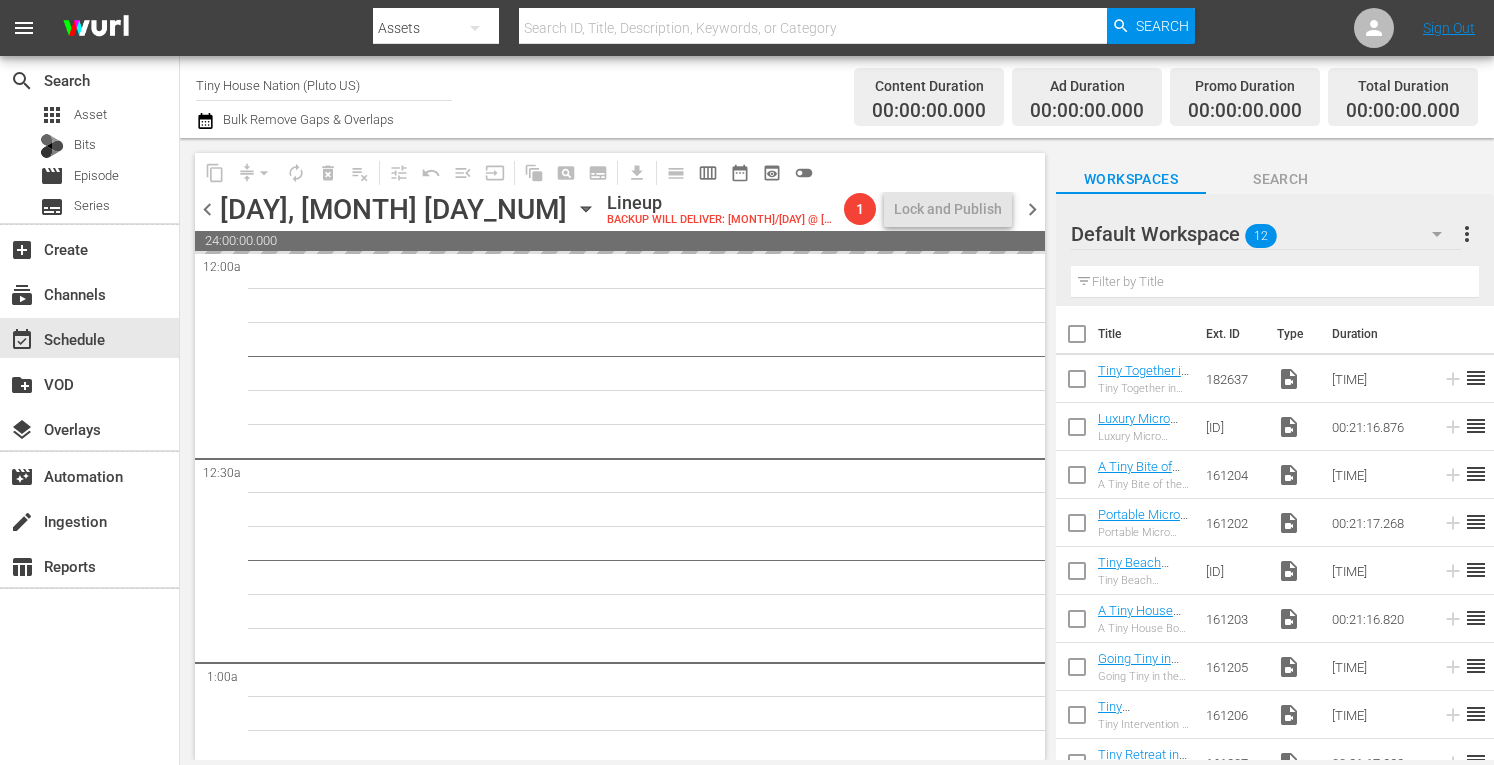 click on "more_vert" at bounding box center [1467, 234] 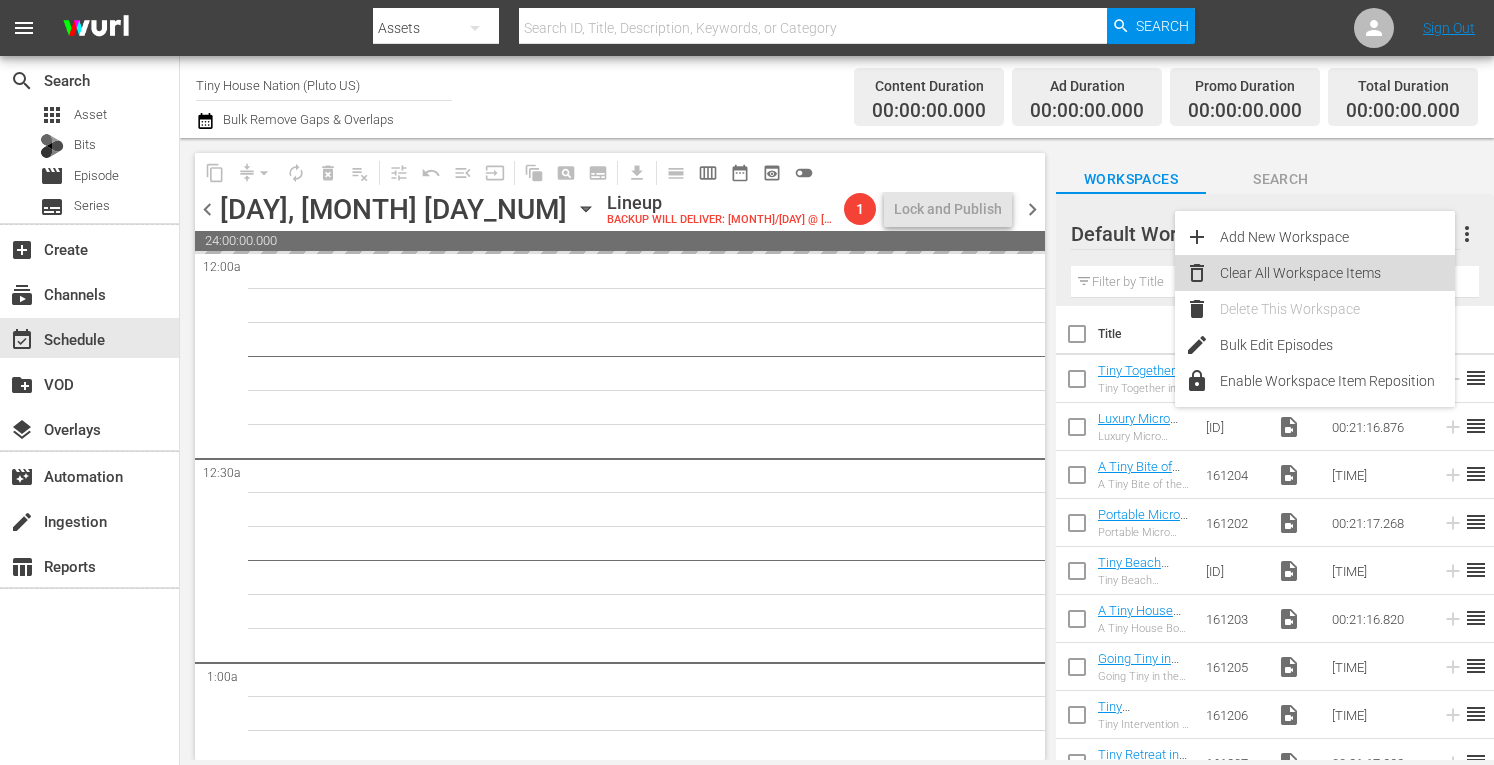click on "Clear All Workspace Items" at bounding box center (1337, 273) 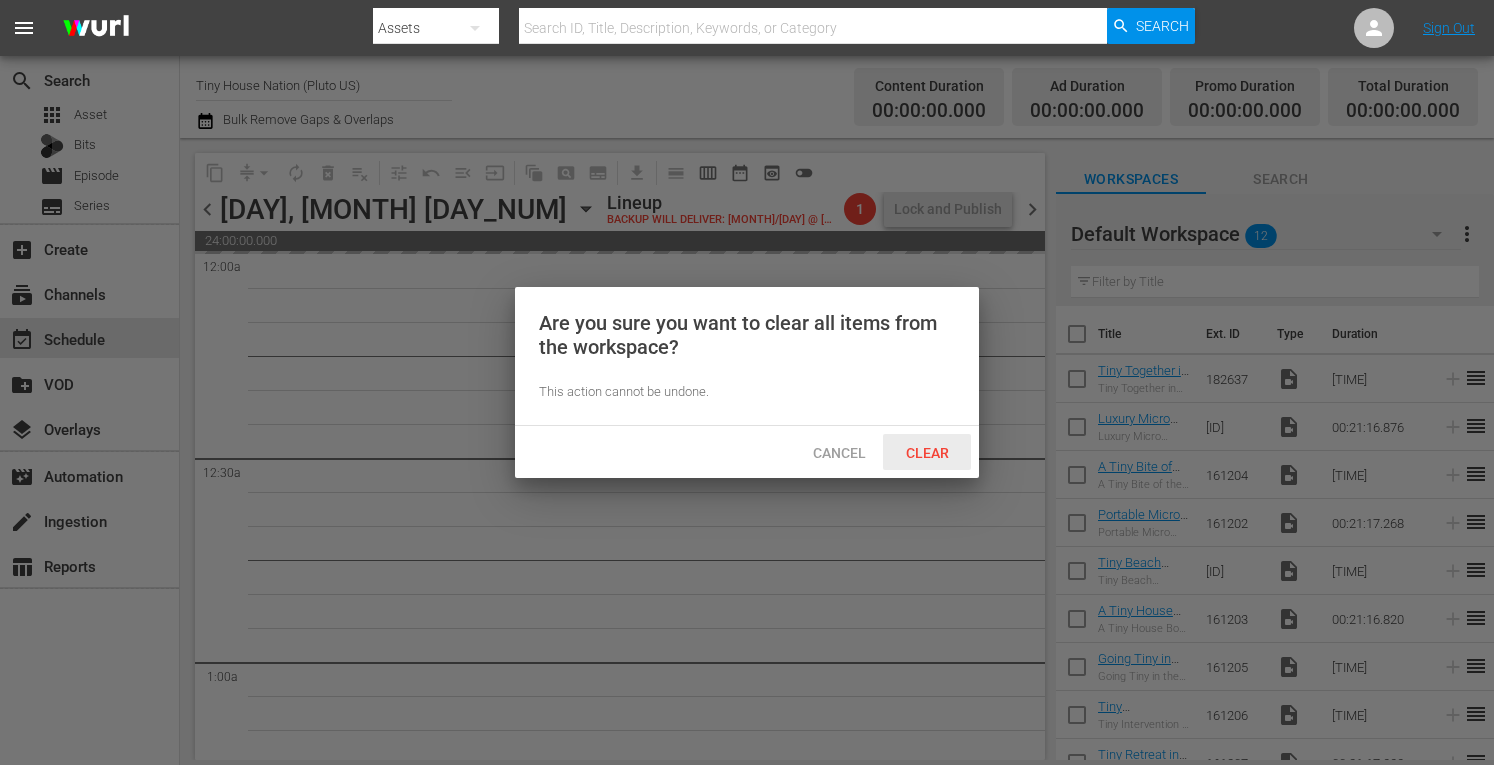 click on "Clear" at bounding box center (927, 452) 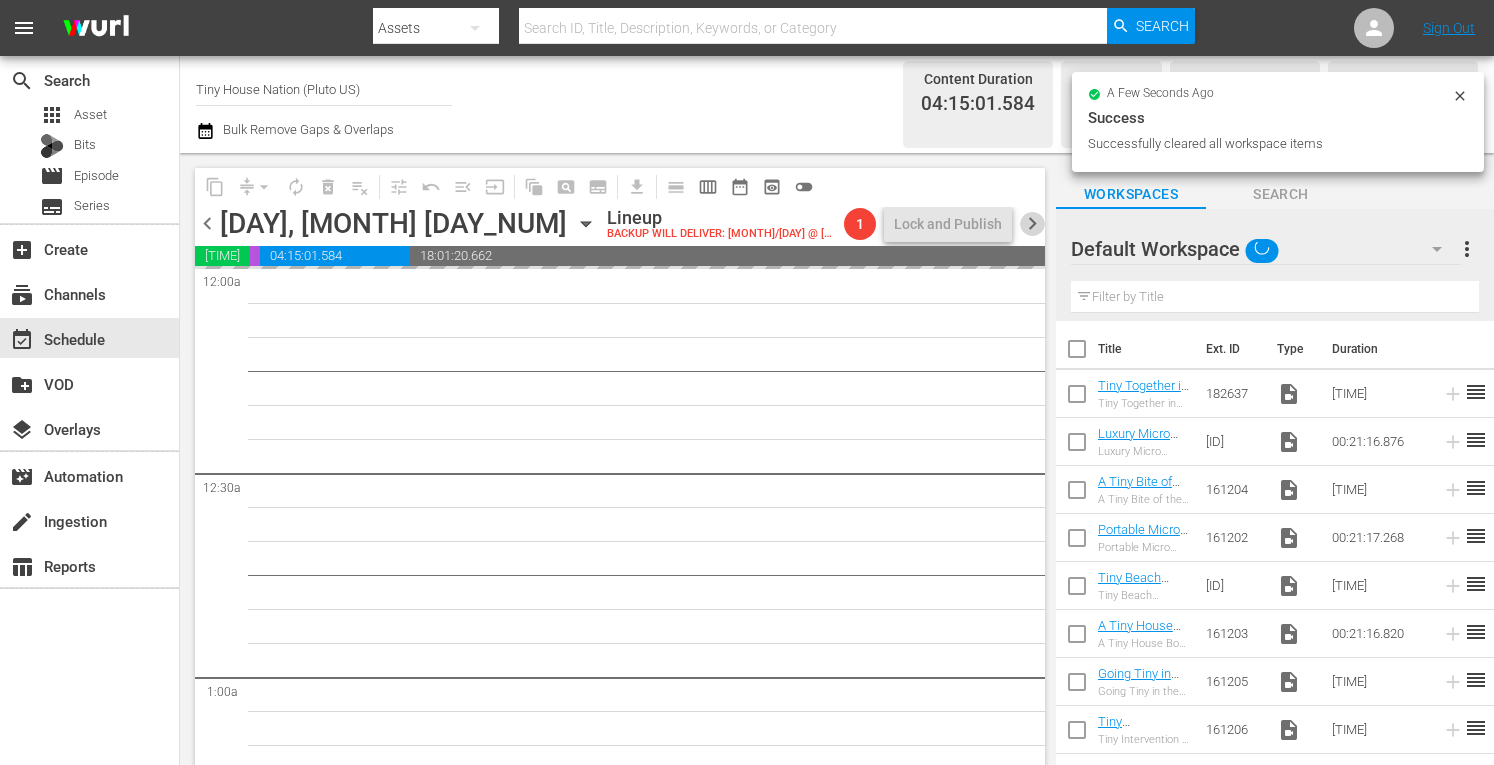 click on "chevron_right" at bounding box center [1032, 223] 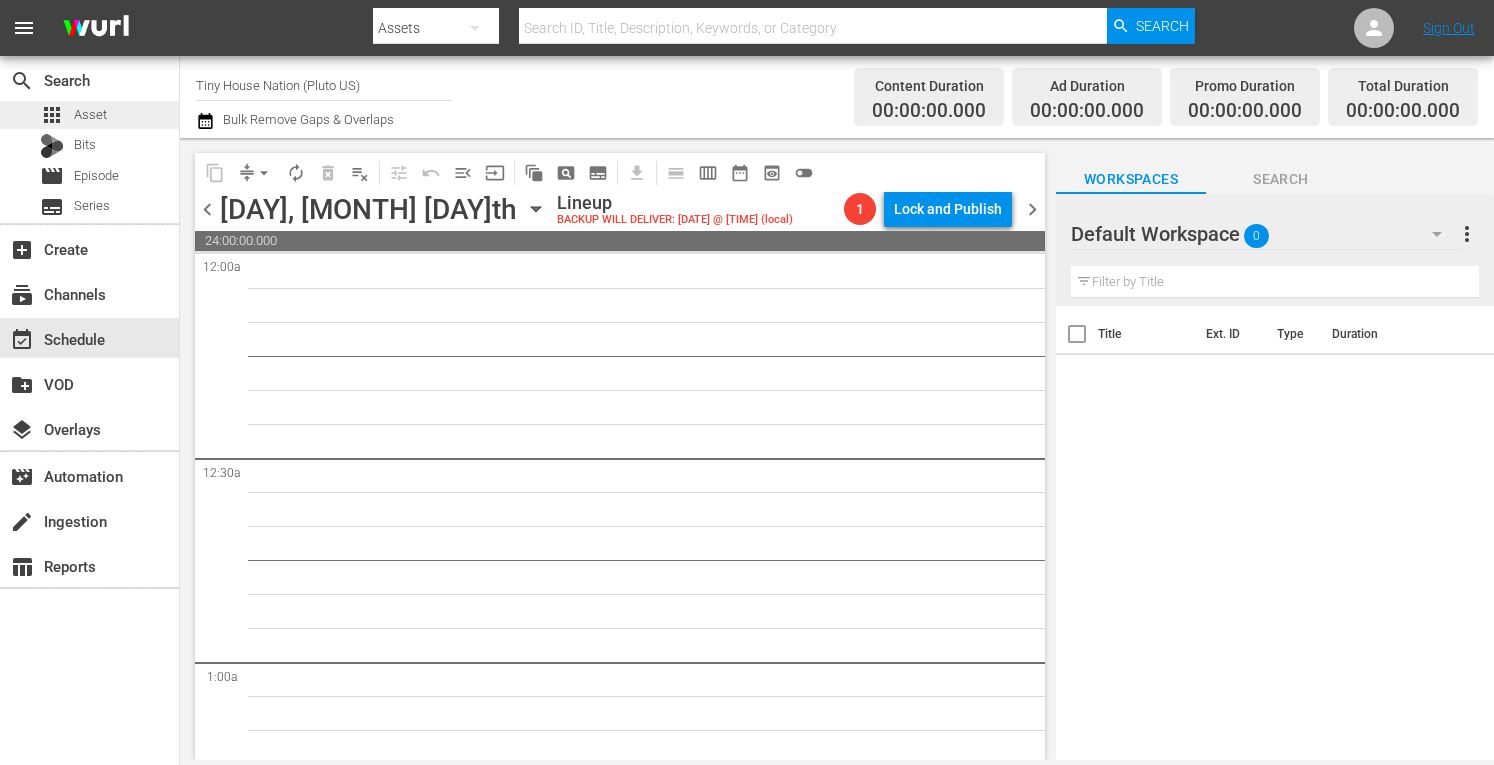 click on "apps Asset" at bounding box center [89, 115] 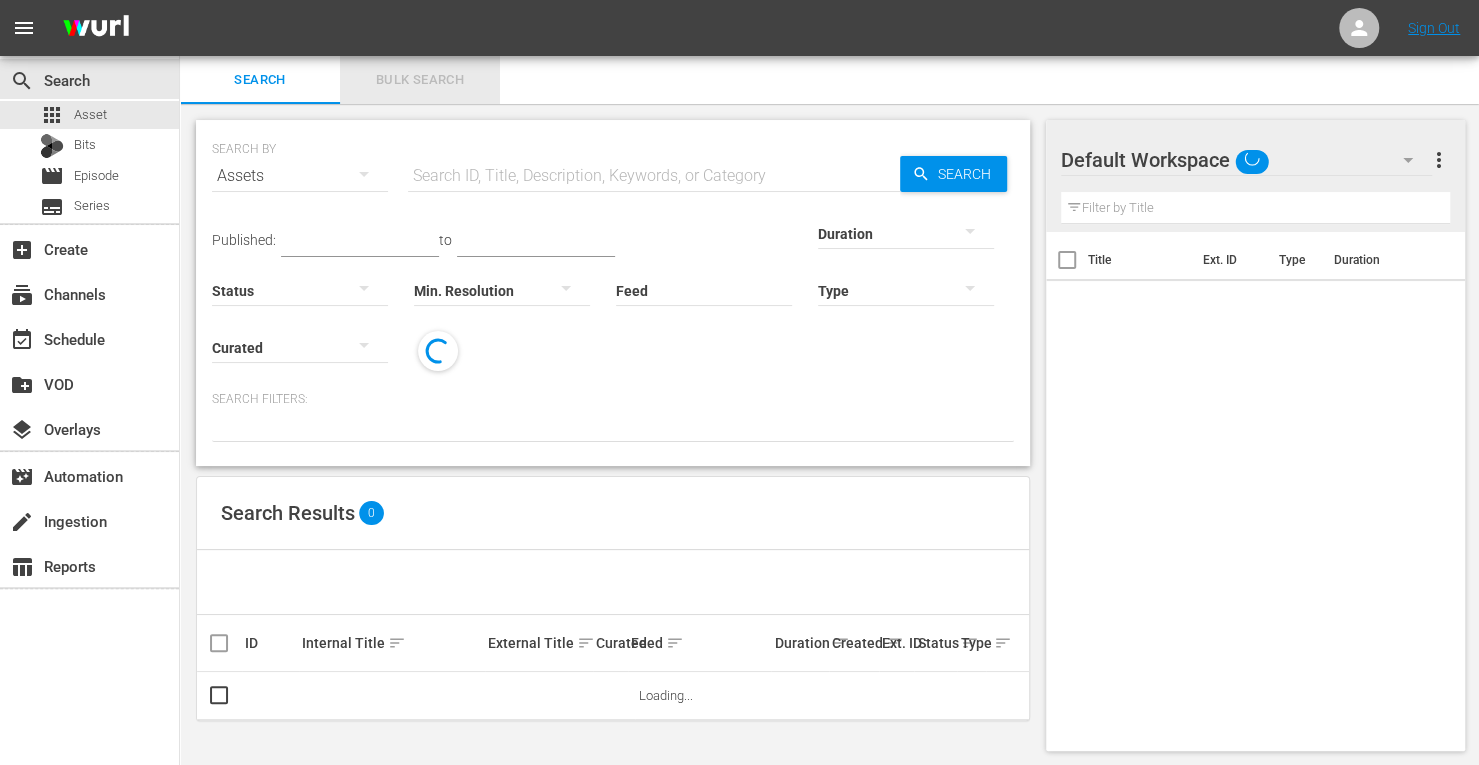 click on "Bulk Search" at bounding box center (420, 80) 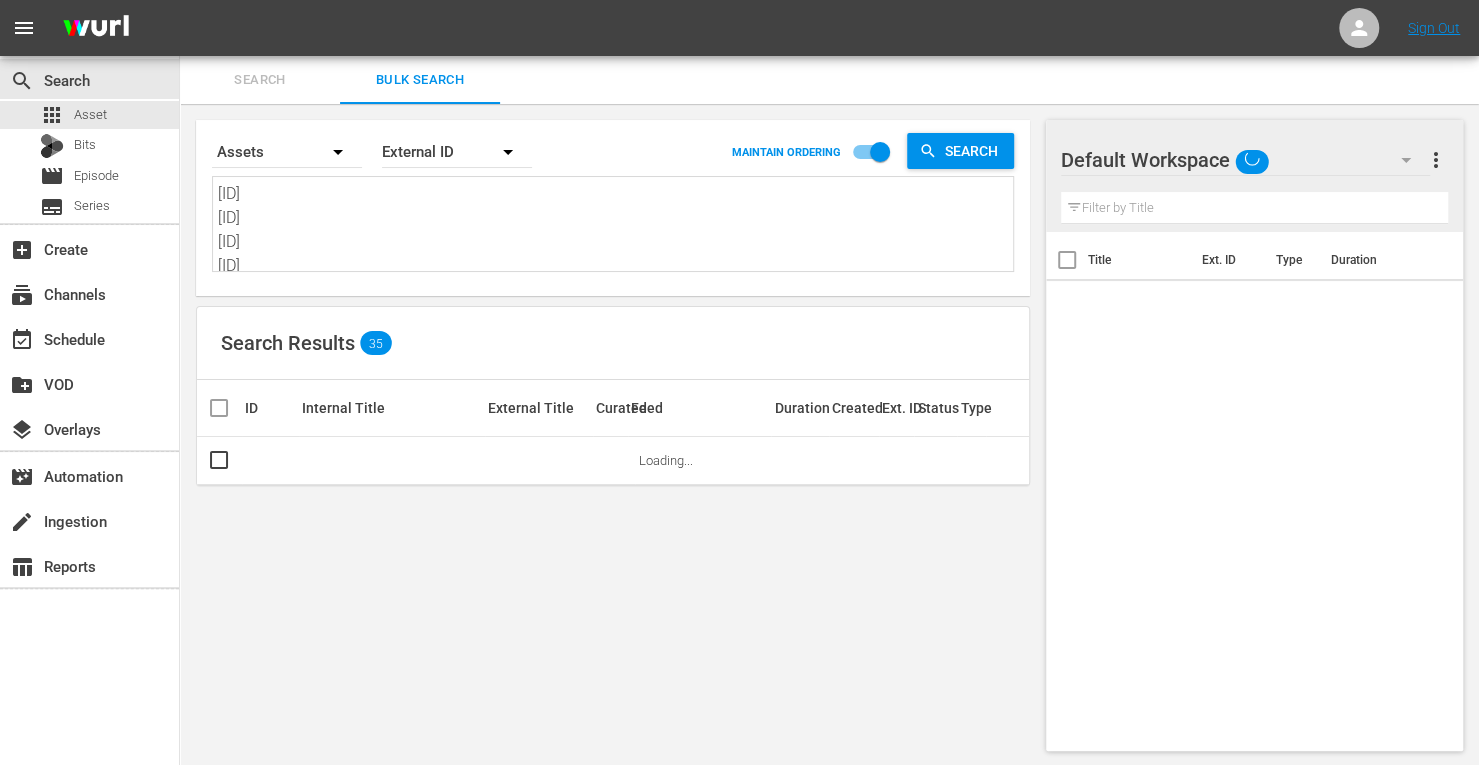 drag, startPoint x: 284, startPoint y: 263, endPoint x: 67, endPoint y: 36, distance: 314.03503 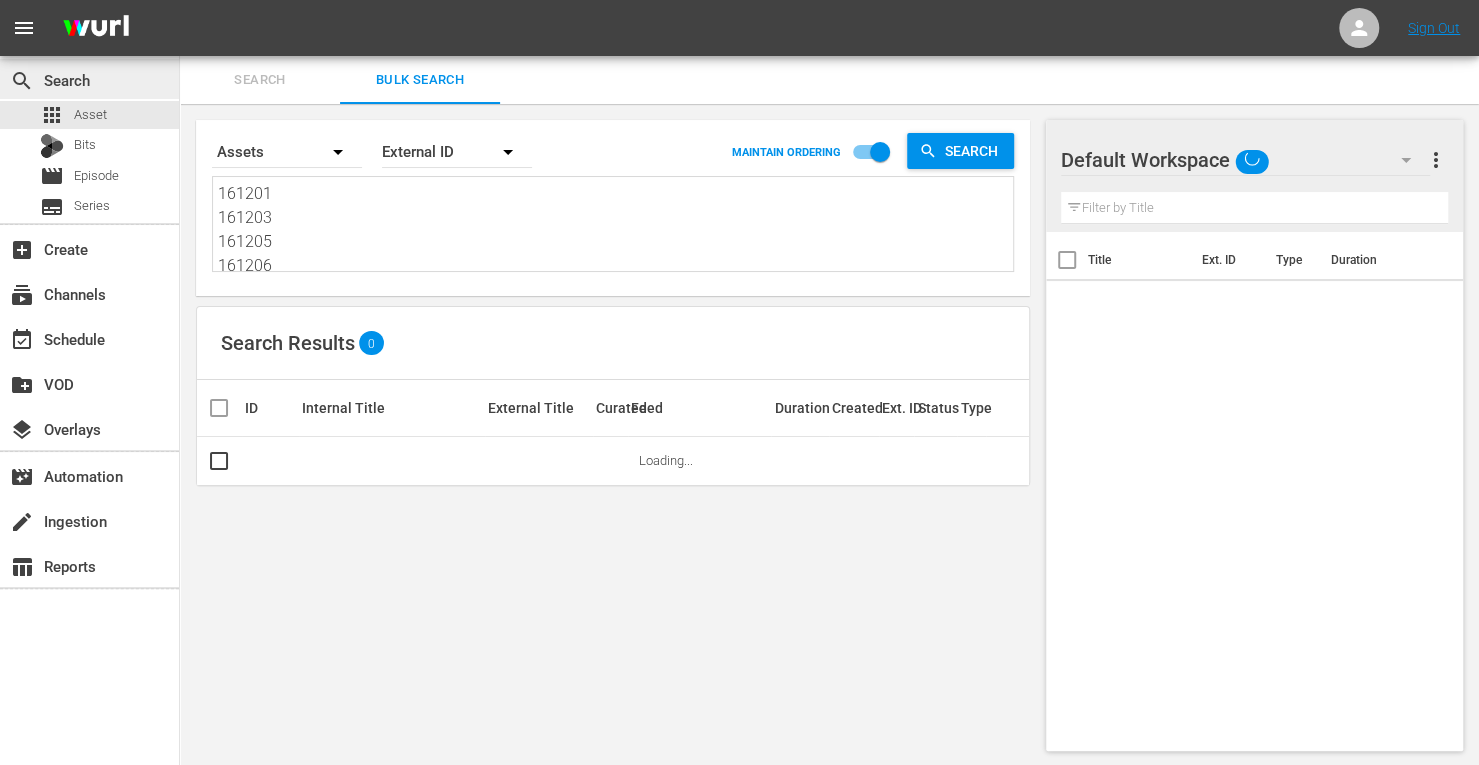 drag, startPoint x: 318, startPoint y: 265, endPoint x: 95, endPoint y: 79, distance: 290.38766 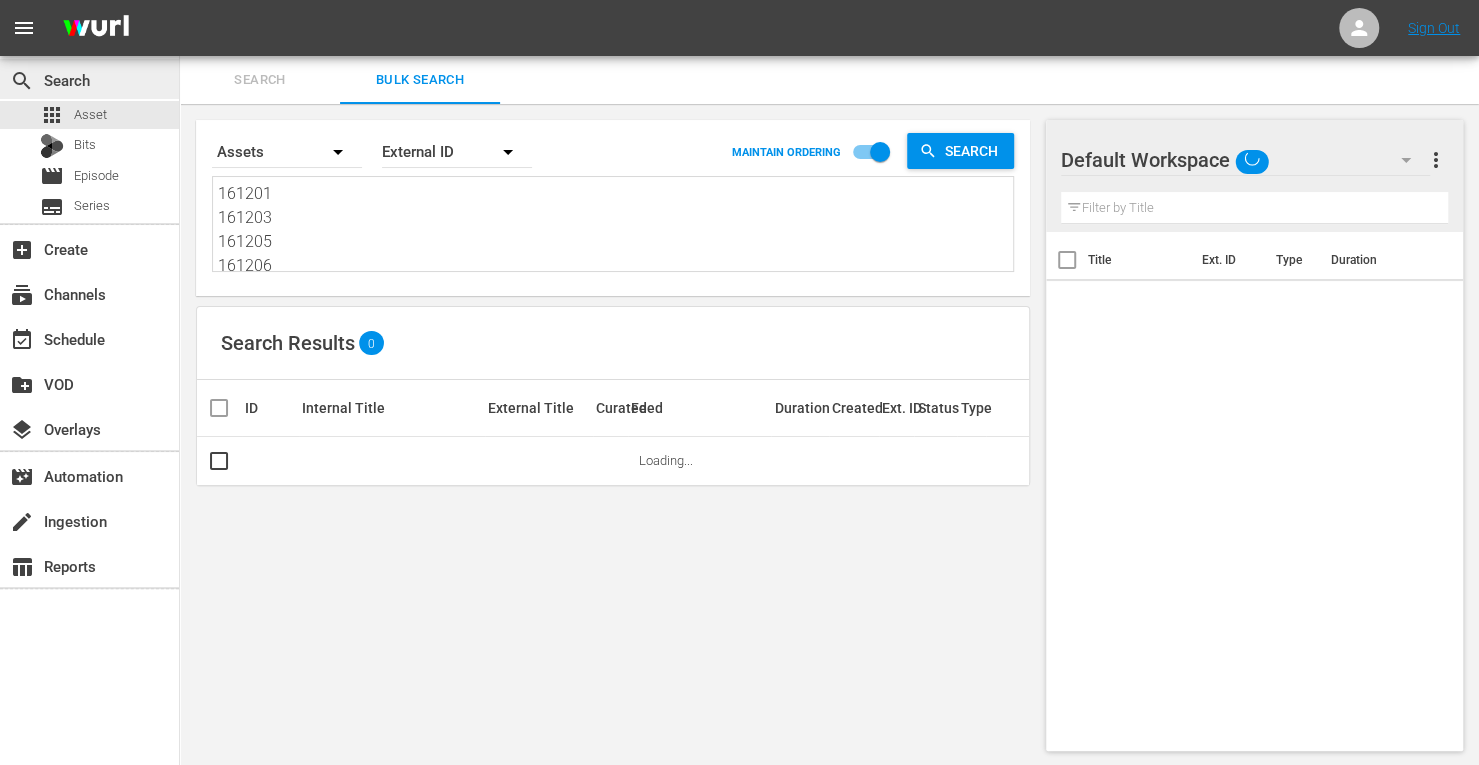 click on "search   Search apps Asset Bits movie Episode subtitles Series add_box   Create subscriptions   Channels event_available   Schedule create_new_folder   VOD layers   Overlays movie_filter   Automation create   Ingestion table_chart   Reports Search Bulk Search Search By Assets Order By External ID MAINTAIN ORDERING Search
161201
161203
161205
161206
161207
161208
161209
161210
161201
161203
161205
161206
161207
161208
161209
161210
Search Results 0 ID Internal Title External Title Curated Feed Duration Created Ext. ID Status Type Loading...   Default Workspace Default more_vert  Filter by Title Title Ext. ID Type Duration" at bounding box center (829, 0) 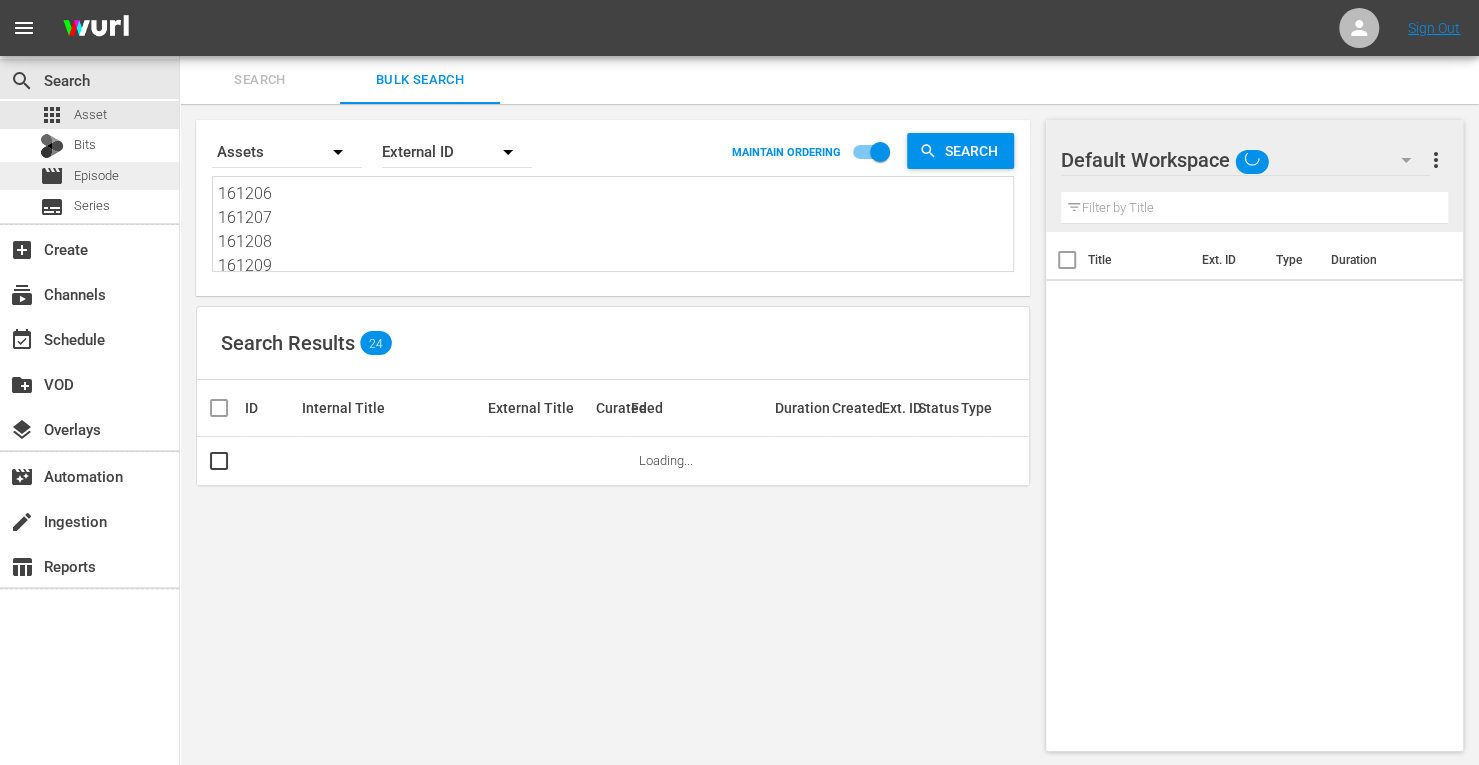 drag, startPoint x: 280, startPoint y: 261, endPoint x: 169, endPoint y: 177, distance: 139.2013 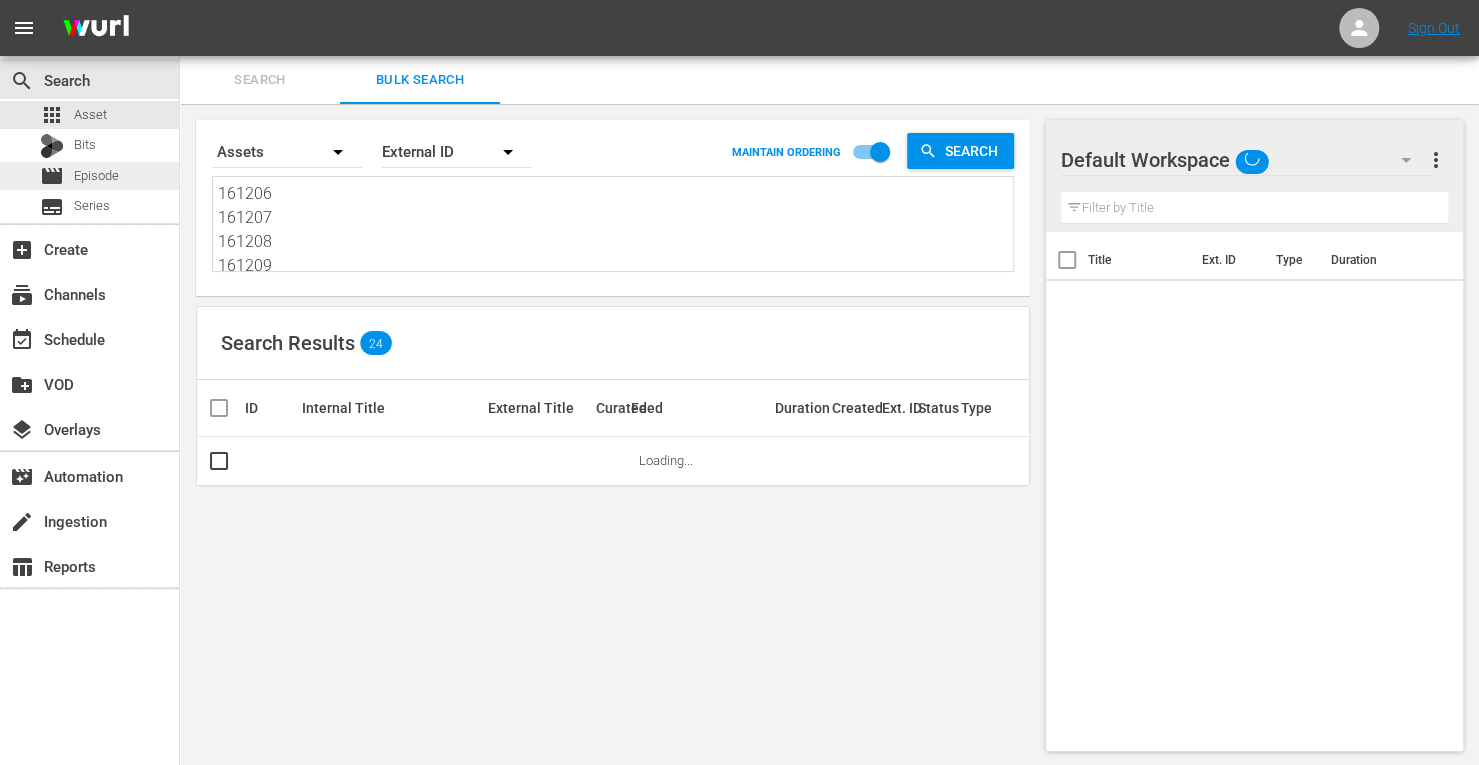 click on "search   Search apps Asset Bits movie Episode subtitles Series add_box   Create subscriptions   Channels event_available   Schedule create_new_folder   VOD layers   Overlays movie_filter   Automation create   Ingestion table_chart   Reports Search Bulk Search Search By Assets Order By External ID MAINTAIN ORDERING Search
161206
161207
161208
161209
161210
161206
161207
161208
161209
161210
Search Results 24 ID Internal Title External Title Curated Feed Duration Created Ext. ID Status Type Loading...   Default Workspace Default more_vert  Filter by Title Title Ext. ID Type Duration" at bounding box center [829, 0] 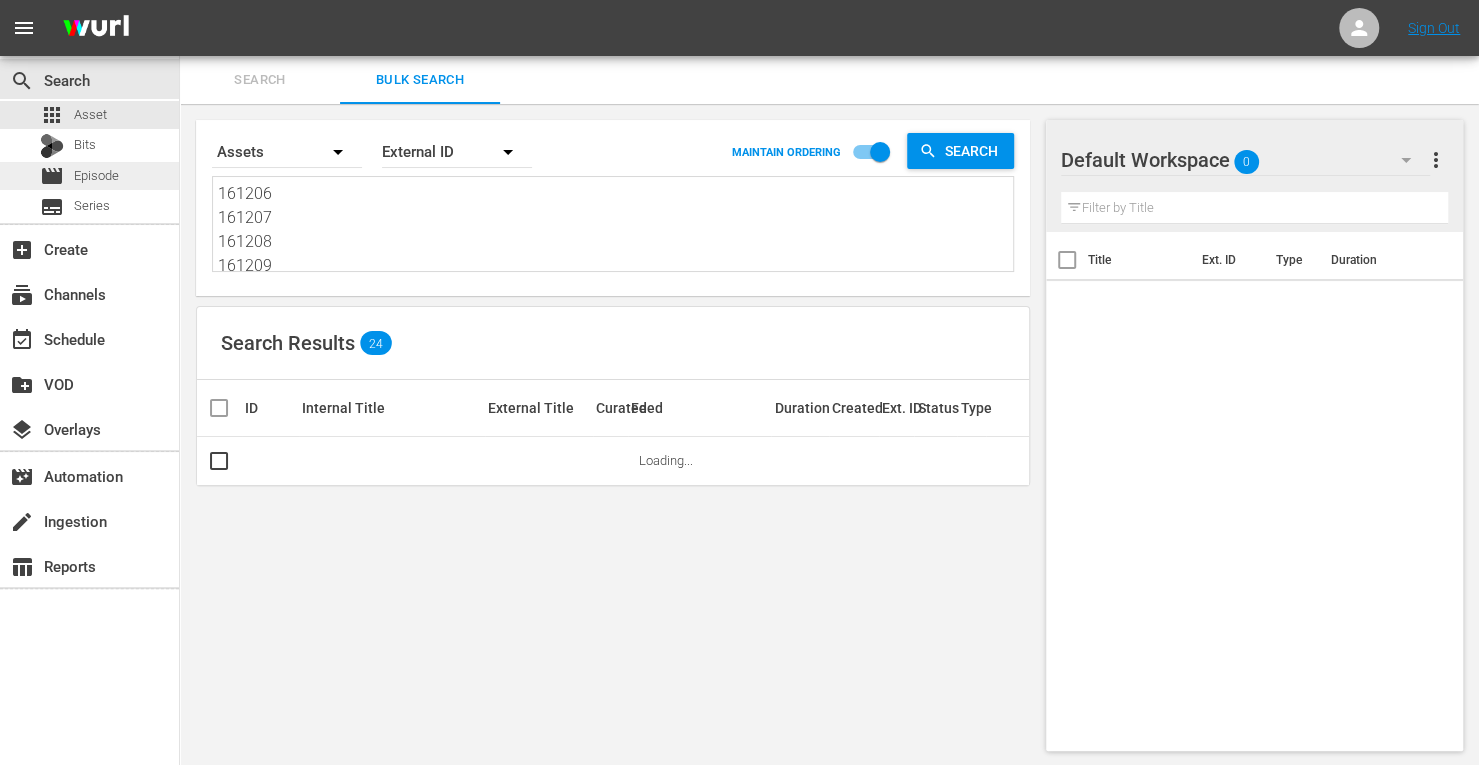 type on "[ID]
[ID]" 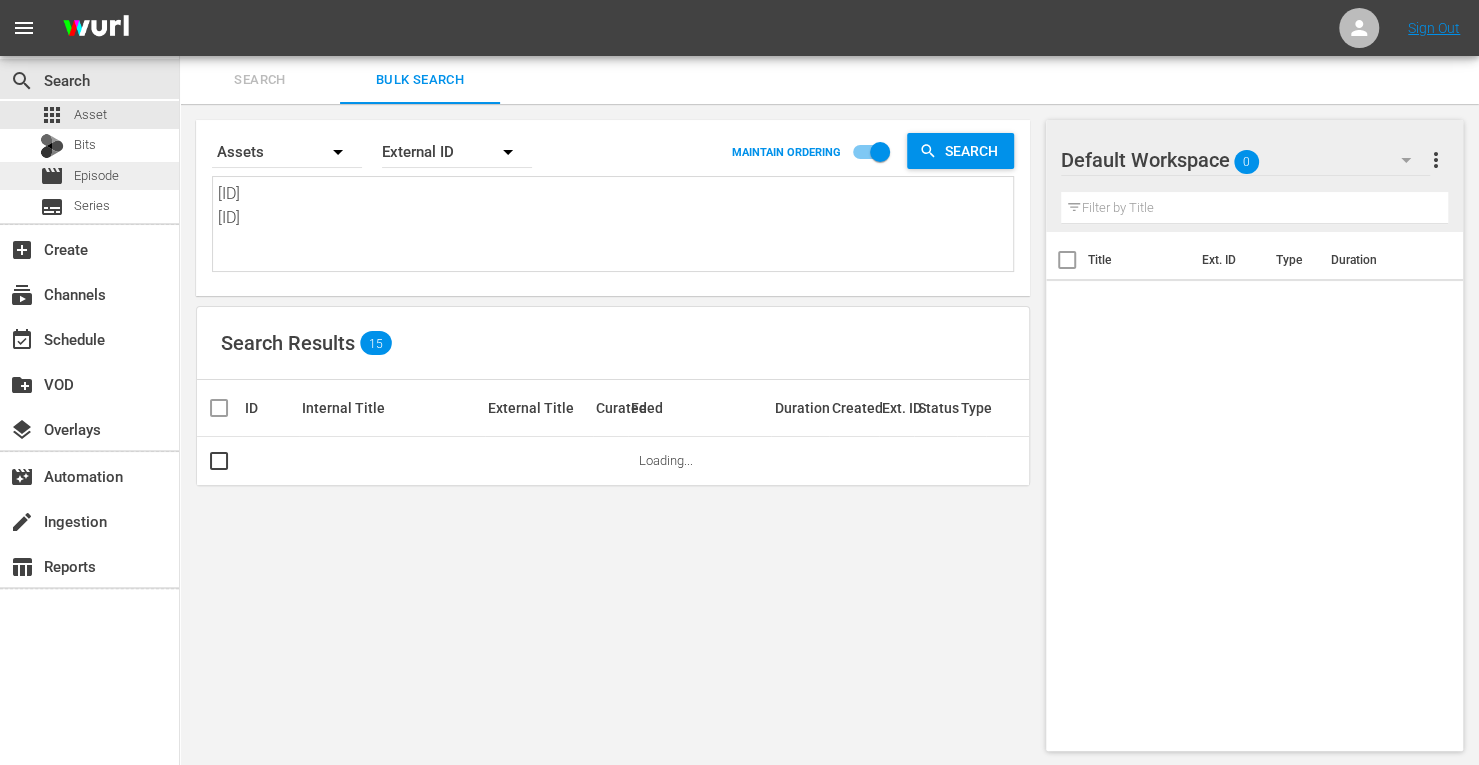 drag, startPoint x: 277, startPoint y: 261, endPoint x: 172, endPoint y: 185, distance: 129.61867 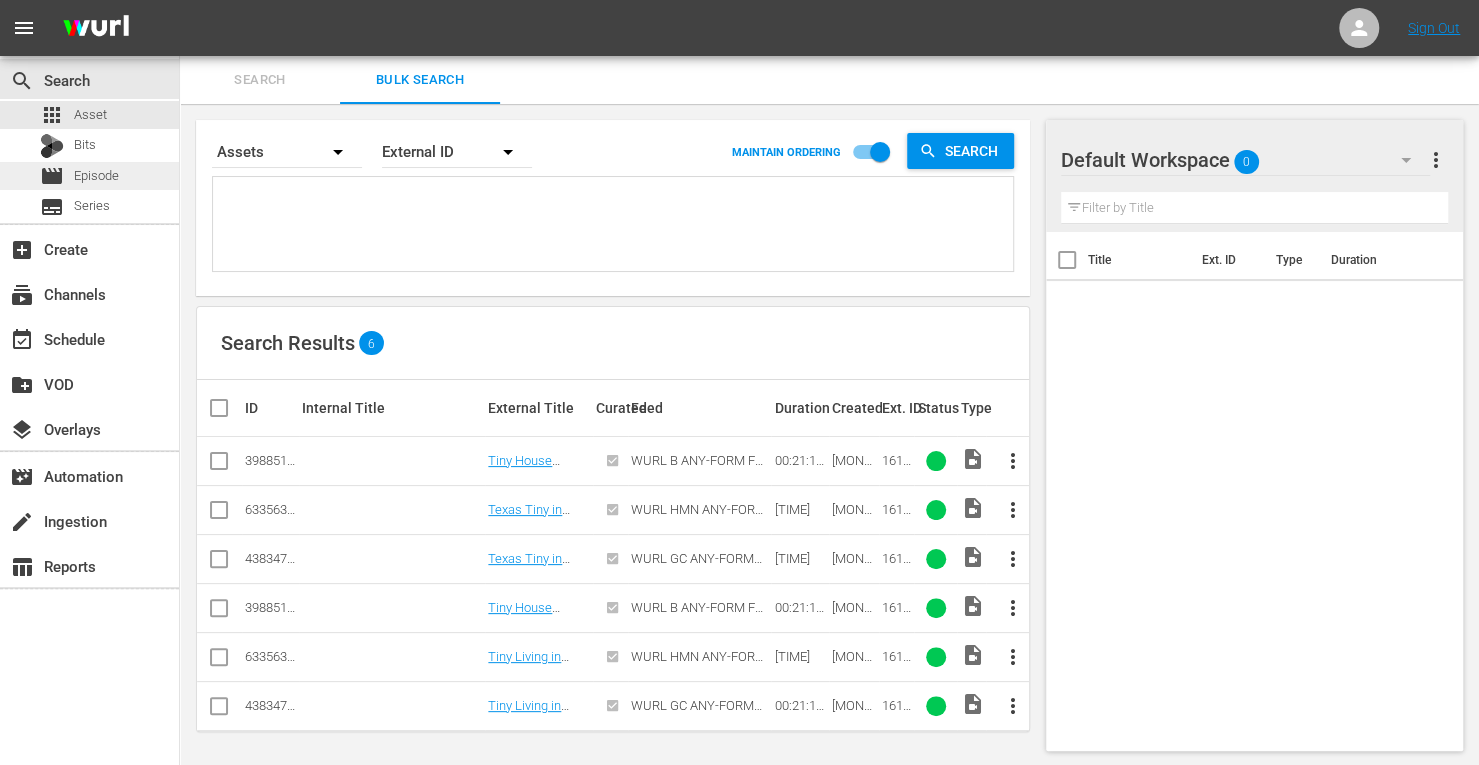 paste on "214809
214798
153729
160626
161958
153730" 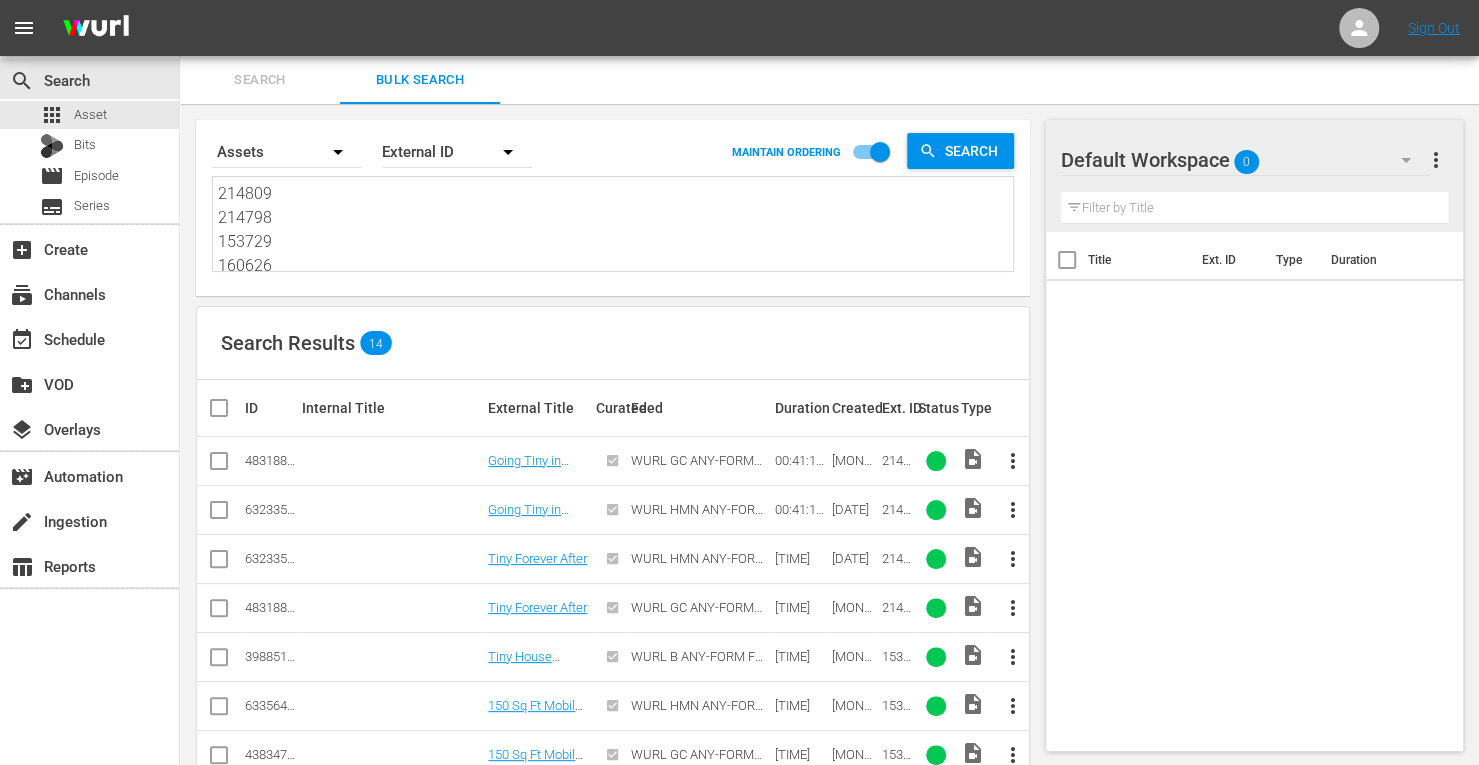 type on "214809
214798
153729
160626
161958
153730" 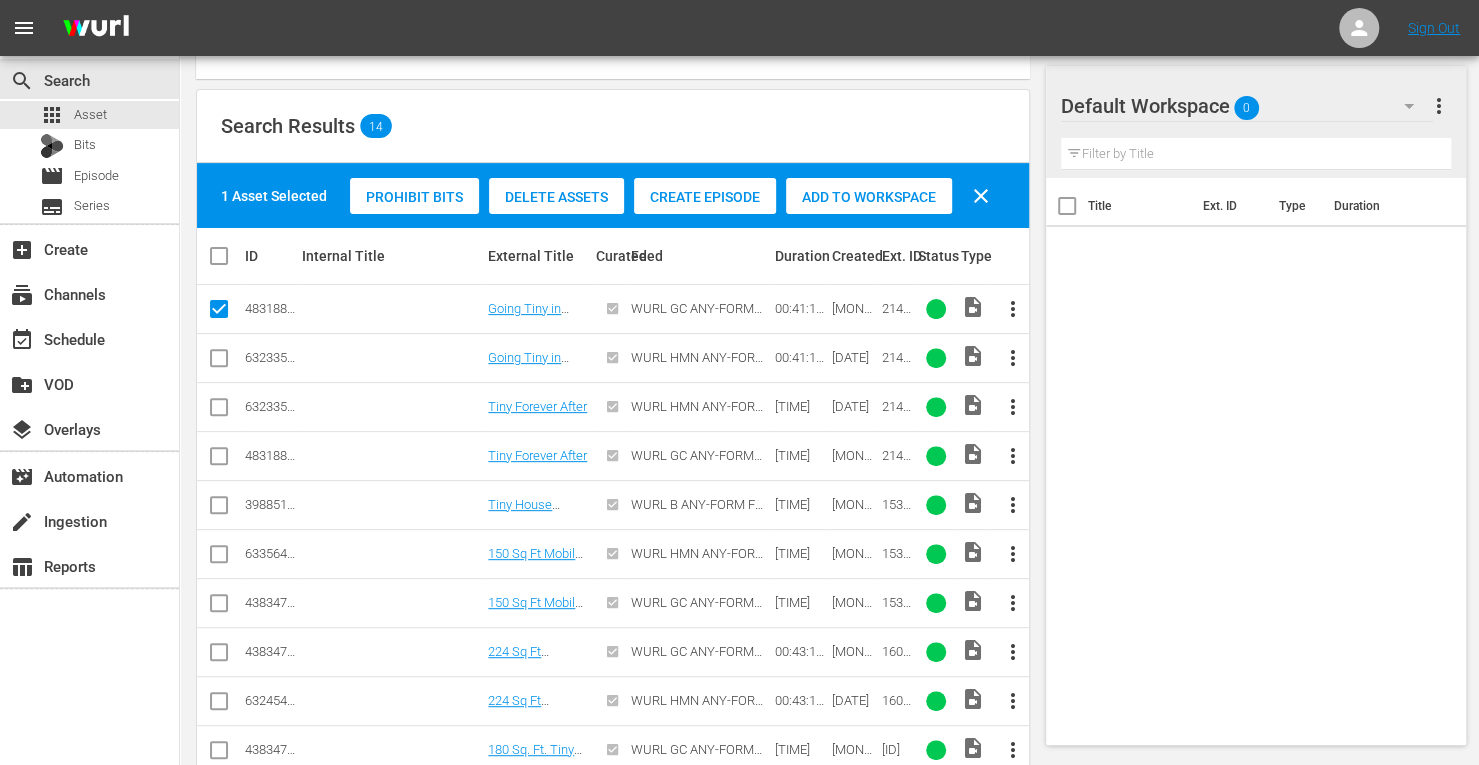 scroll, scrollTop: 220, scrollLeft: 0, axis: vertical 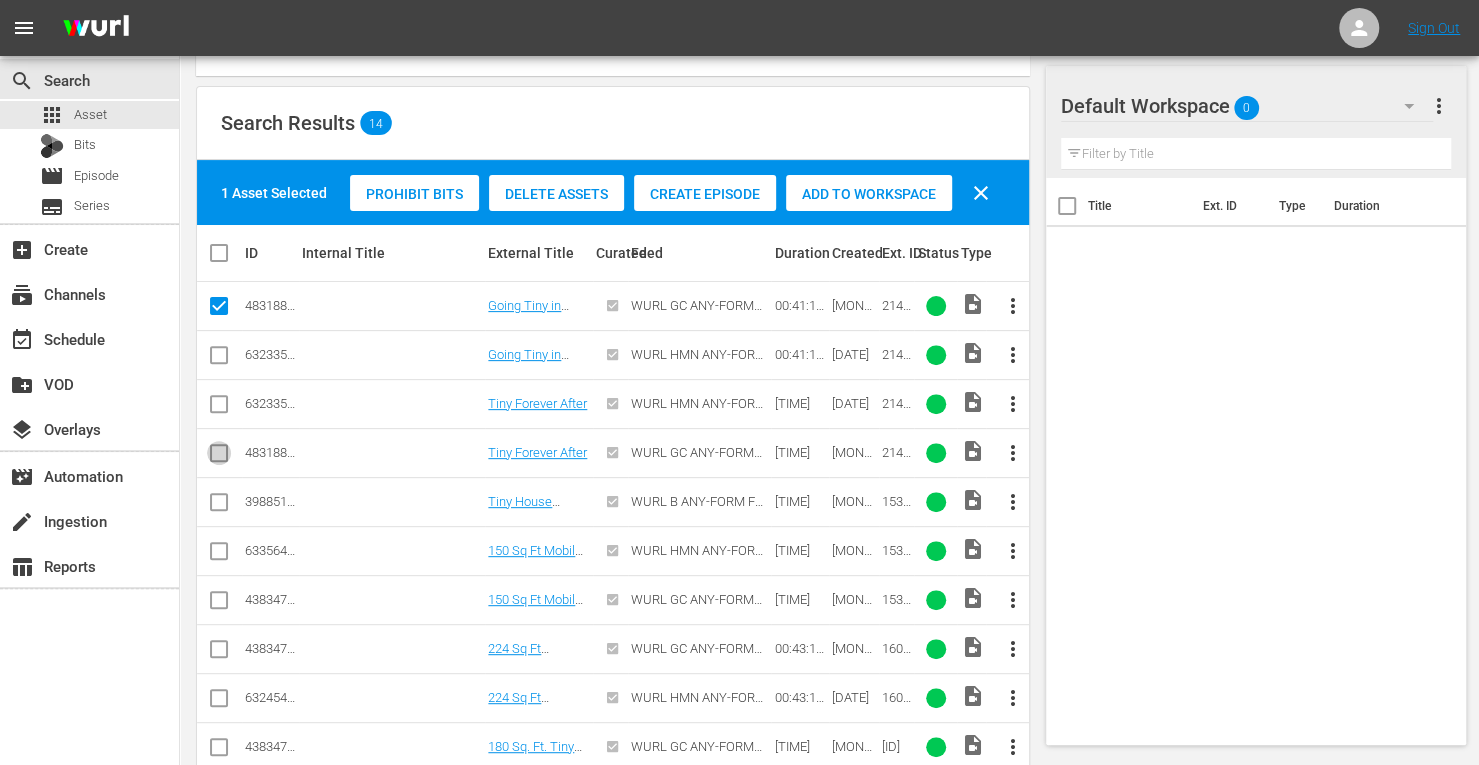 click at bounding box center [219, 457] 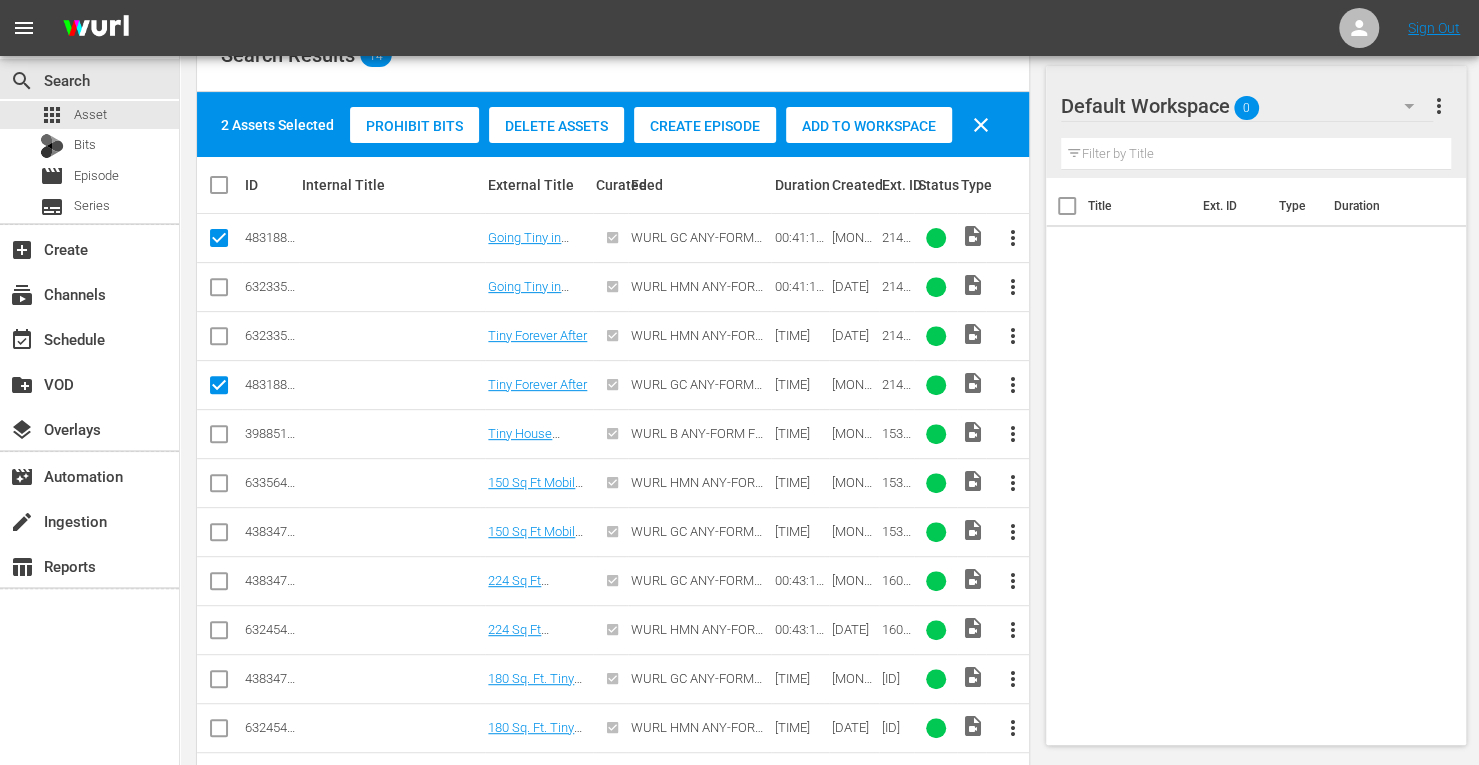 scroll, scrollTop: 291, scrollLeft: 0, axis: vertical 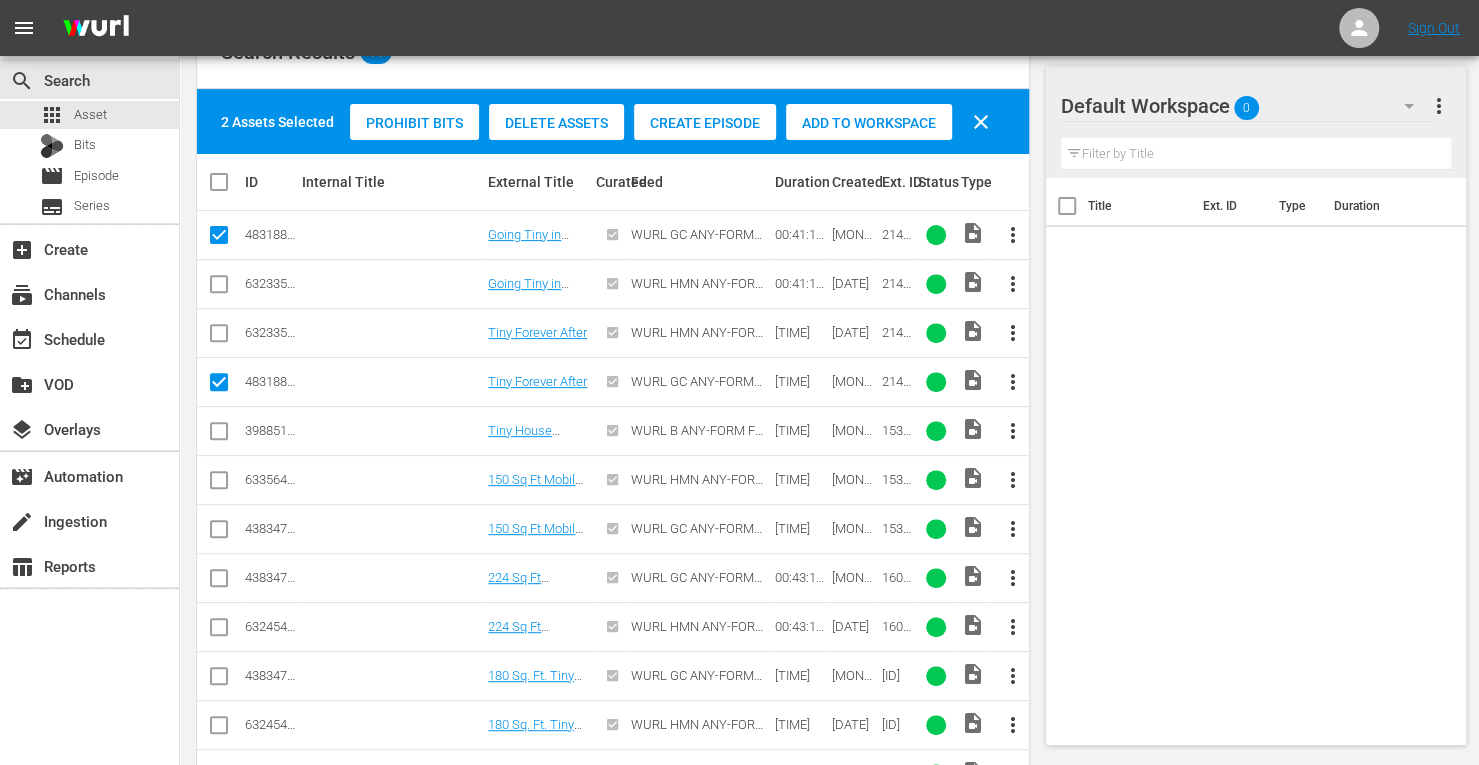 click at bounding box center [219, 533] 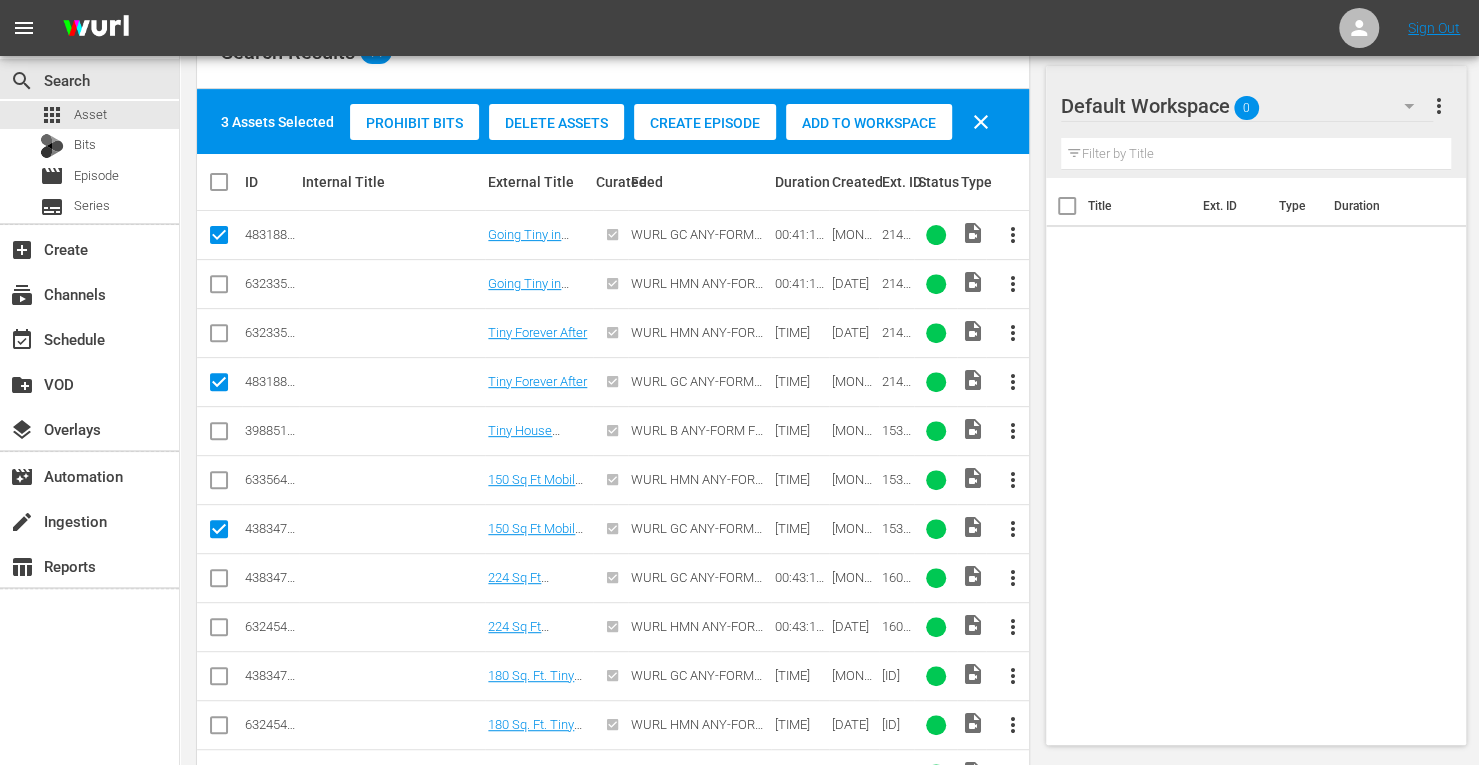 click at bounding box center [219, 582] 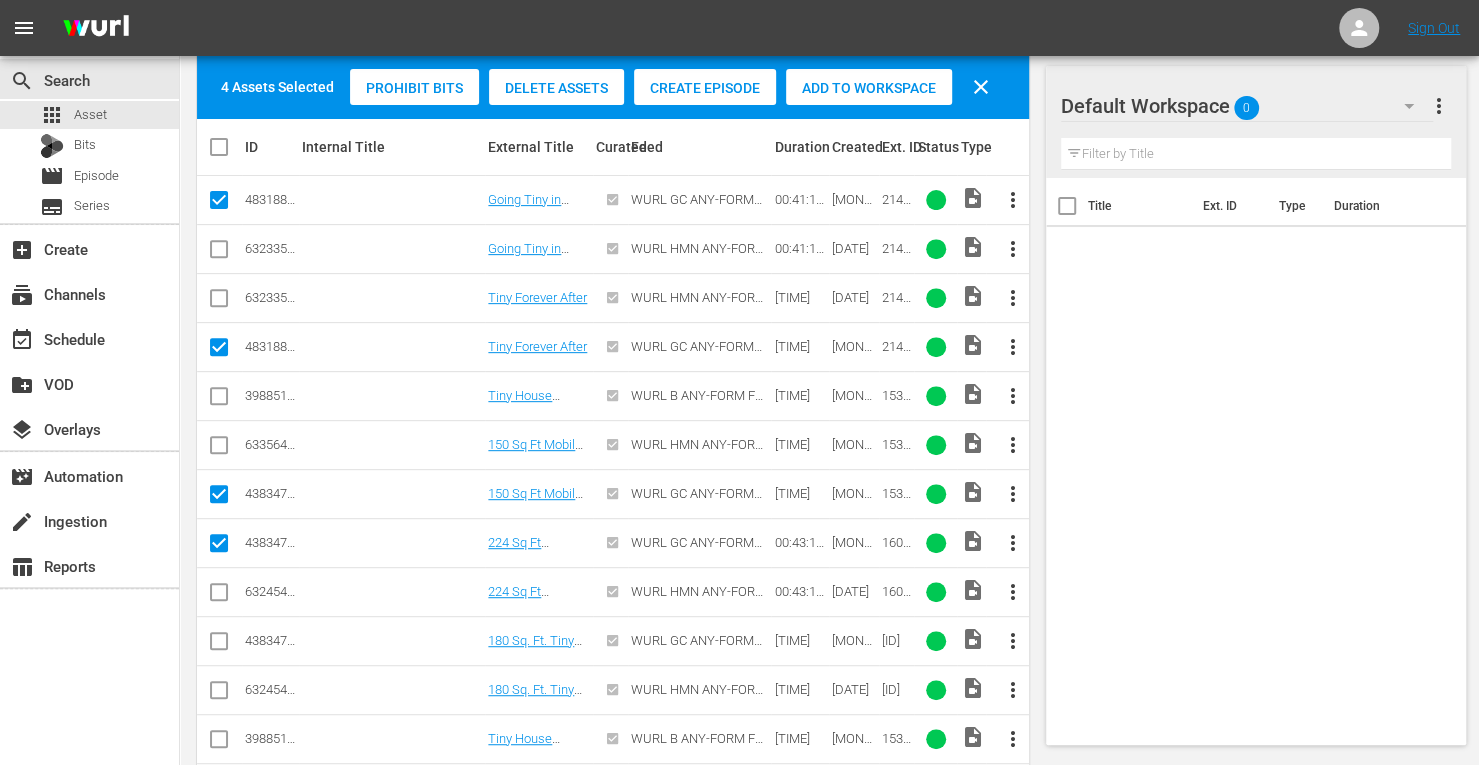 scroll, scrollTop: 327, scrollLeft: 0, axis: vertical 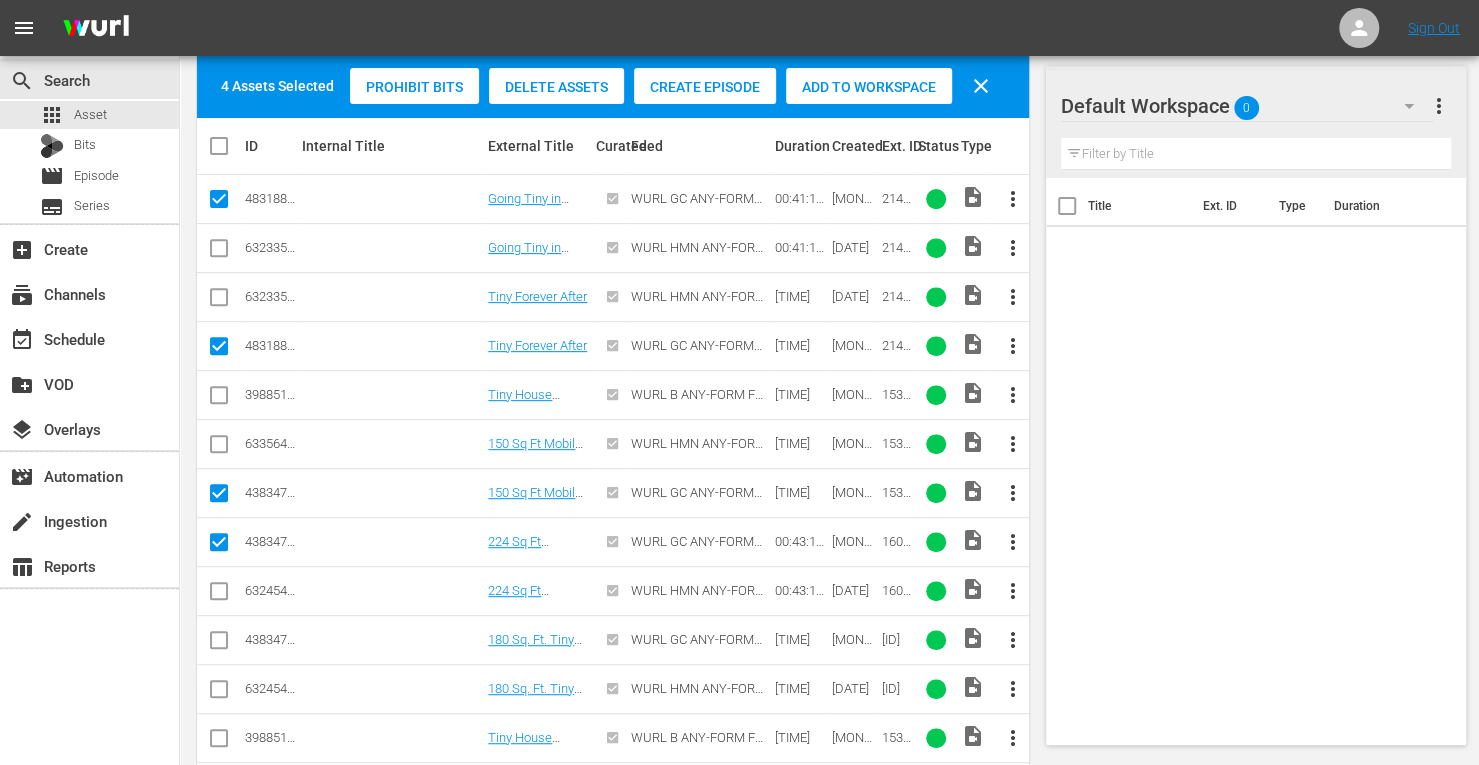 click at bounding box center [219, 644] 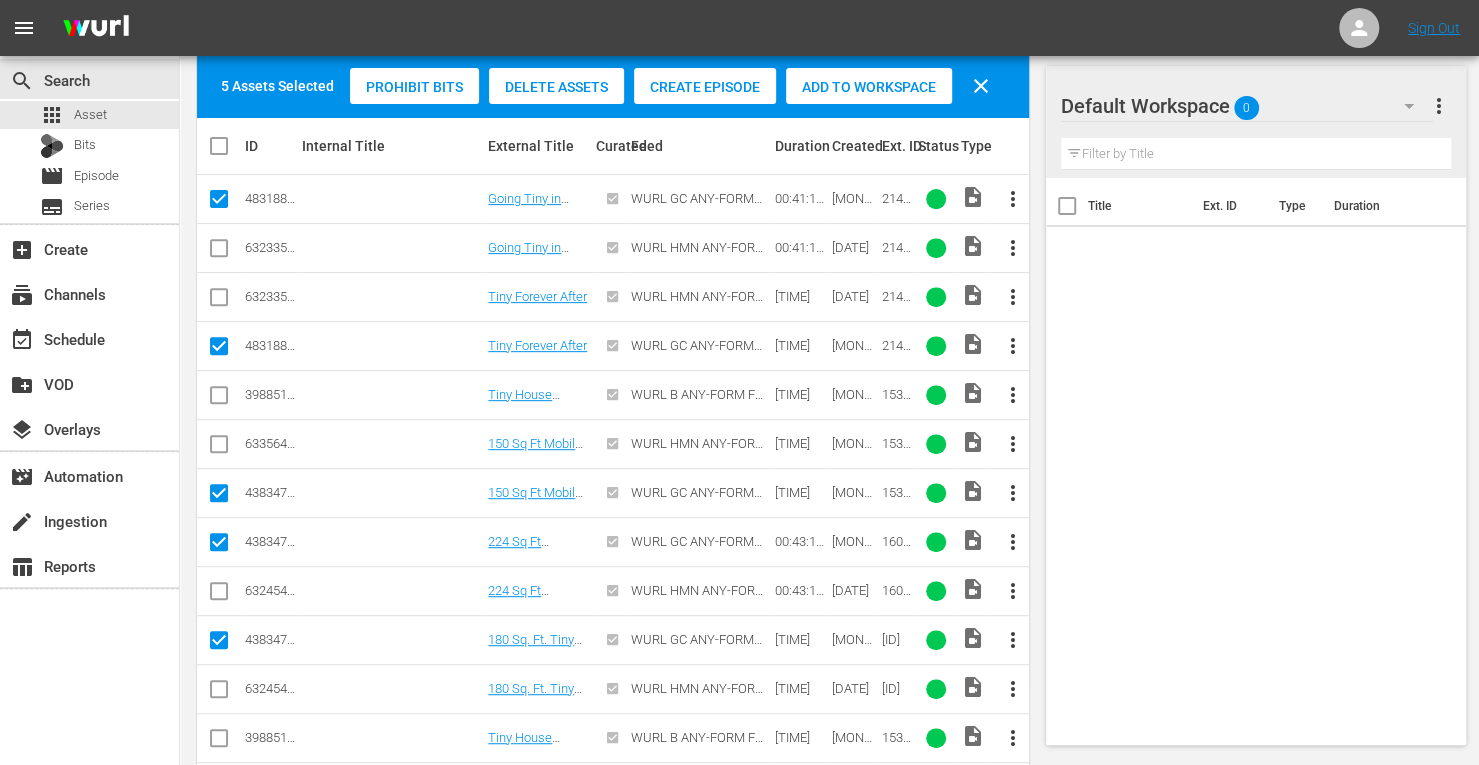 scroll, scrollTop: 453, scrollLeft: 0, axis: vertical 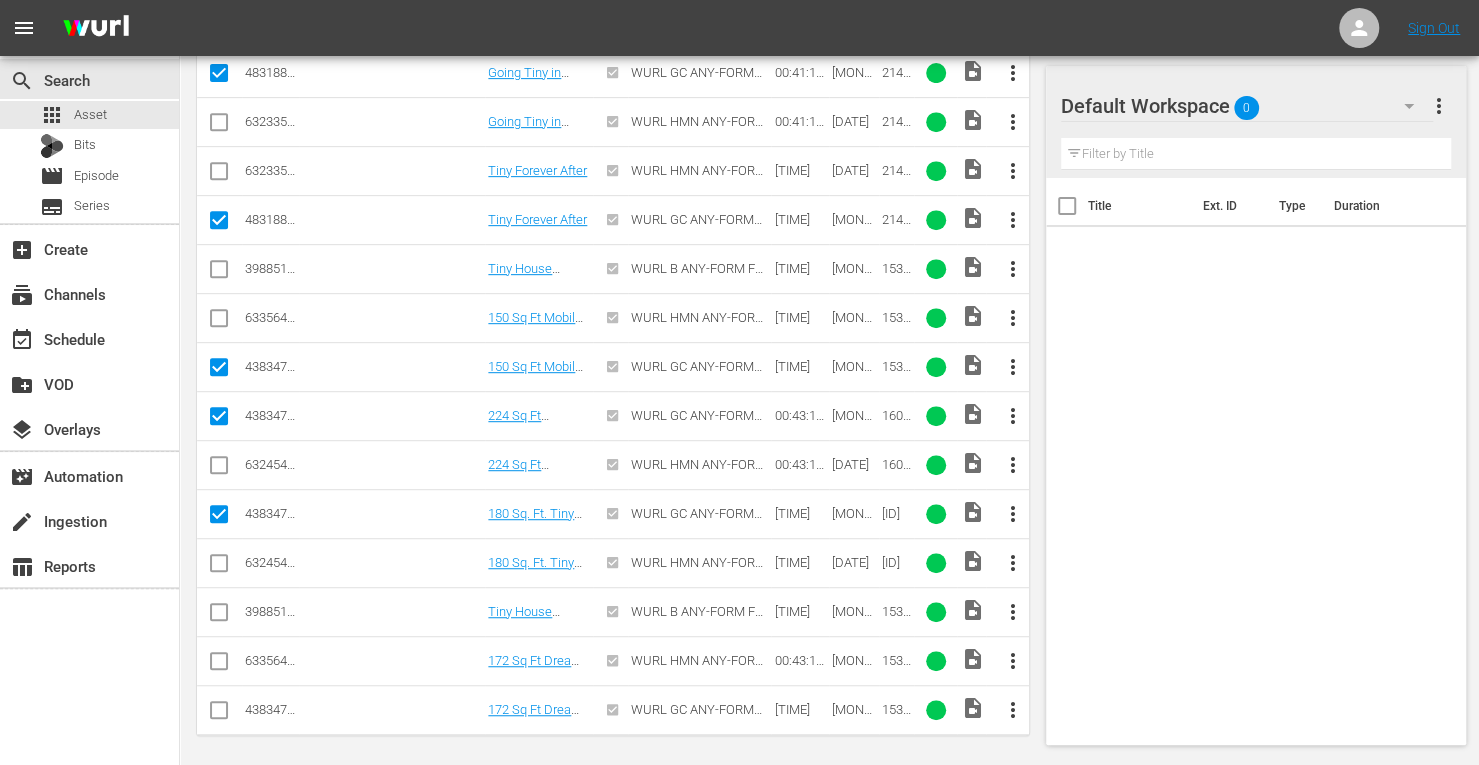click at bounding box center (219, 714) 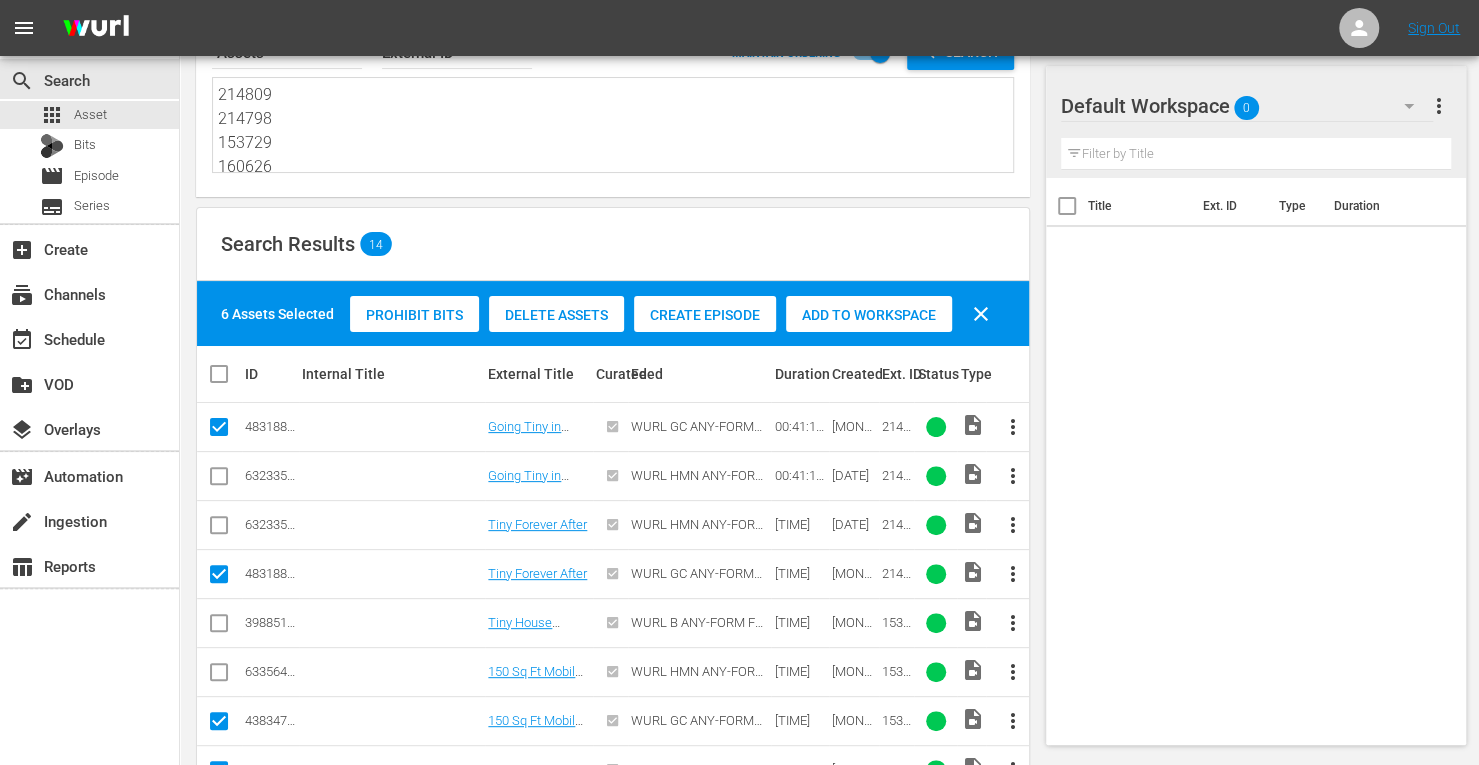 scroll, scrollTop: 62, scrollLeft: 0, axis: vertical 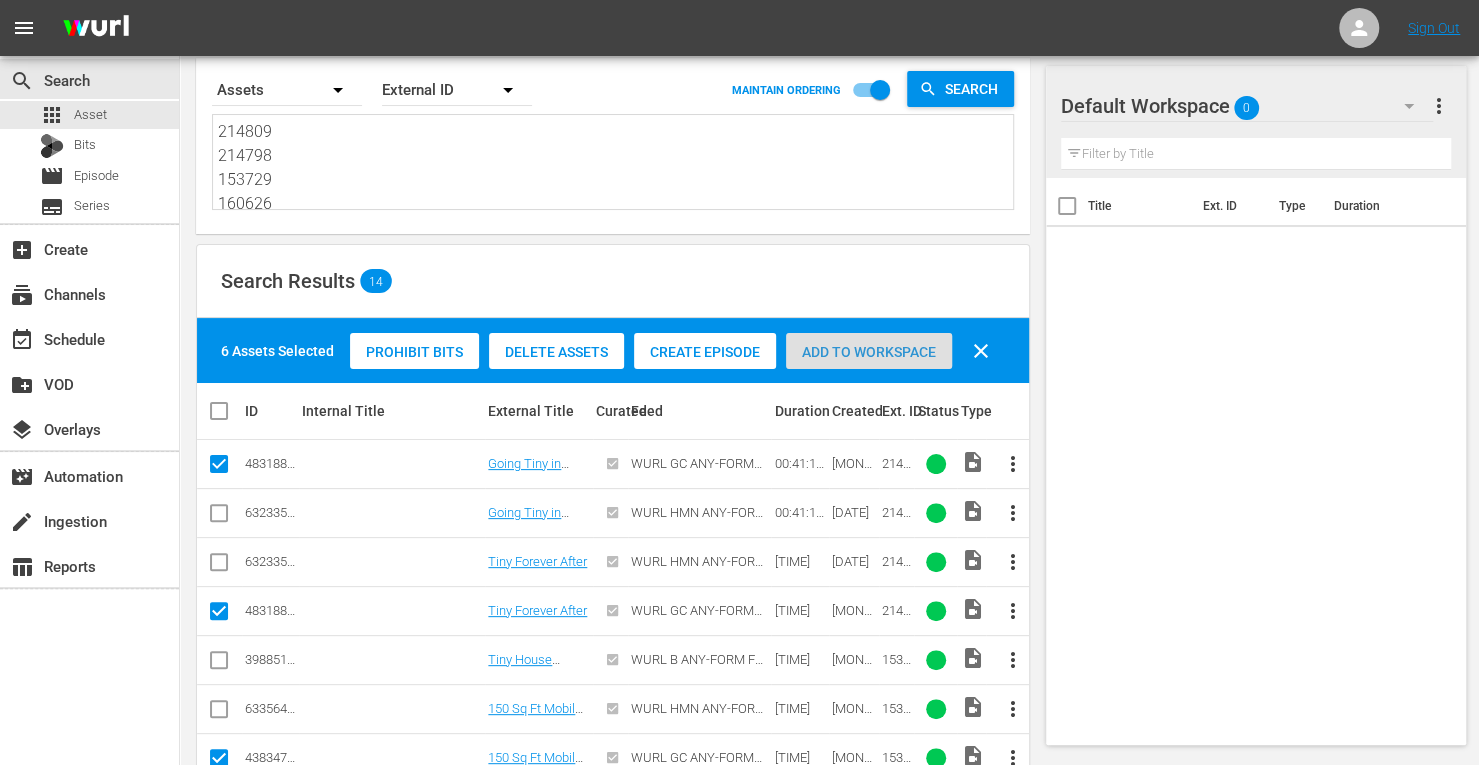 click on "Add to Workspace" at bounding box center (869, 352) 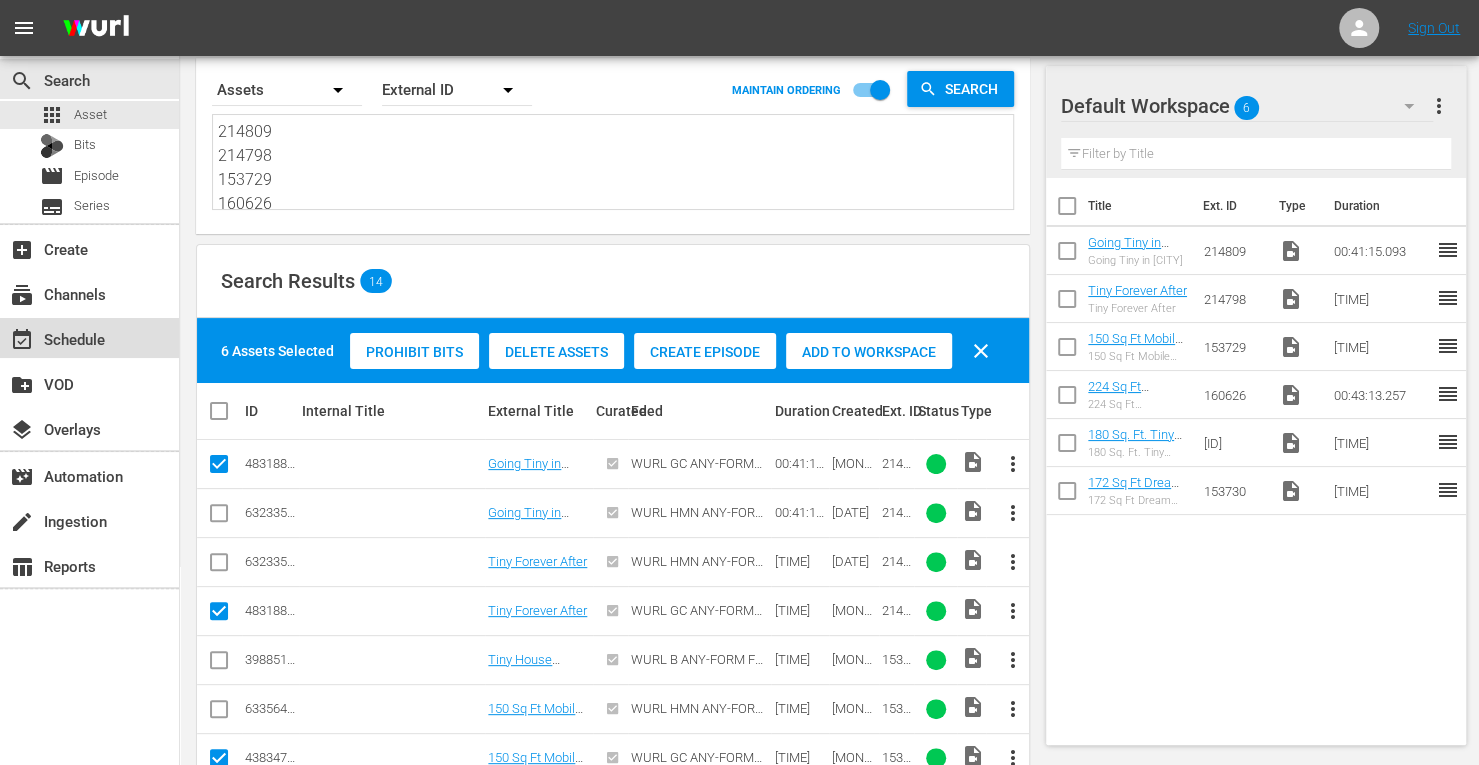 click on "event_available   Schedule" at bounding box center (89, 338) 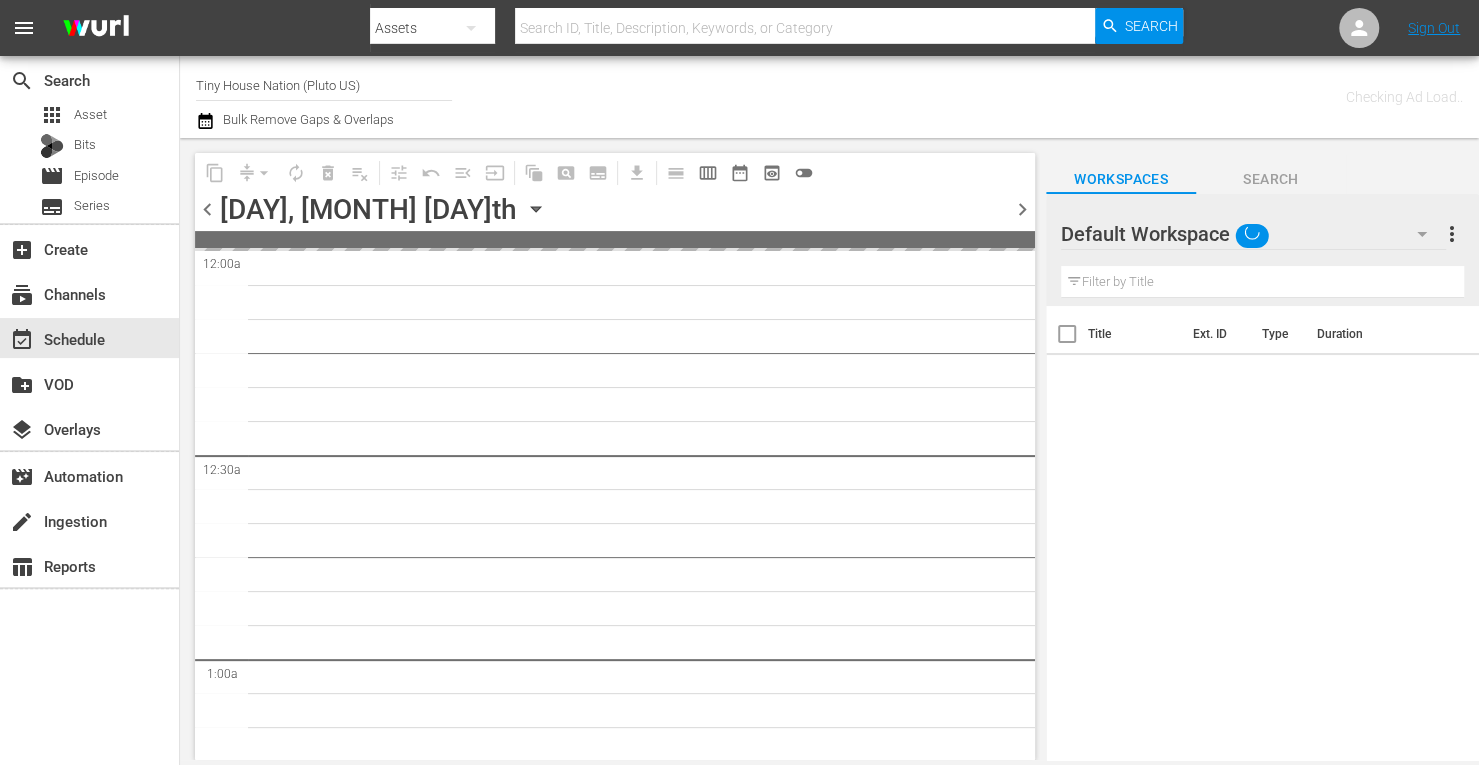 scroll, scrollTop: 0, scrollLeft: 0, axis: both 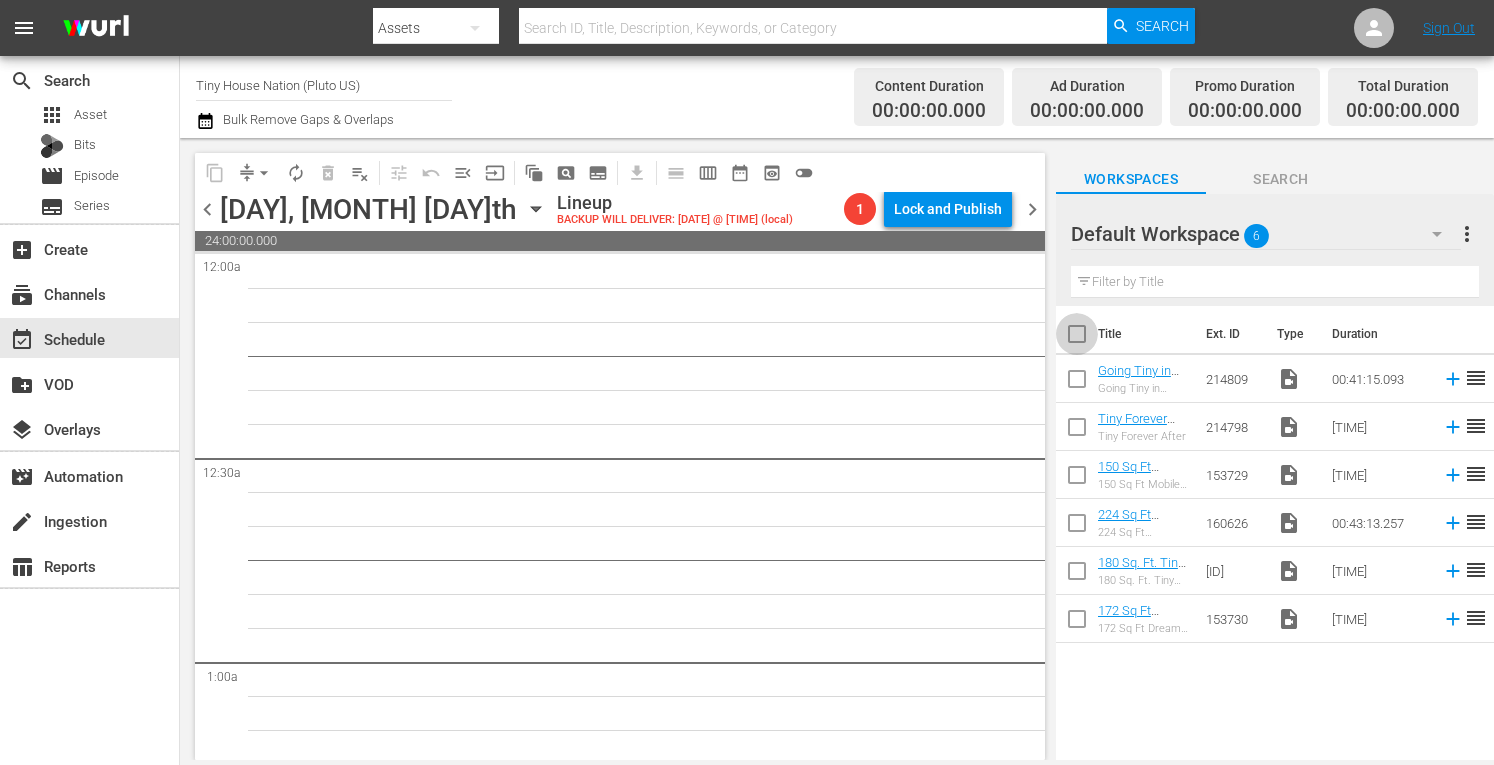 click at bounding box center (1077, 338) 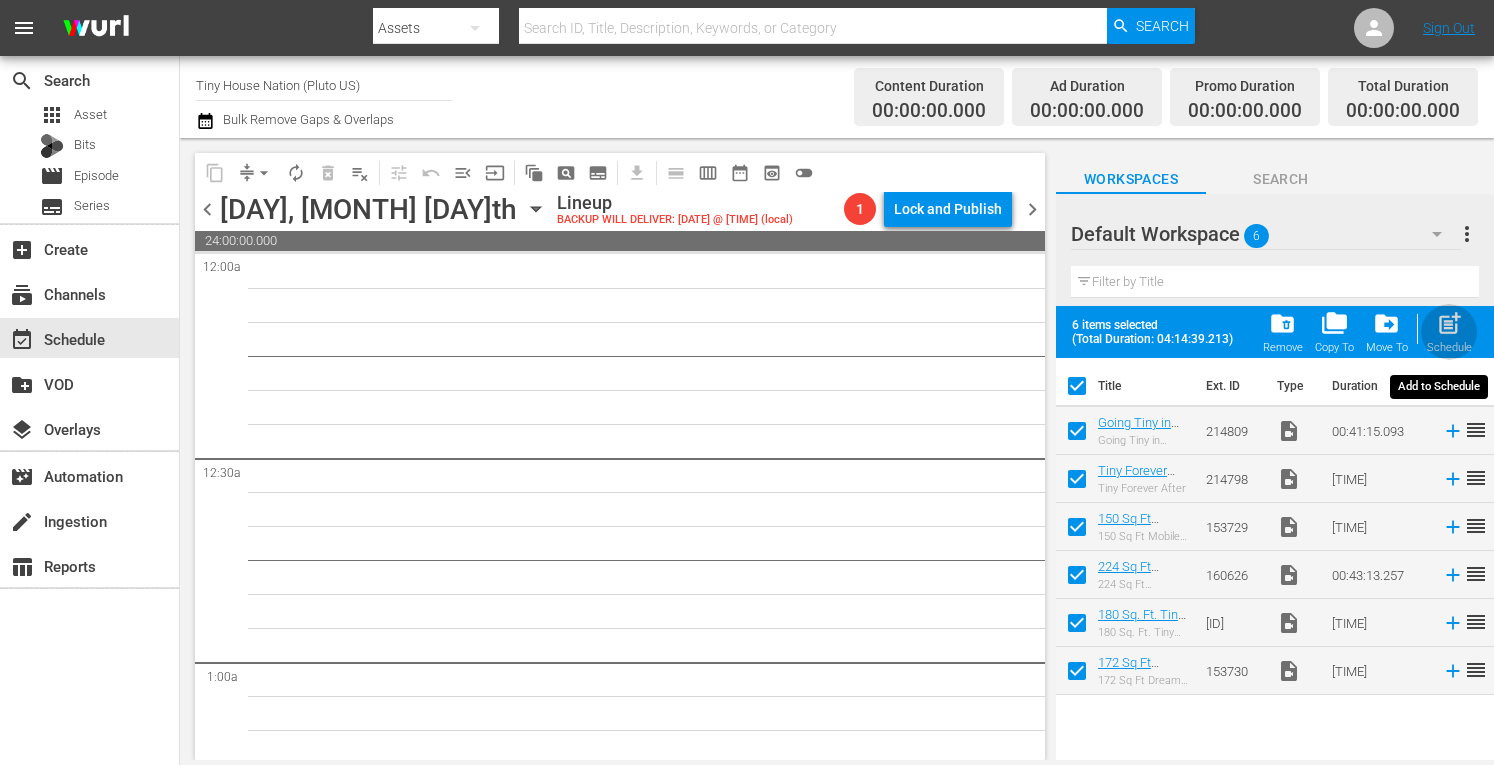 click on "post_add" at bounding box center [1449, 323] 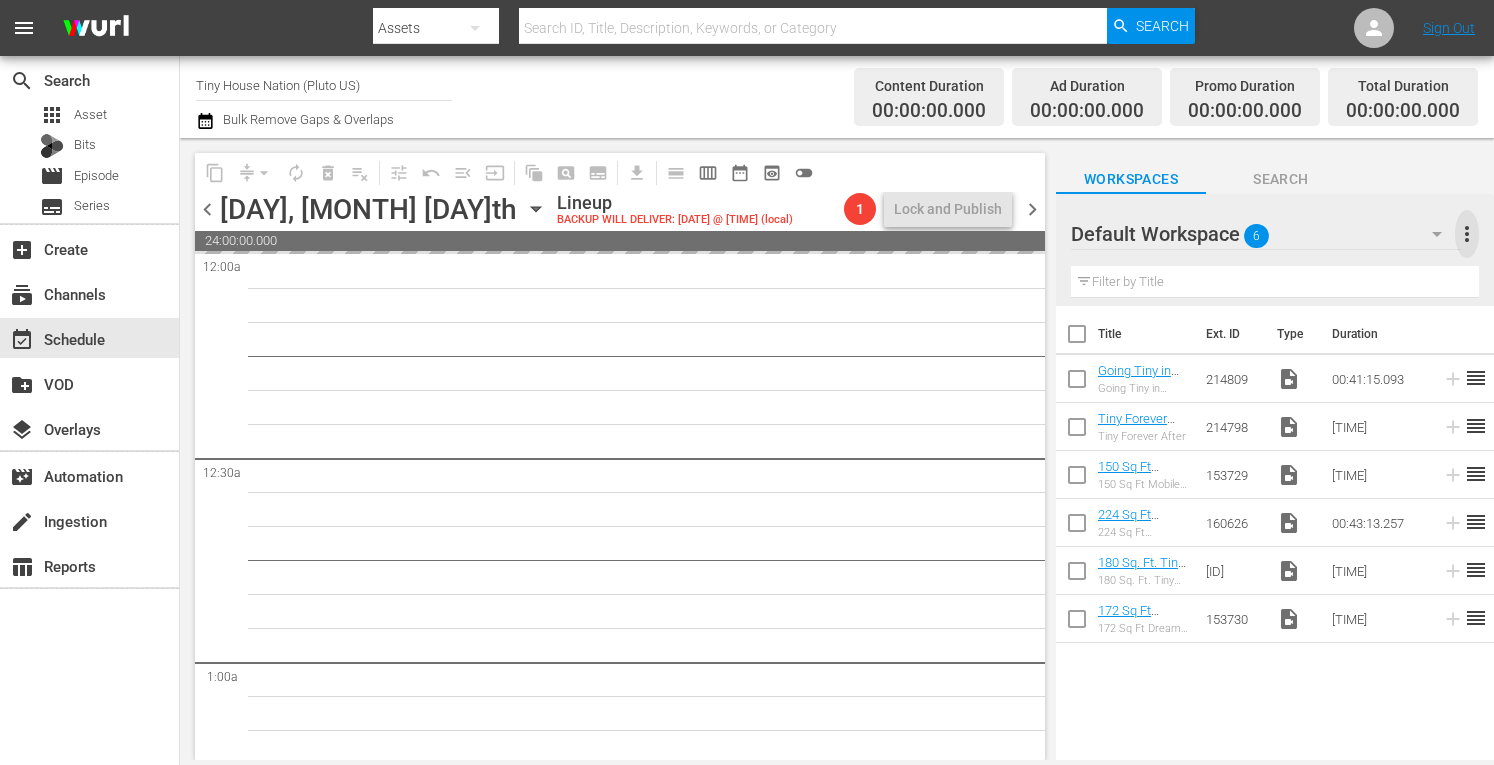 click on "more_vert" at bounding box center [1467, 234] 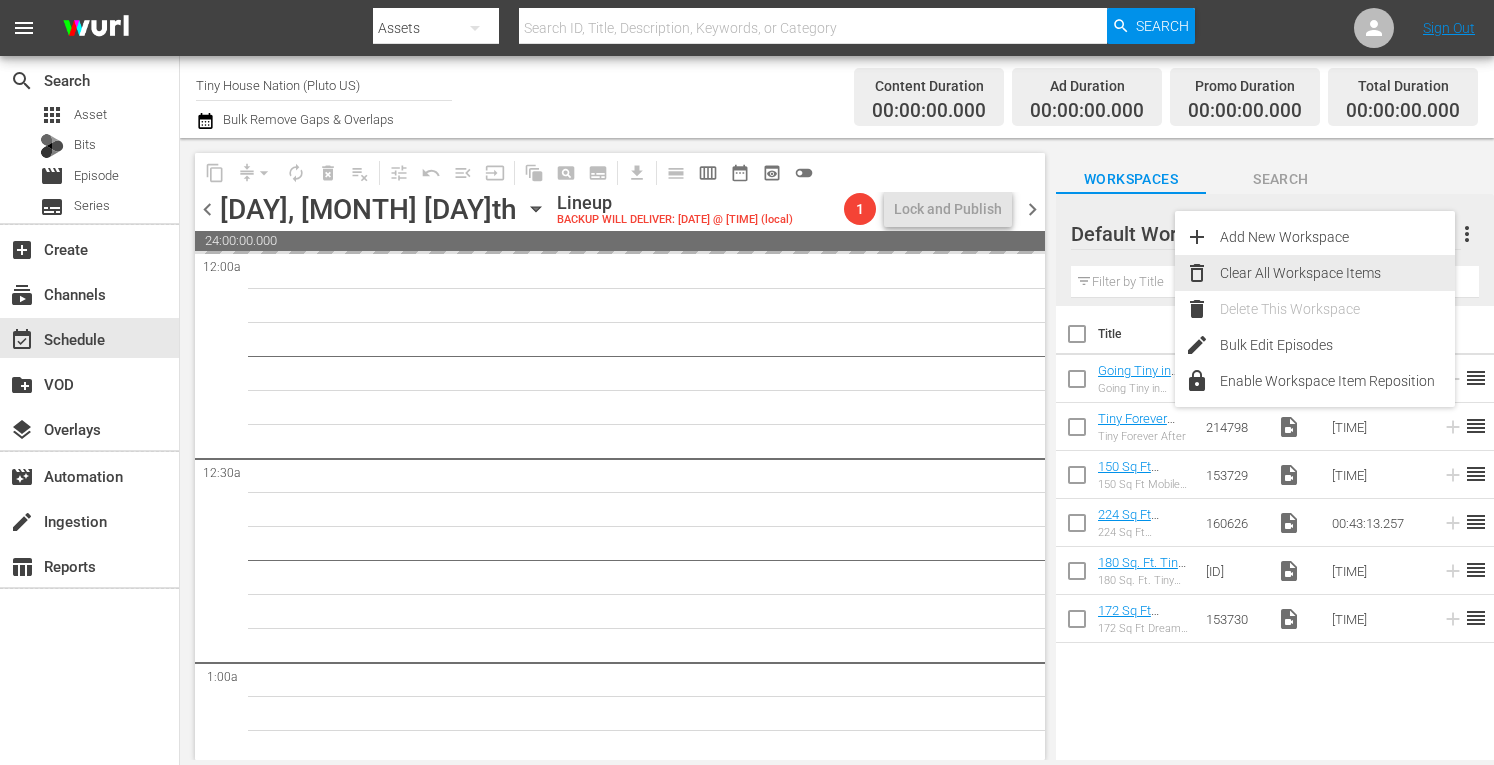 click on "Clear All Workspace Items" at bounding box center [1337, 273] 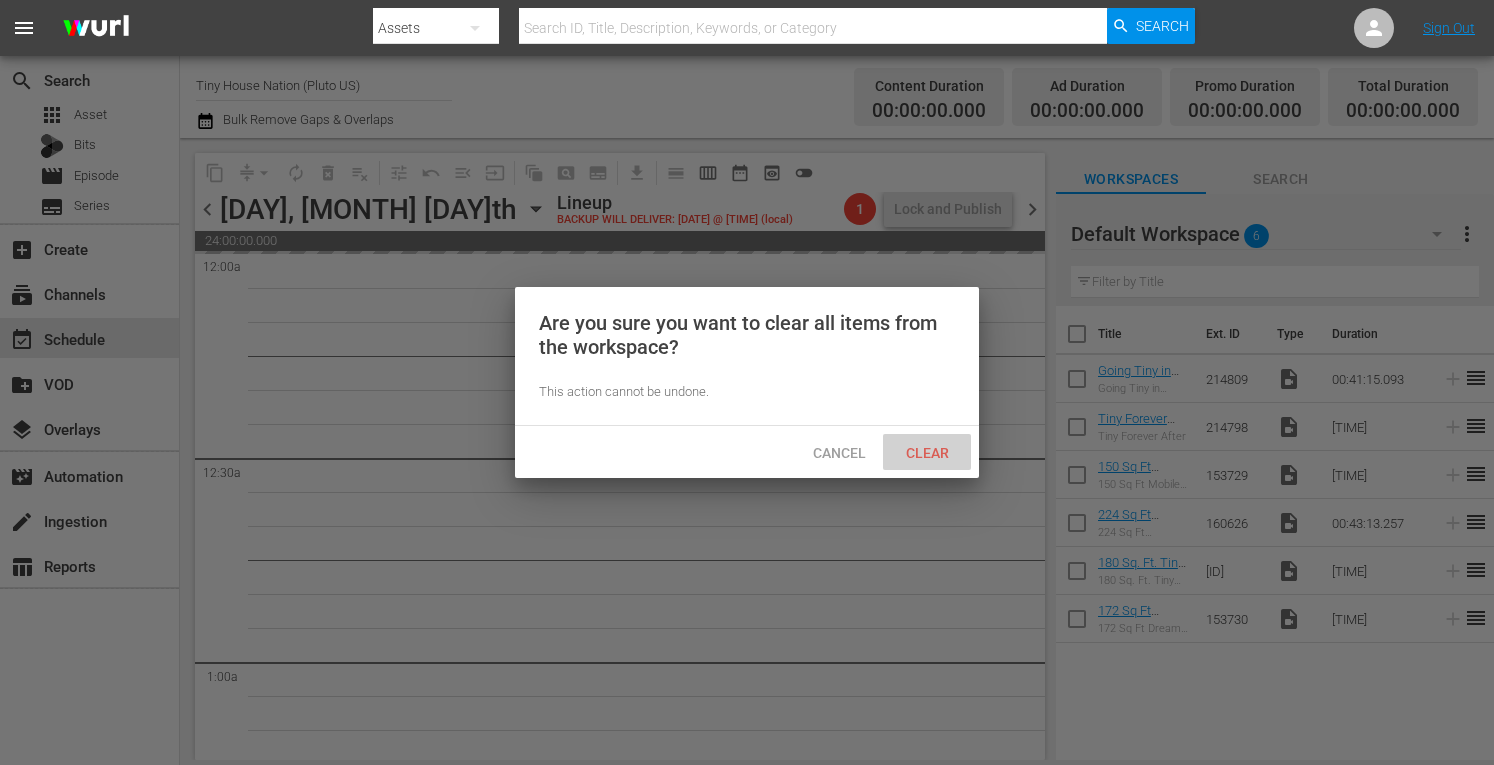 click on "Clear" at bounding box center (927, 452) 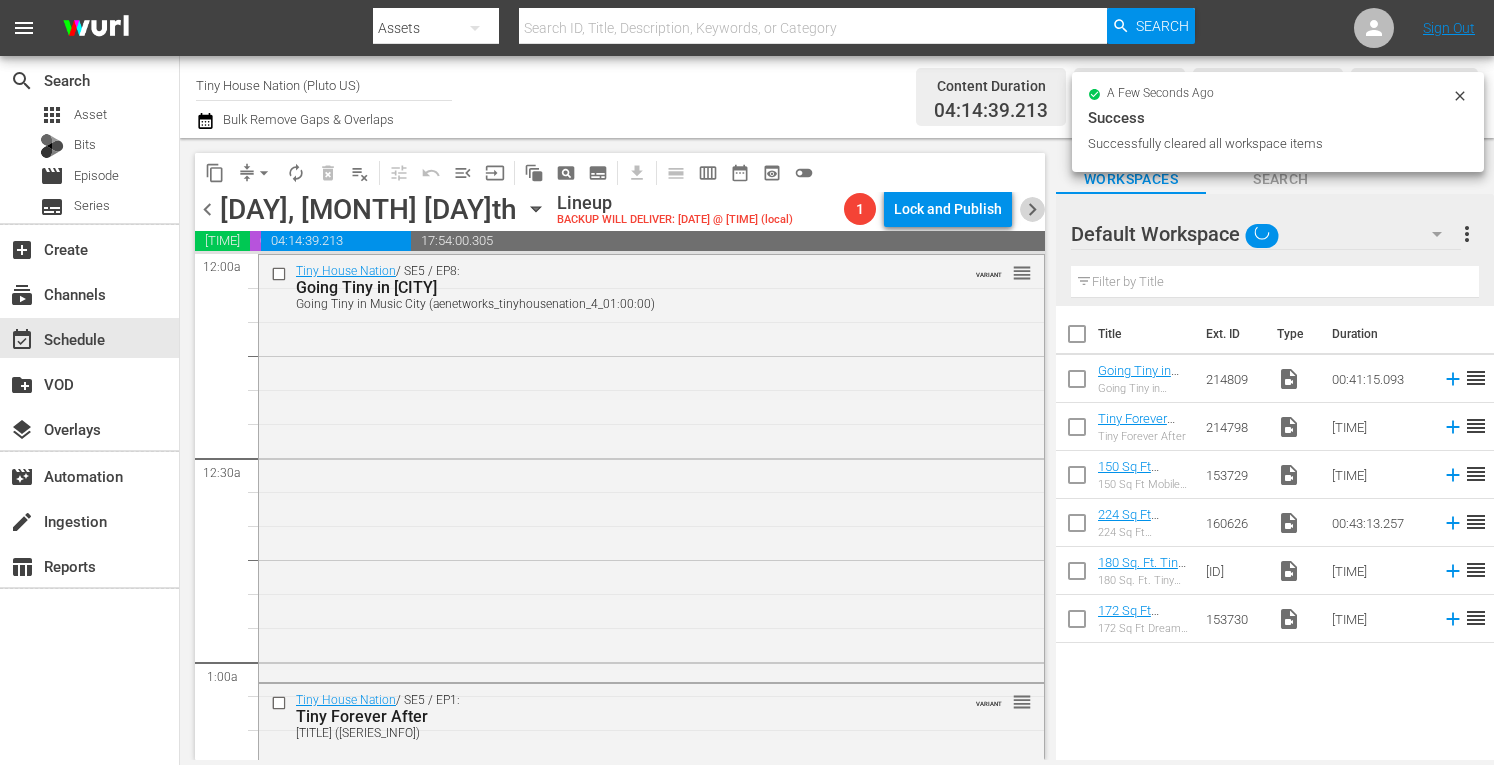 click on "chevron_right" at bounding box center (1032, 209) 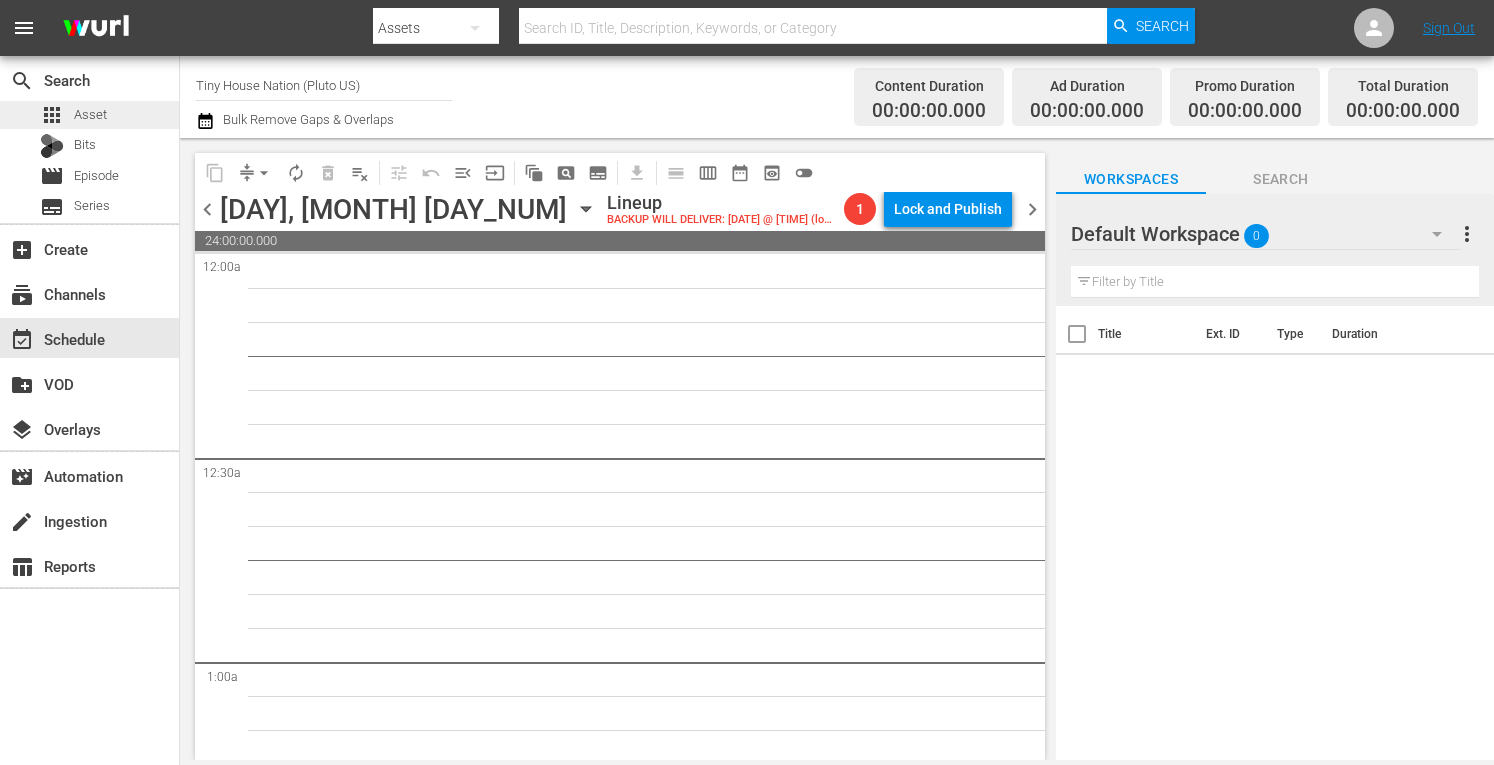 click on "Asset" at bounding box center [90, 115] 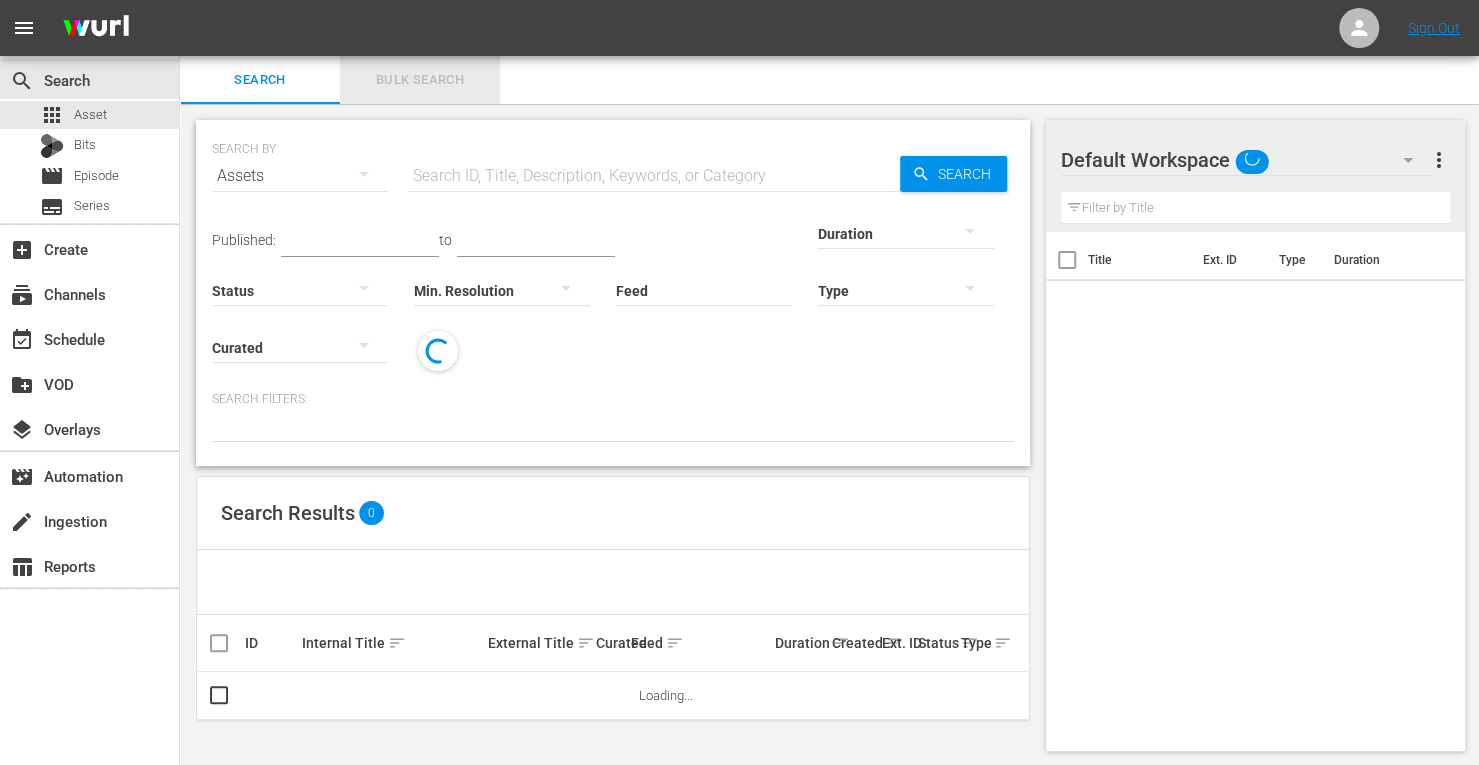 click on "Bulk Search" at bounding box center (420, 80) 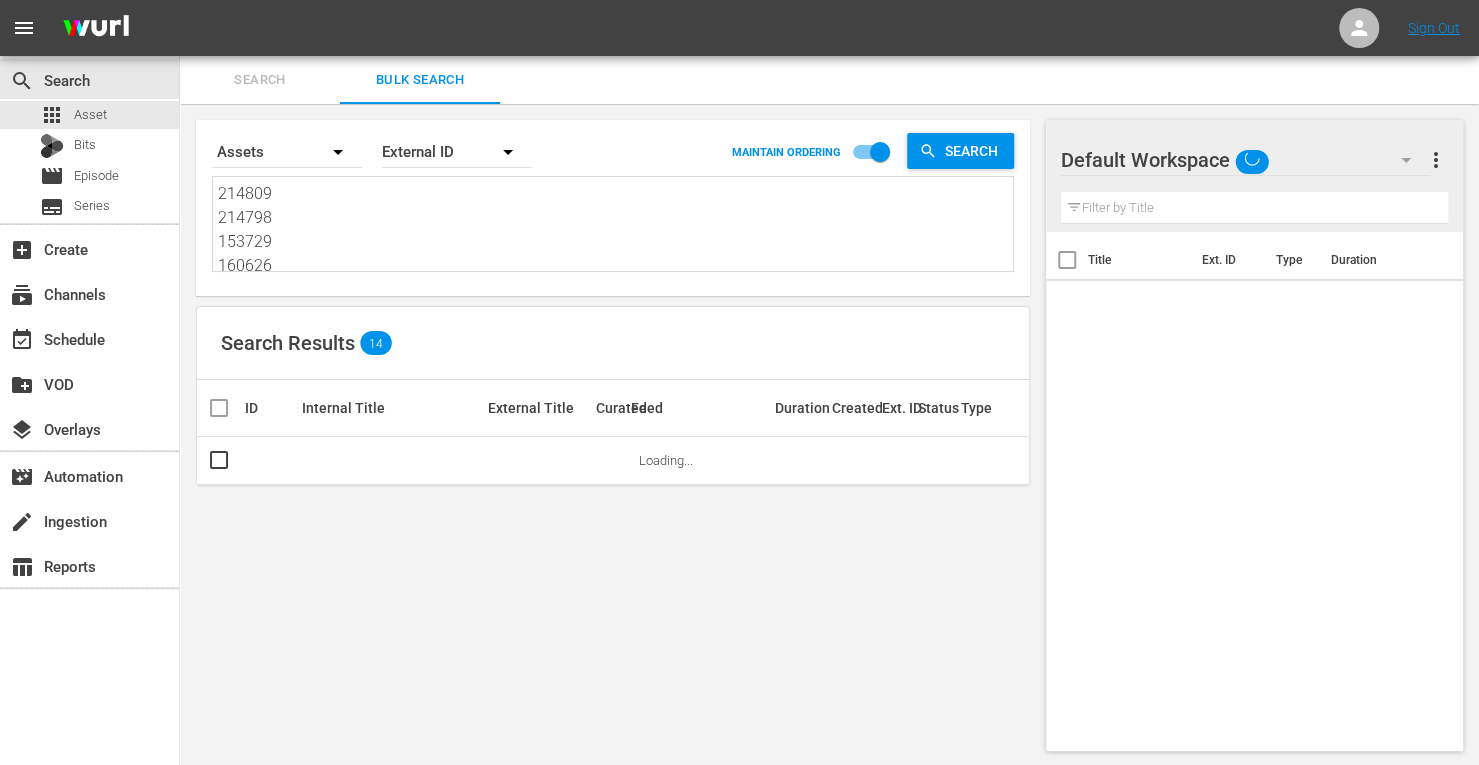 drag, startPoint x: 318, startPoint y: 266, endPoint x: 94, endPoint y: 38, distance: 319.6248 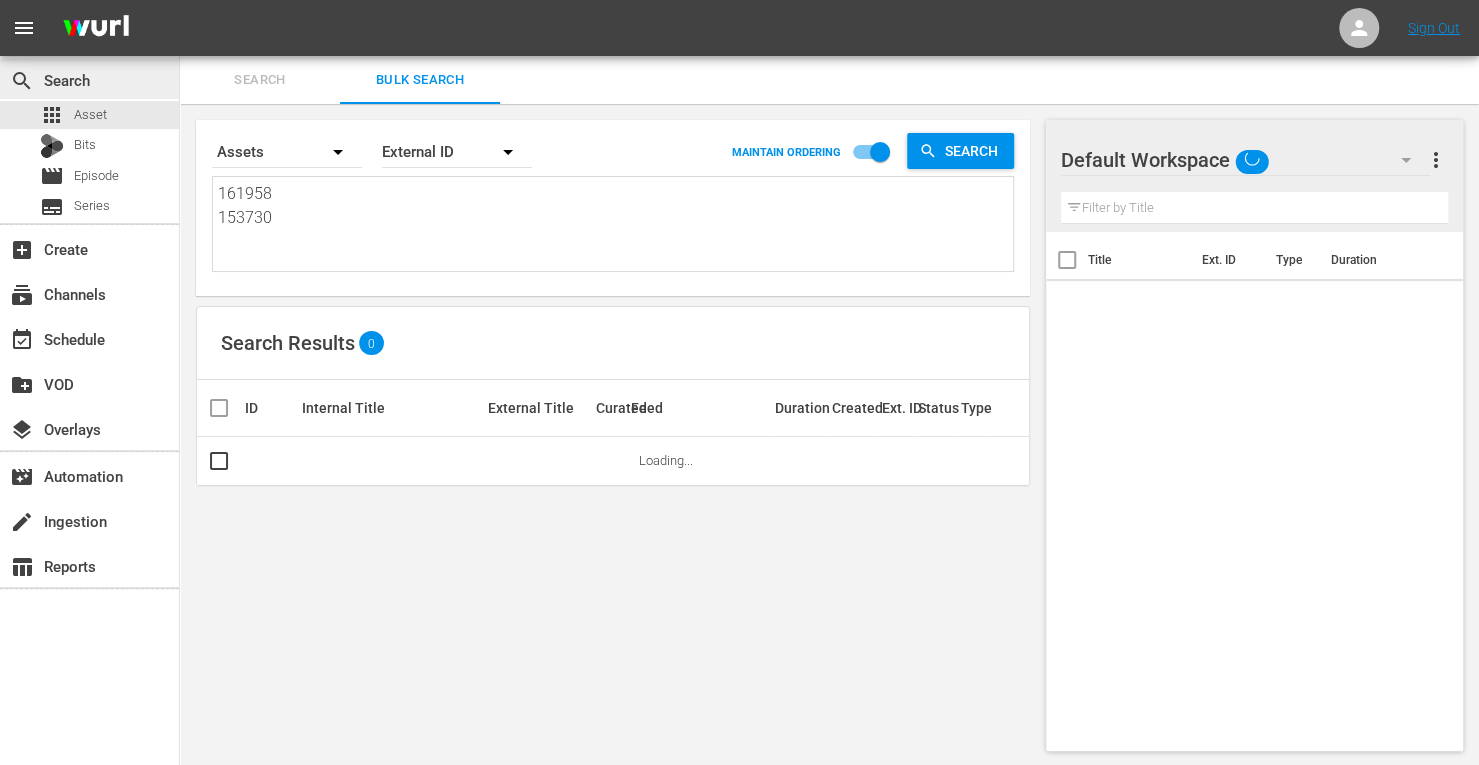 drag, startPoint x: 284, startPoint y: 257, endPoint x: 144, endPoint y: 79, distance: 226.45972 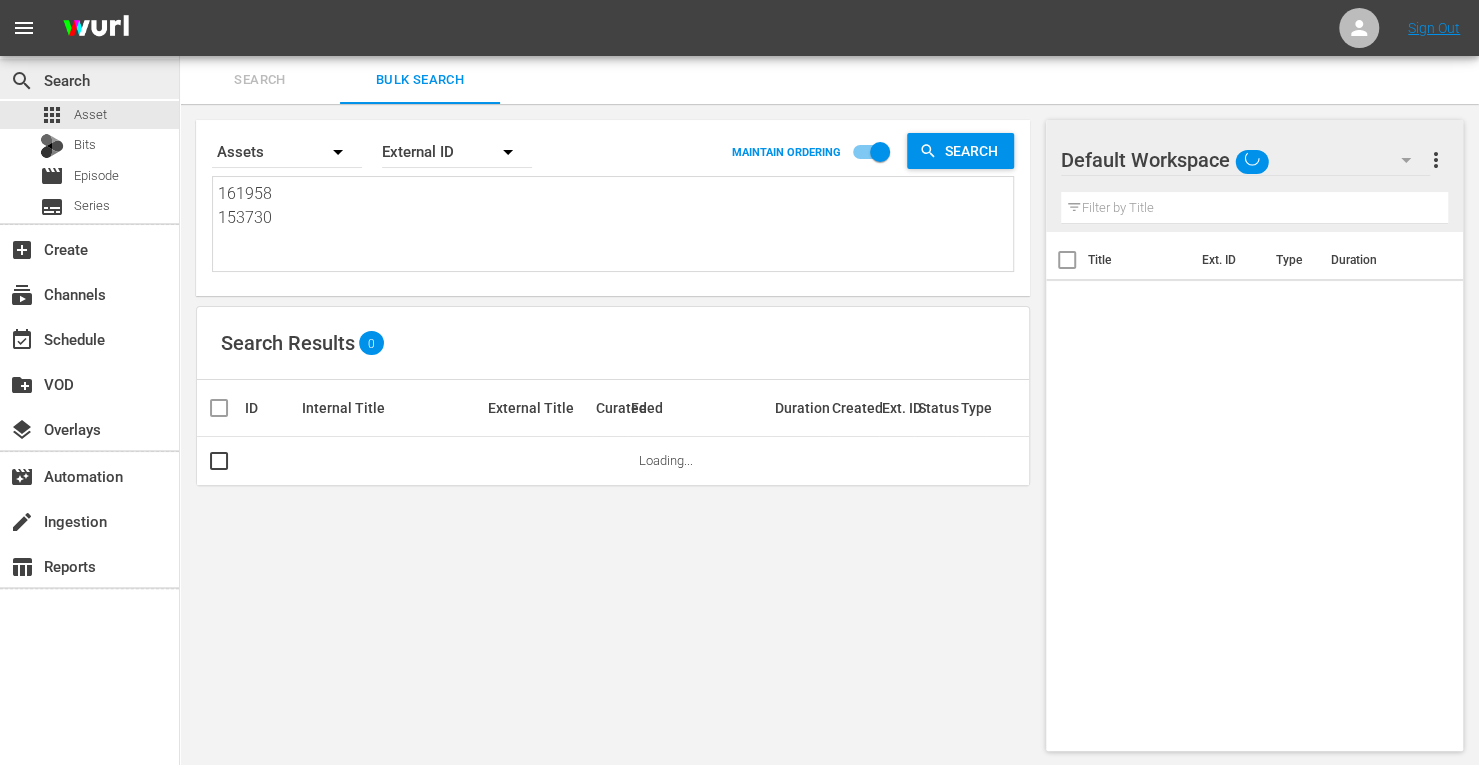 click on "Search Results 0 ID Internal Title External Title Curated Feed Duration Created Ext. ID Status Type Loading... Default Workspace Default more_vert Filter by Title Title Ext. ID Type Duration" at bounding box center [829, 0] 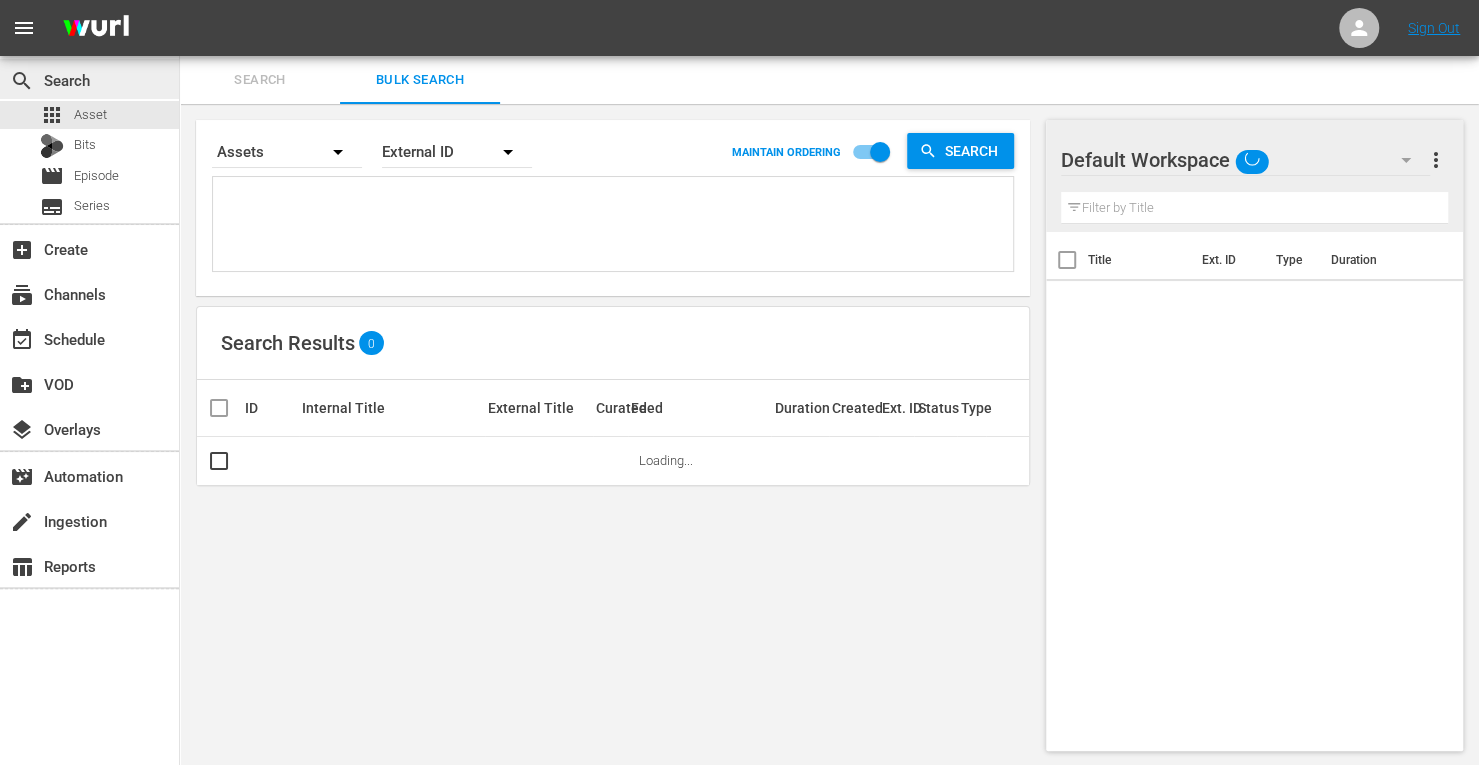 paste on "190484
190475
194318
171828
214803
171825" 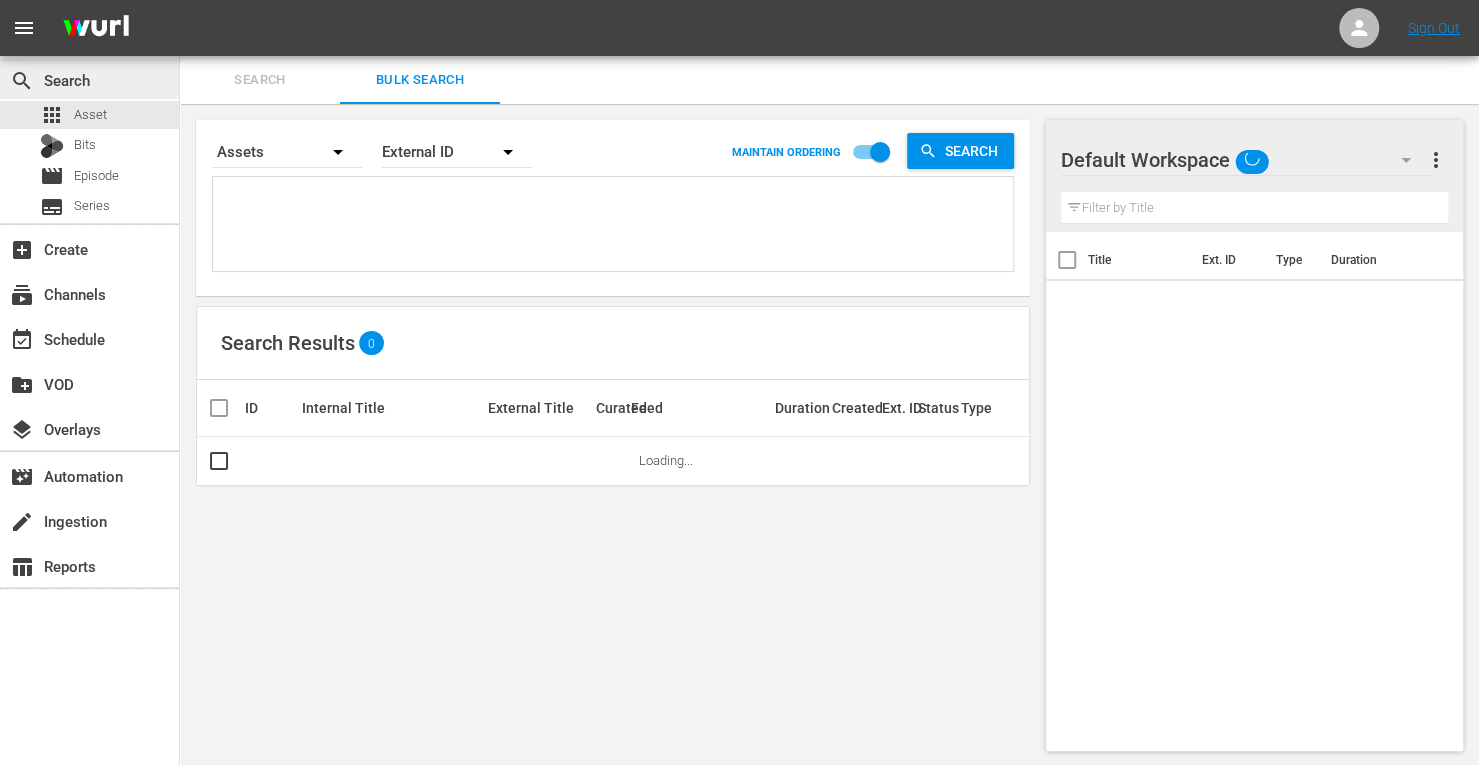 type on "190484
190475
194318
171828
214803
171825" 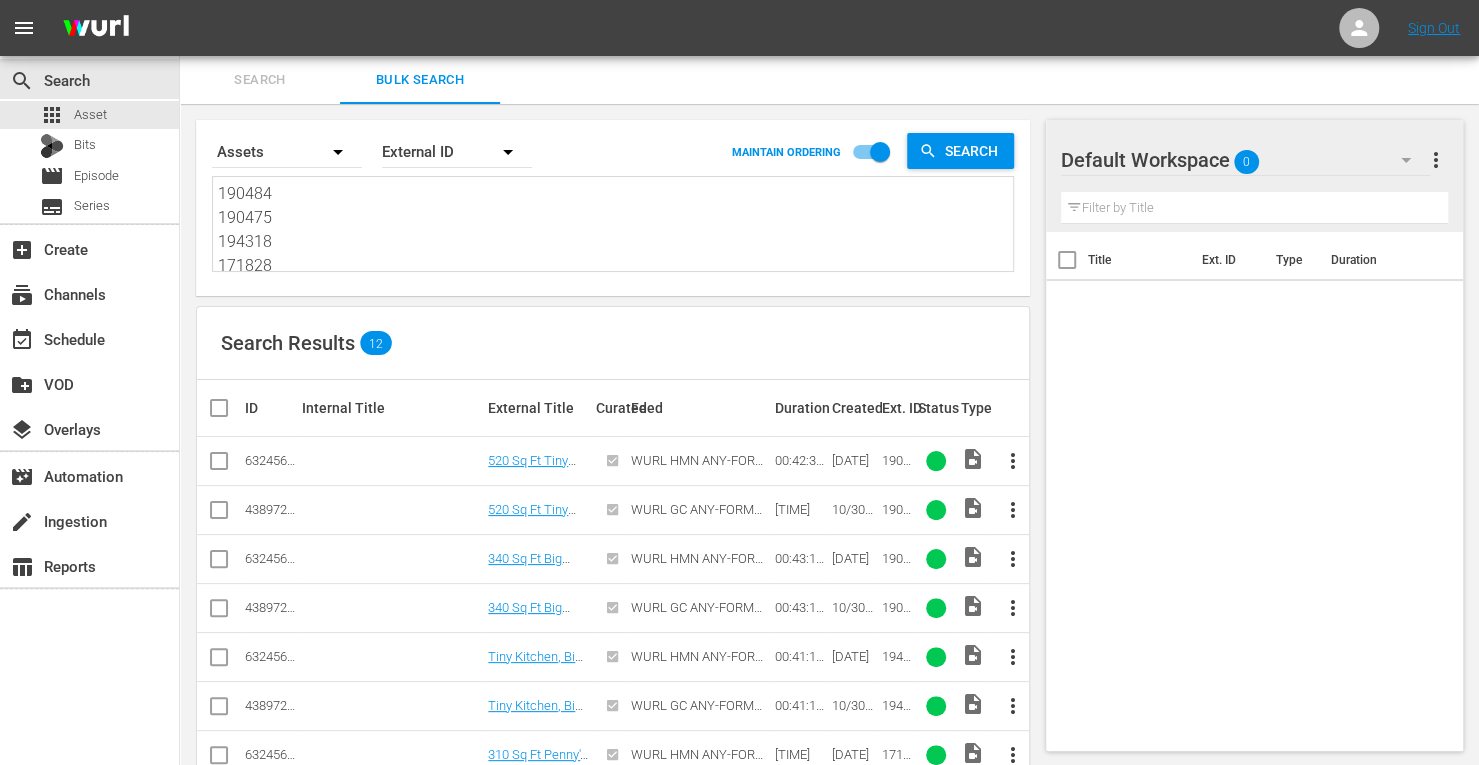 type on "190484
190475
194318
171828
214803
171825" 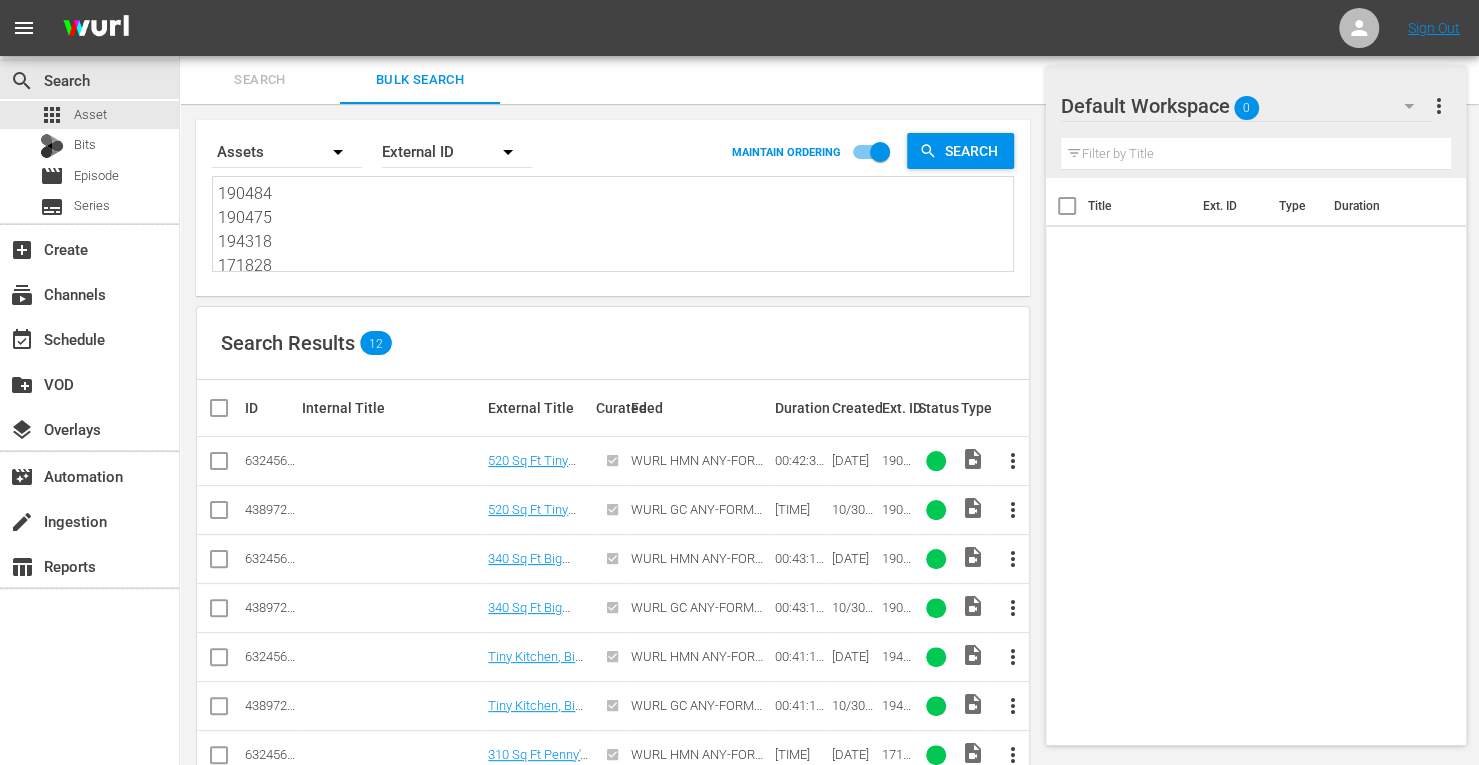 scroll, scrollTop: 224, scrollLeft: 0, axis: vertical 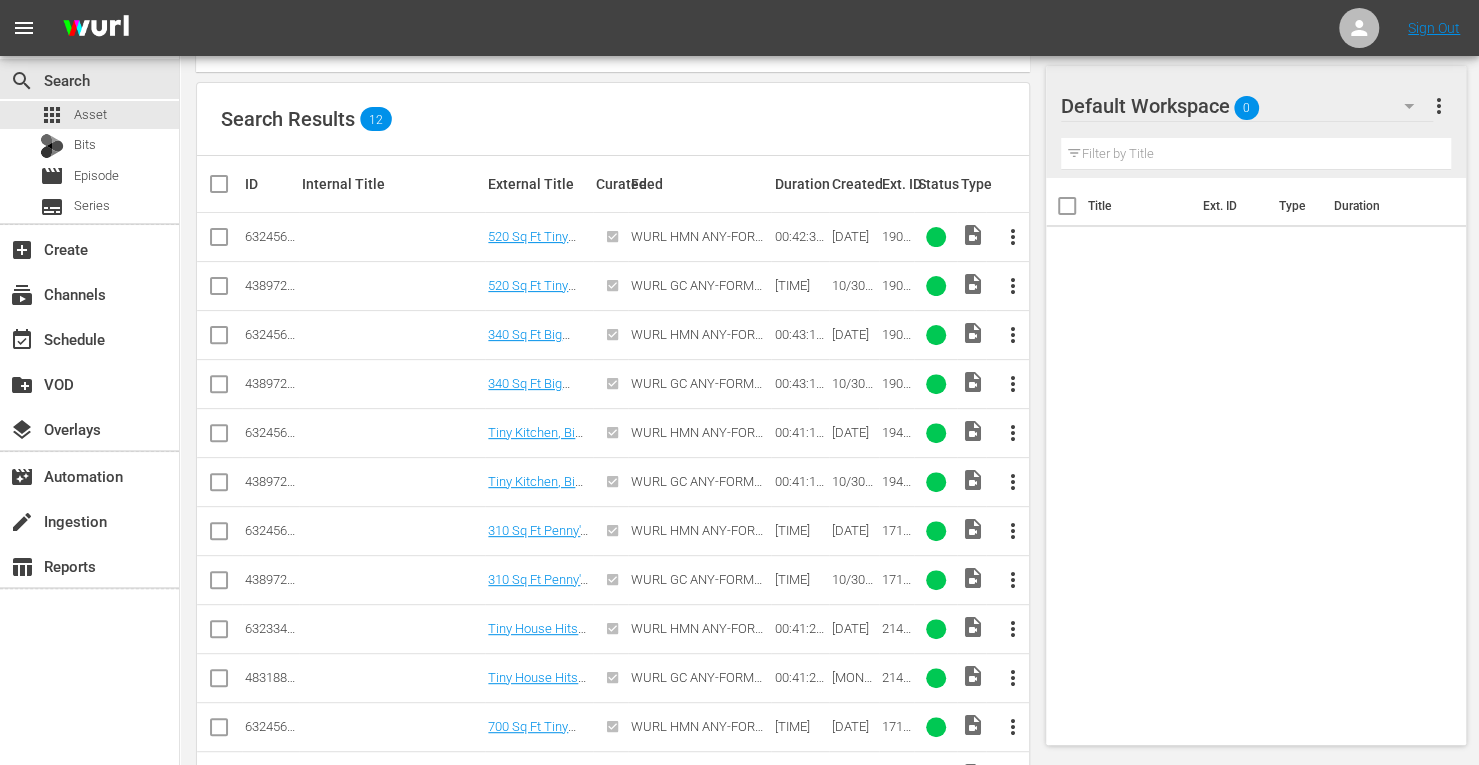 click at bounding box center [219, 290] 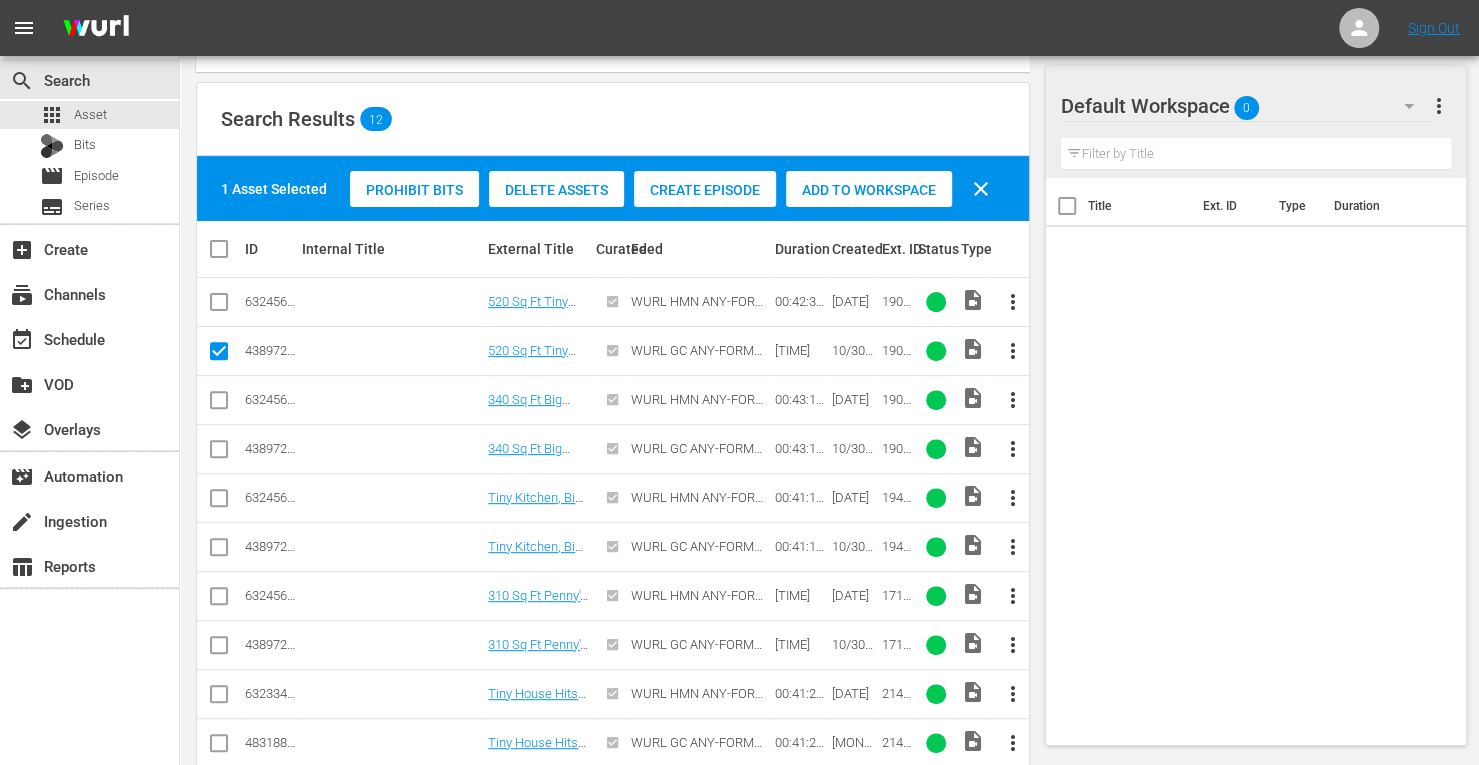 scroll, scrollTop: 288, scrollLeft: 0, axis: vertical 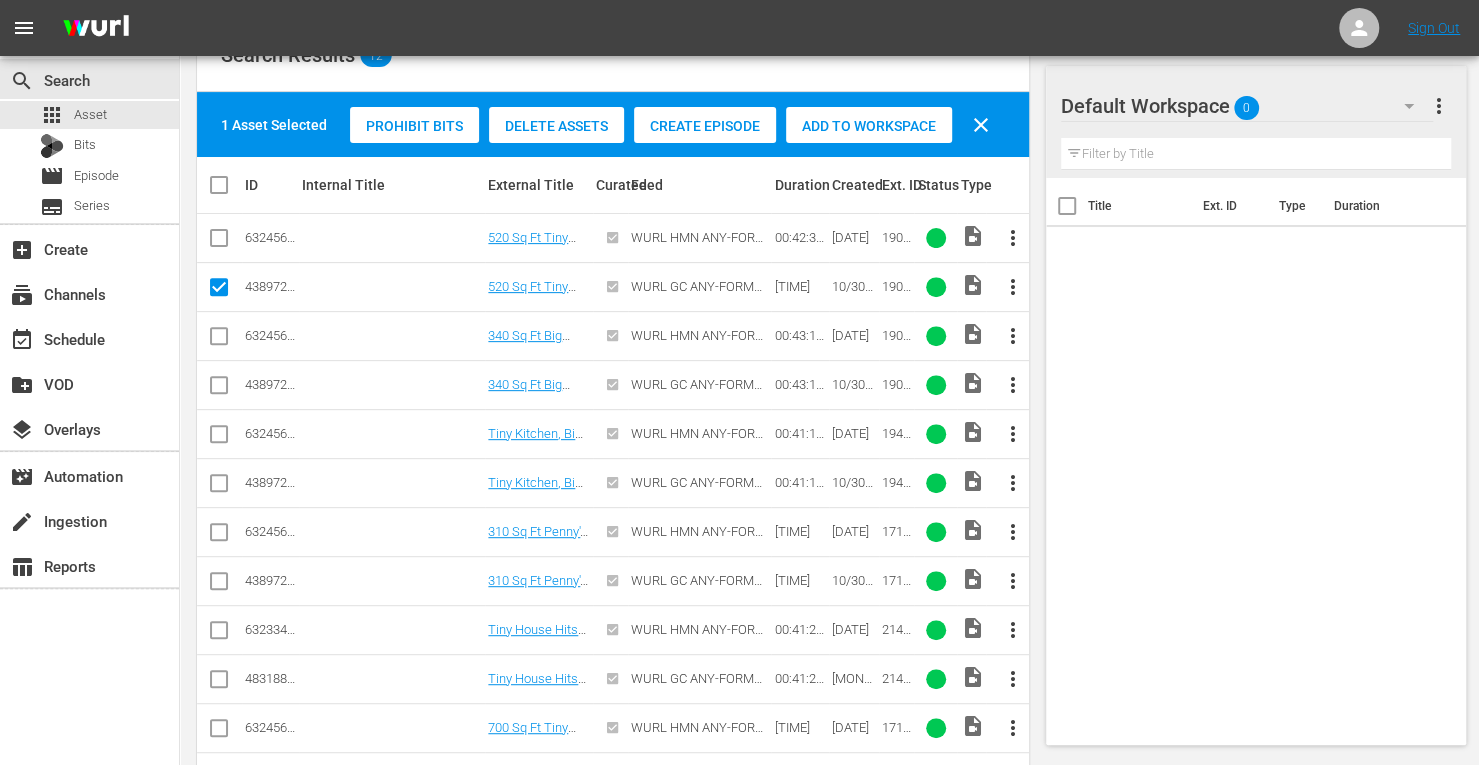 click at bounding box center (219, 389) 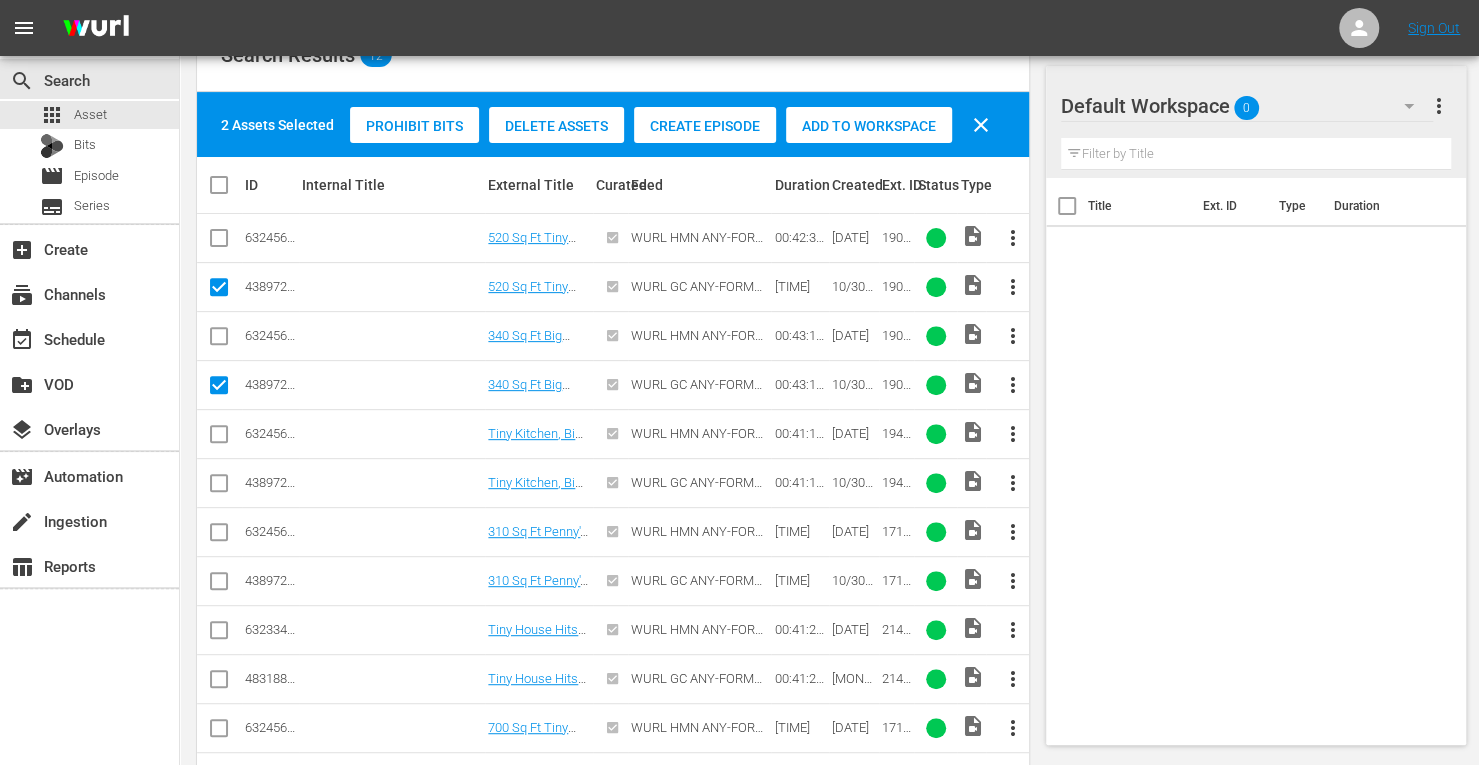 click at bounding box center (219, 487) 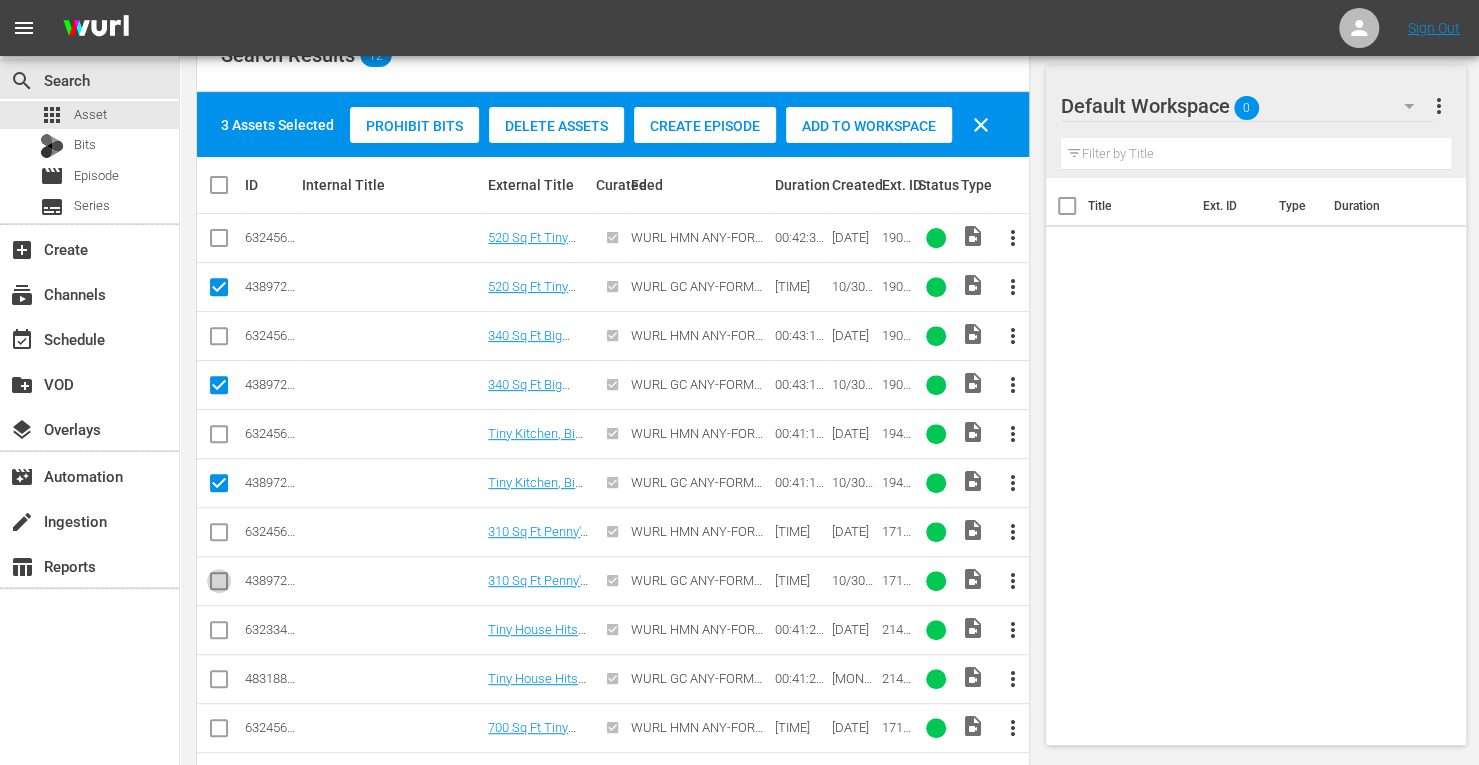 click at bounding box center (219, 585) 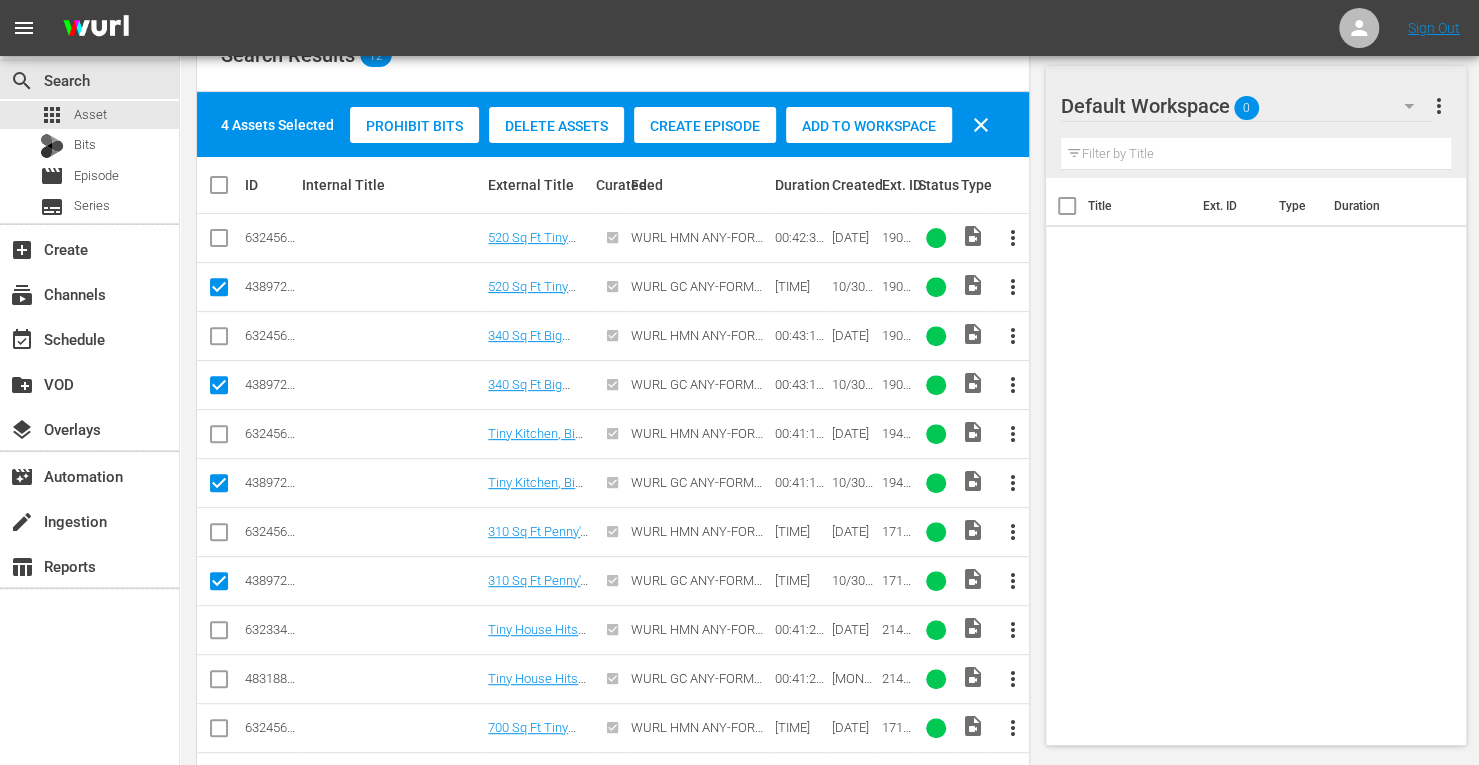 click at bounding box center [219, 683] 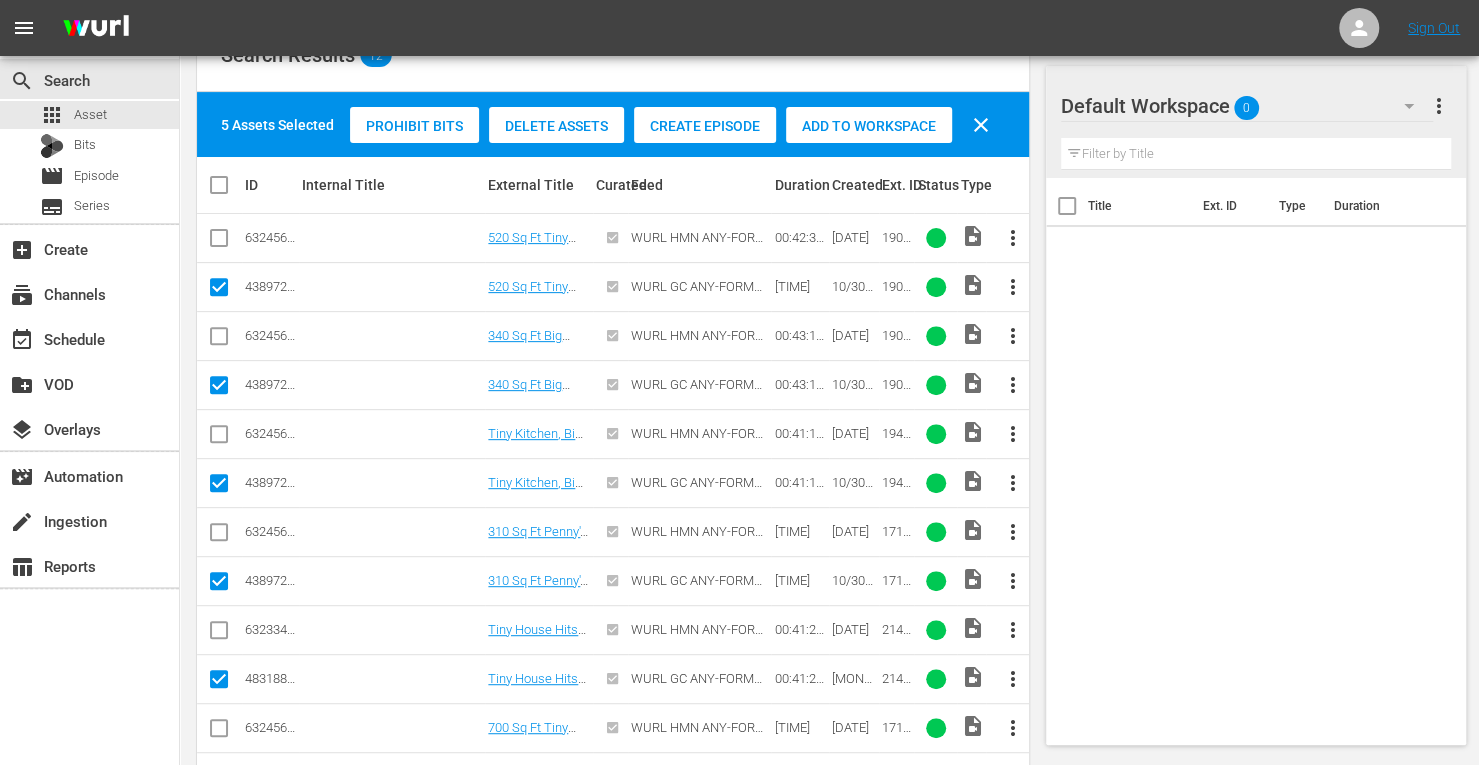 scroll, scrollTop: 356, scrollLeft: 0, axis: vertical 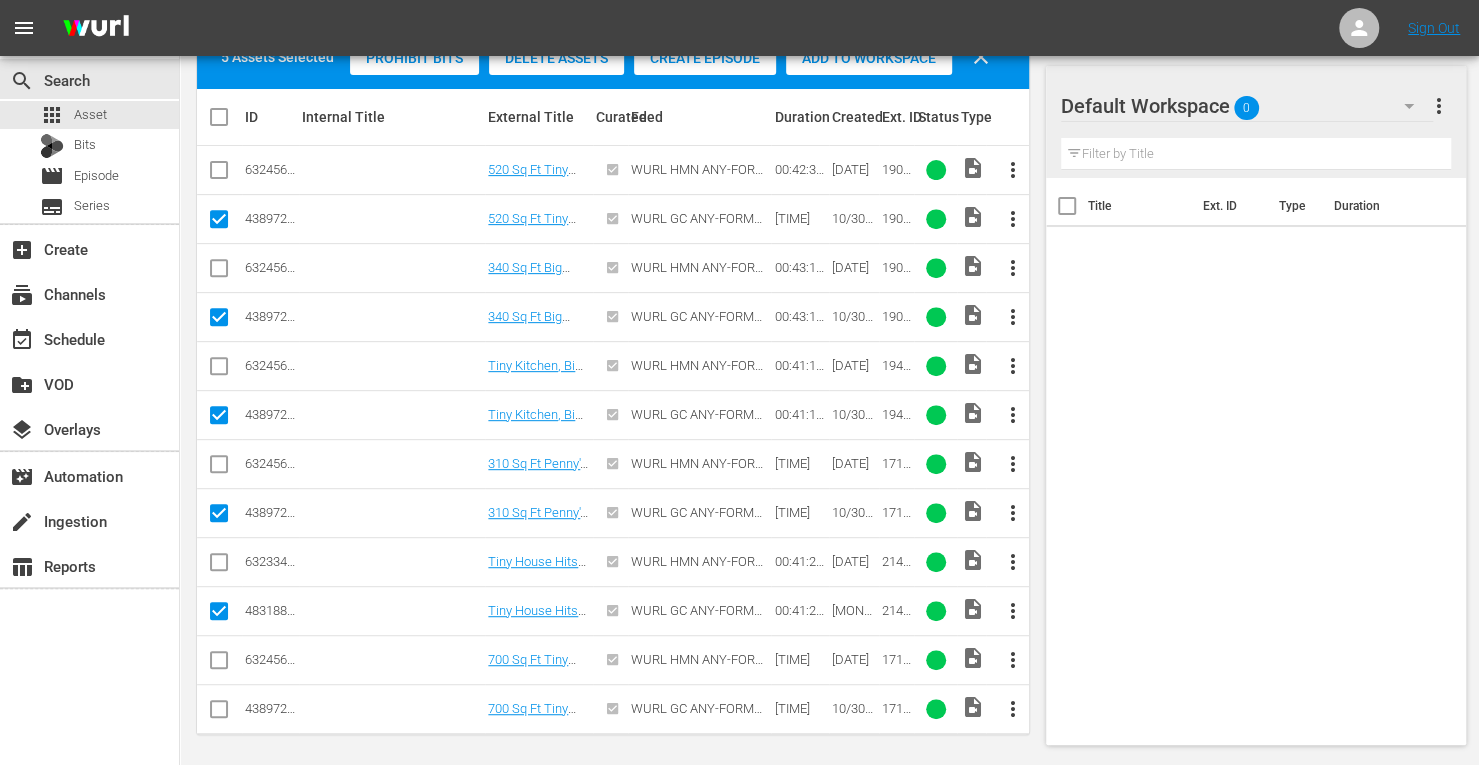 click at bounding box center [219, 713] 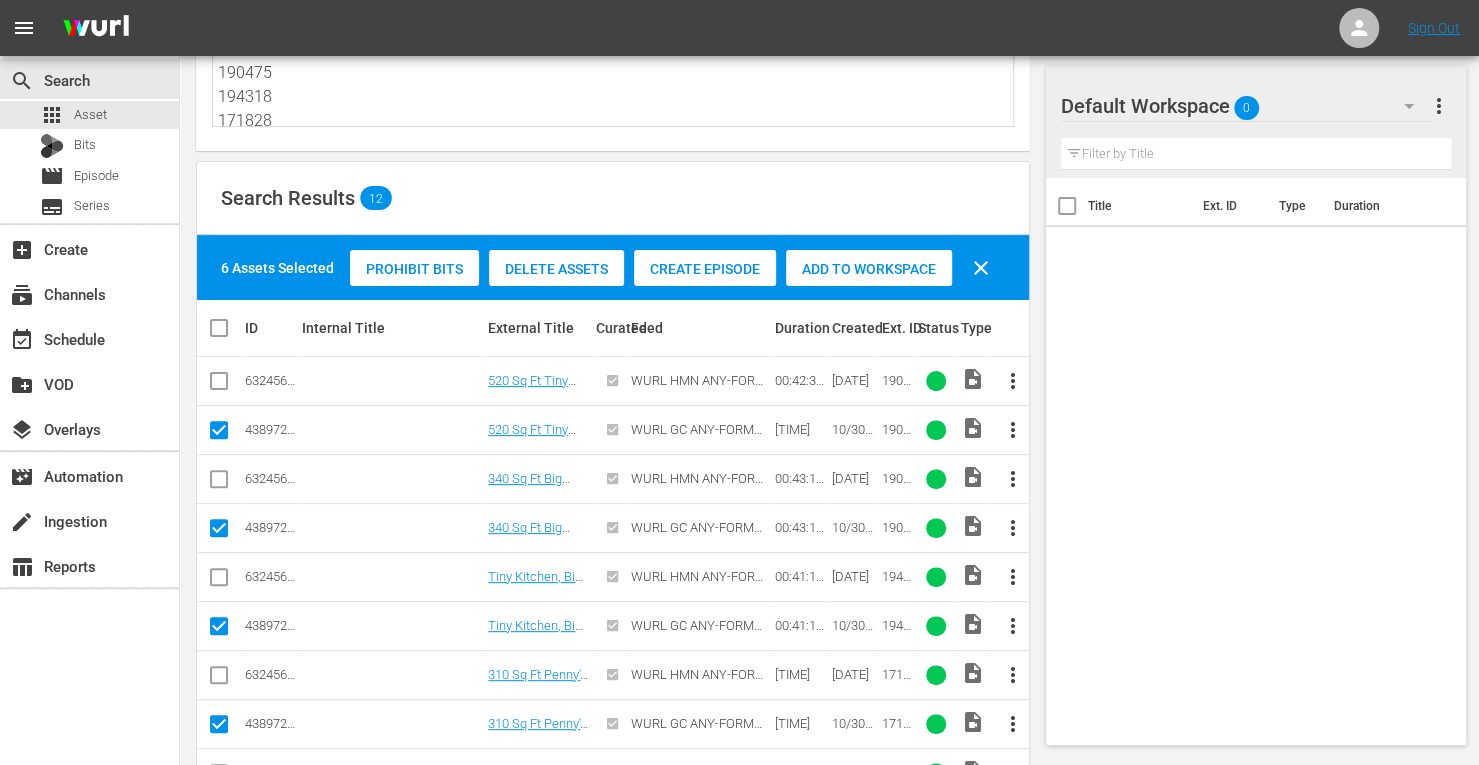 scroll, scrollTop: 142, scrollLeft: 0, axis: vertical 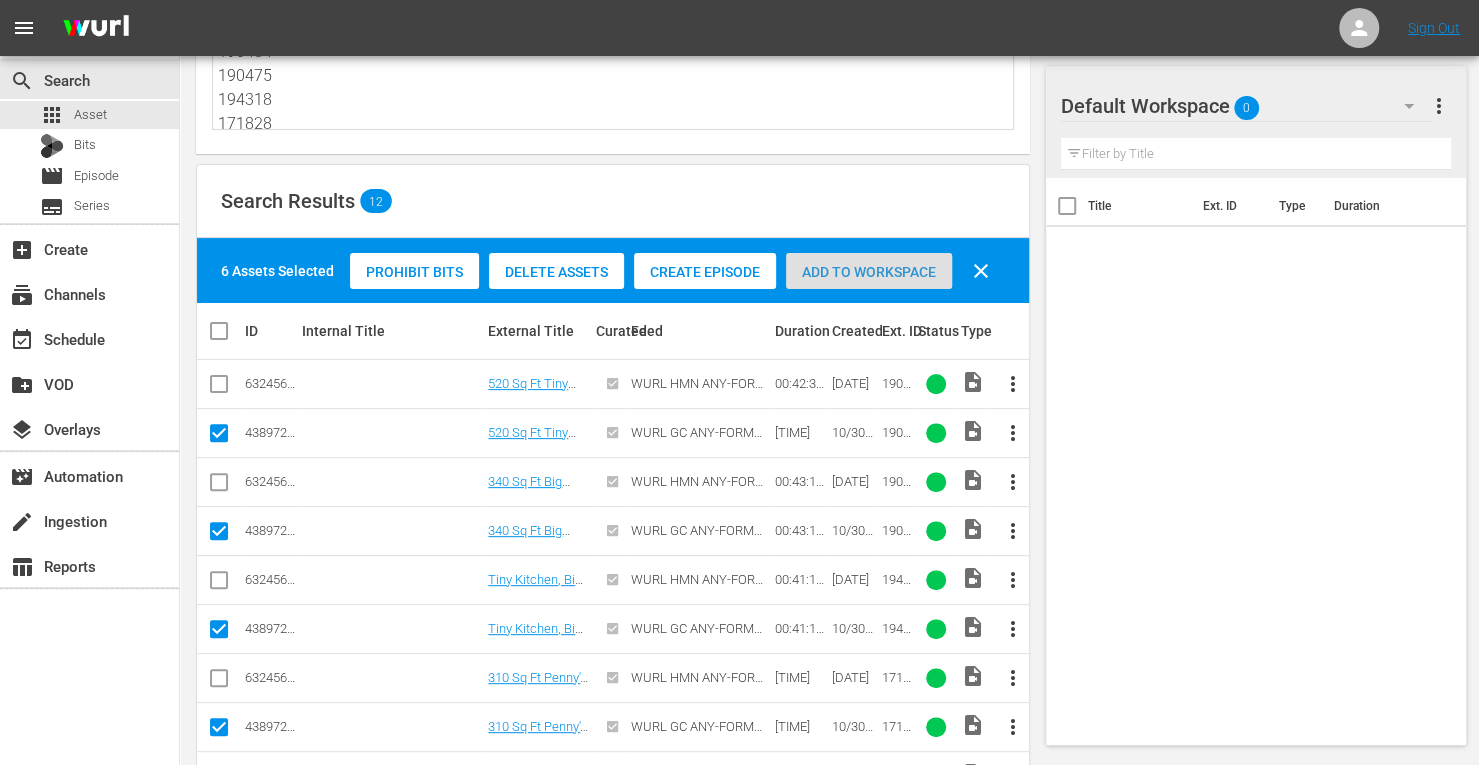 click on "Add to Workspace" at bounding box center (869, 272) 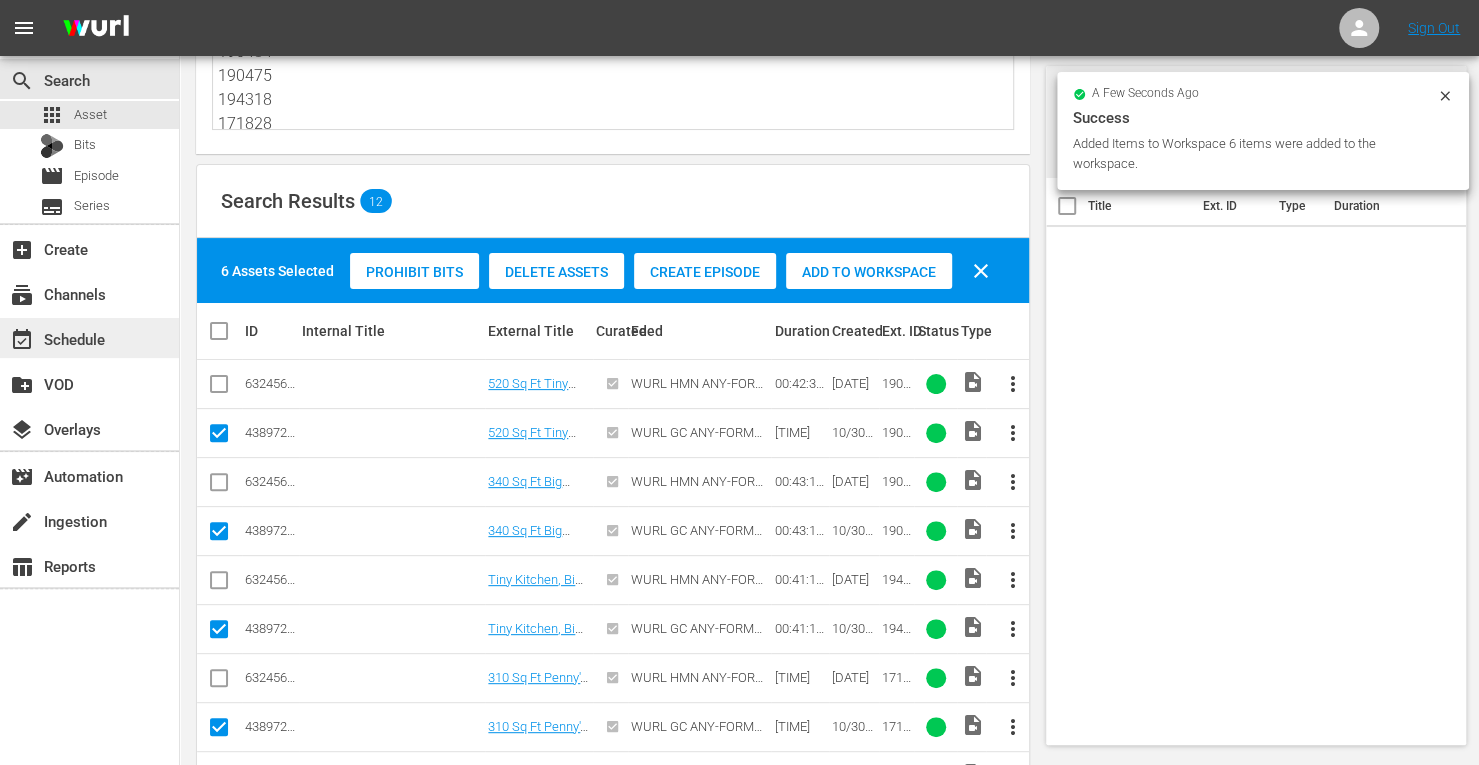 click on "event_available   Schedule" at bounding box center (56, 336) 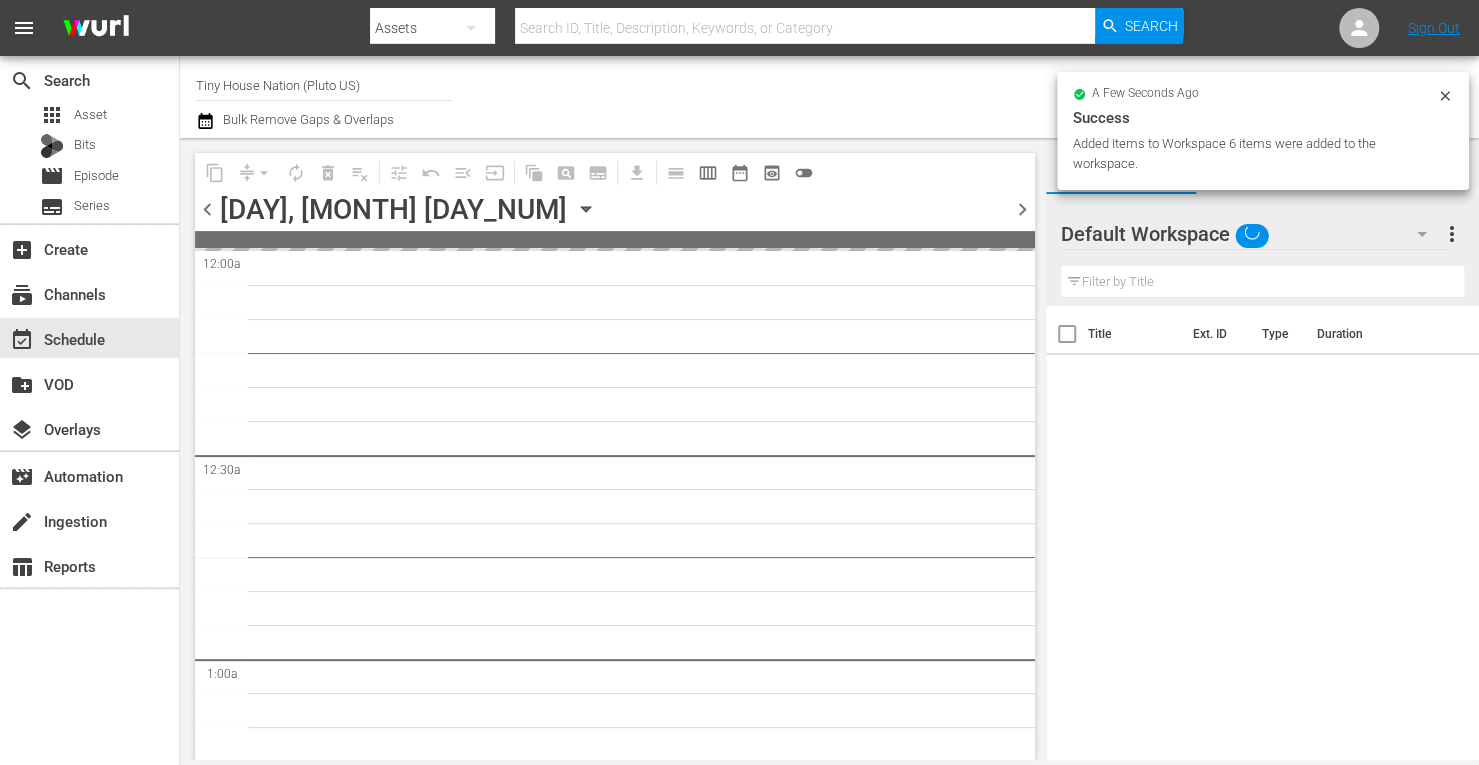 scroll, scrollTop: 0, scrollLeft: 0, axis: both 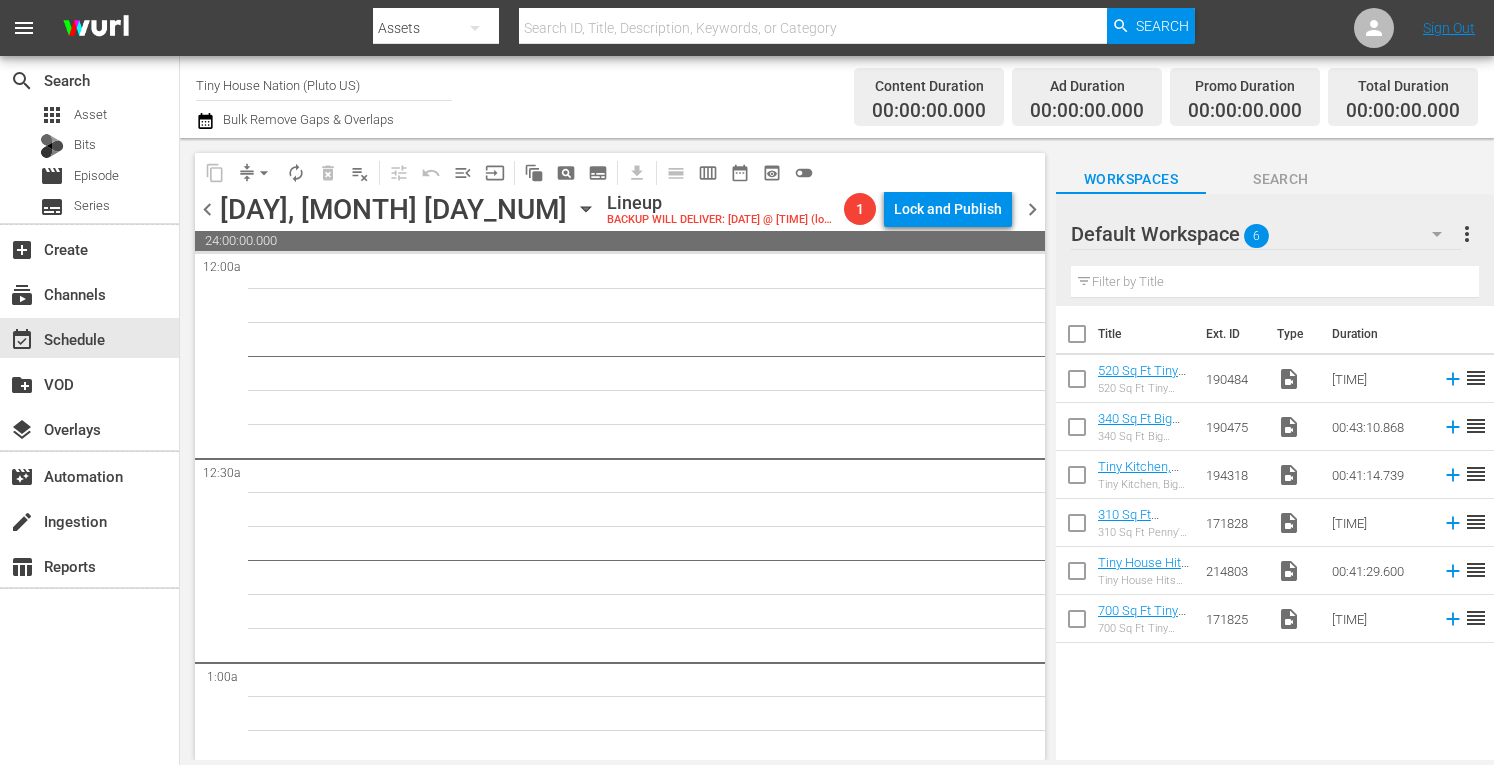 click at bounding box center (1077, 338) 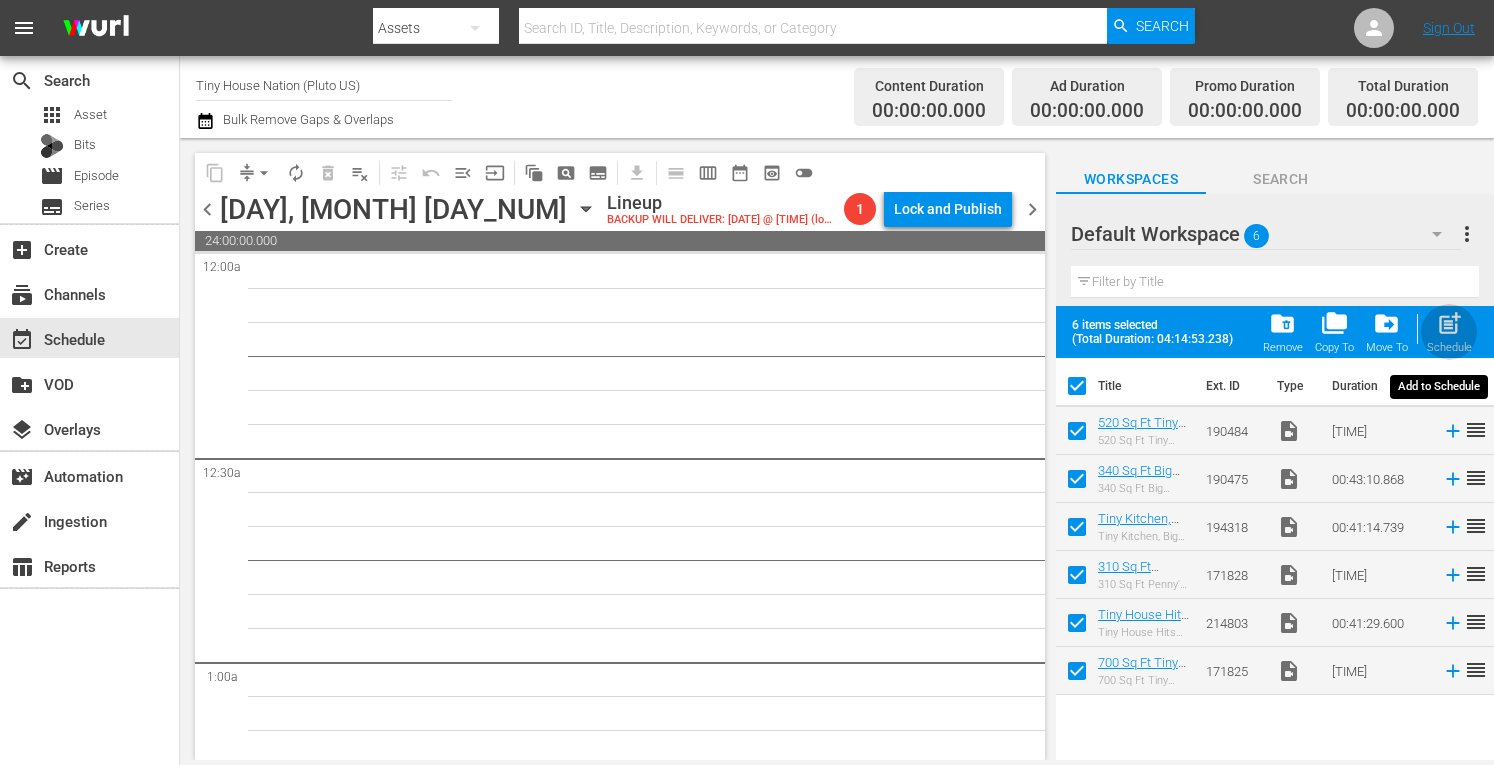 click on "post_add" at bounding box center (1449, 323) 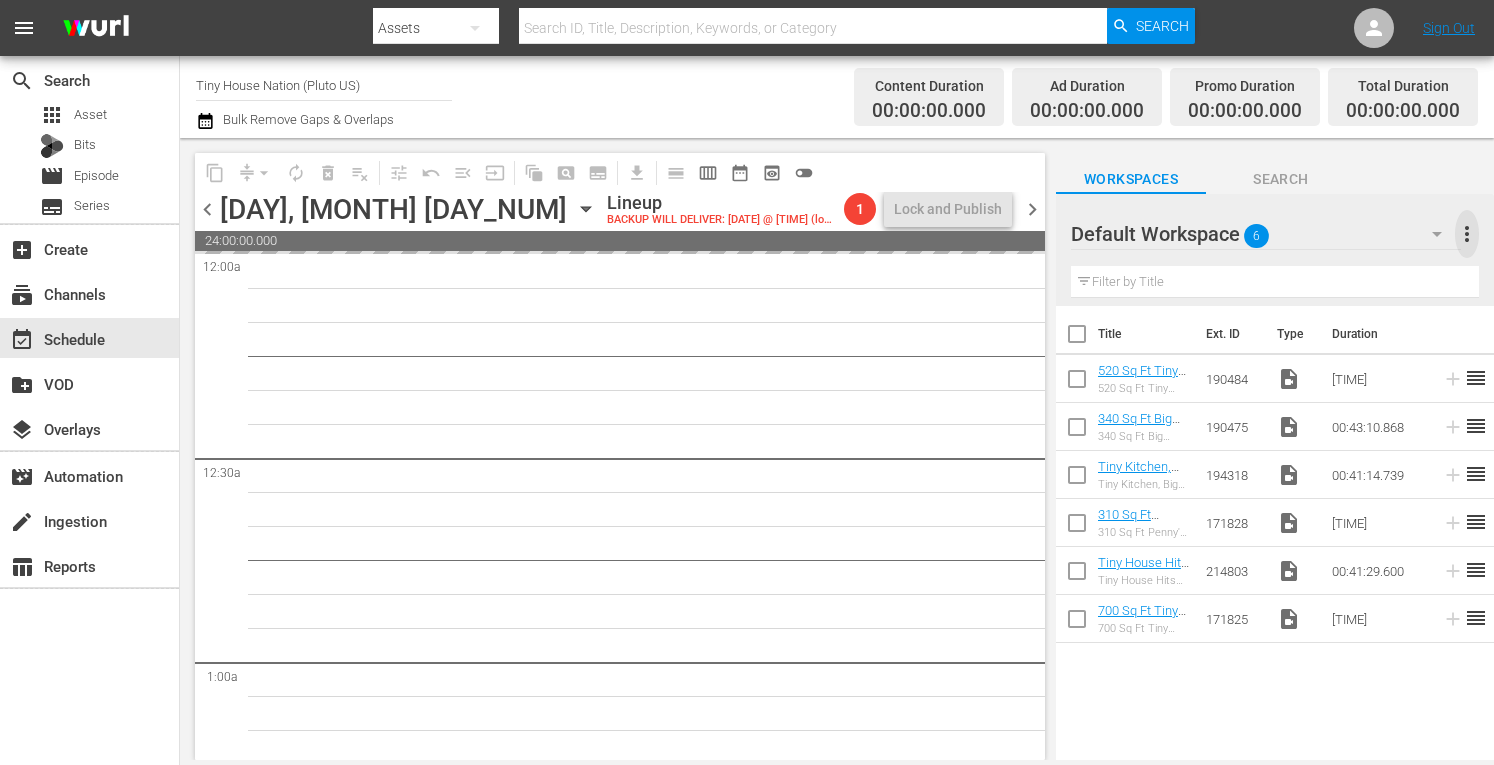 click on "more_vert" at bounding box center [1467, 234] 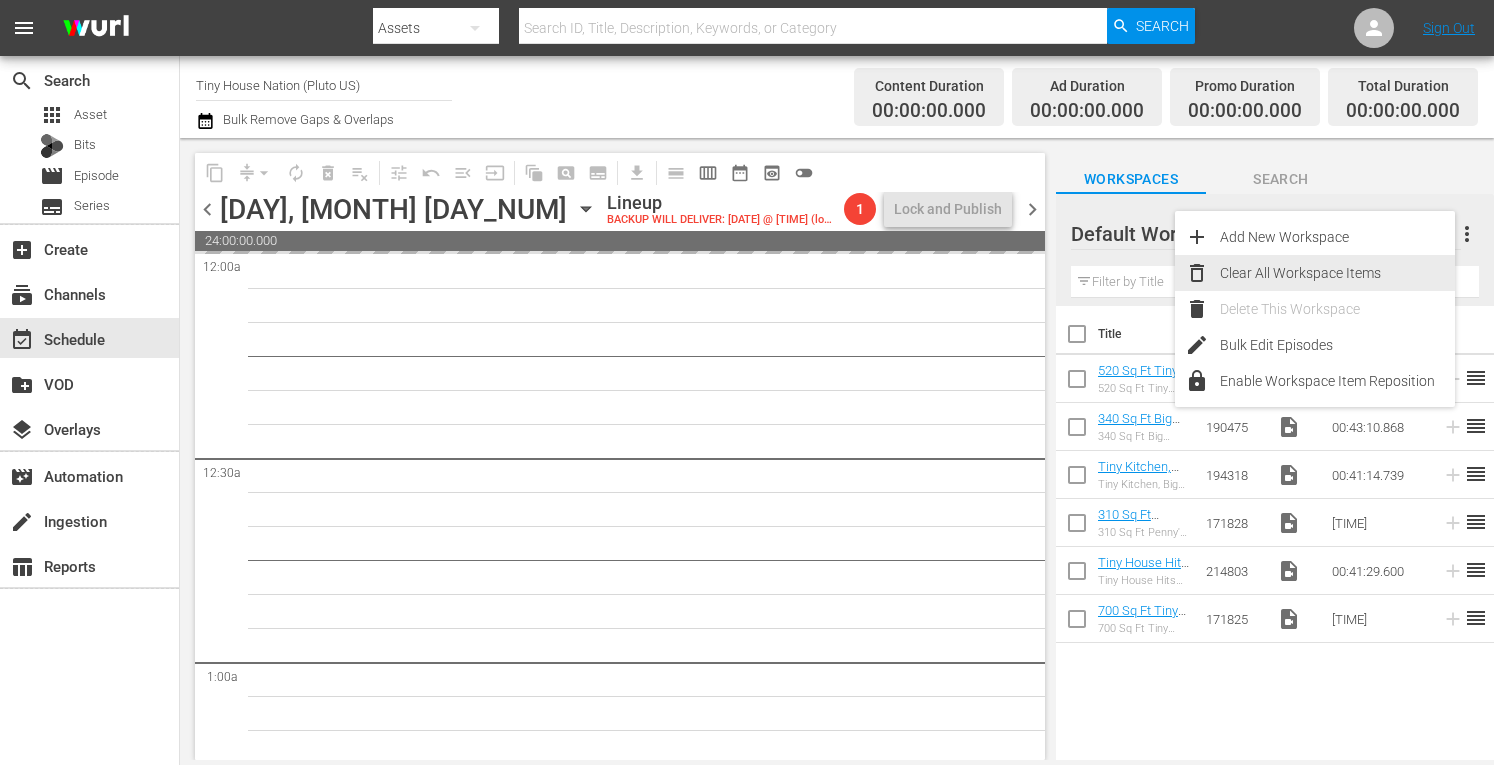 click on "Clear All Workspace Items" at bounding box center (1337, 273) 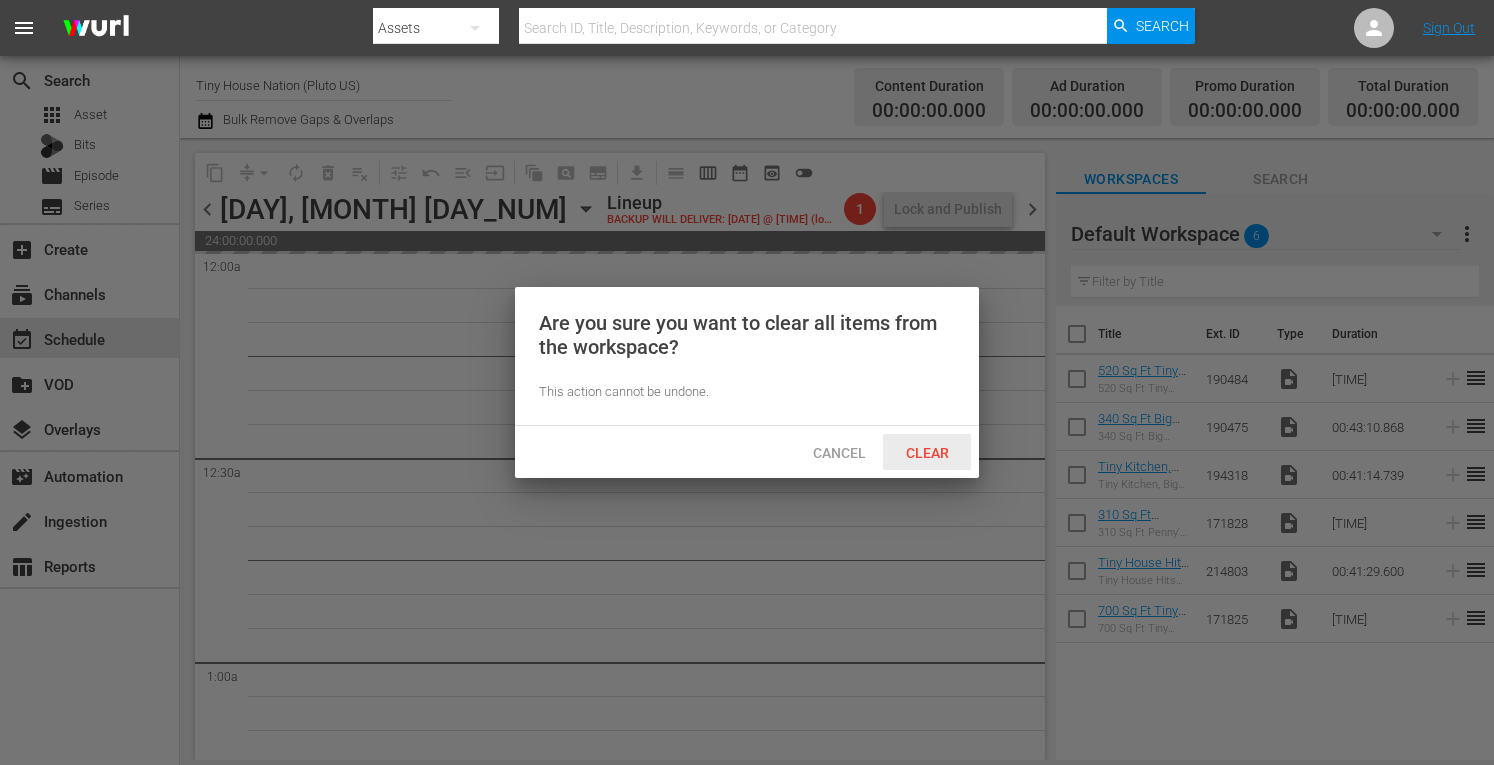 click on "Clear" at bounding box center [927, 453] 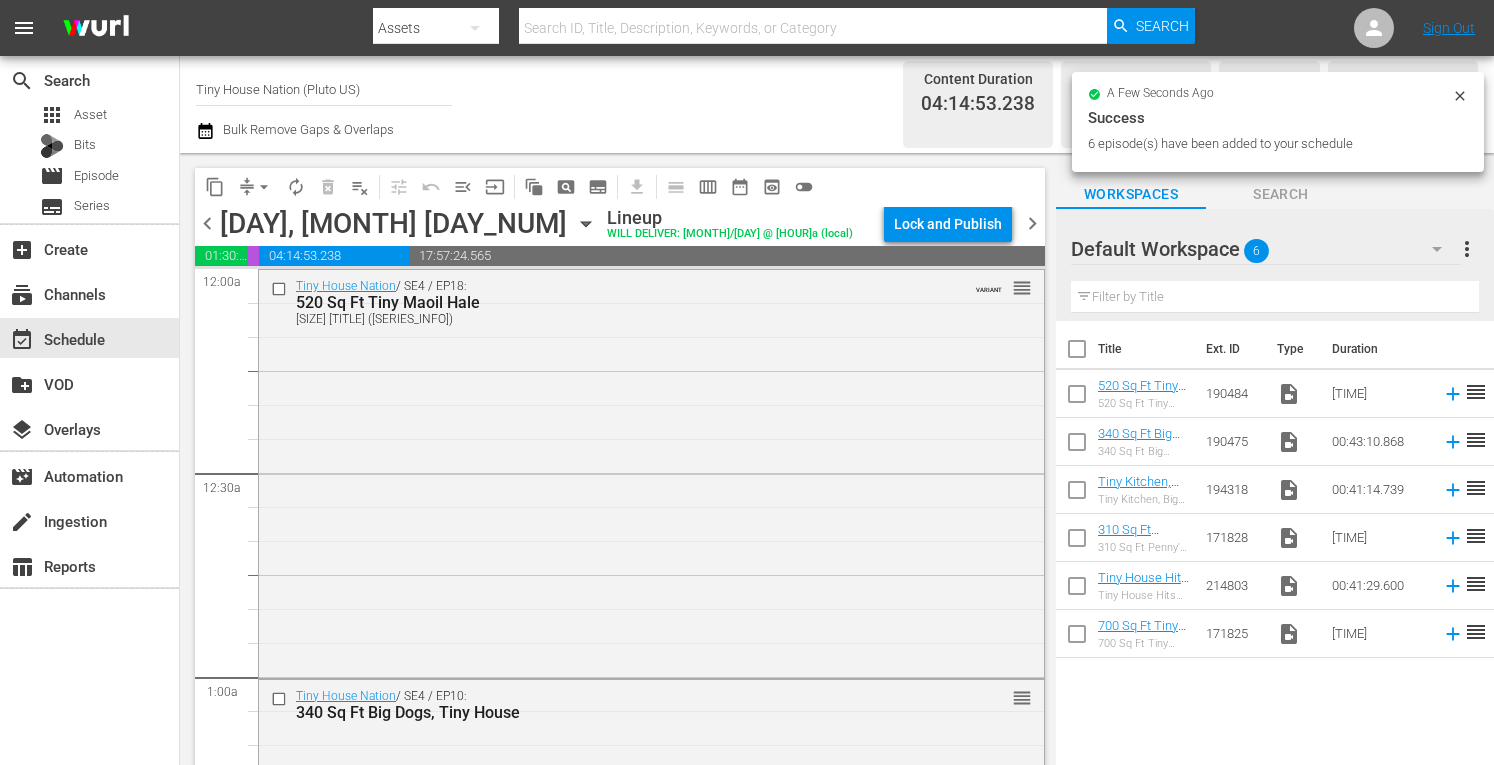 click on "chevron_right" at bounding box center (1032, 223) 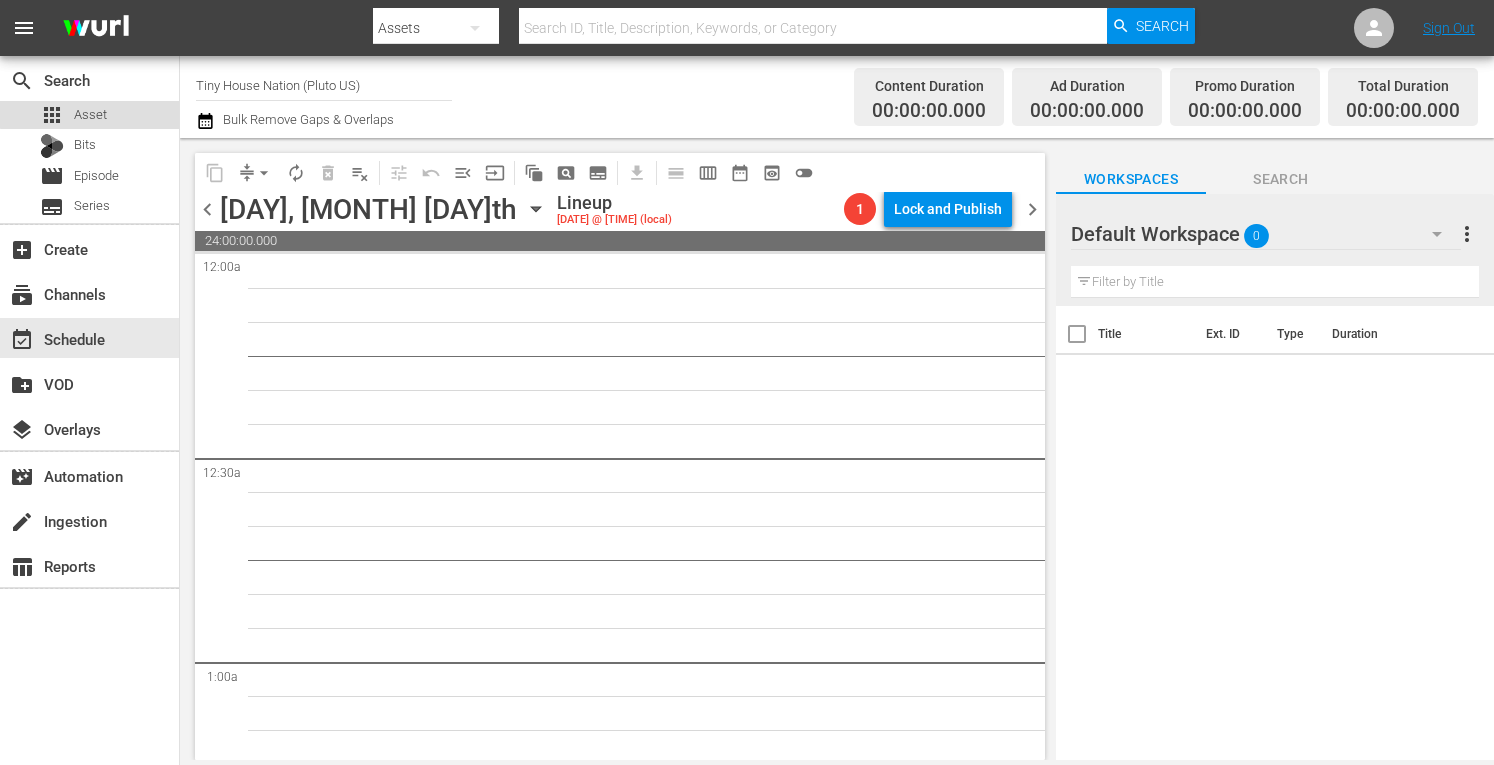 click on "Asset" at bounding box center (90, 115) 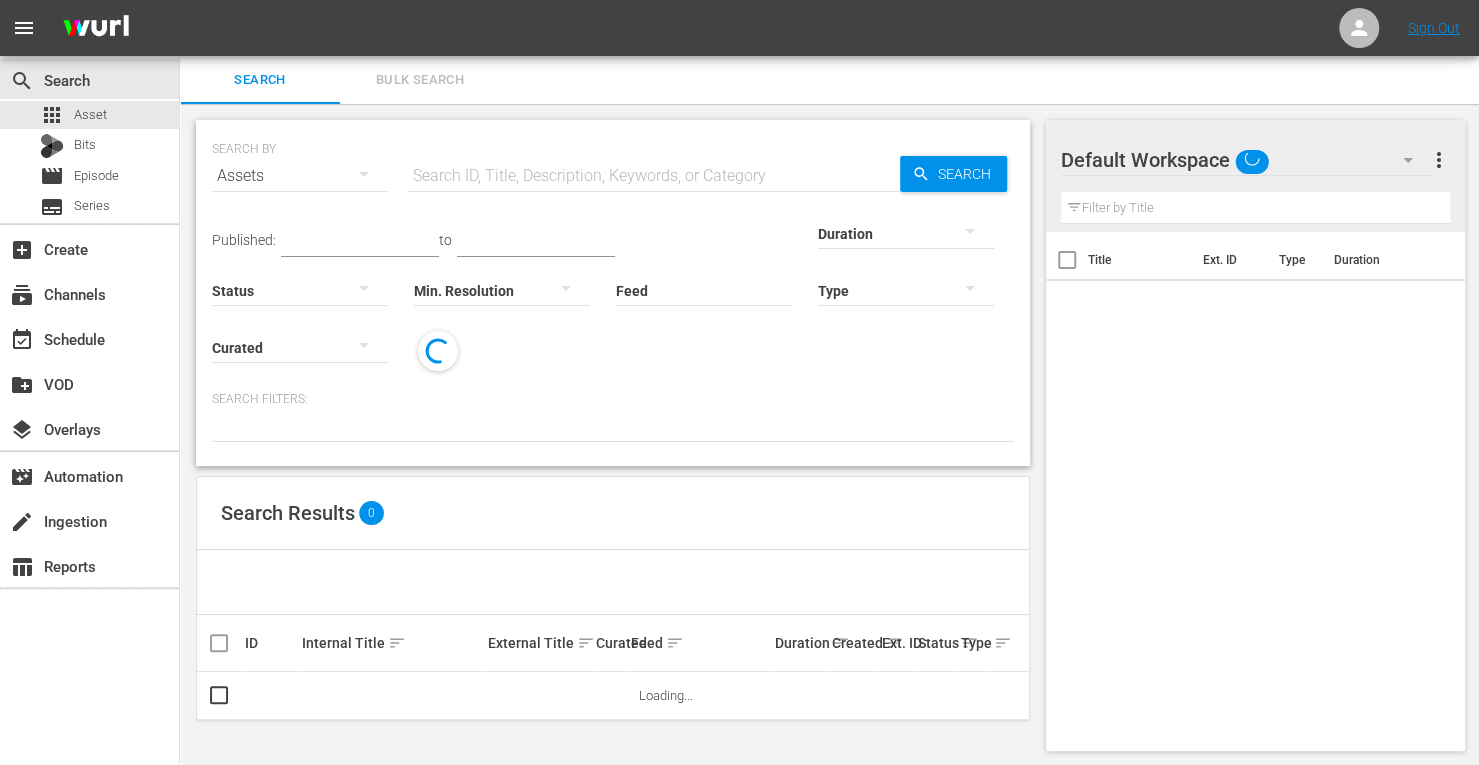 click on "Bulk Search" at bounding box center [420, 80] 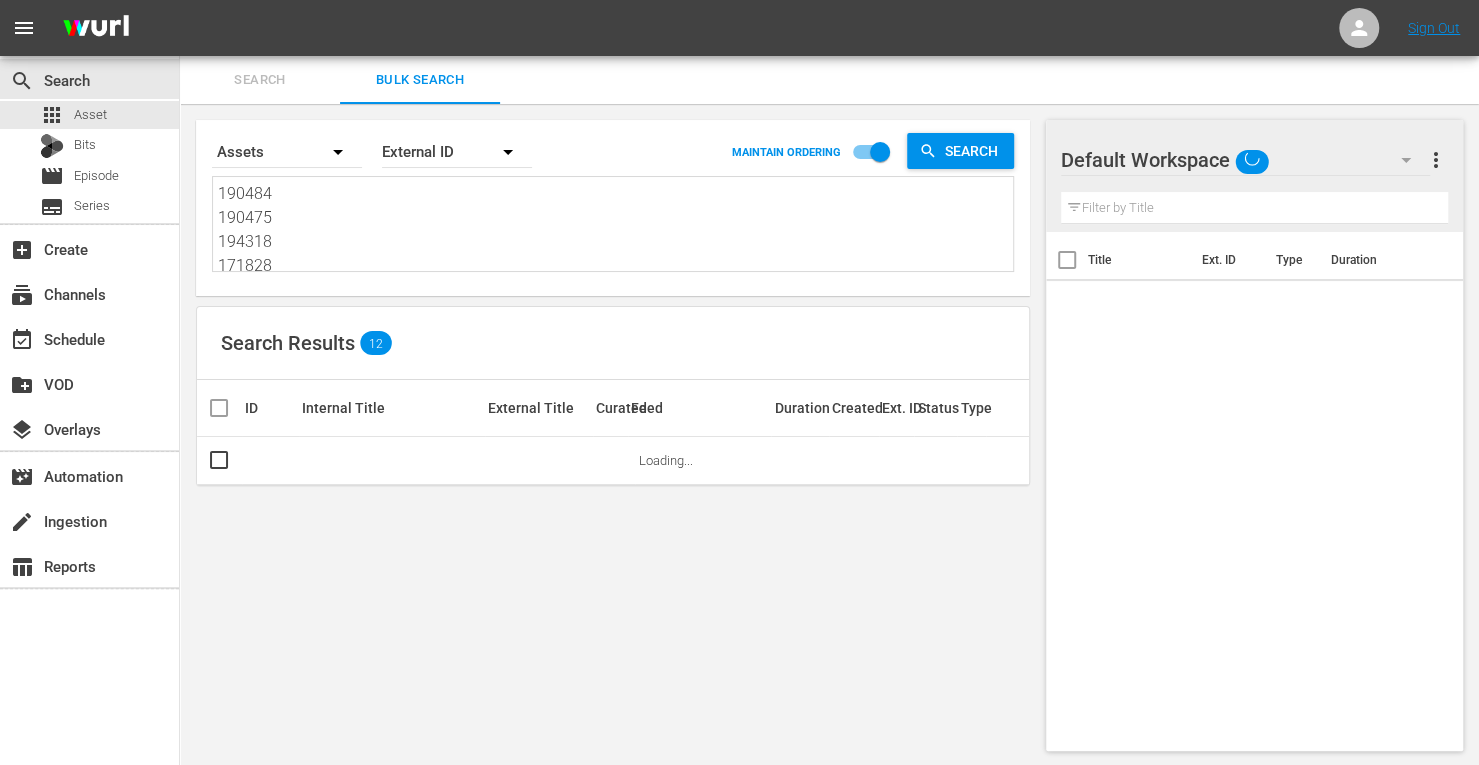 drag, startPoint x: 279, startPoint y: 269, endPoint x: 52, endPoint y: -36, distance: 380.20258 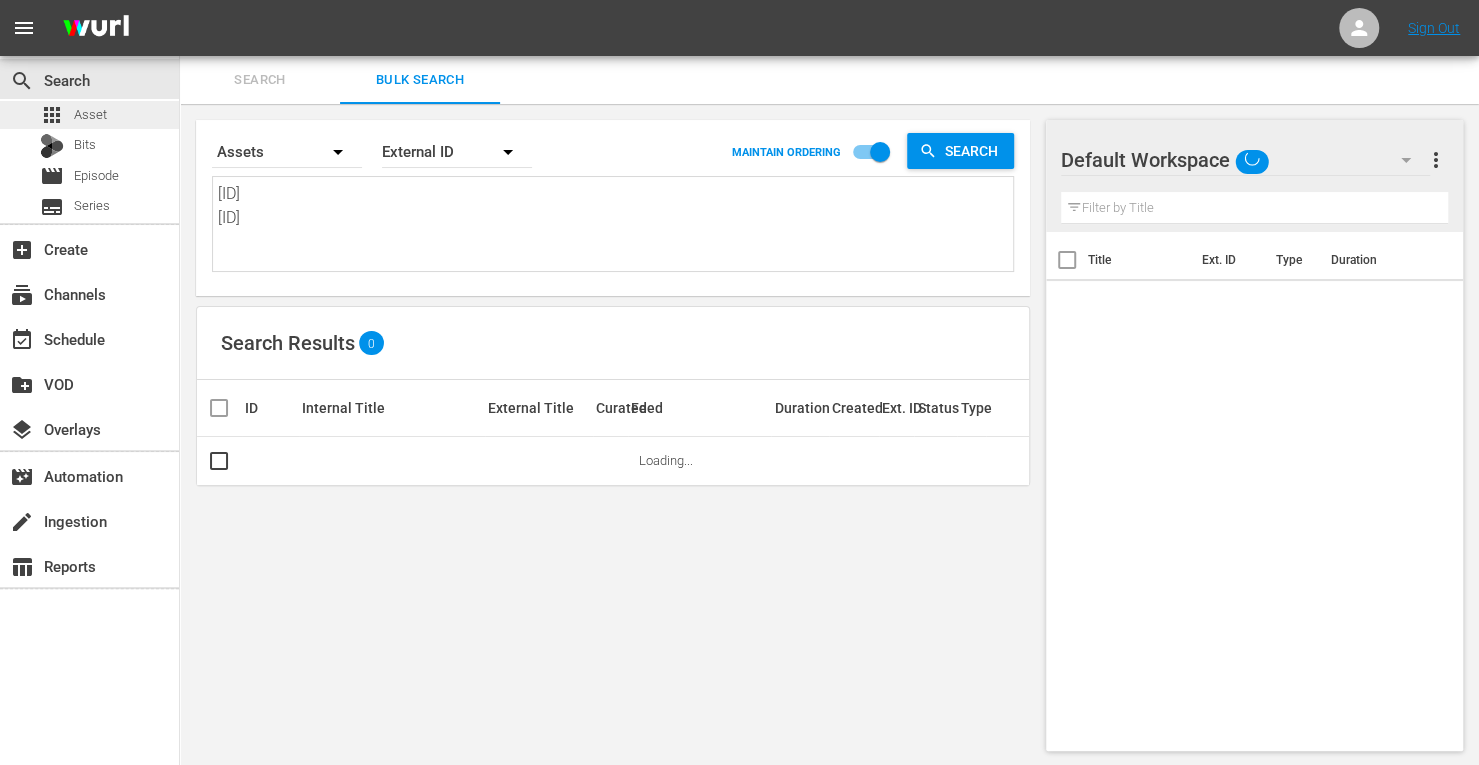 drag, startPoint x: 304, startPoint y: 266, endPoint x: 116, endPoint y: 103, distance: 248.82323 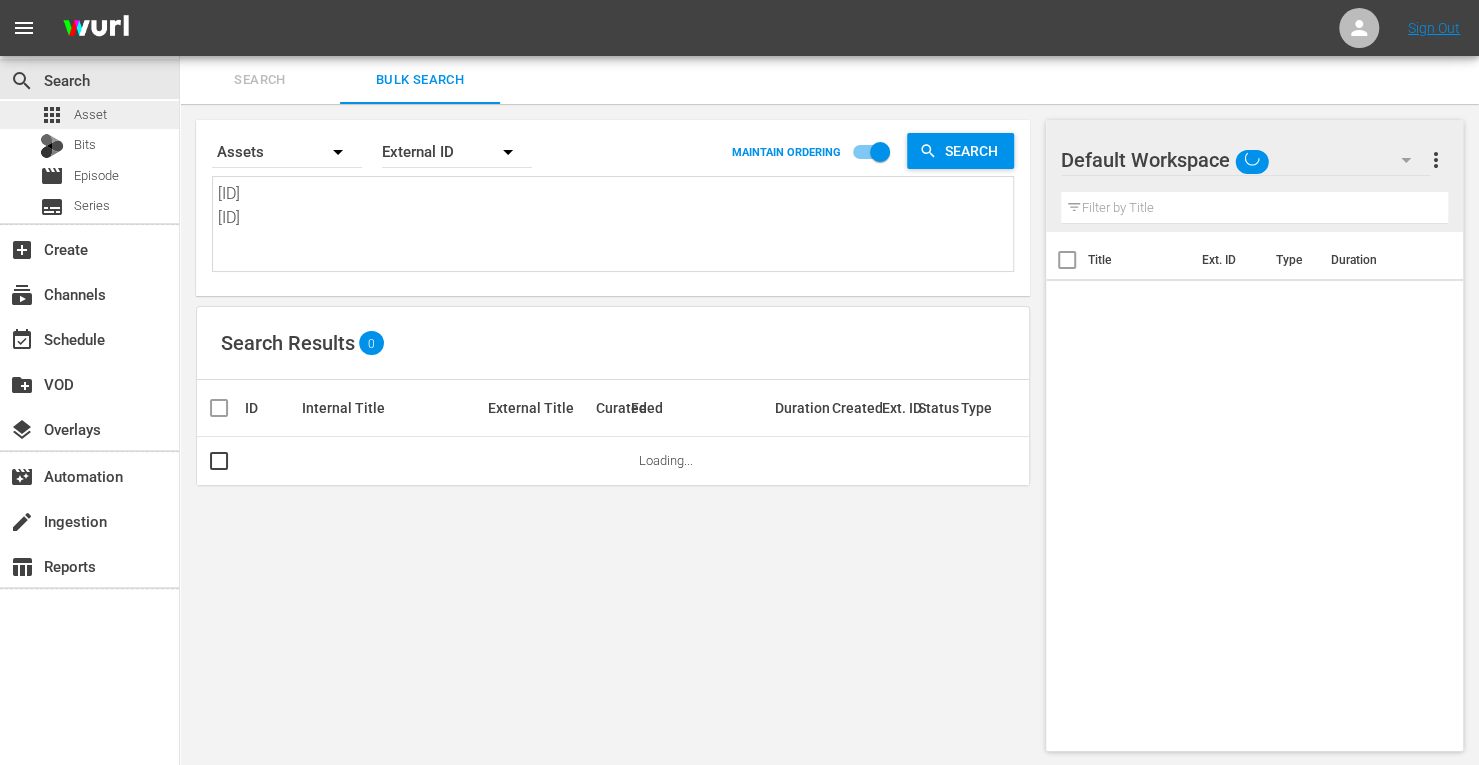 click on "search   Search apps Asset Bits movie Episode subtitles Series add_box   Create subscriptions   Channels event_available   Schedule create_new_folder   VOD layers   Overlays movie_filter   Automation create   Ingestion table_chart   Reports Search Bulk Search Search By Assets Order By External ID MAINTAIN ORDERING Search
214803
171825
214803
171825
Search Results 0 ID Internal Title External Title Curated Feed Duration Created Ext. ID Status Type Loading...   Default Workspace Default more_vert  Filter by Title Title Ext. ID Type Duration" at bounding box center (829, 0) 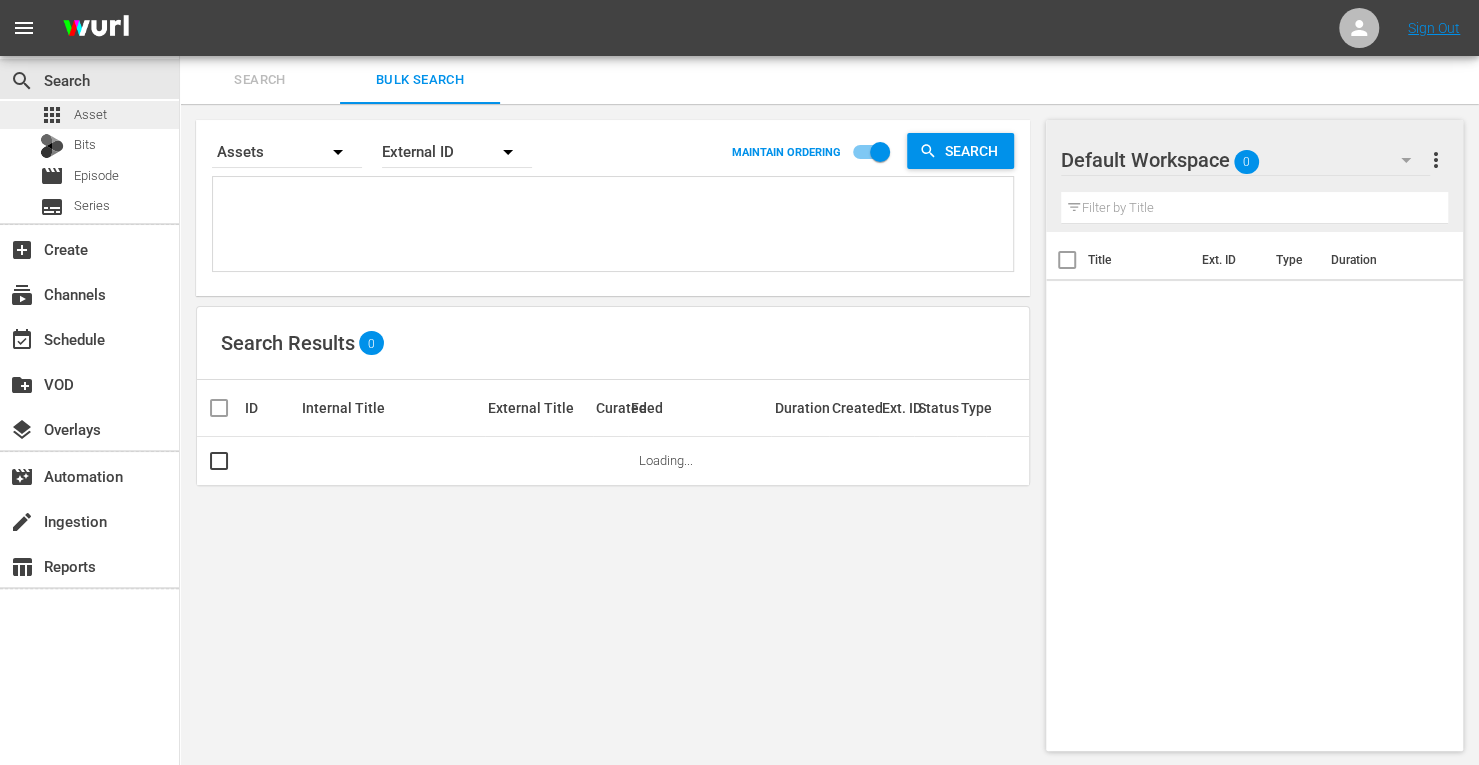 paste on "166395
166397
166401
166396
166398
166402
166405
166403
166407
166400
166406
166409" 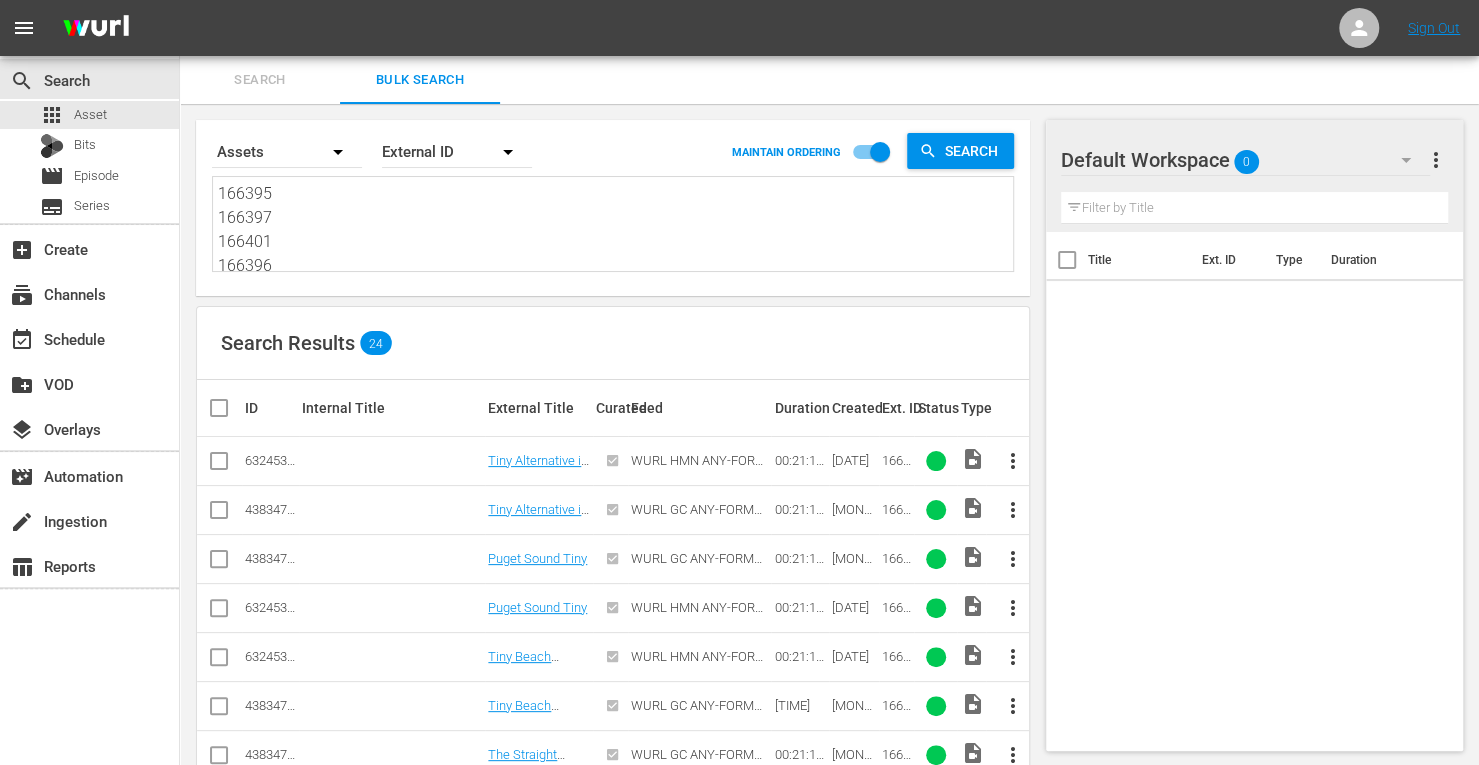 type on "166395
166397
166401
166396
166398
166402
166405
166403
166407
166400
166406
166409" 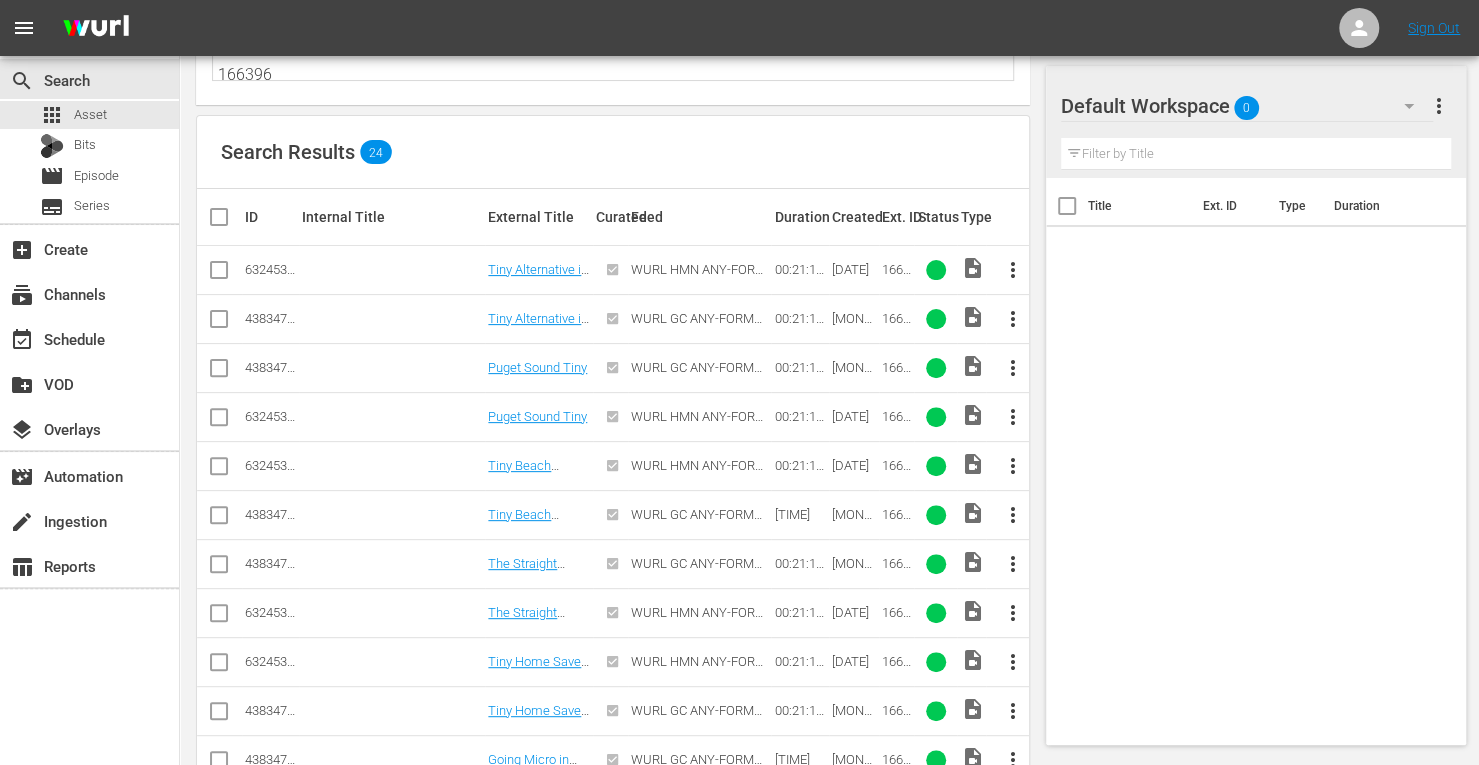 scroll, scrollTop: 200, scrollLeft: 0, axis: vertical 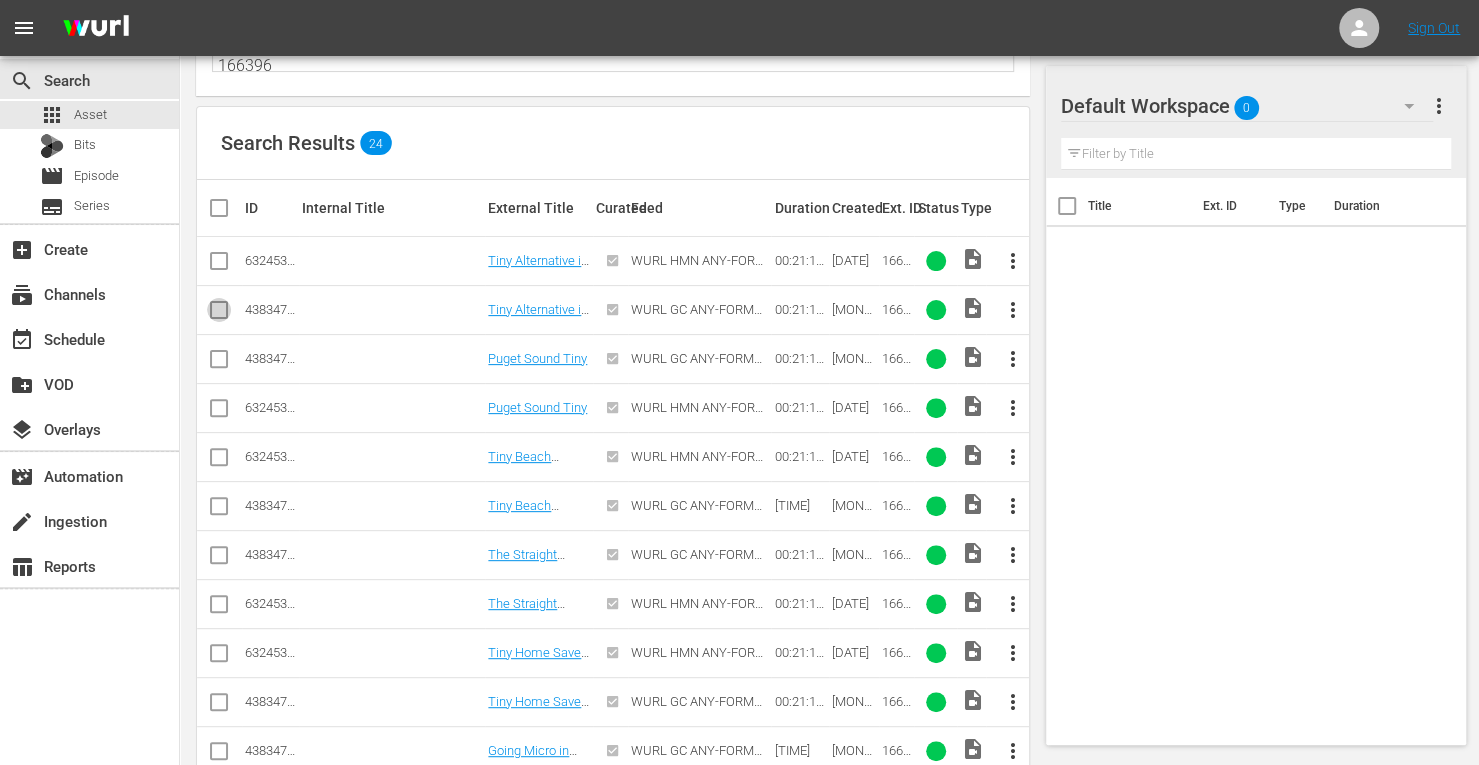 click at bounding box center [219, 314] 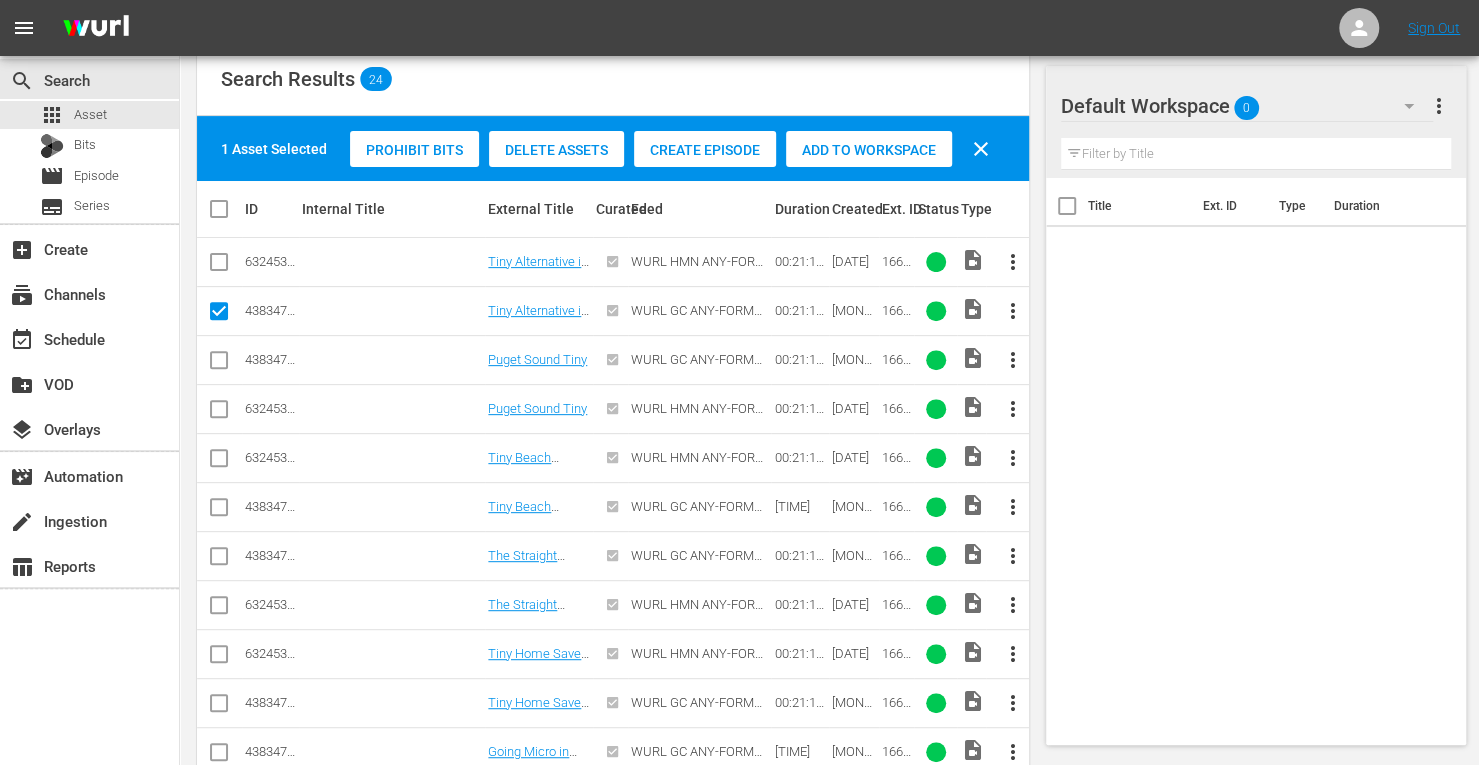 click at bounding box center (219, 364) 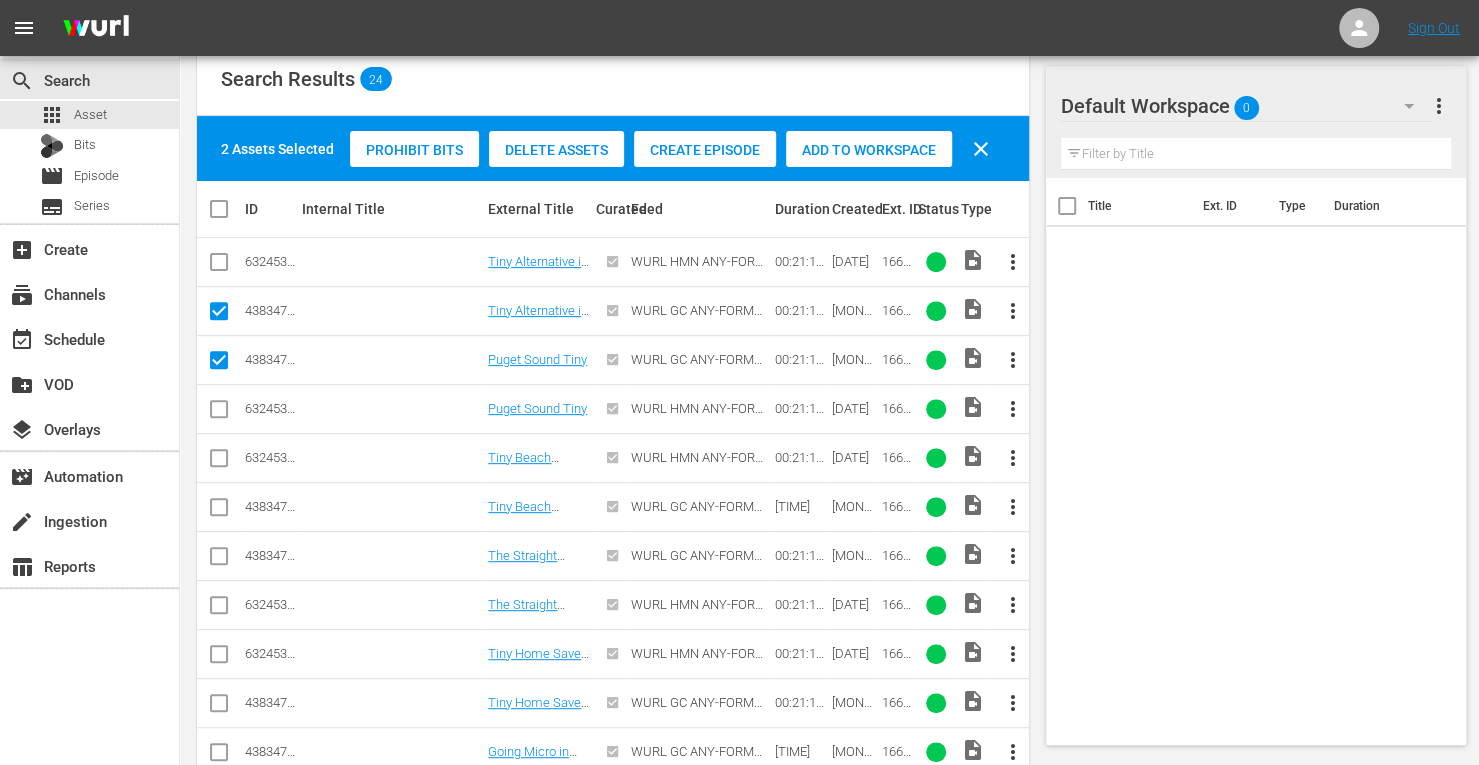 click at bounding box center (219, 511) 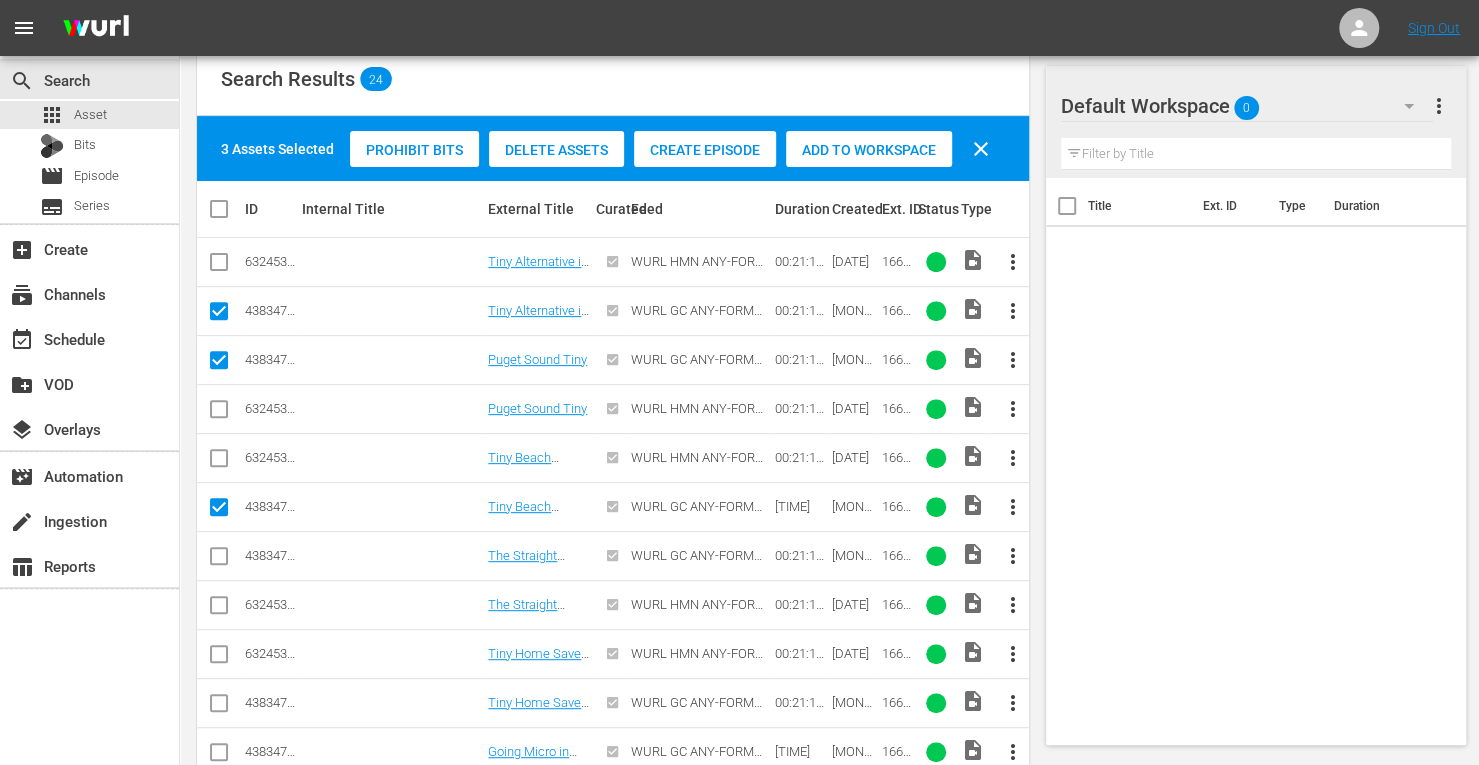 click at bounding box center (219, 560) 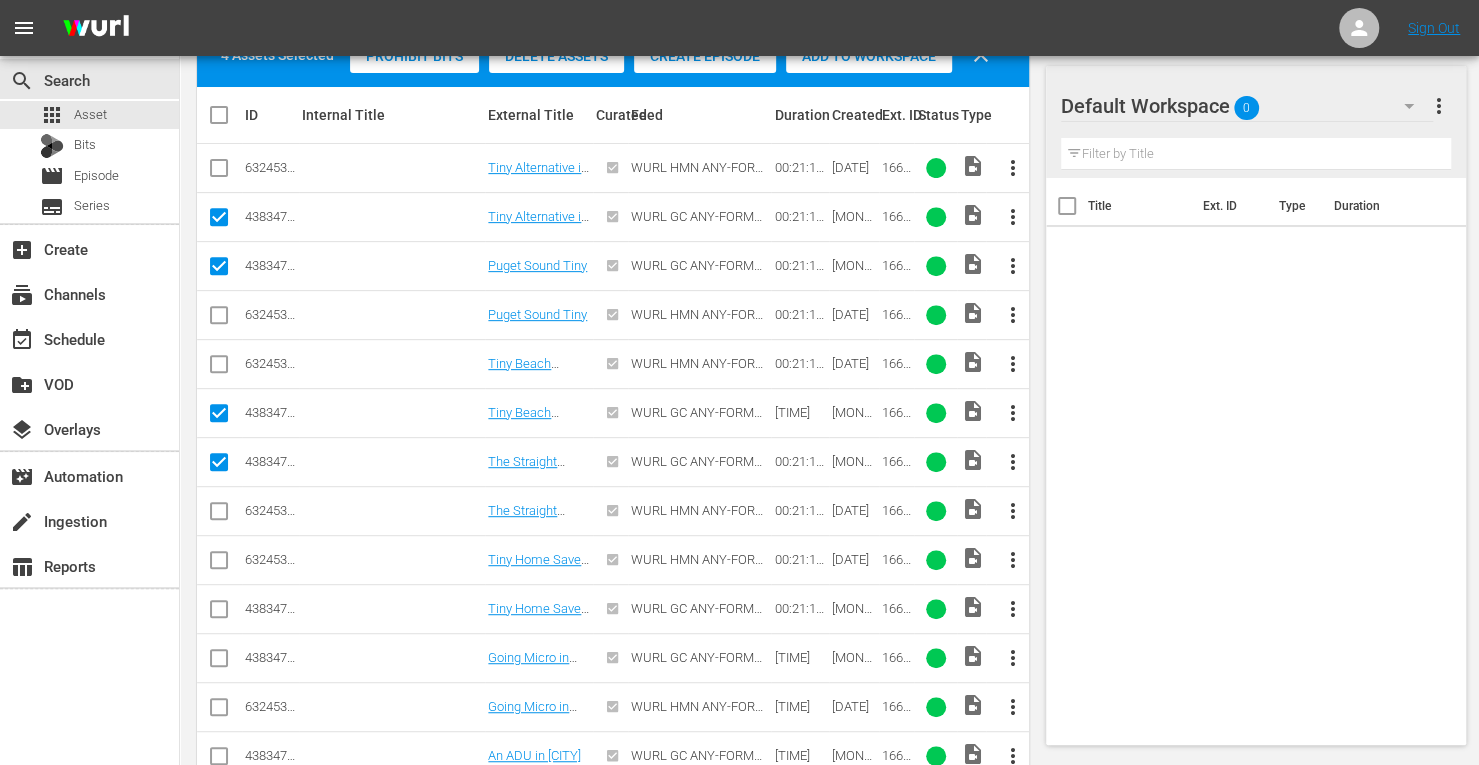 scroll, scrollTop: 360, scrollLeft: 0, axis: vertical 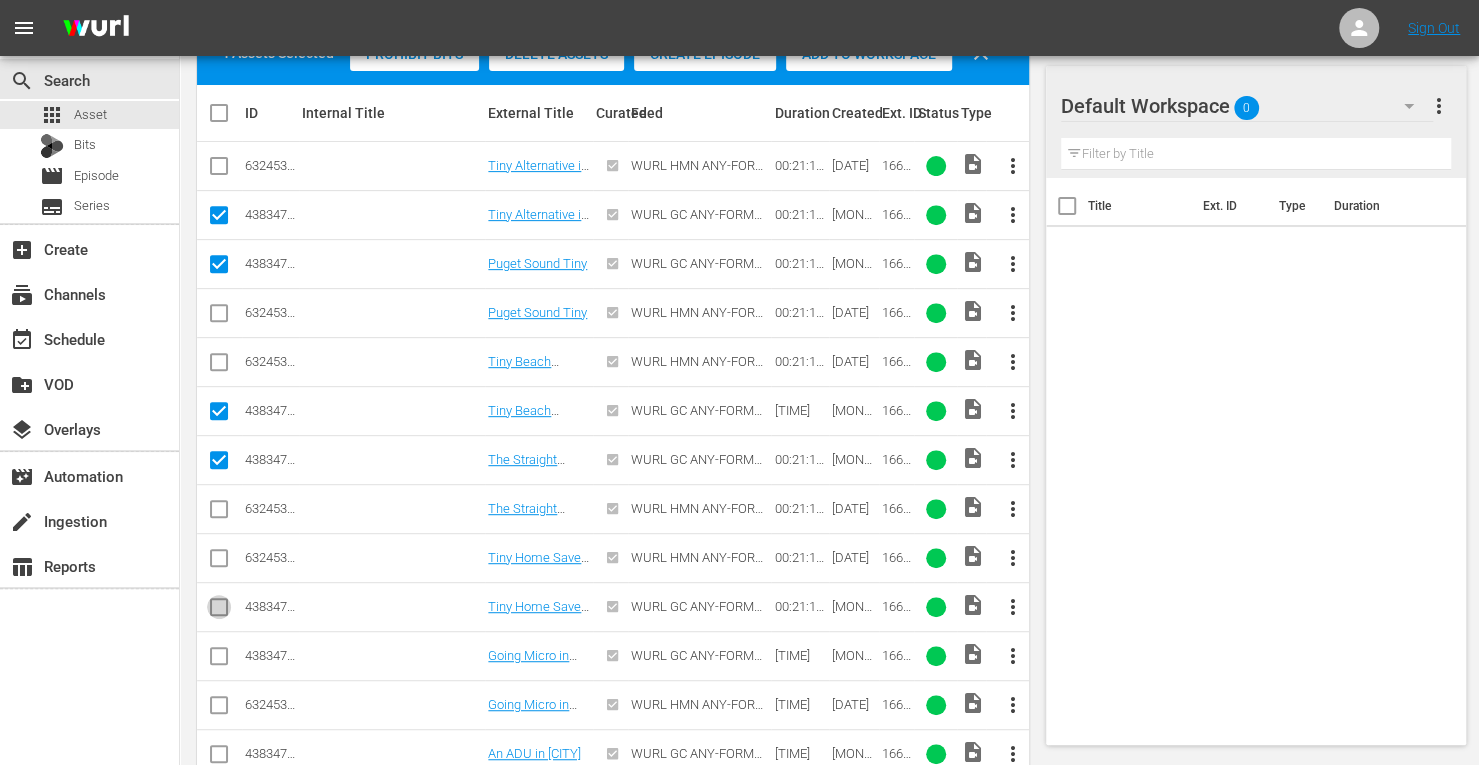 click at bounding box center [219, 611] 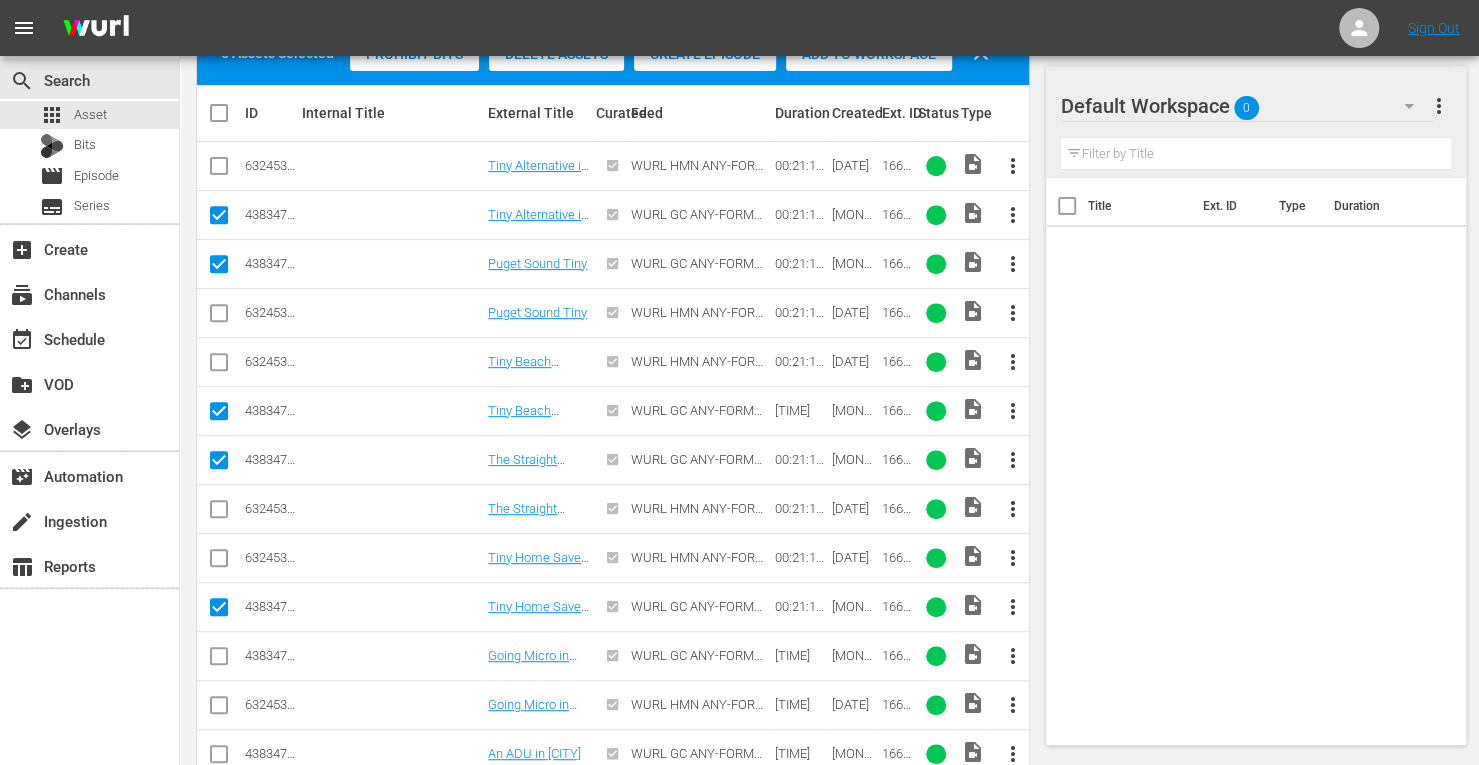 click at bounding box center (219, 660) 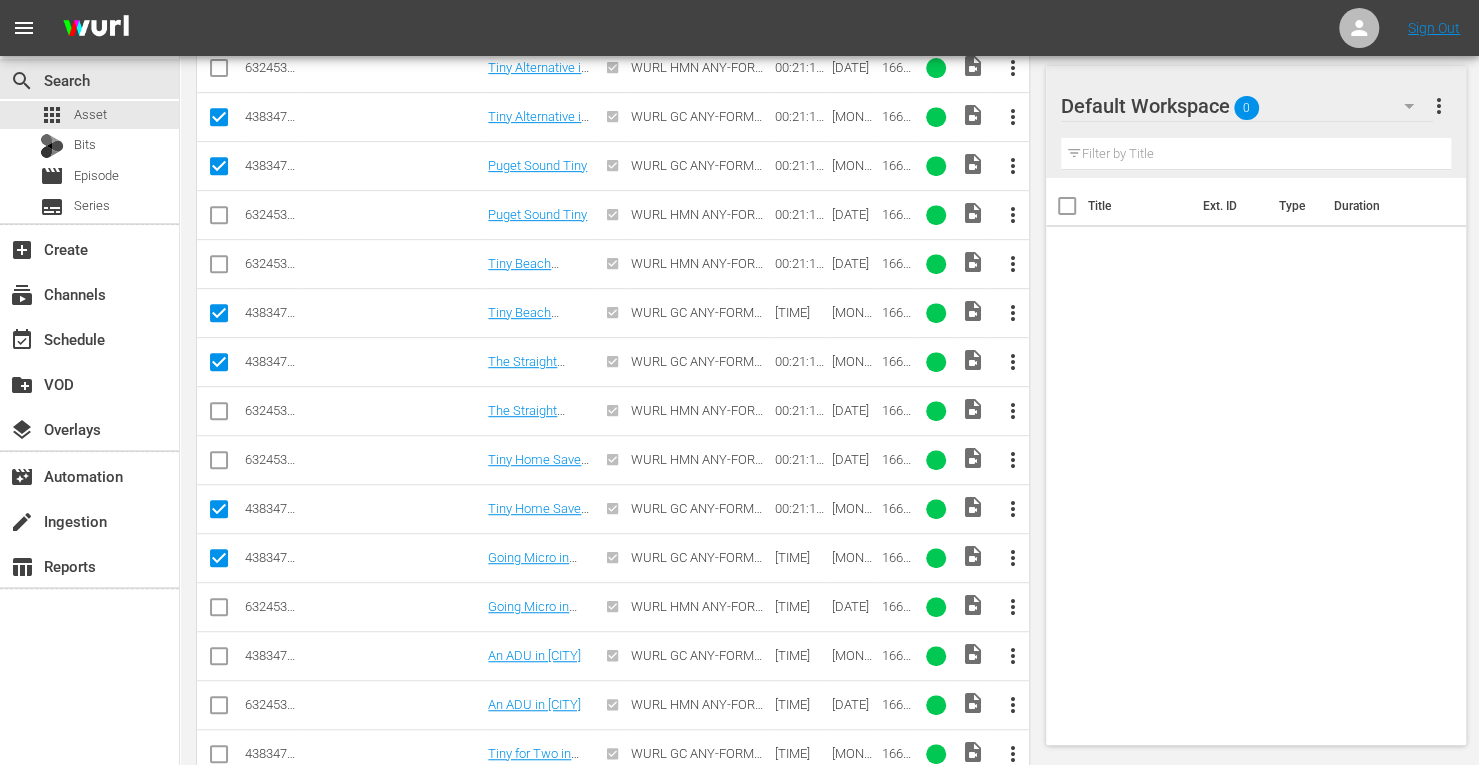 scroll, scrollTop: 460, scrollLeft: 0, axis: vertical 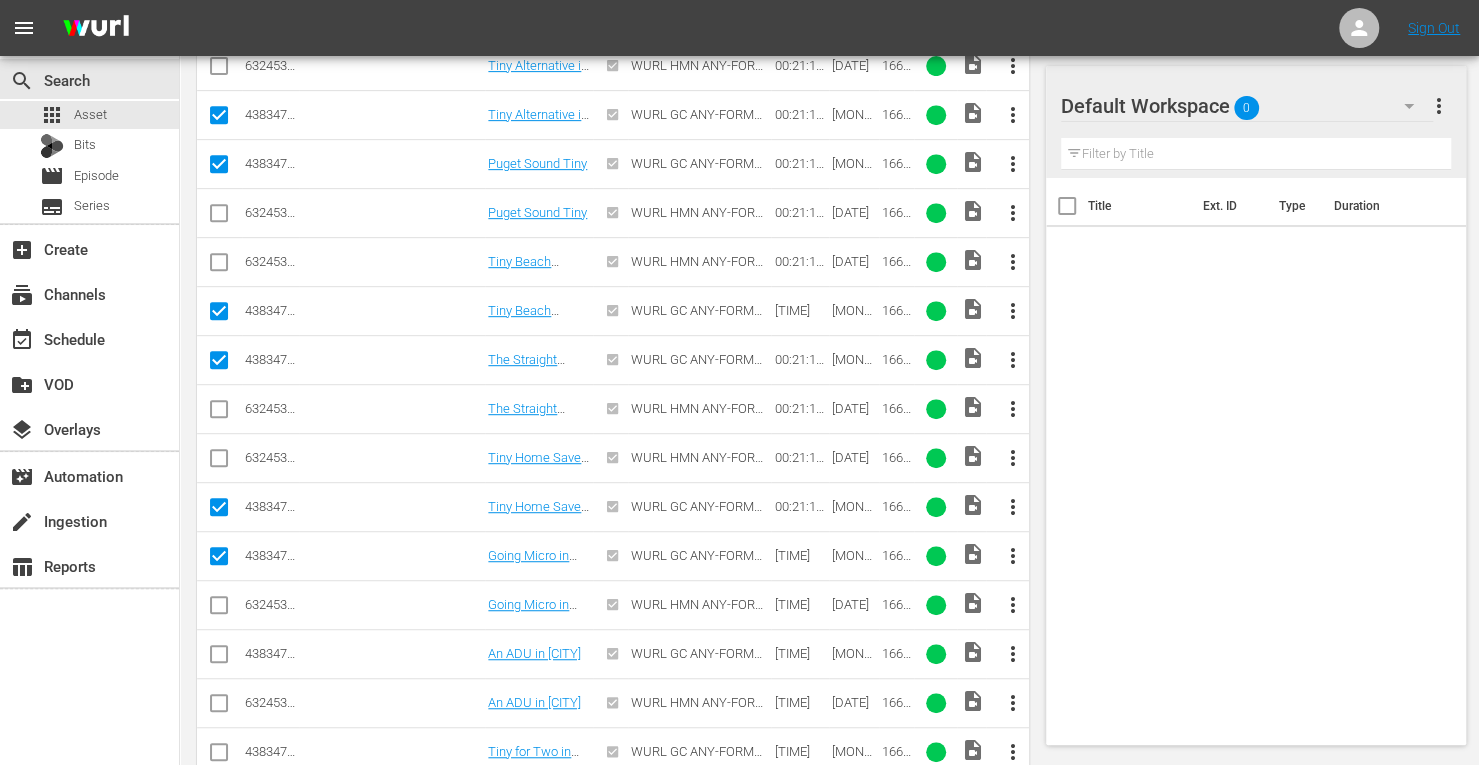 click at bounding box center [219, 653] 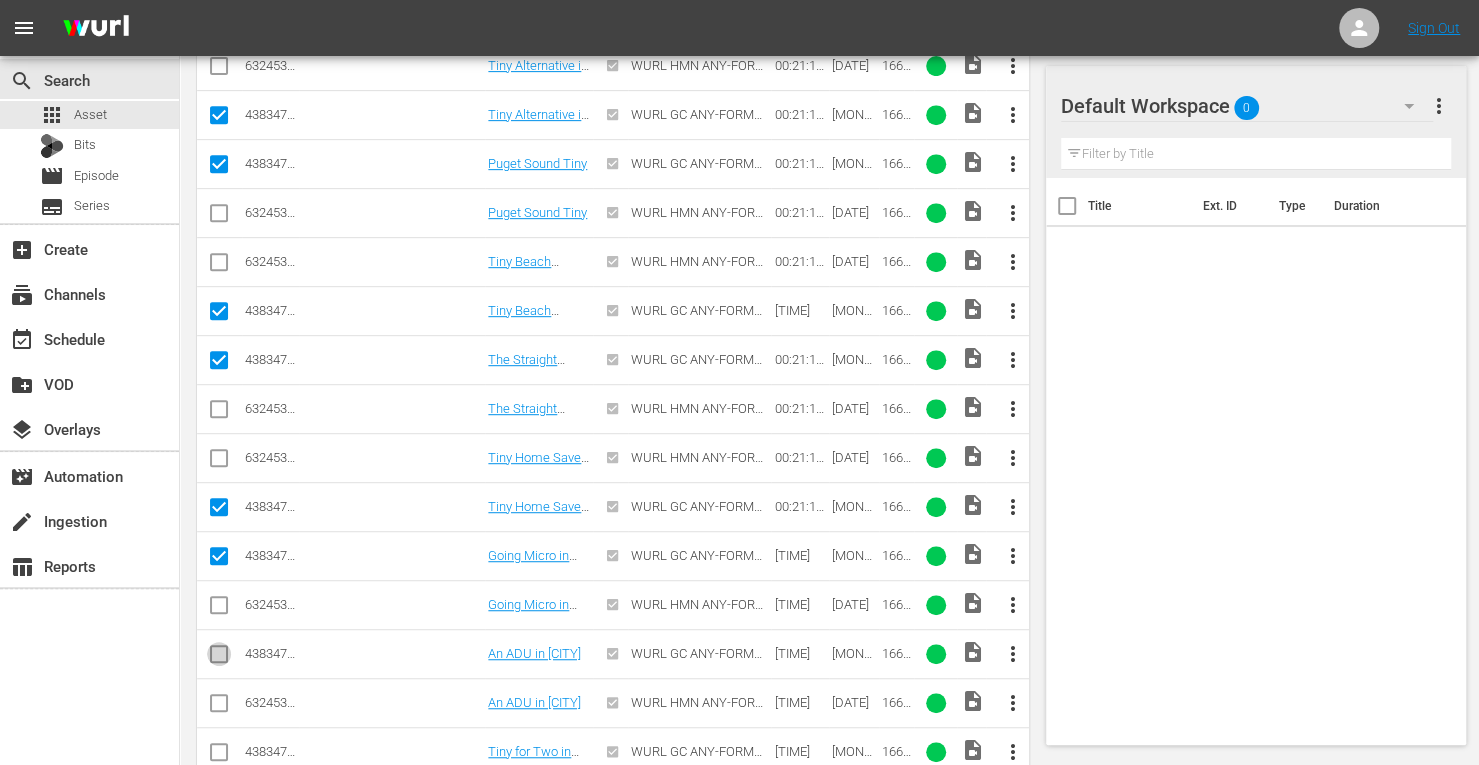 click at bounding box center (219, 658) 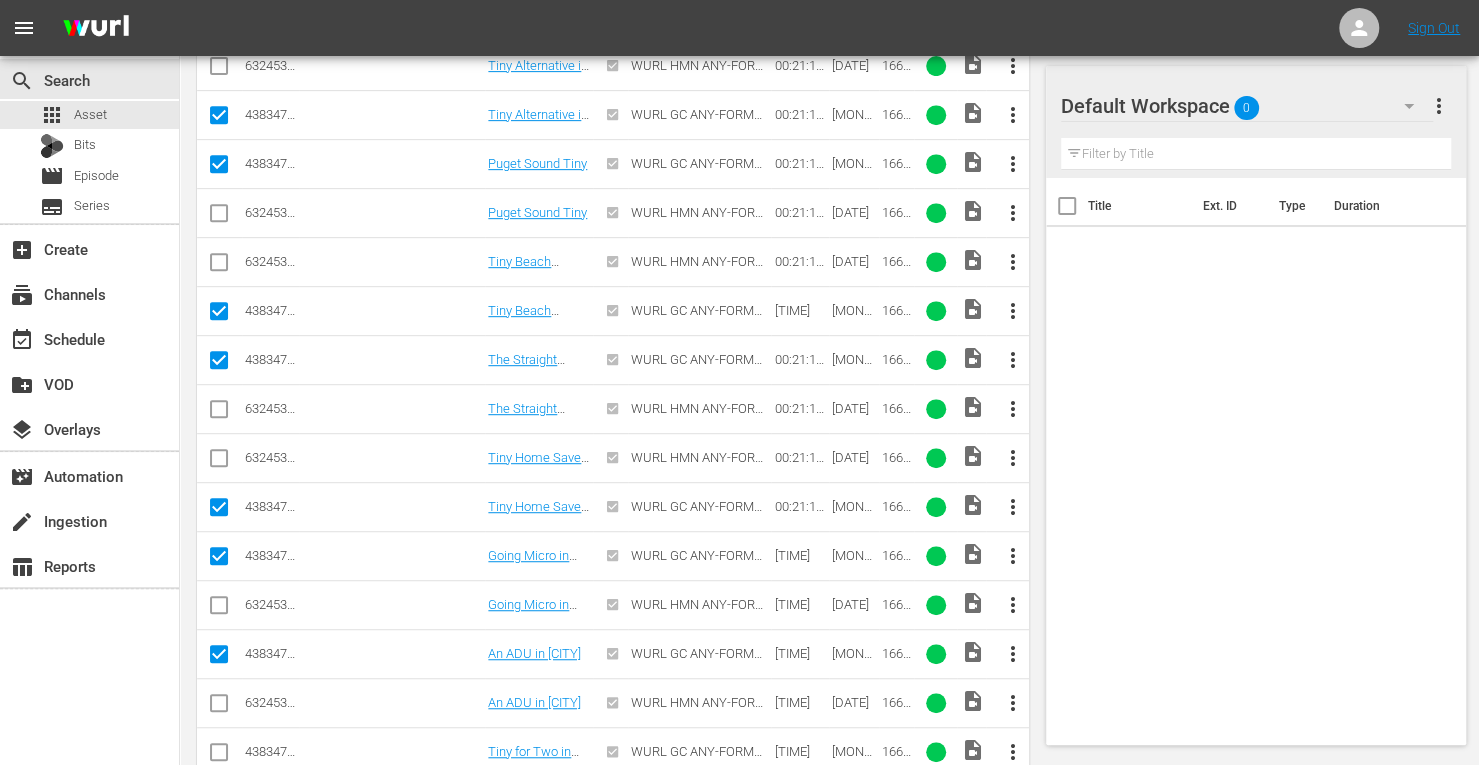 scroll, scrollTop: 582, scrollLeft: 0, axis: vertical 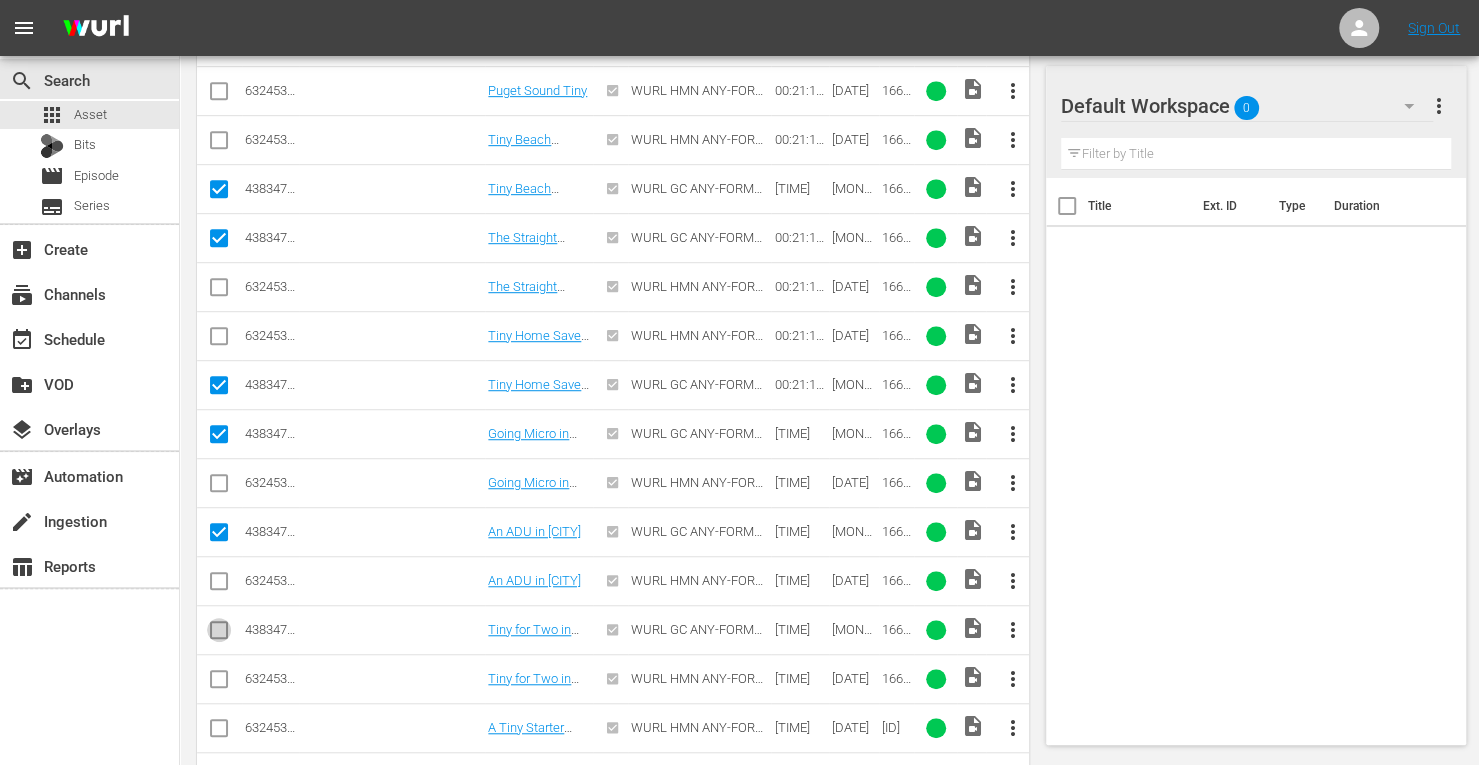 click at bounding box center (219, 634) 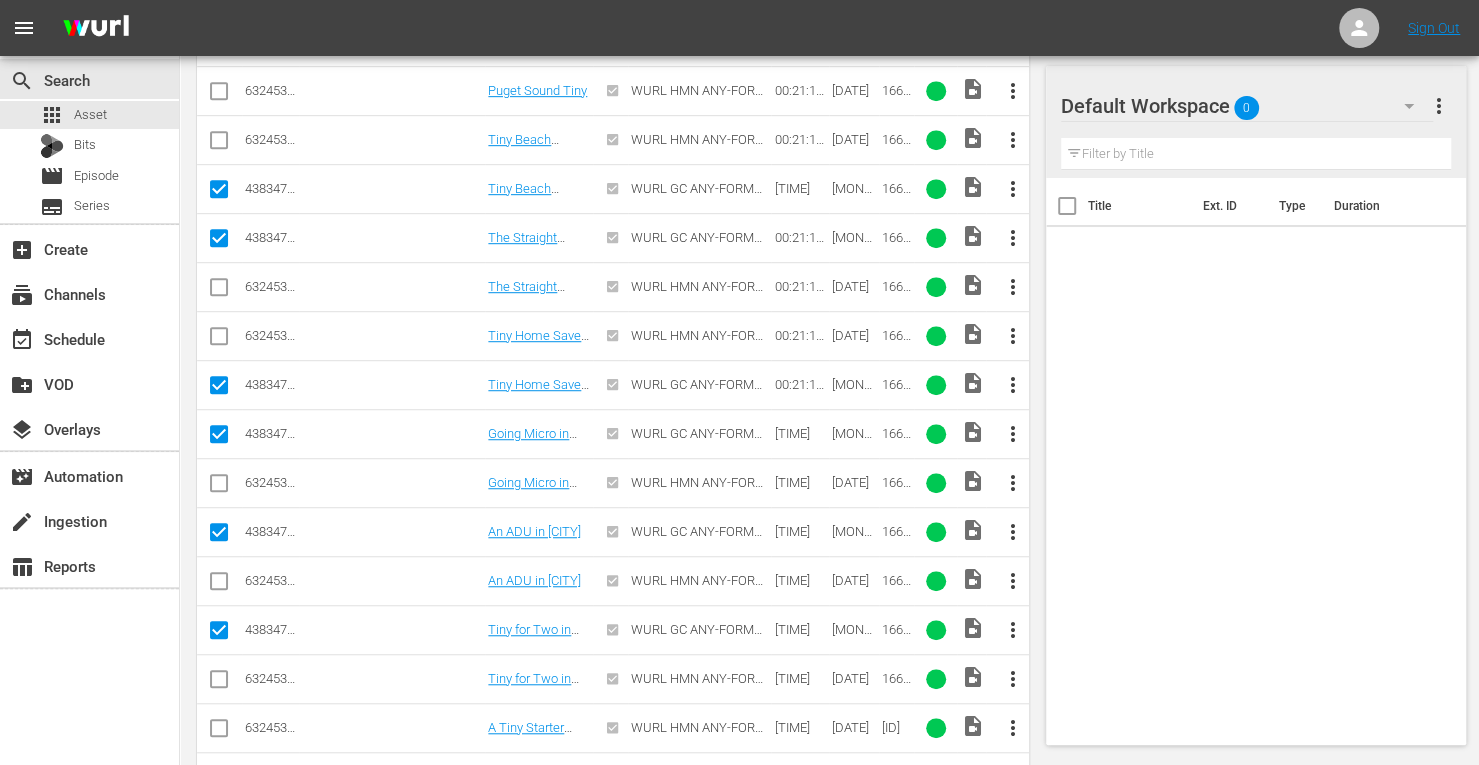 scroll, scrollTop: 724, scrollLeft: 0, axis: vertical 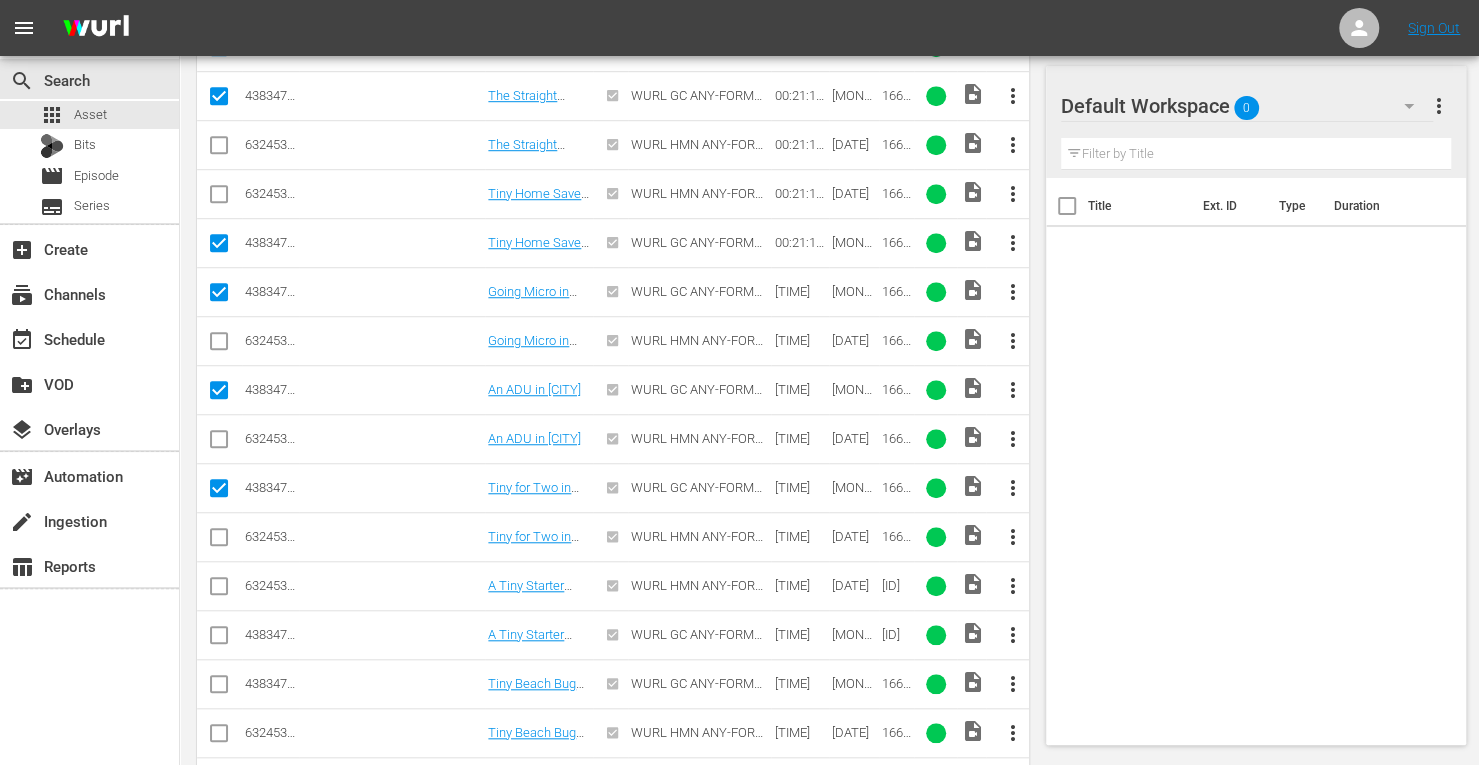 click at bounding box center [219, 639] 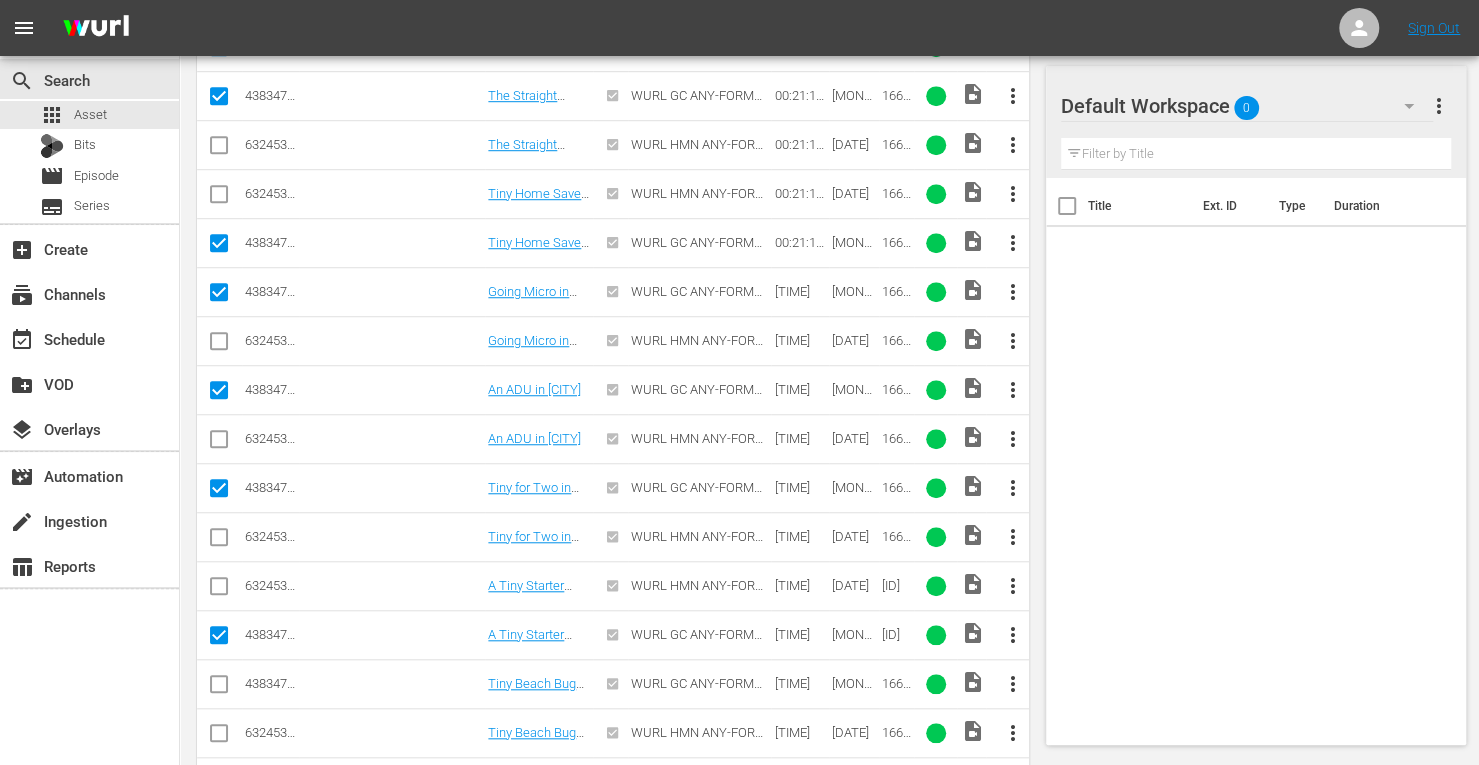 click at bounding box center [219, 688] 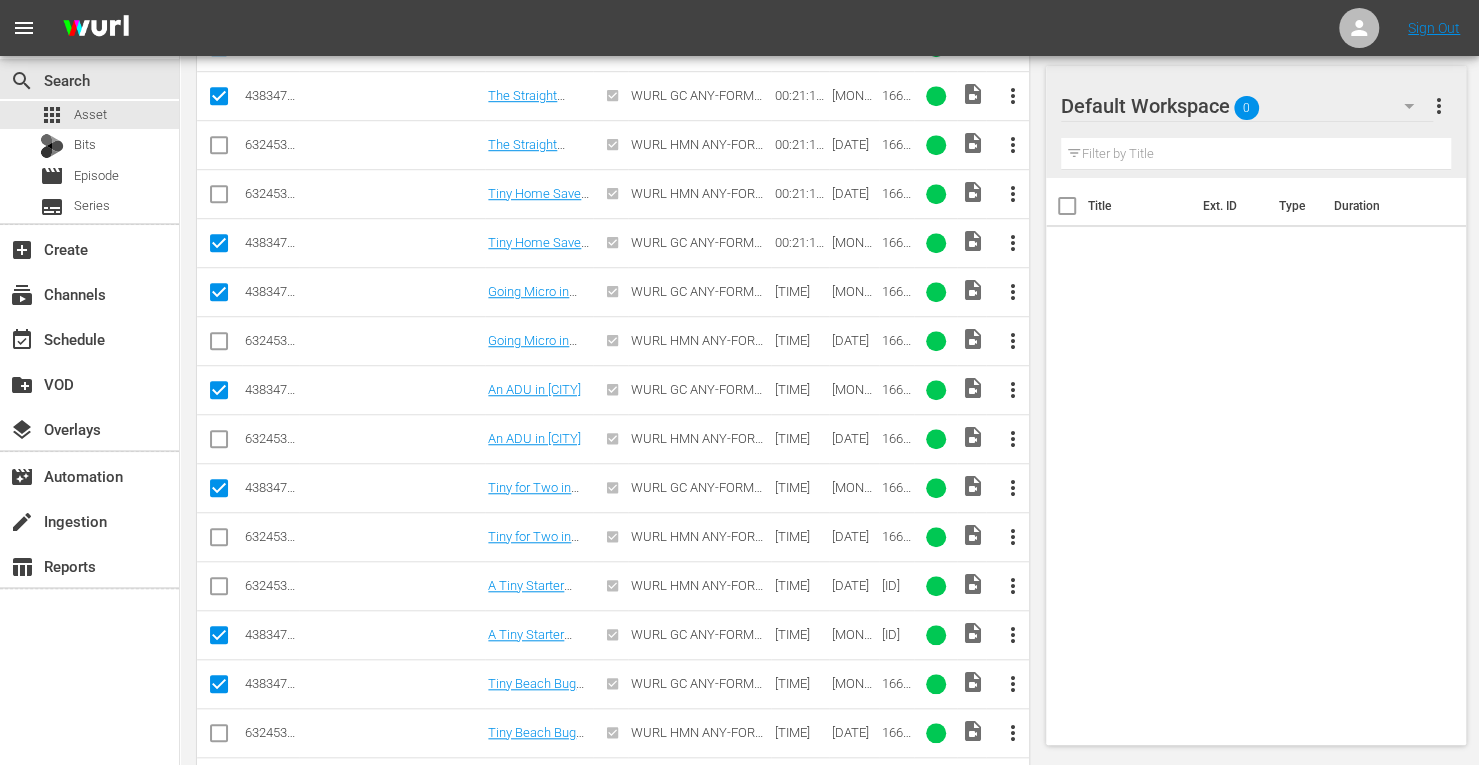 scroll, scrollTop: 816, scrollLeft: 0, axis: vertical 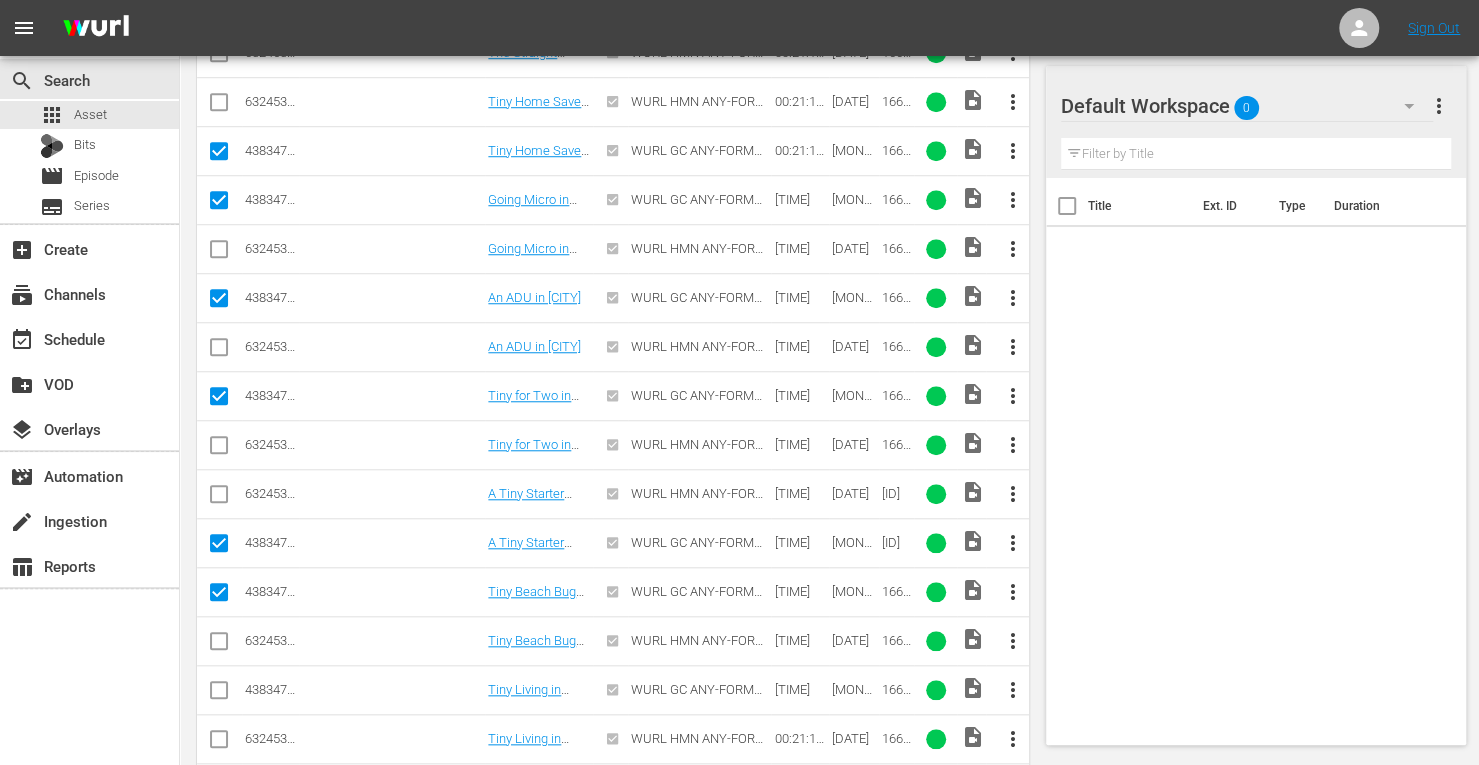 click at bounding box center [219, 694] 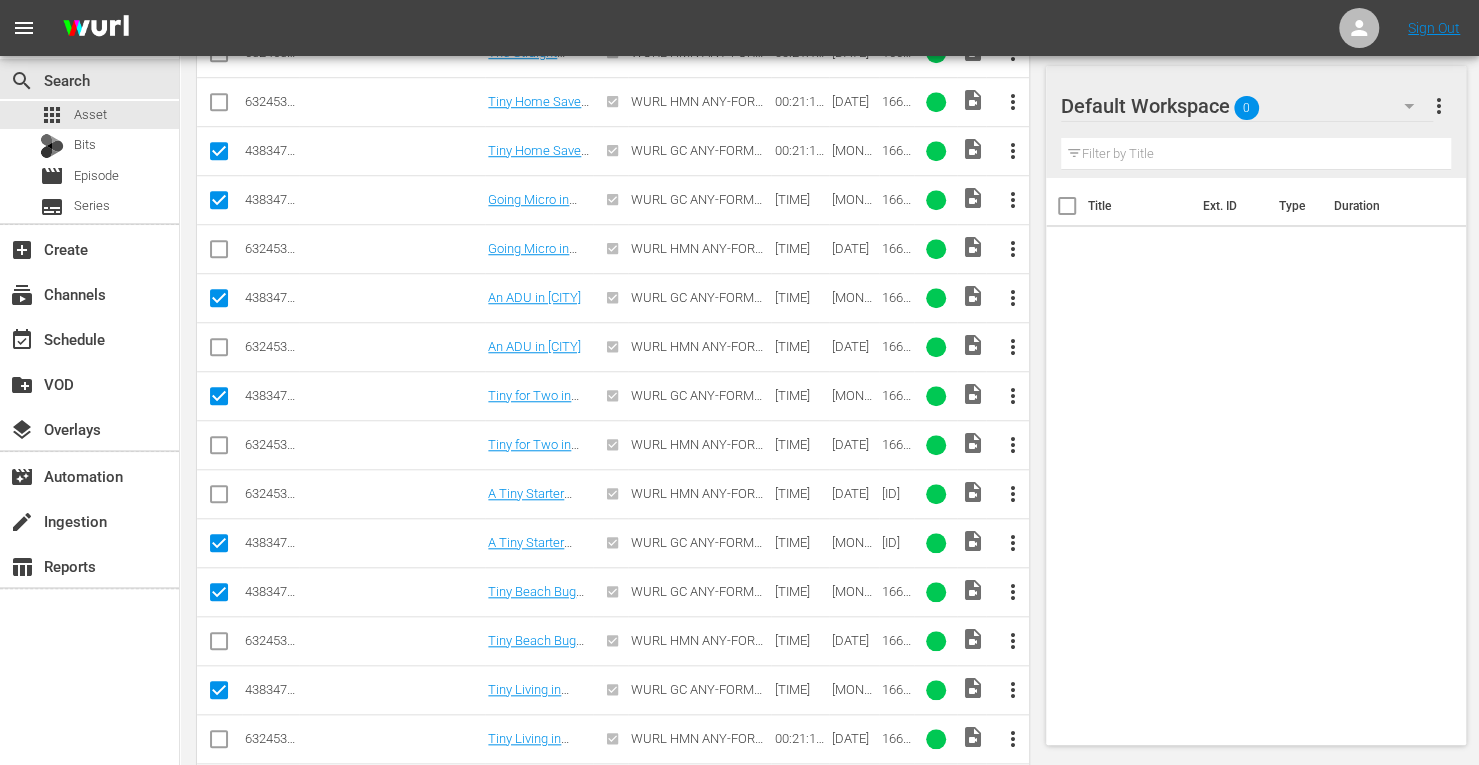 scroll, scrollTop: 940, scrollLeft: 0, axis: vertical 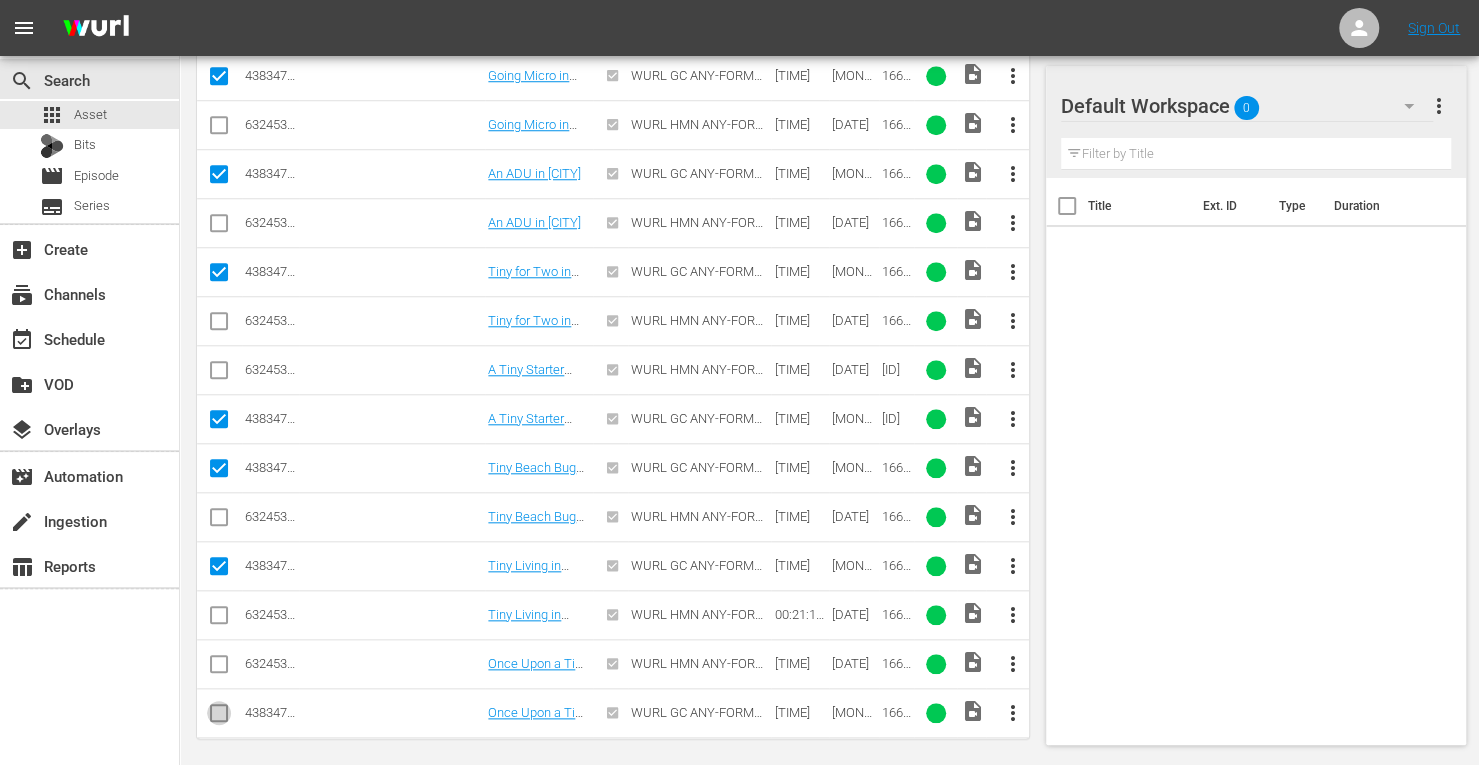 click at bounding box center [219, 717] 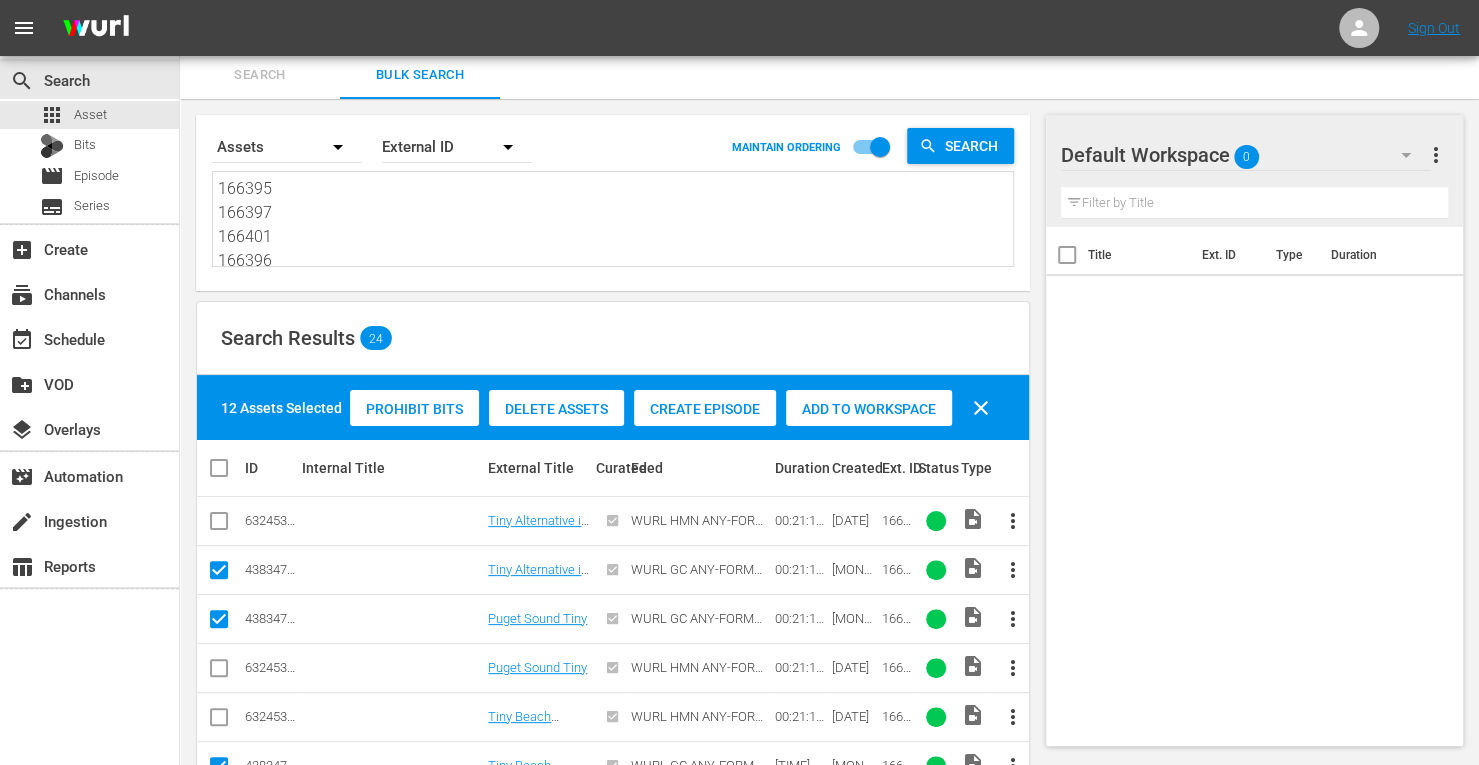 scroll, scrollTop: 2, scrollLeft: 0, axis: vertical 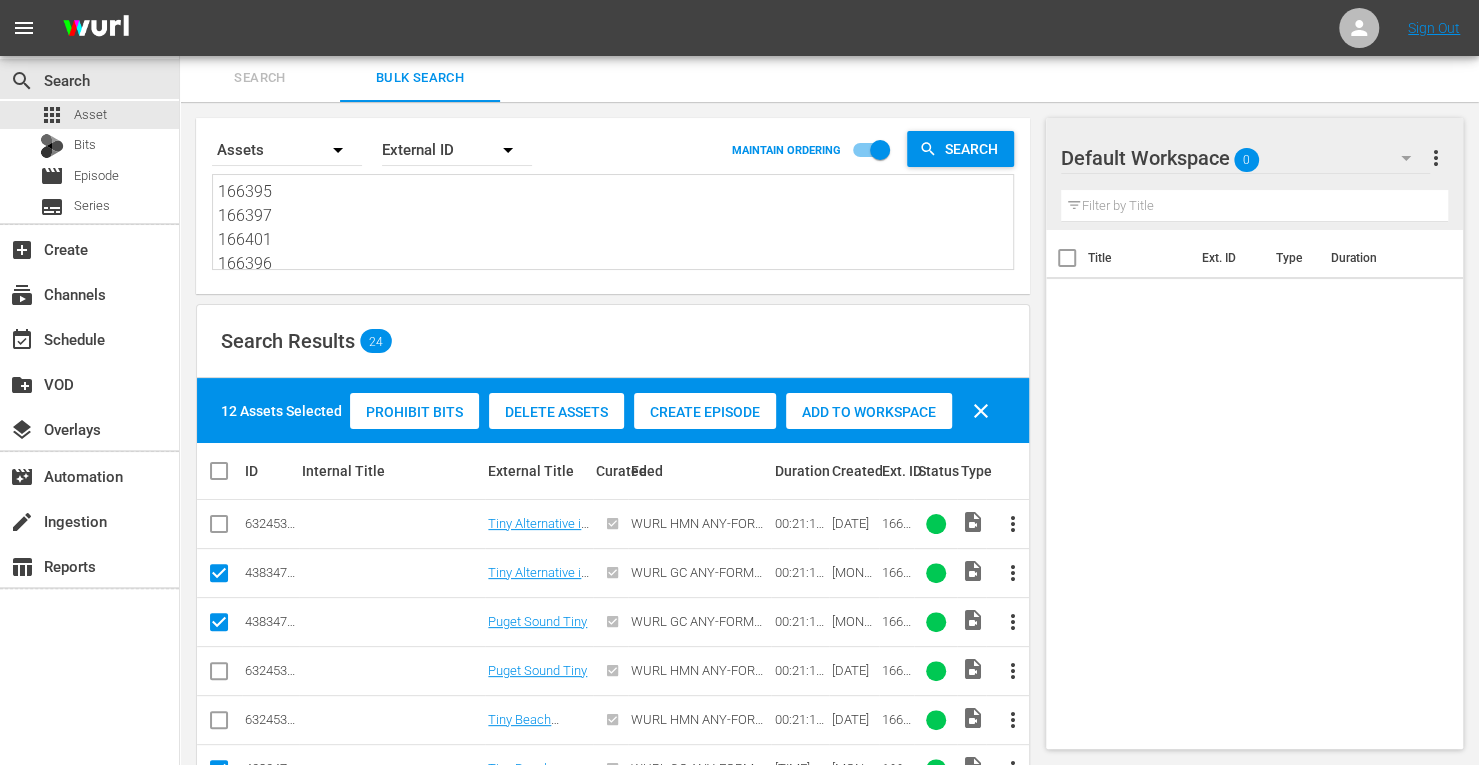 click on "Add to Workspace" at bounding box center (869, 412) 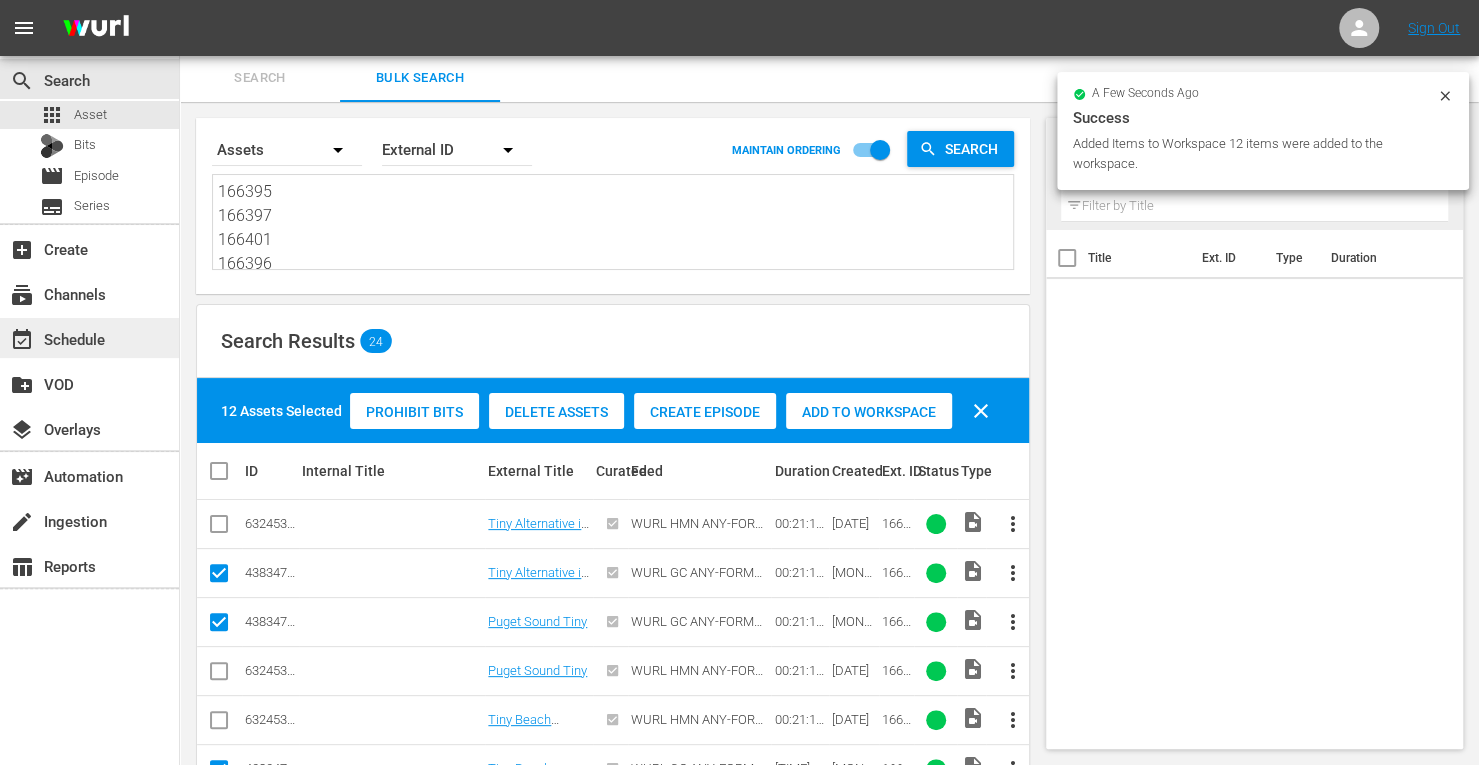click on "event_available   Schedule" at bounding box center (56, 336) 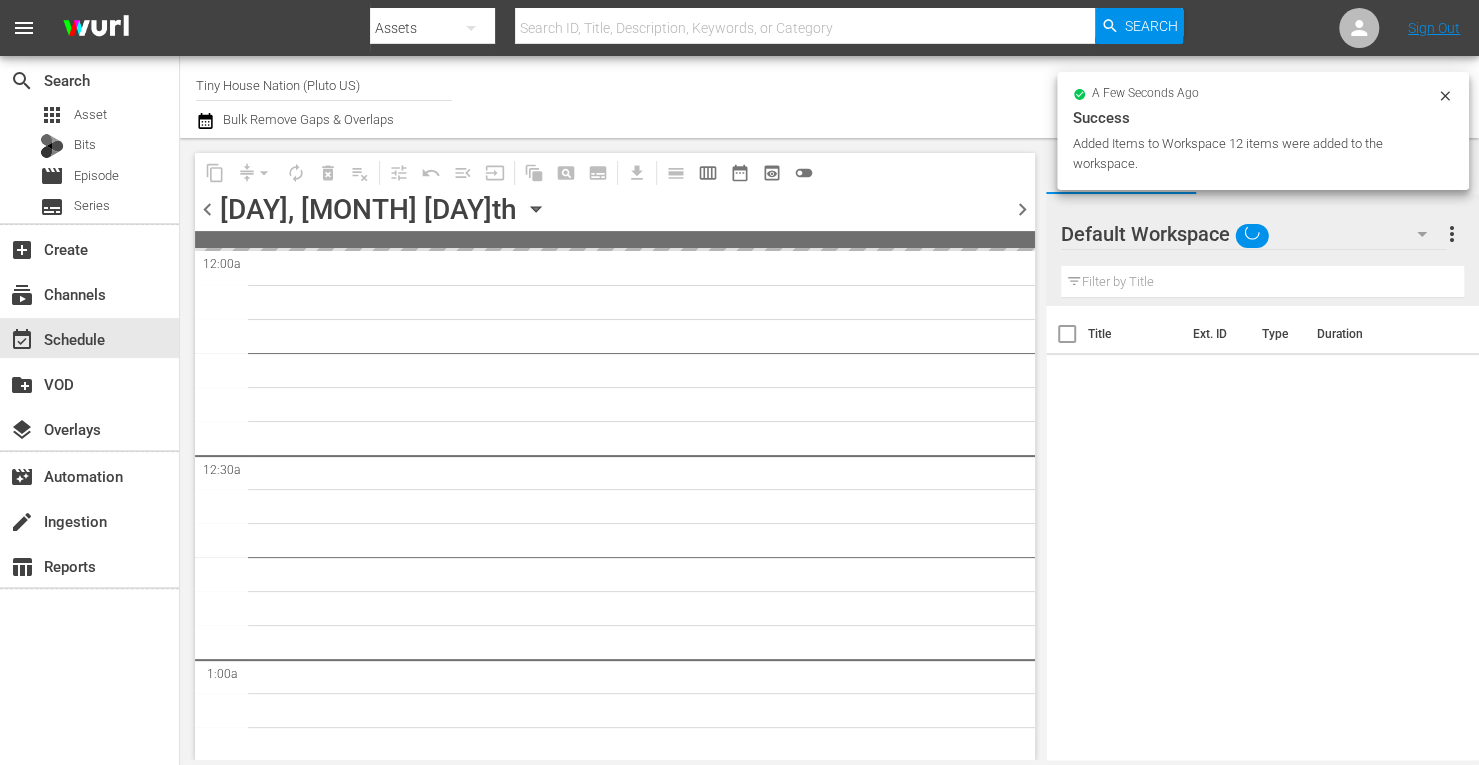 scroll, scrollTop: 0, scrollLeft: 0, axis: both 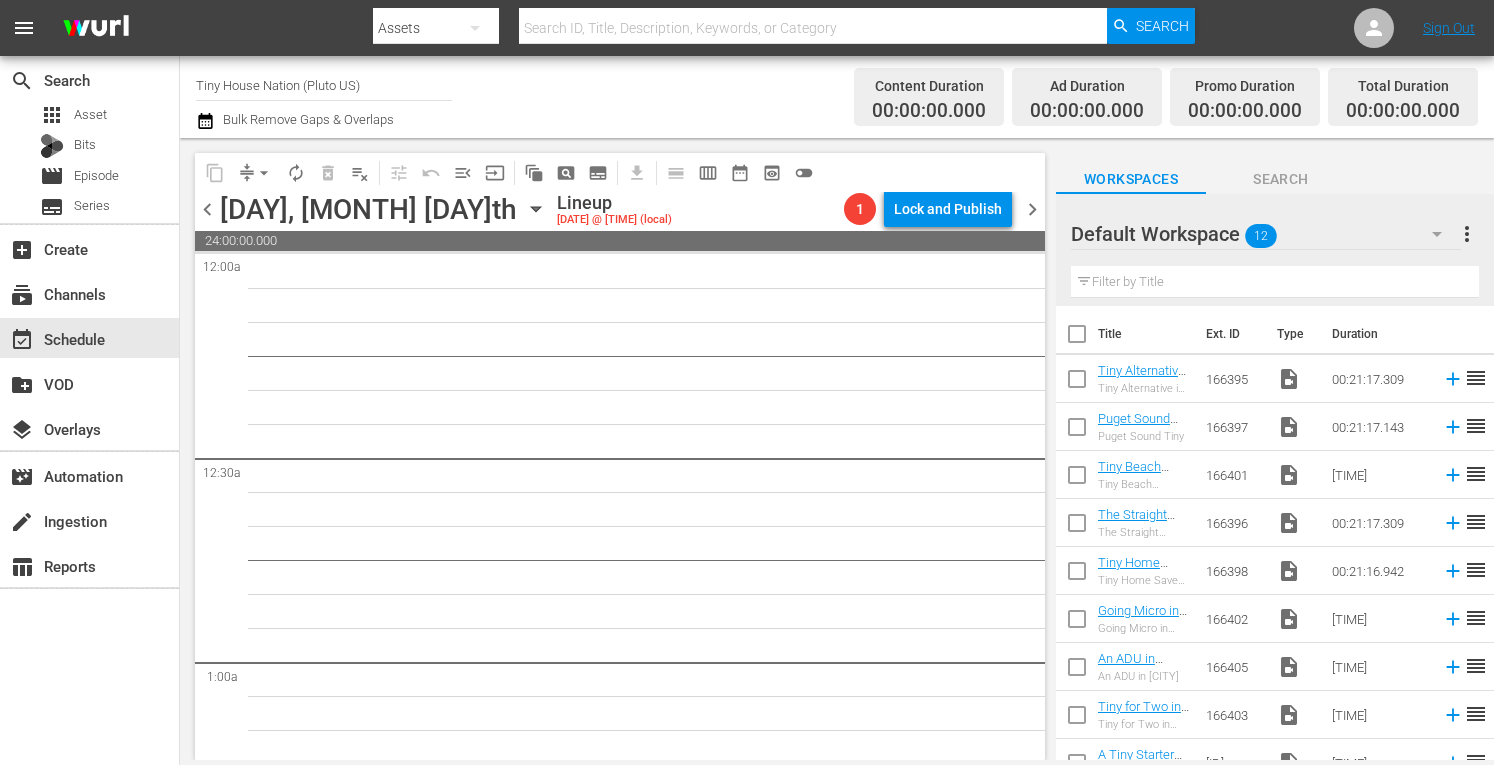 click at bounding box center [1077, 338] 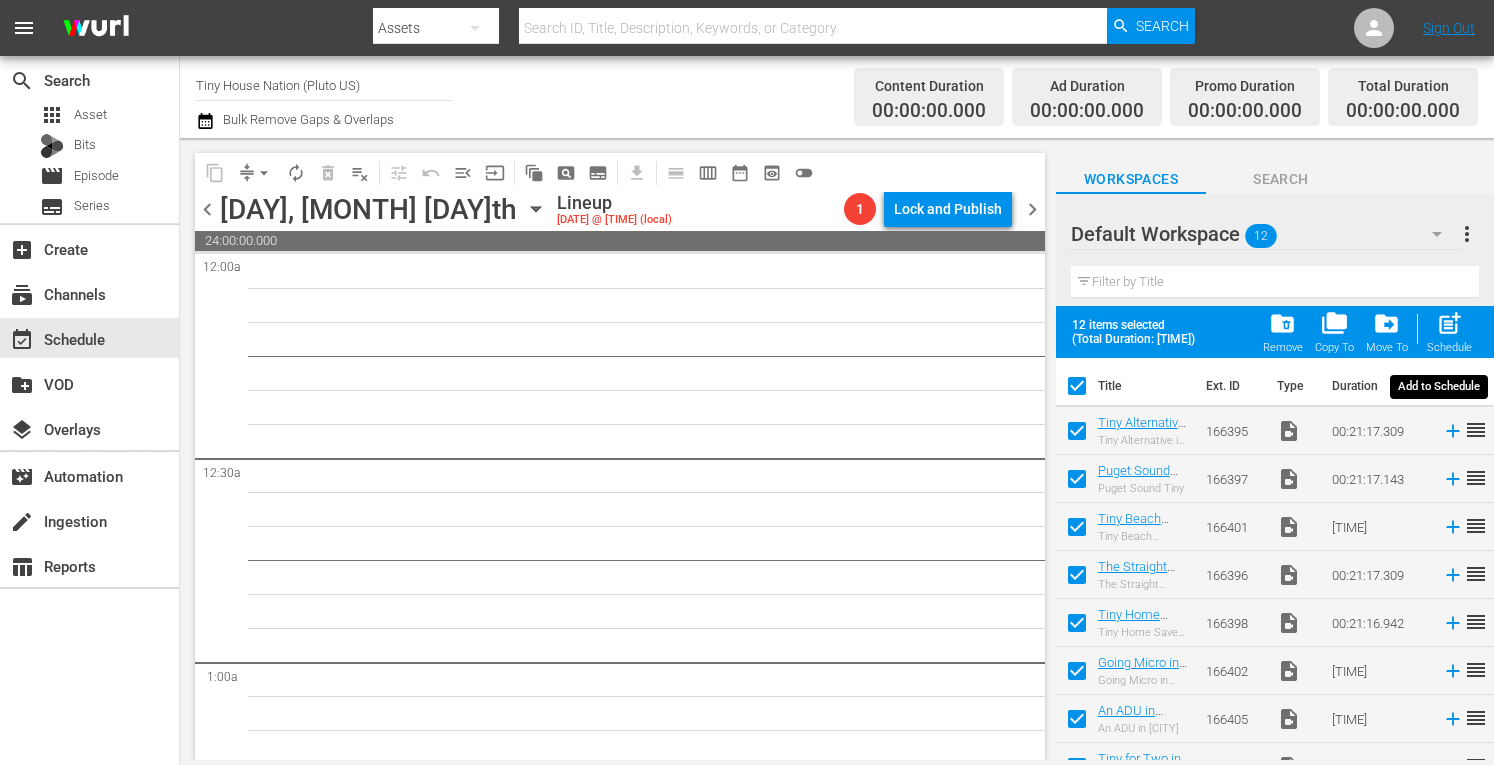 click on "post_add" at bounding box center [1449, 323] 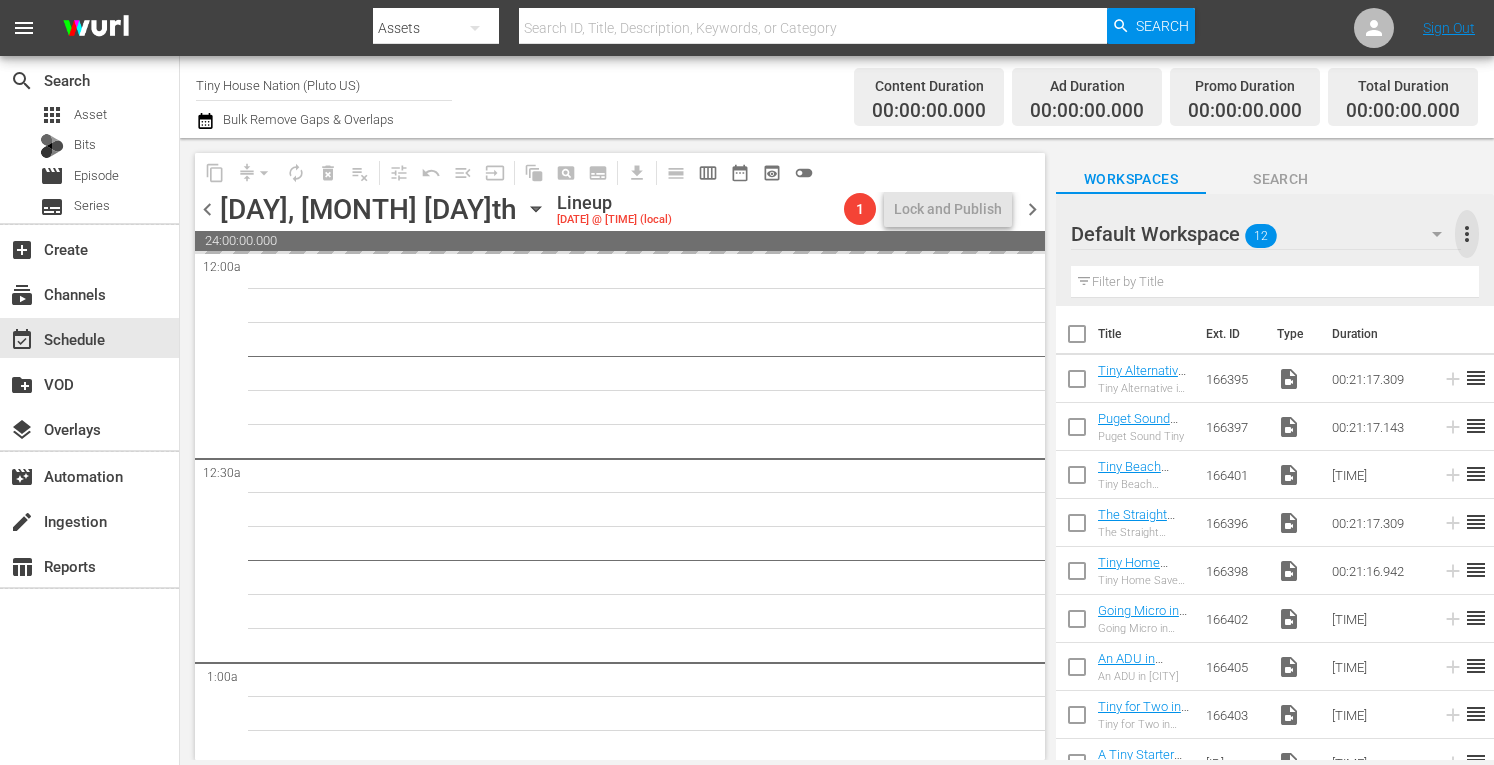 click on "more_vert" at bounding box center (1467, 234) 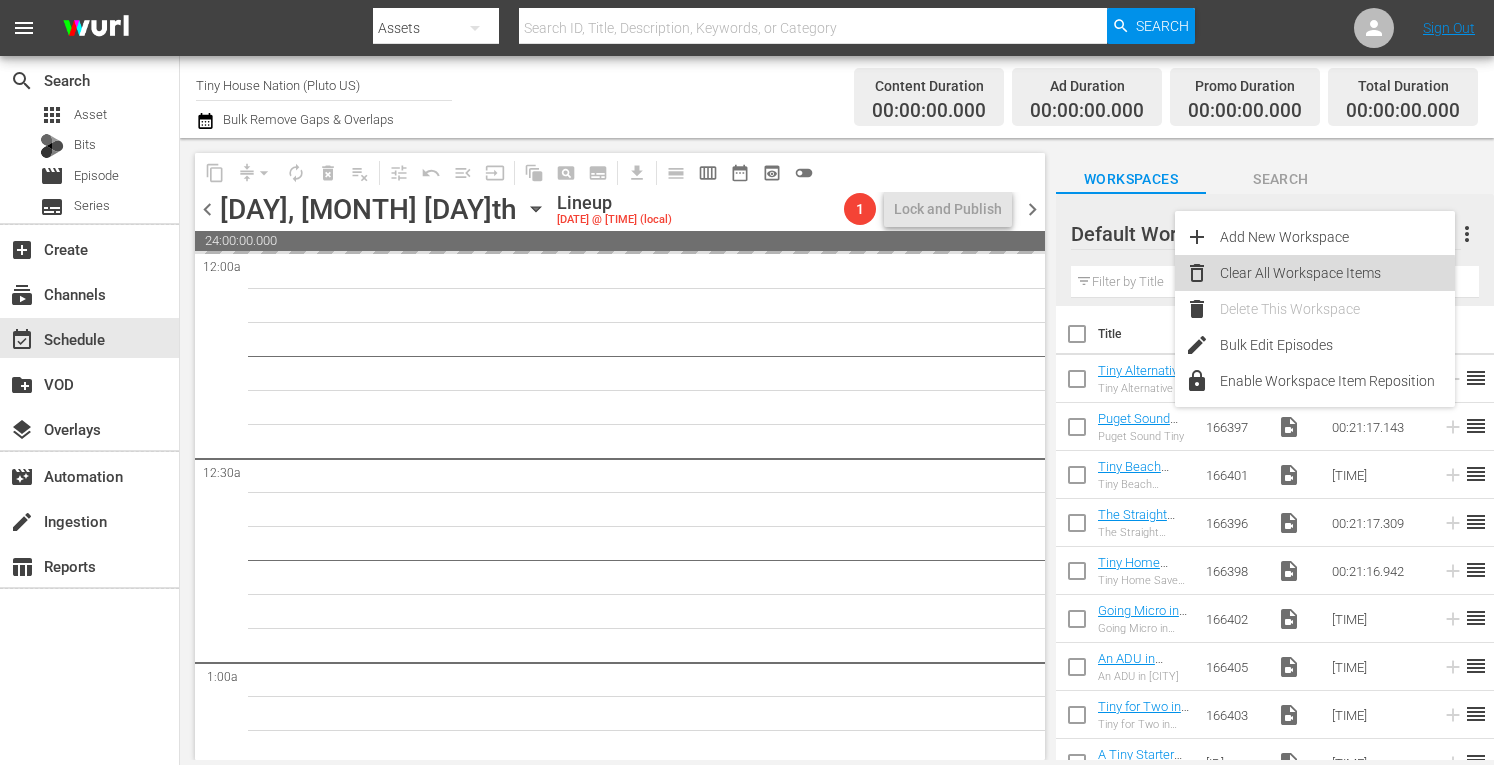 click on "Clear All Workspace Items" at bounding box center (1337, 273) 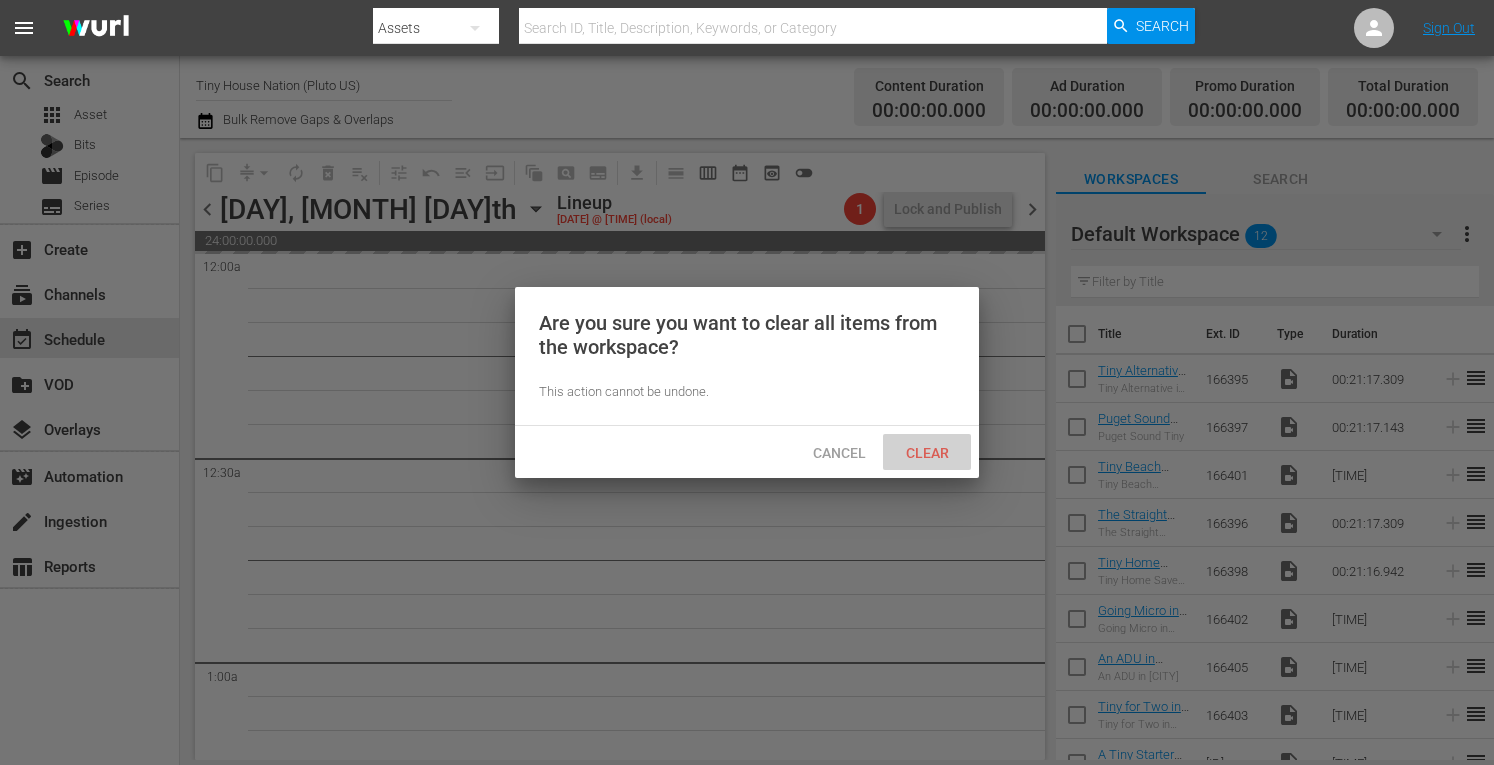 click on "Clear" at bounding box center [927, 452] 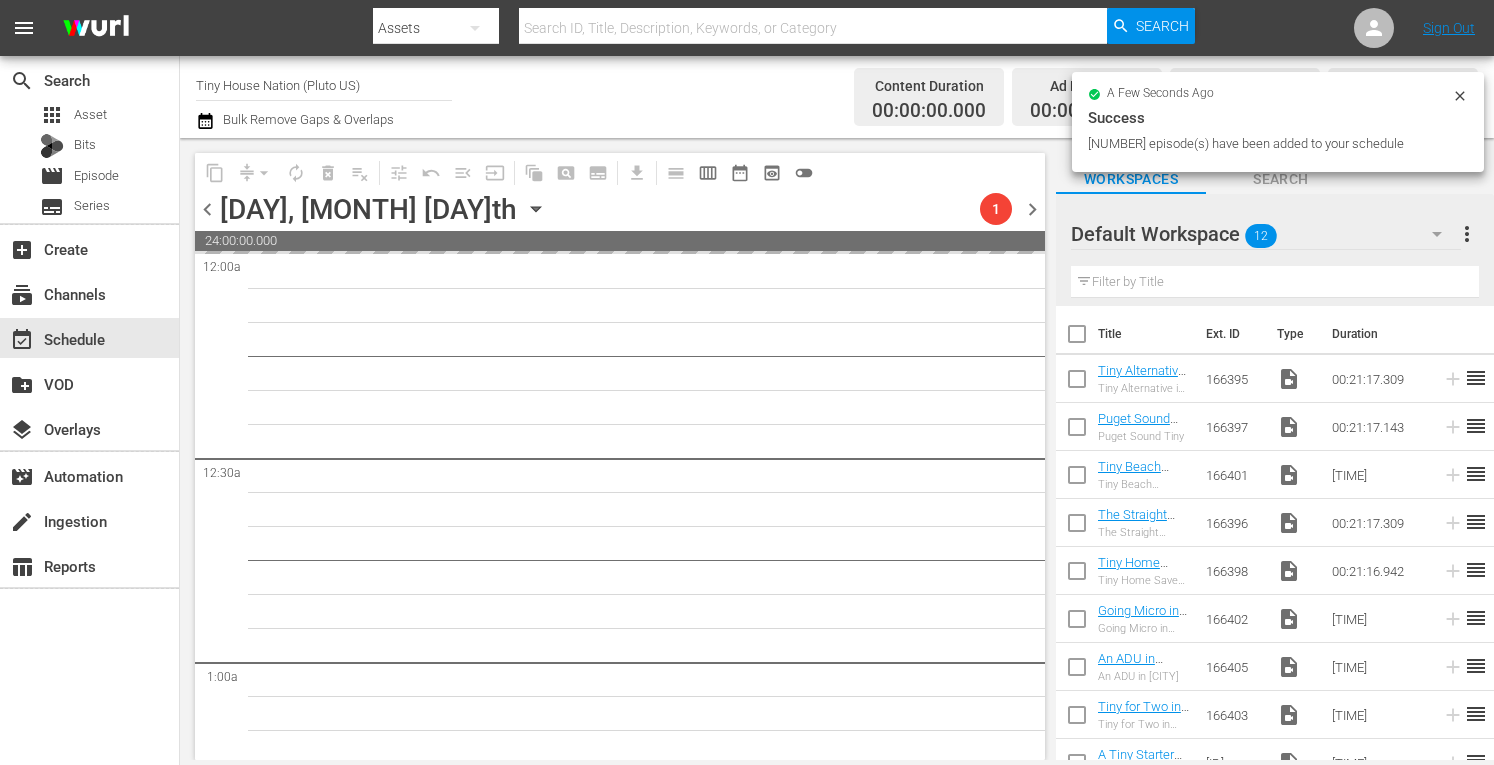 click on "chevron_right" at bounding box center [1032, 209] 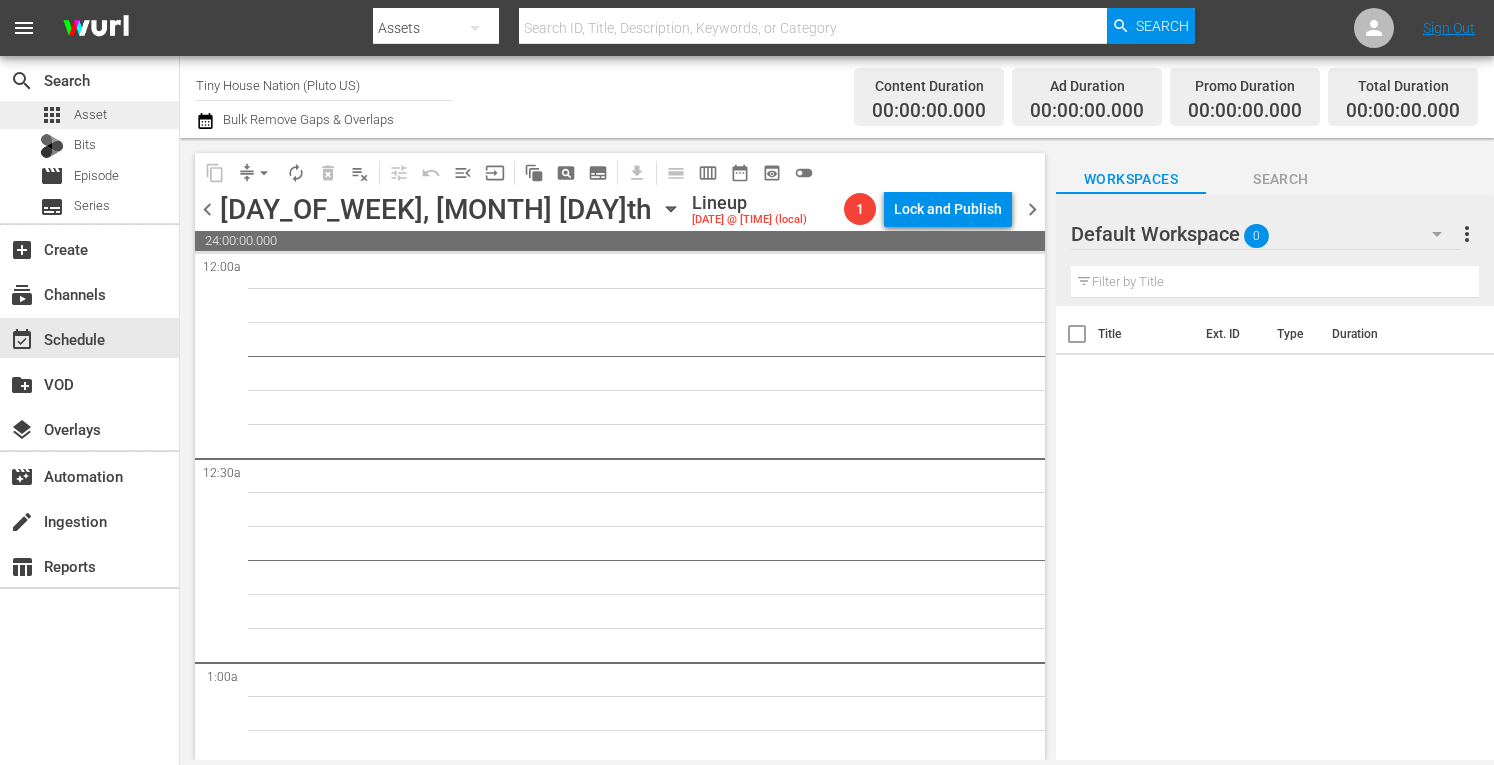 click on "apps Asset" at bounding box center (89, 115) 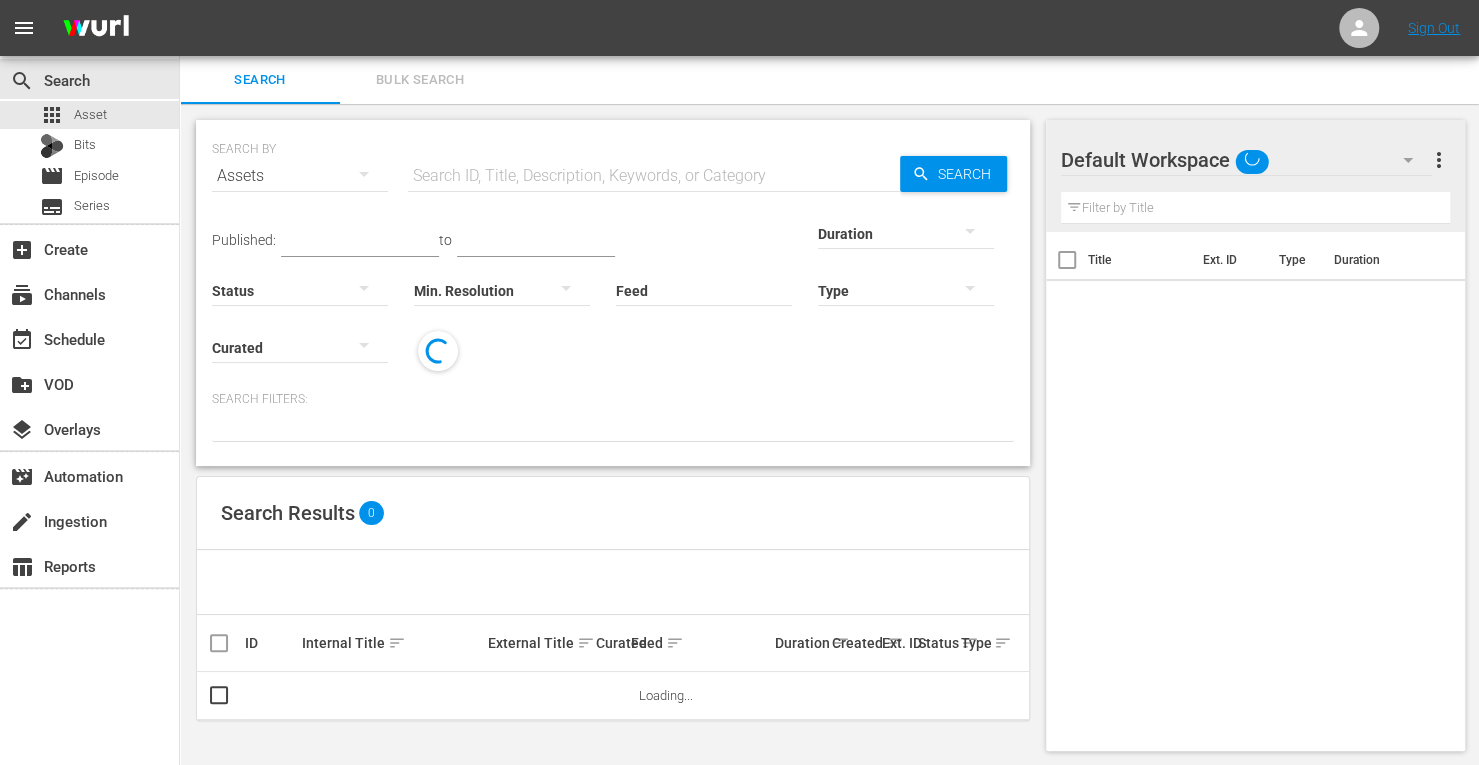 click on "Bulk Search" at bounding box center [420, 80] 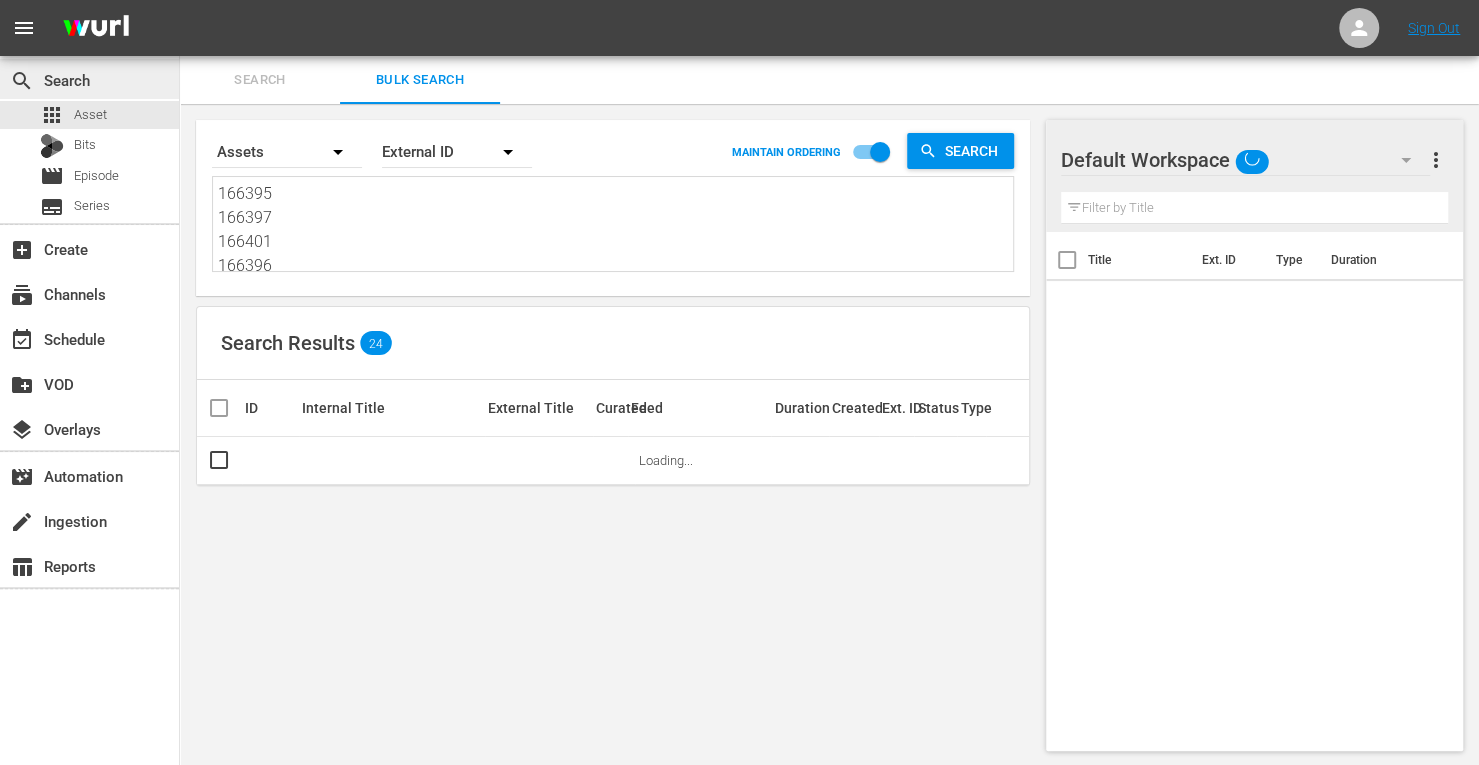 drag, startPoint x: 303, startPoint y: 265, endPoint x: 90, endPoint y: 61, distance: 294.9322 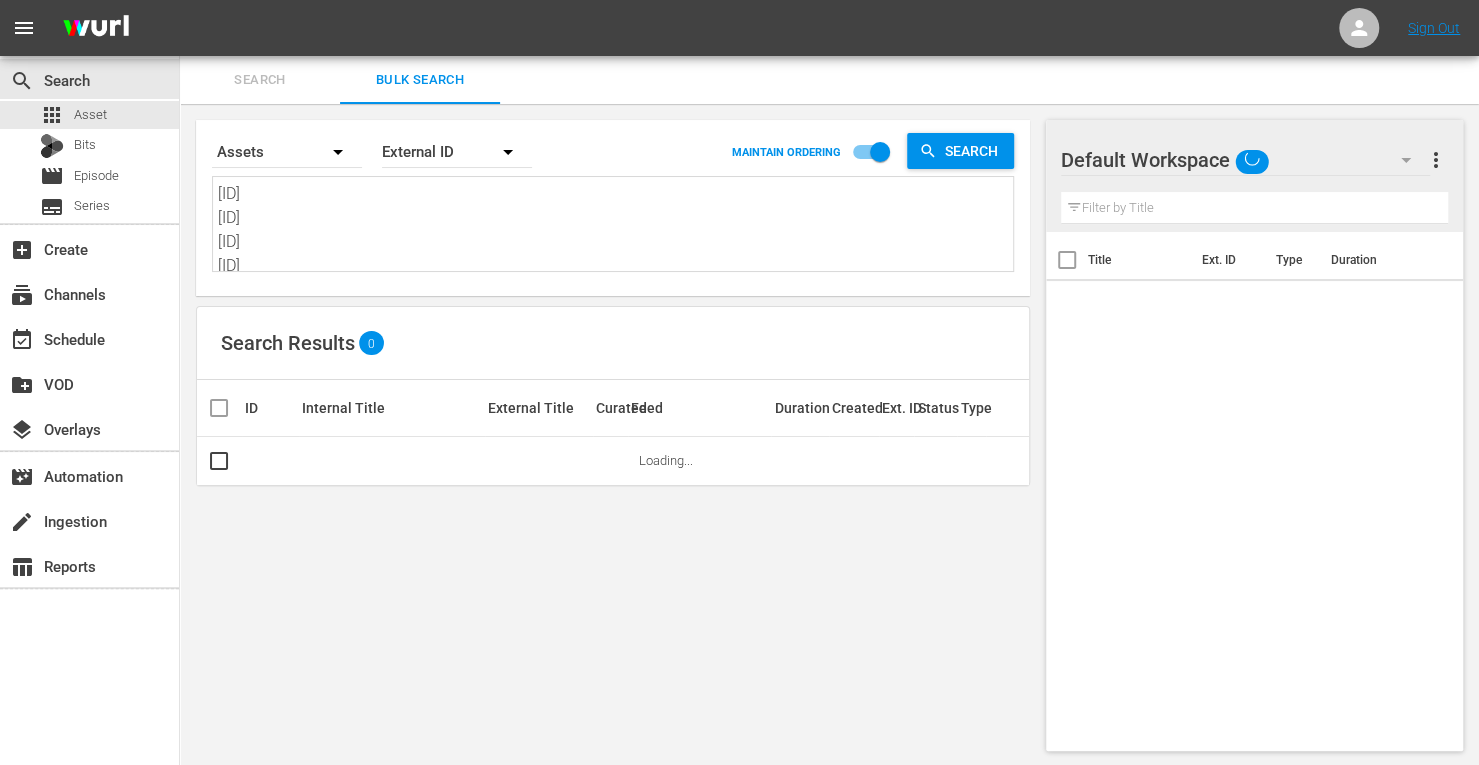 drag, startPoint x: 285, startPoint y: 267, endPoint x: 80, endPoint y: 34, distance: 310.34497 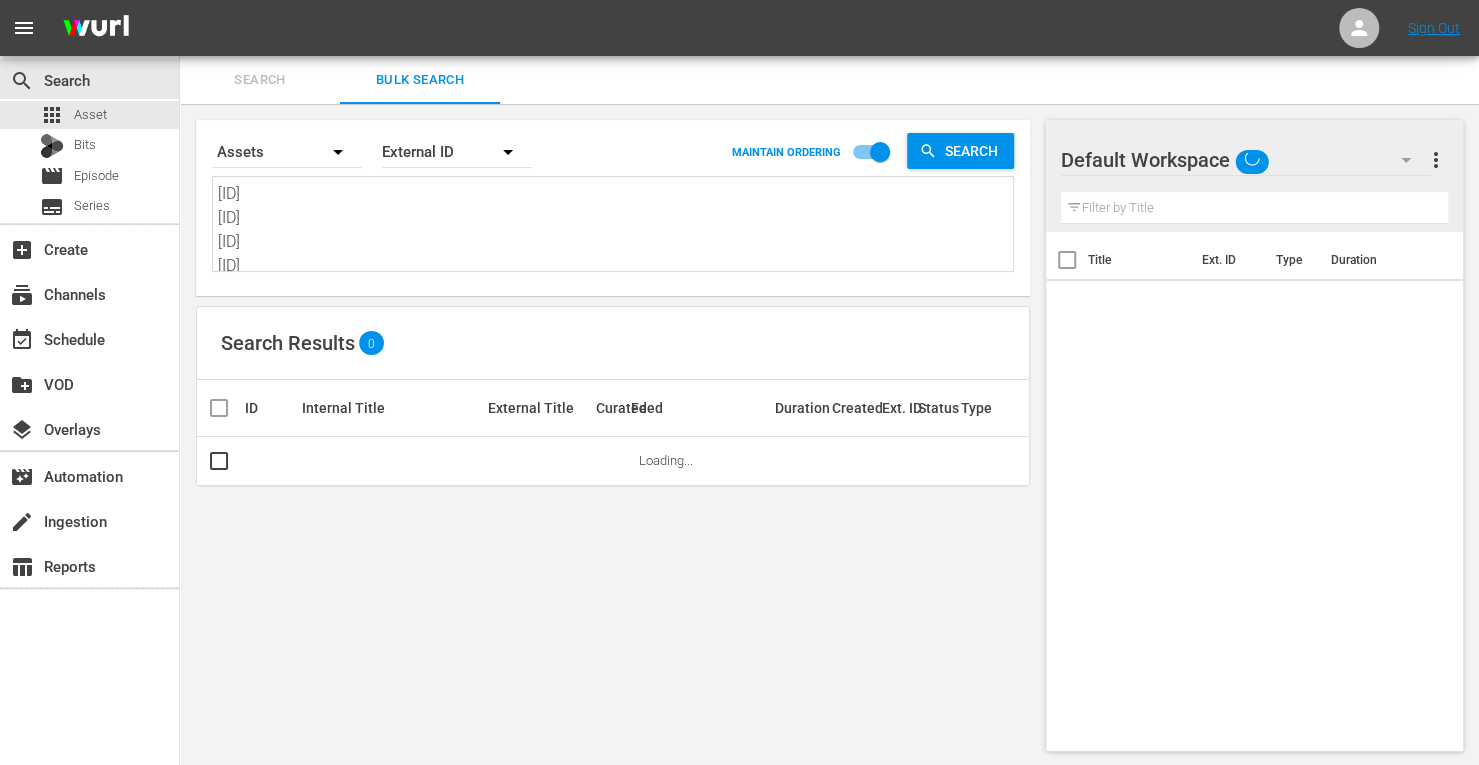 click on "menu Sign Out search   Search apps Asset Bits movie Episode subtitles Series add_box   Create subscriptions   Channels event_available   Schedule create_new_folder   VOD layers   Overlays movie_filter   Automation create   Ingestion table_chart   Reports Search Bulk Search Search By Assets Order By External ID MAINTAIN ORDERING Search
166398
166402
166405
166403
166407
166400
166406
166409
166398
166402
166405
166403
166407
166400
166406
166409
Search Results 0 ID Internal Title External Title Curated Feed Duration Created Ext. ID Status Type Loading...   Default Workspace Default more_vert  Filter by Title Title Ext. ID Type Duration" at bounding box center [739, 383] 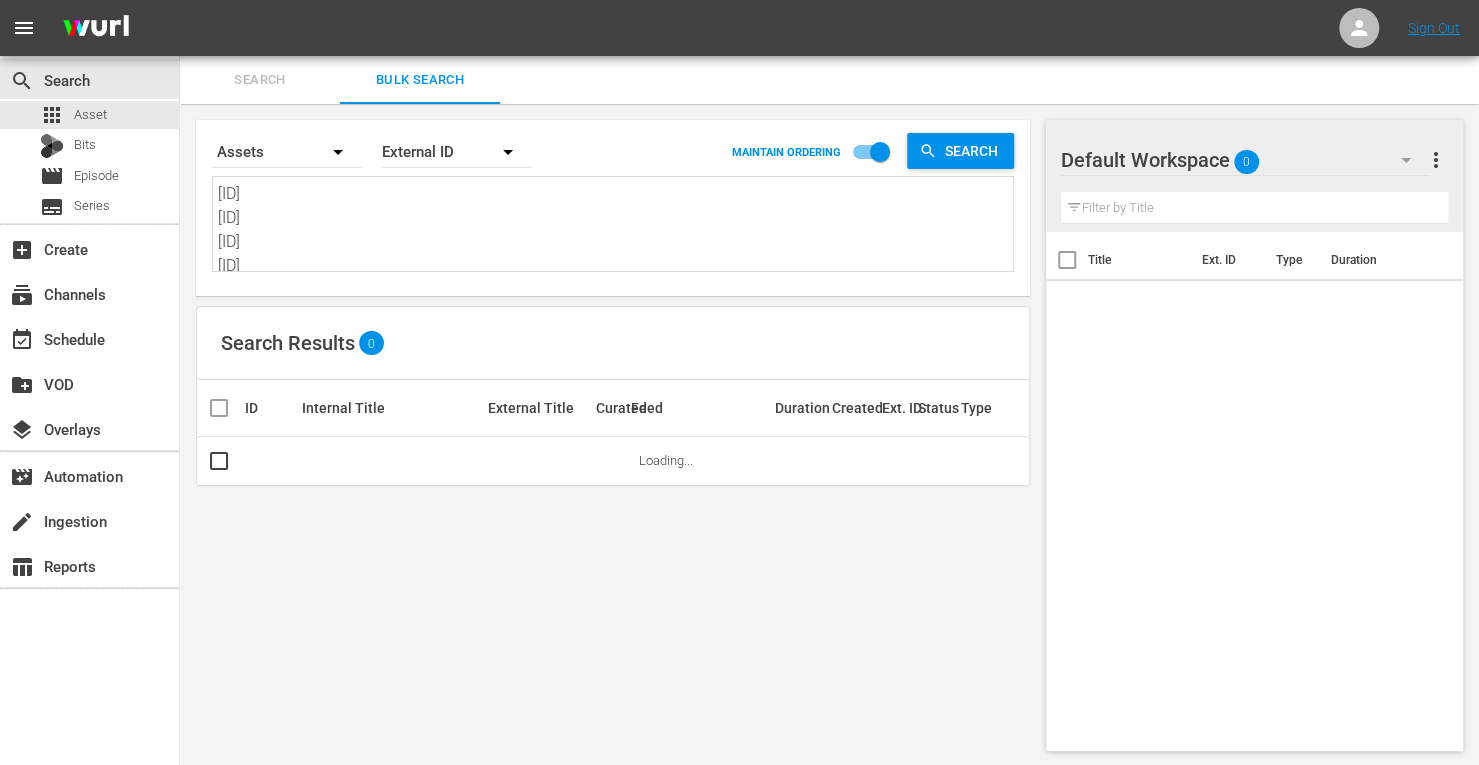 drag, startPoint x: 300, startPoint y: 271, endPoint x: 34, endPoint y: -121, distance: 473.7299 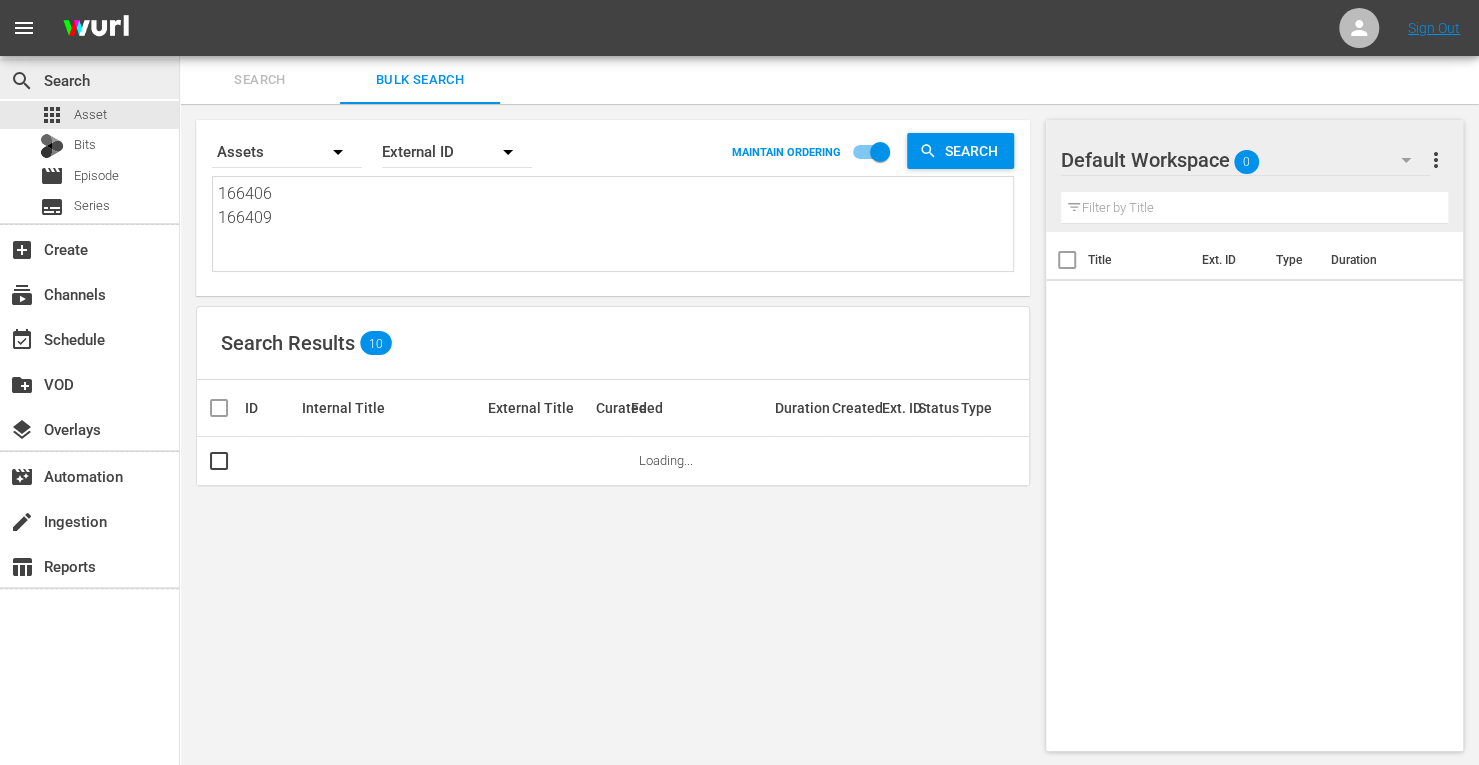 drag, startPoint x: 280, startPoint y: 261, endPoint x: 148, endPoint y: 97, distance: 210.52316 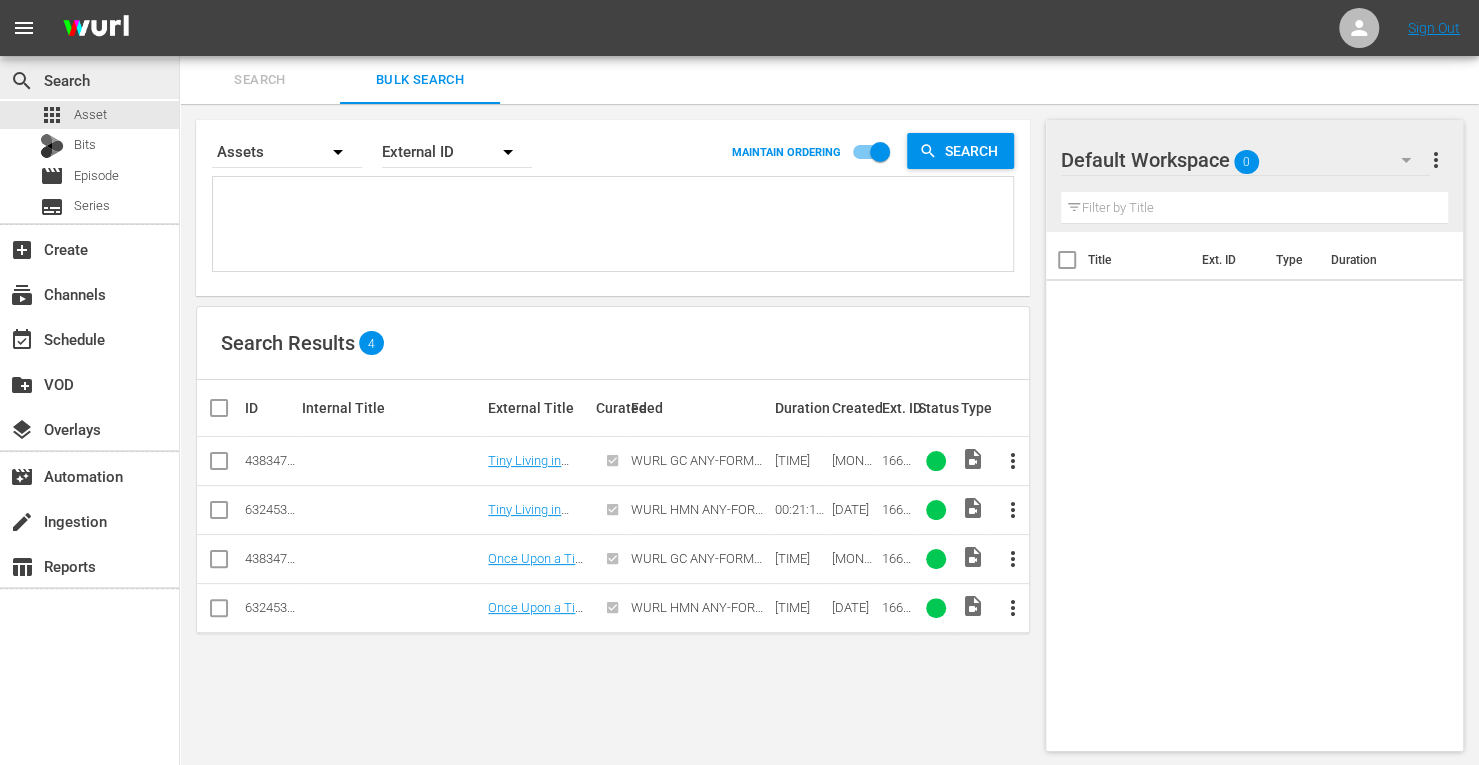 paste on "[ID]
[ID]
[ID]
[ID]
[ID]
[ID]
[ID]" 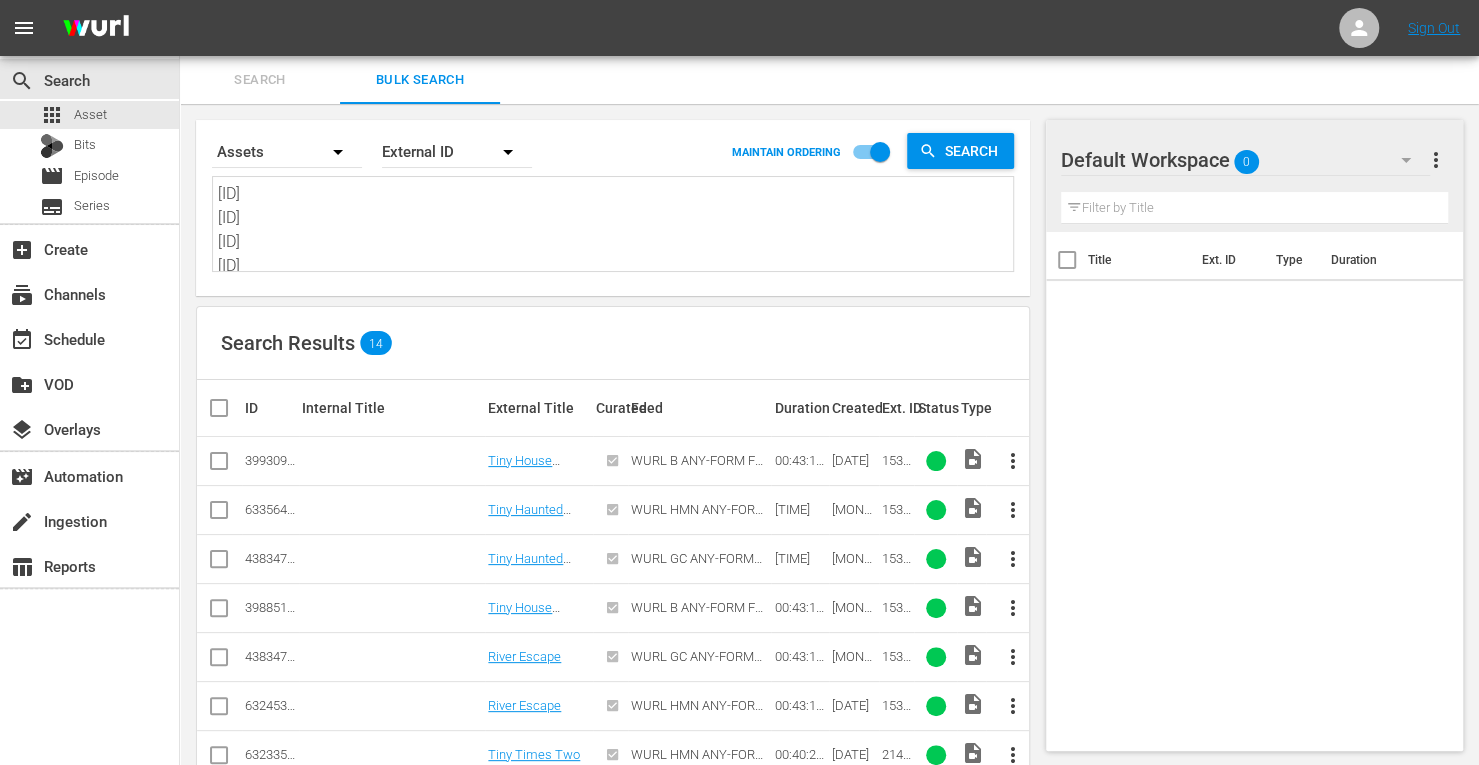 click at bounding box center [219, 563] 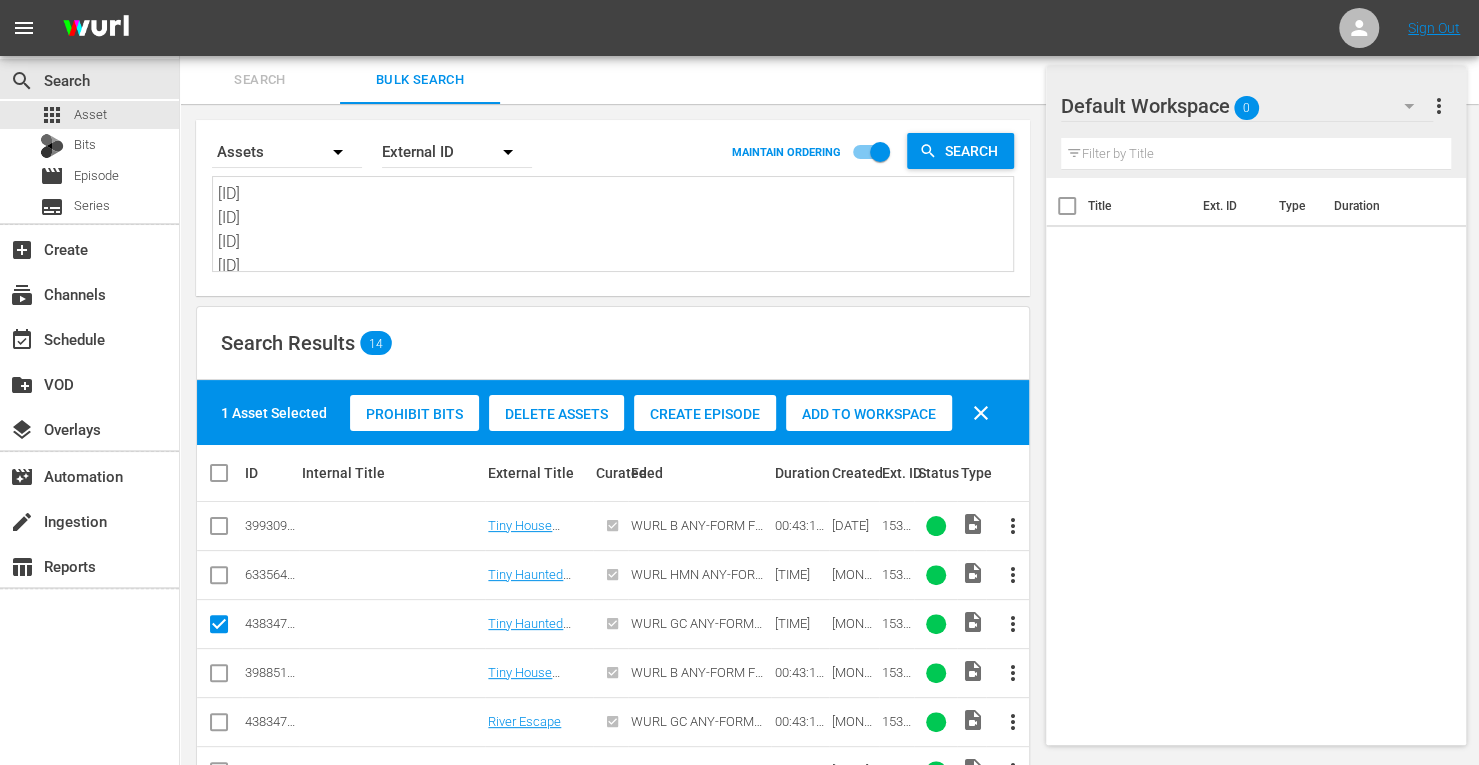 scroll, scrollTop: 128, scrollLeft: 0, axis: vertical 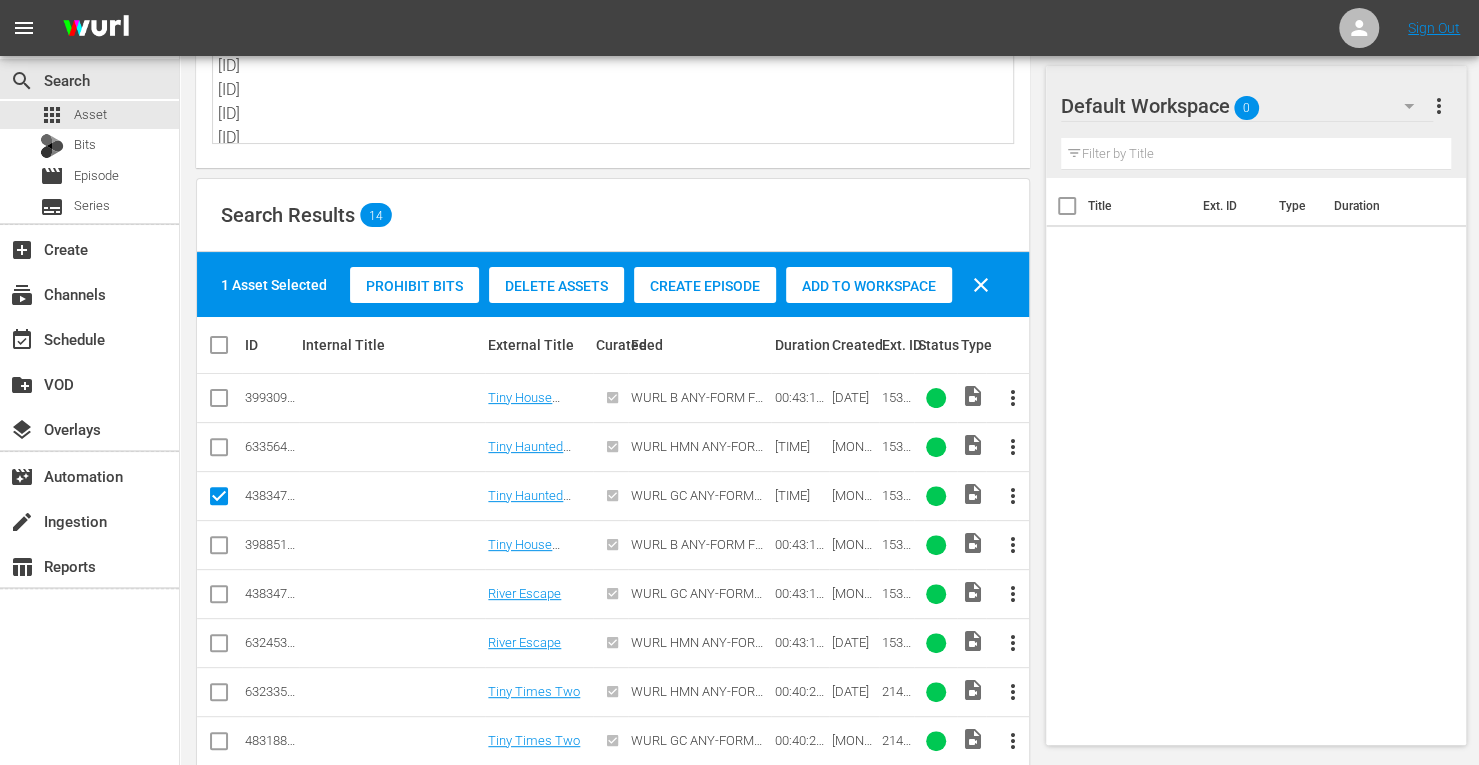 click at bounding box center (219, 598) 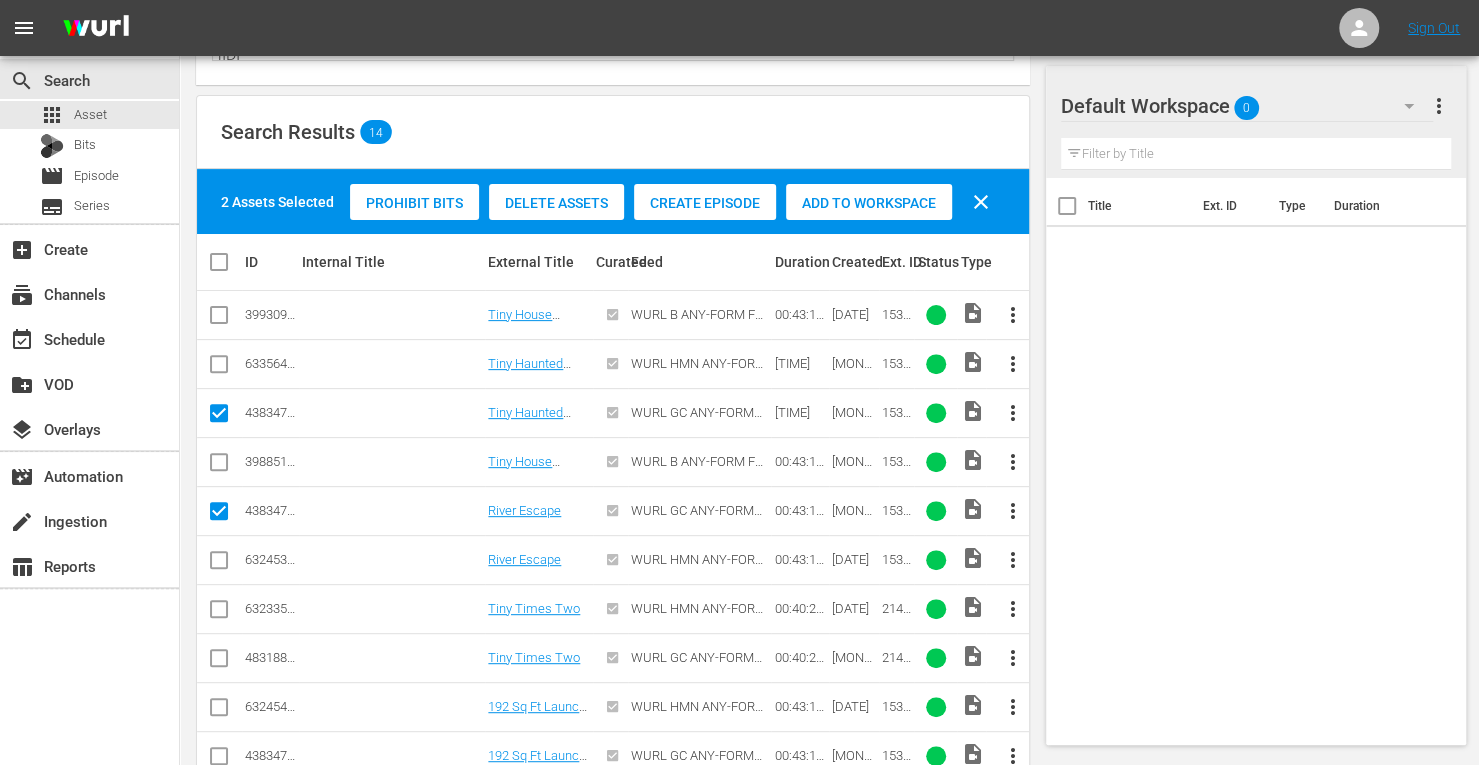 scroll, scrollTop: 212, scrollLeft: 0, axis: vertical 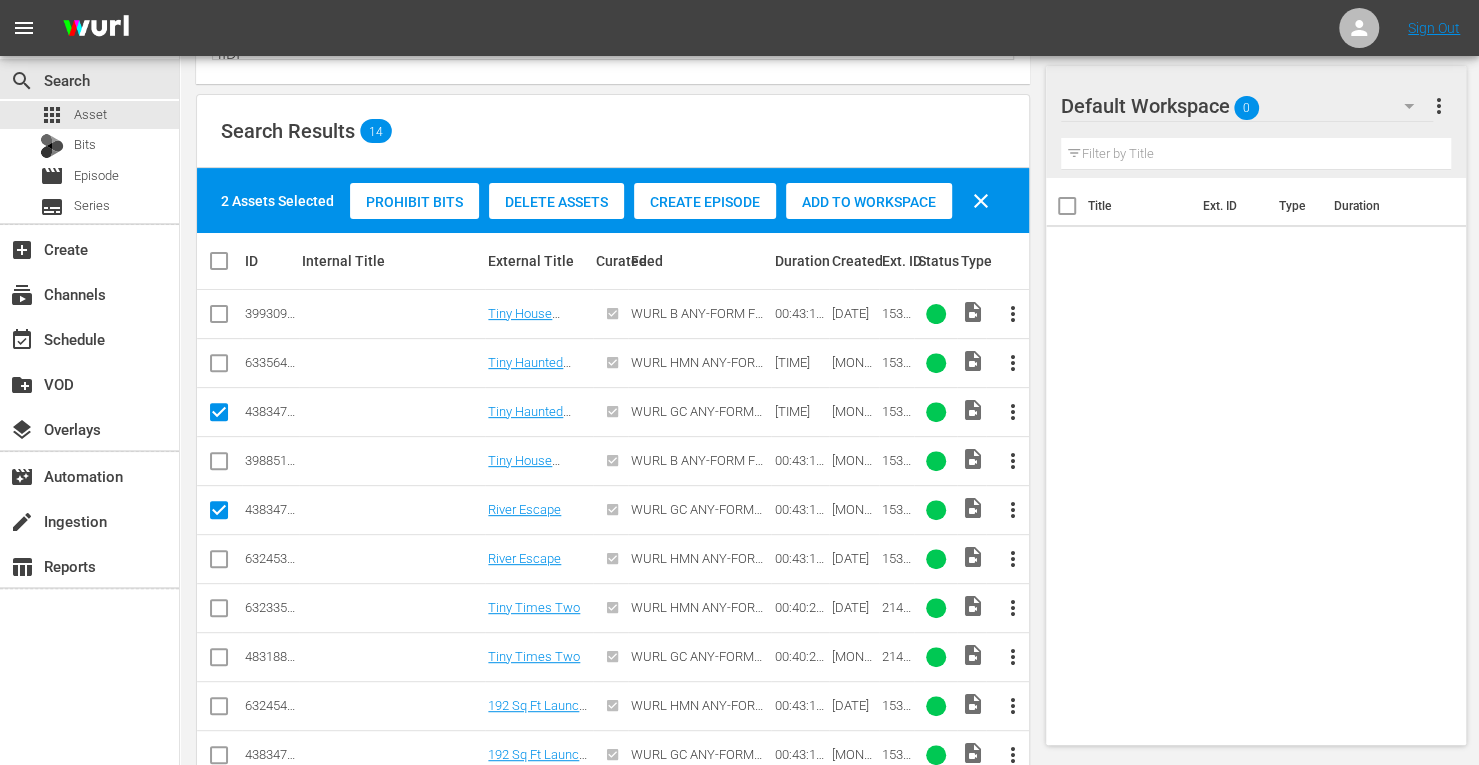 click at bounding box center [219, 661] 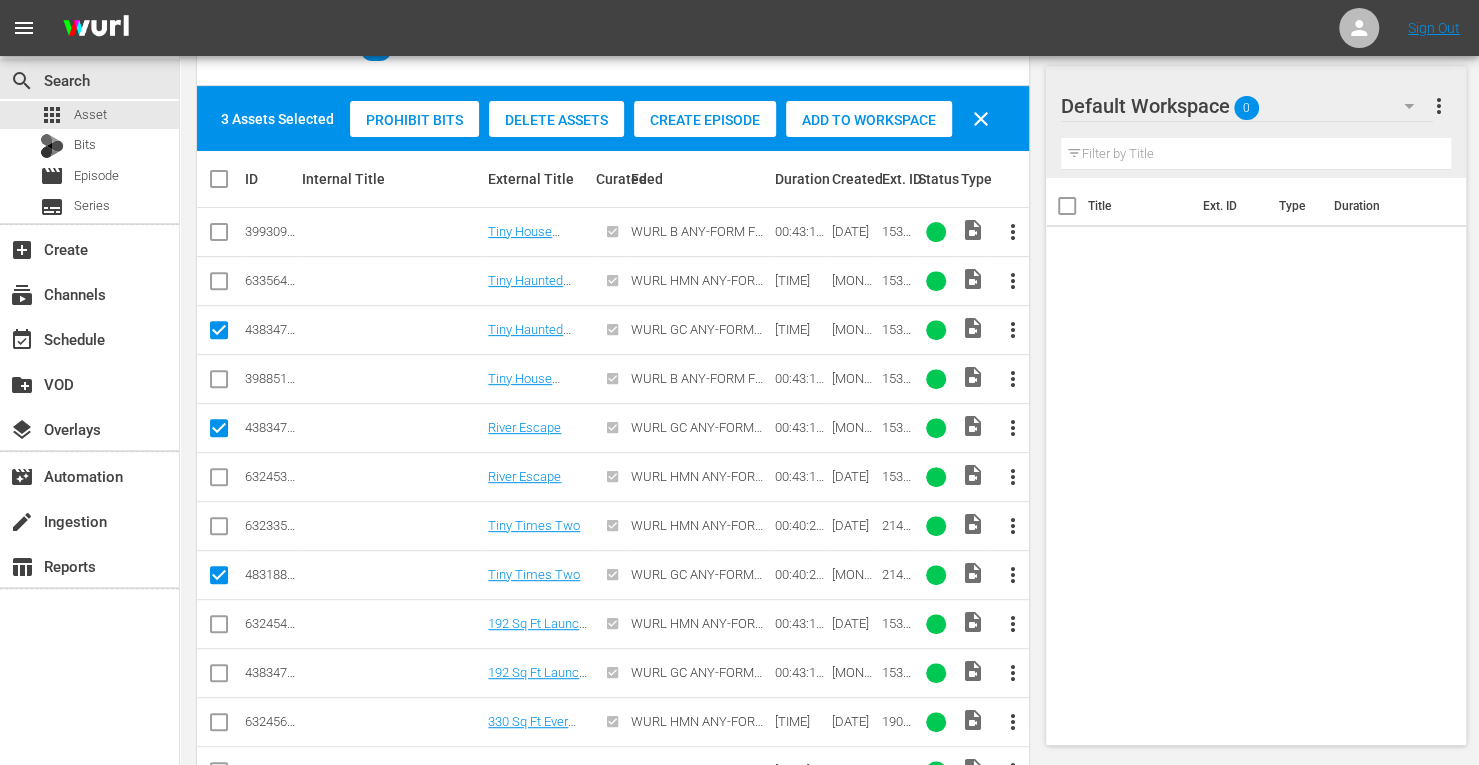 scroll, scrollTop: 298, scrollLeft: 0, axis: vertical 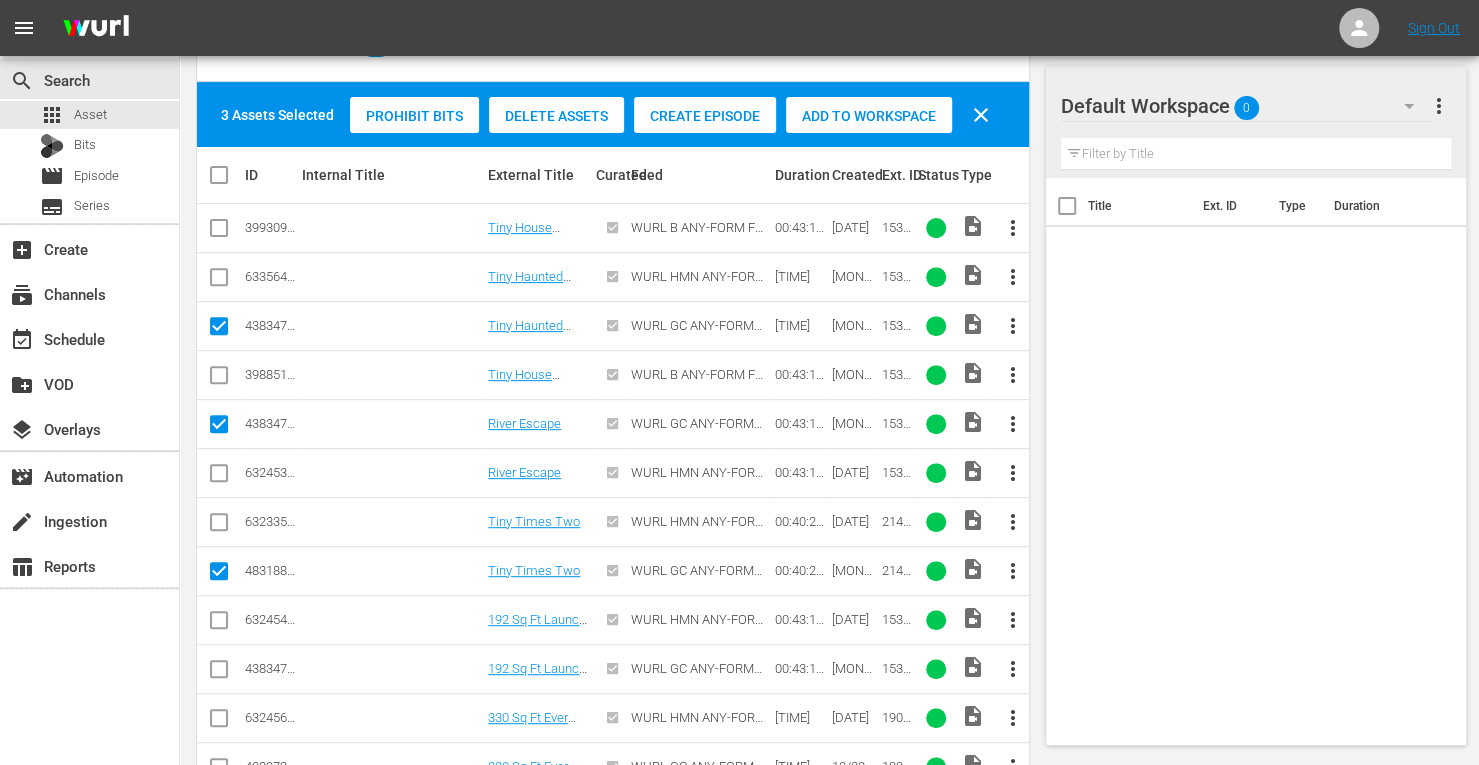 click at bounding box center (219, 673) 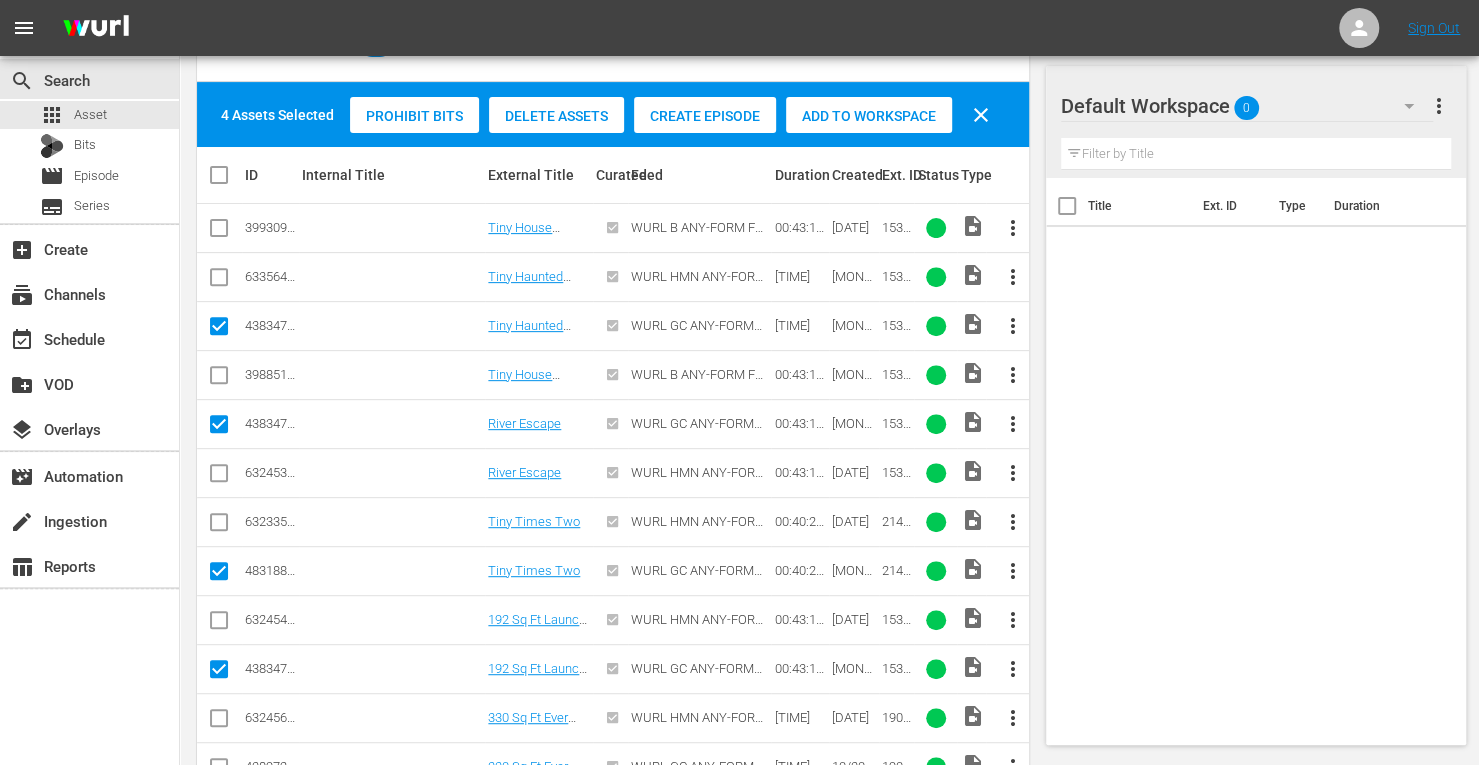 scroll, scrollTop: 453, scrollLeft: 0, axis: vertical 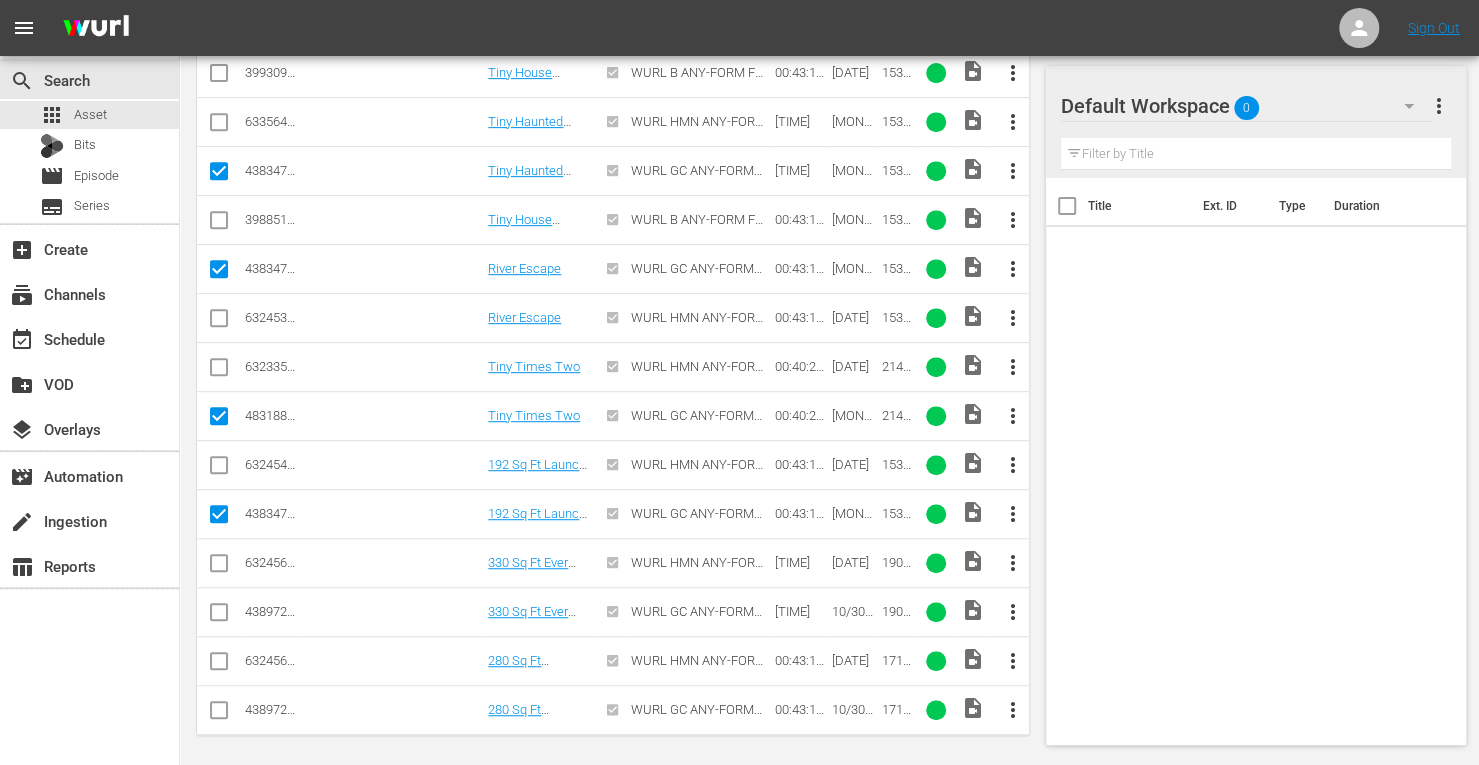 click at bounding box center (219, 616) 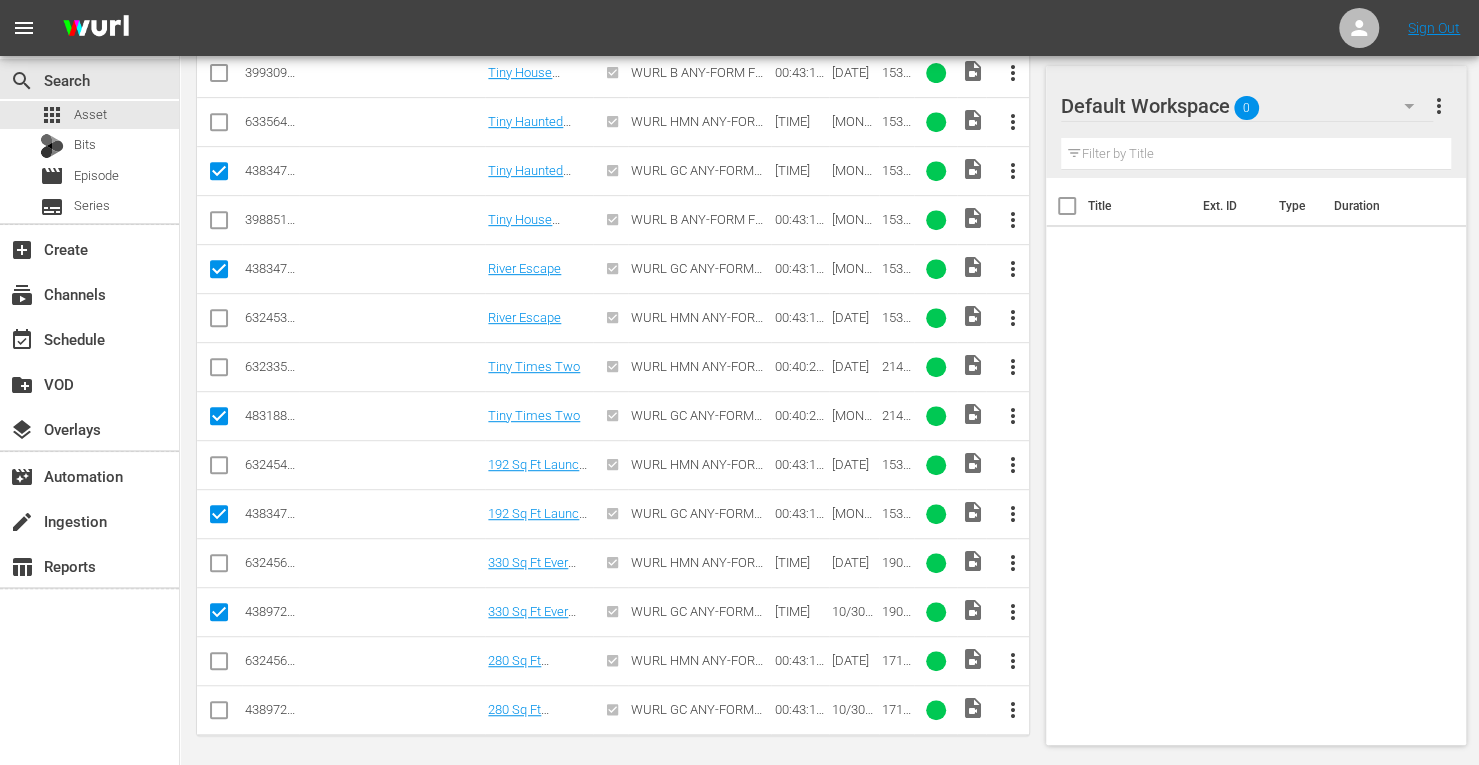 click at bounding box center [219, 714] 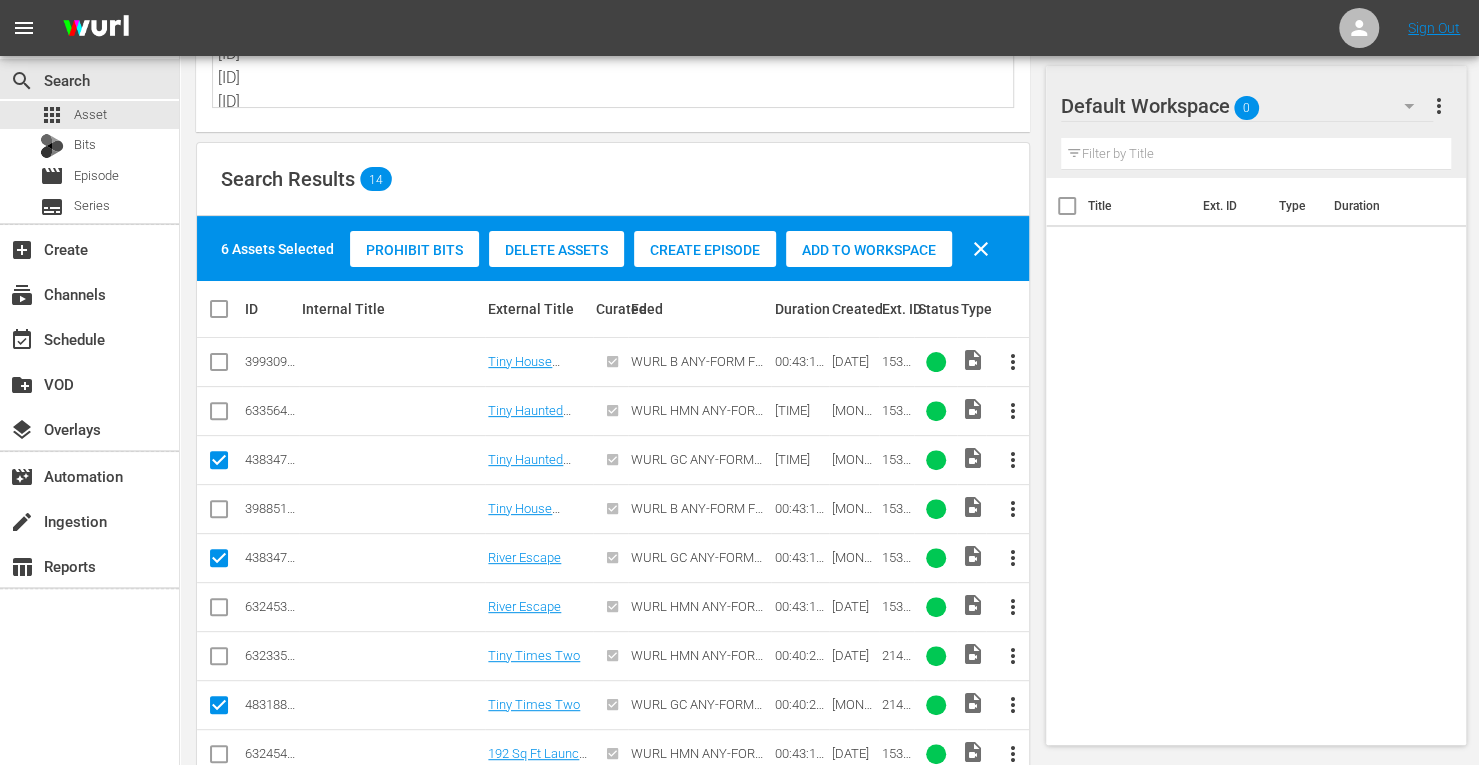 scroll, scrollTop: 77, scrollLeft: 0, axis: vertical 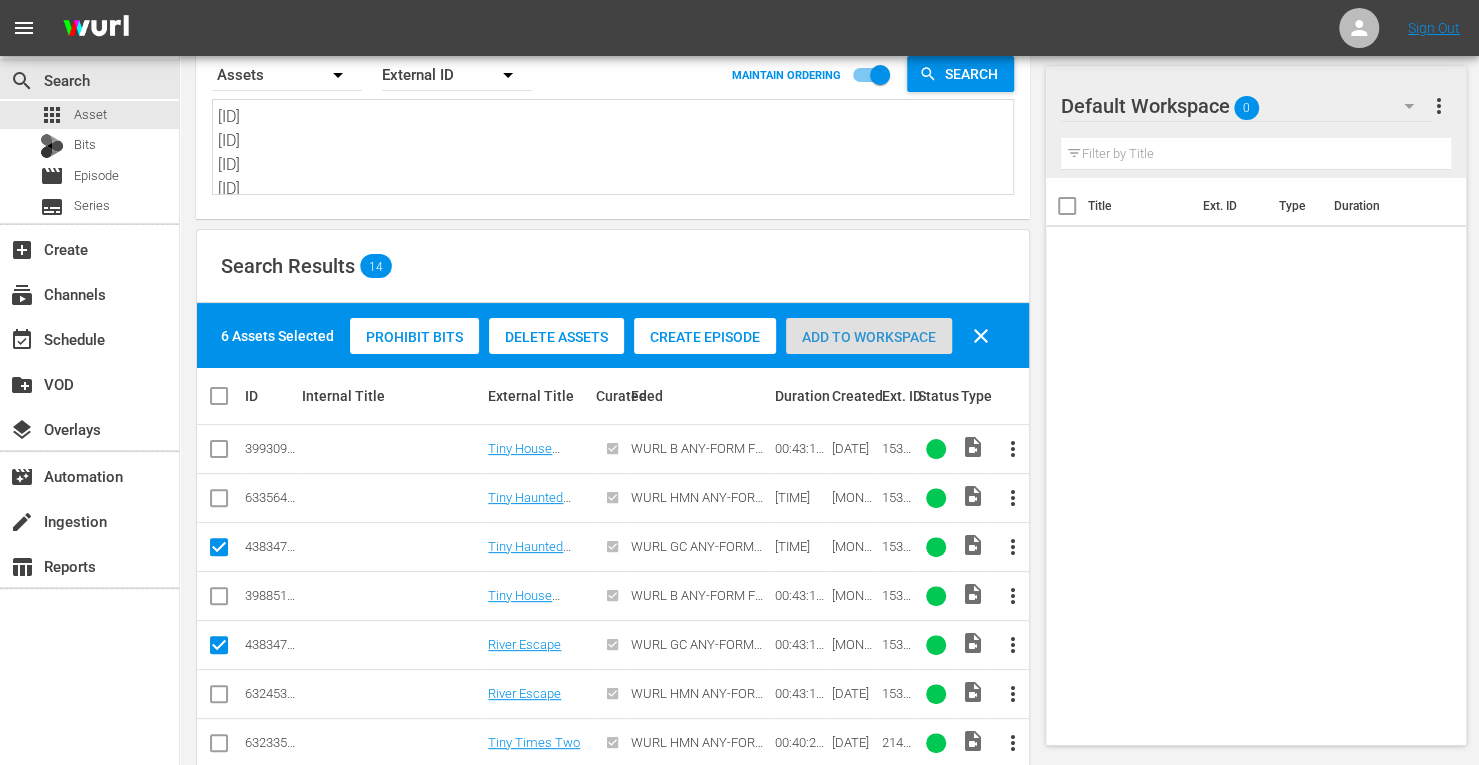 click on "Add to Workspace" at bounding box center (869, 337) 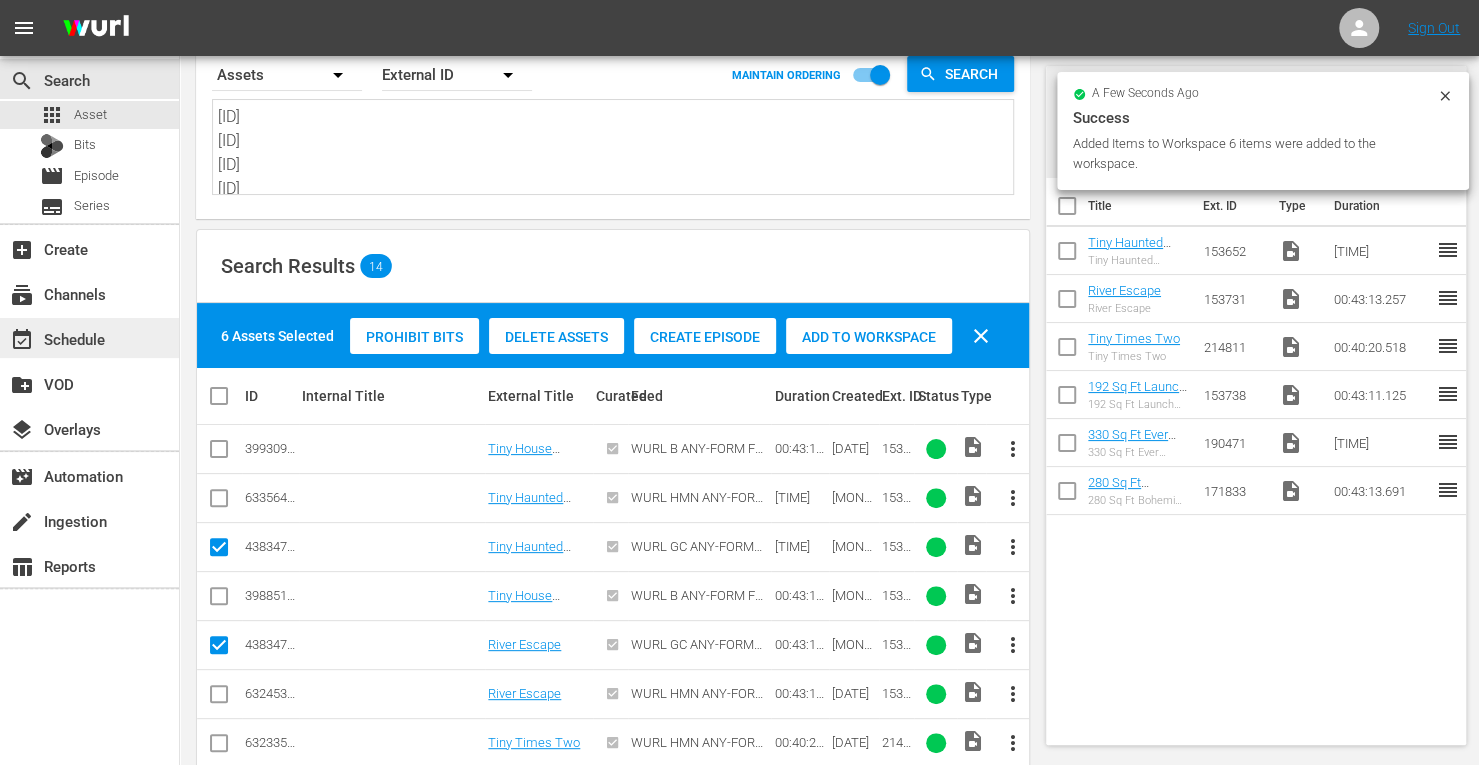 click on "event_available   Schedule" at bounding box center [56, 336] 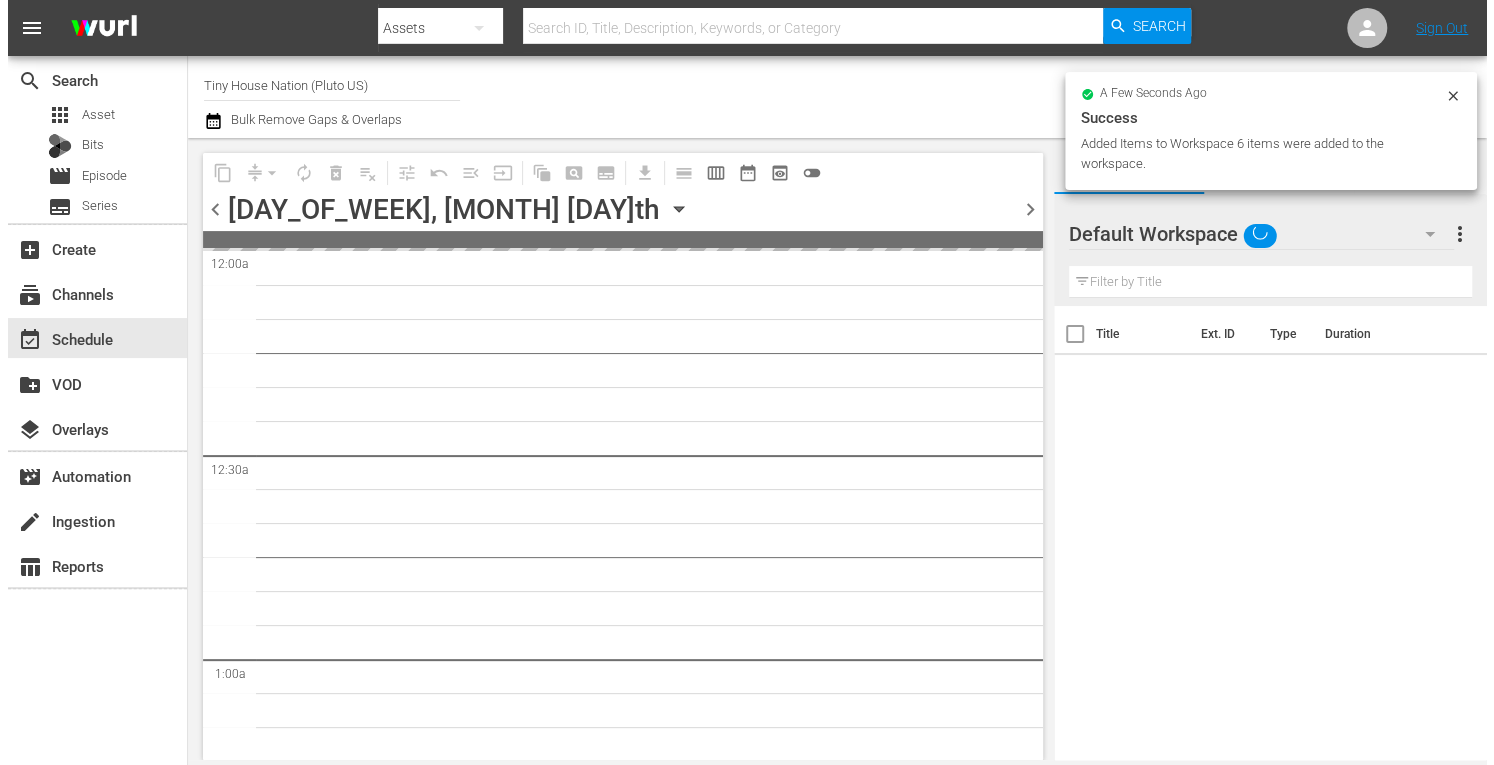 scroll, scrollTop: 0, scrollLeft: 0, axis: both 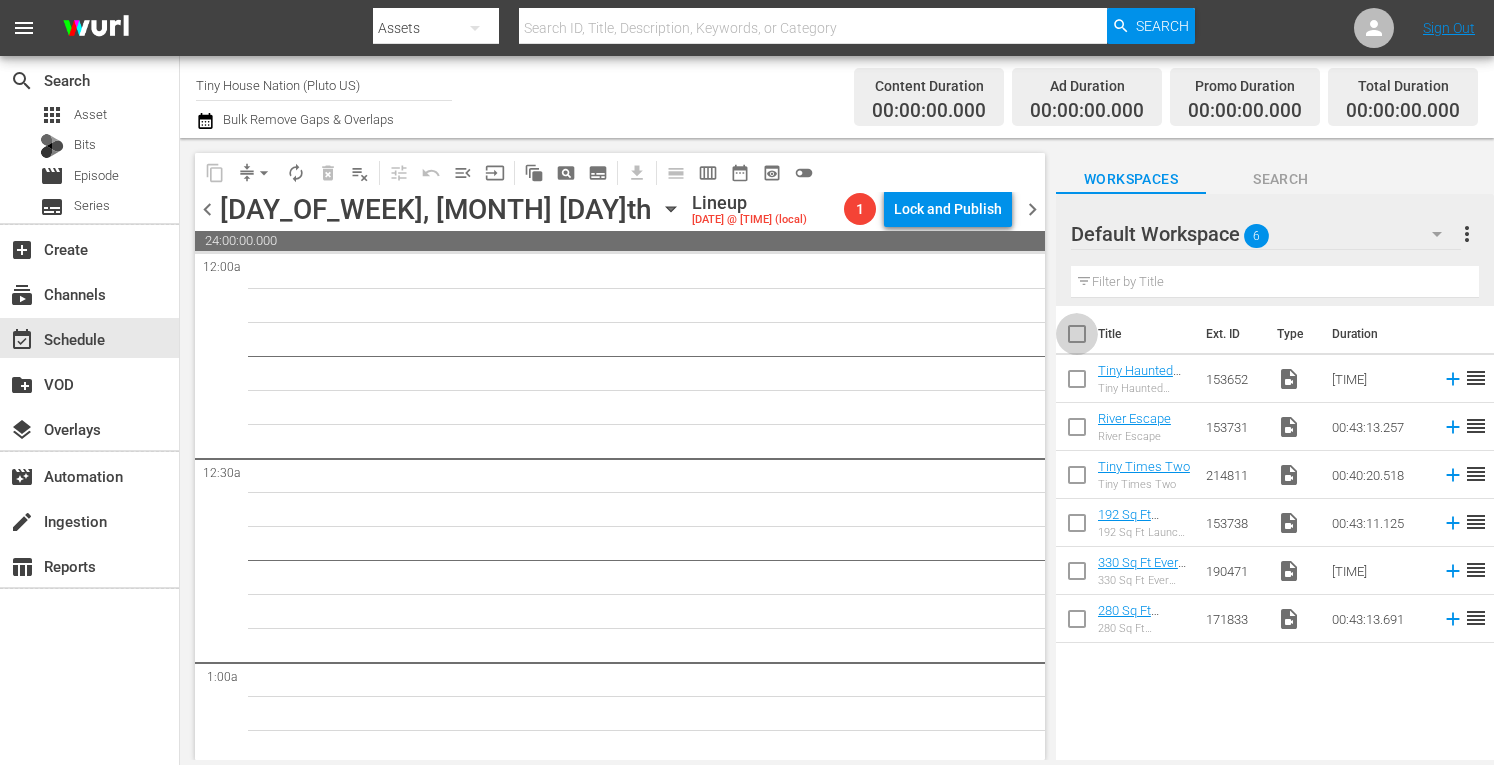 click at bounding box center [1077, 338] 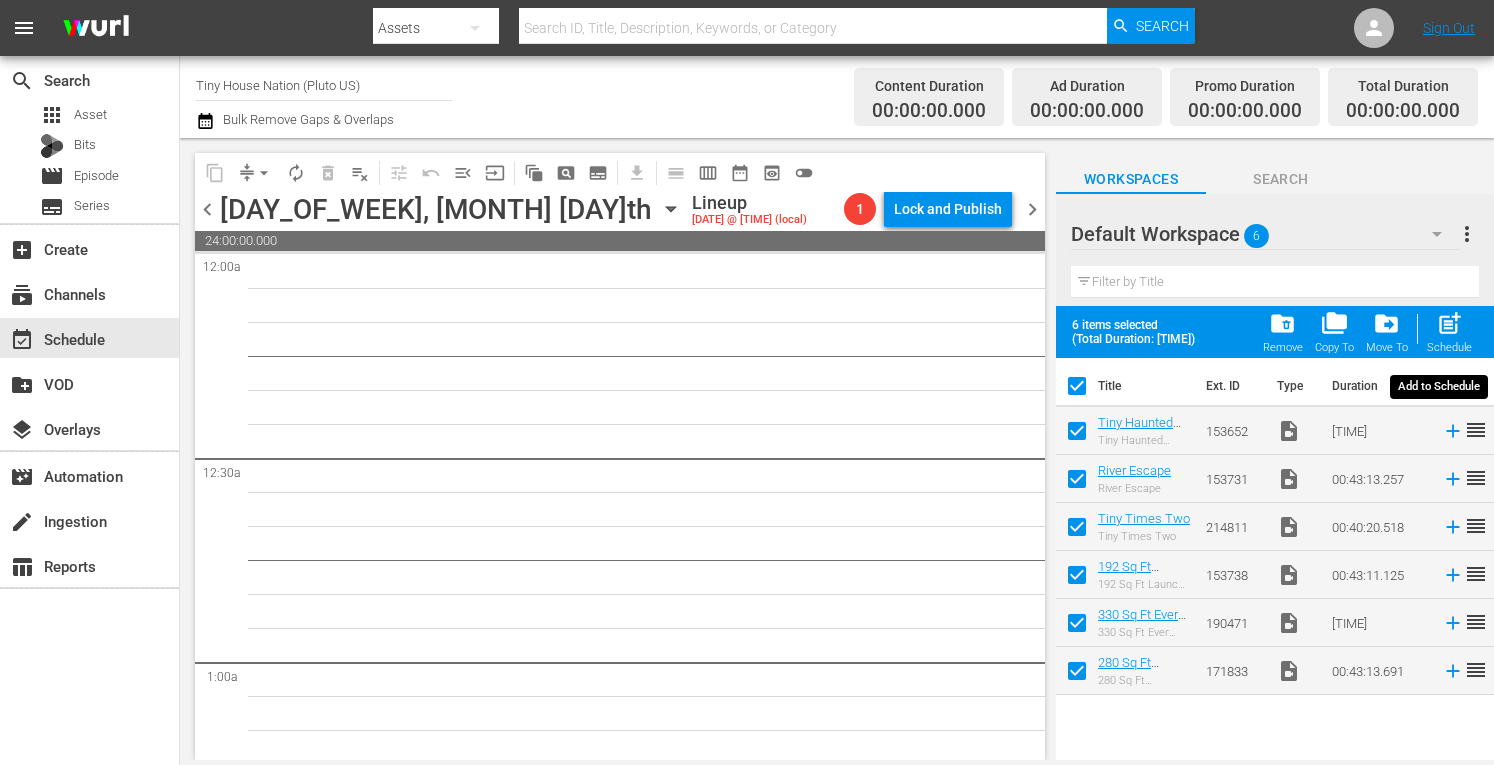 click on "post_add" at bounding box center (1449, 323) 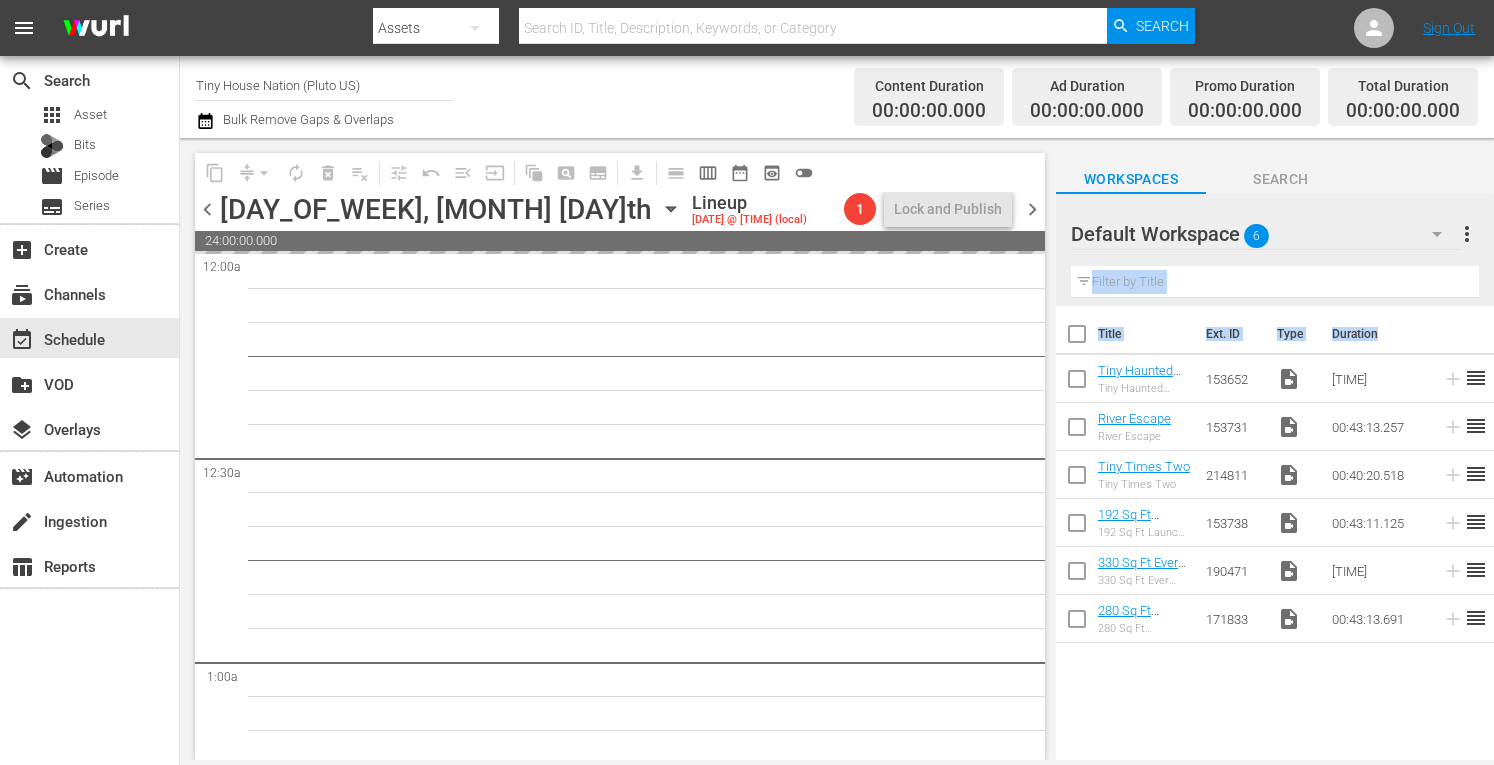 drag, startPoint x: 1443, startPoint y: 326, endPoint x: 1466, endPoint y: 241, distance: 88.0568 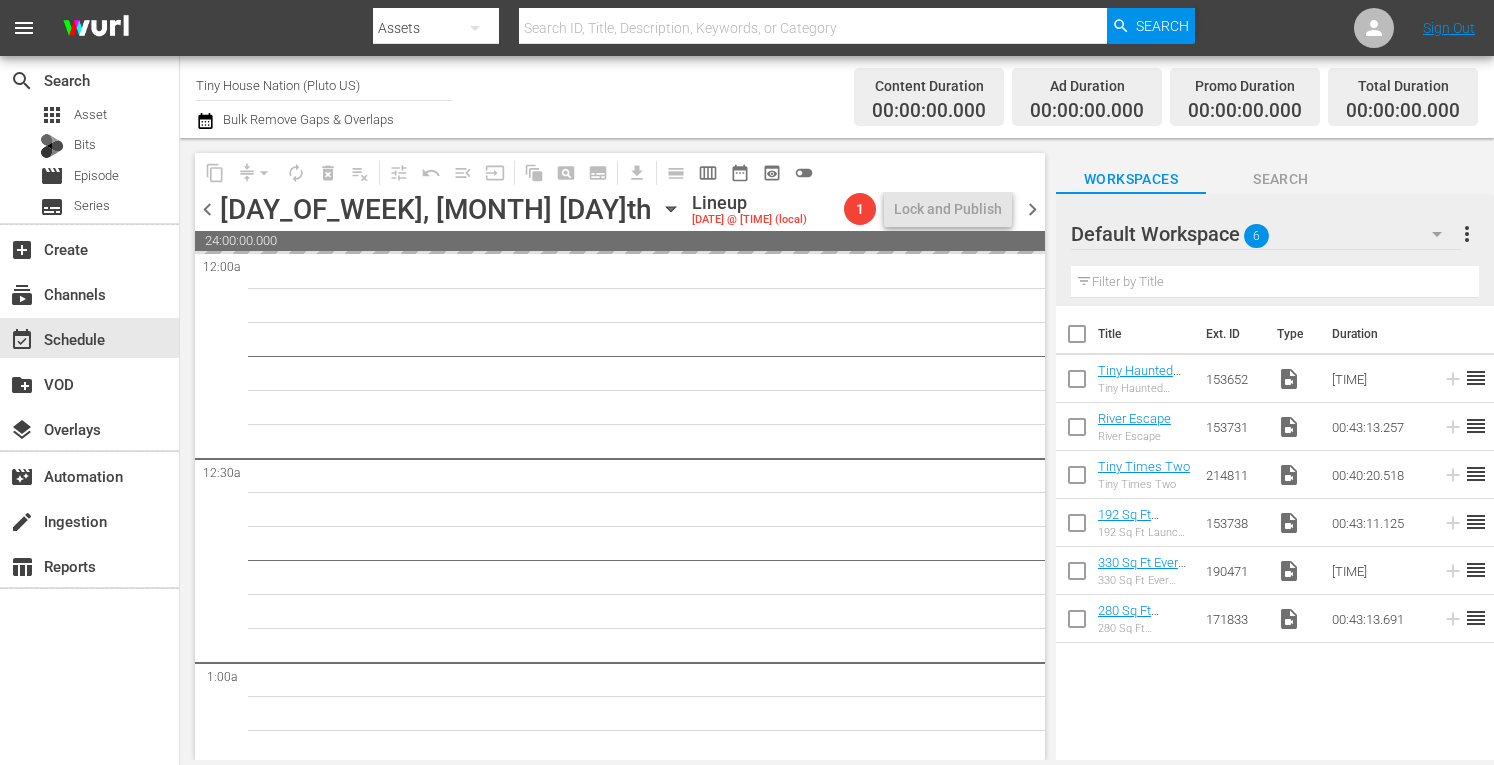 click on "Default Workspace 6 Default more_vert" at bounding box center (1275, 226) 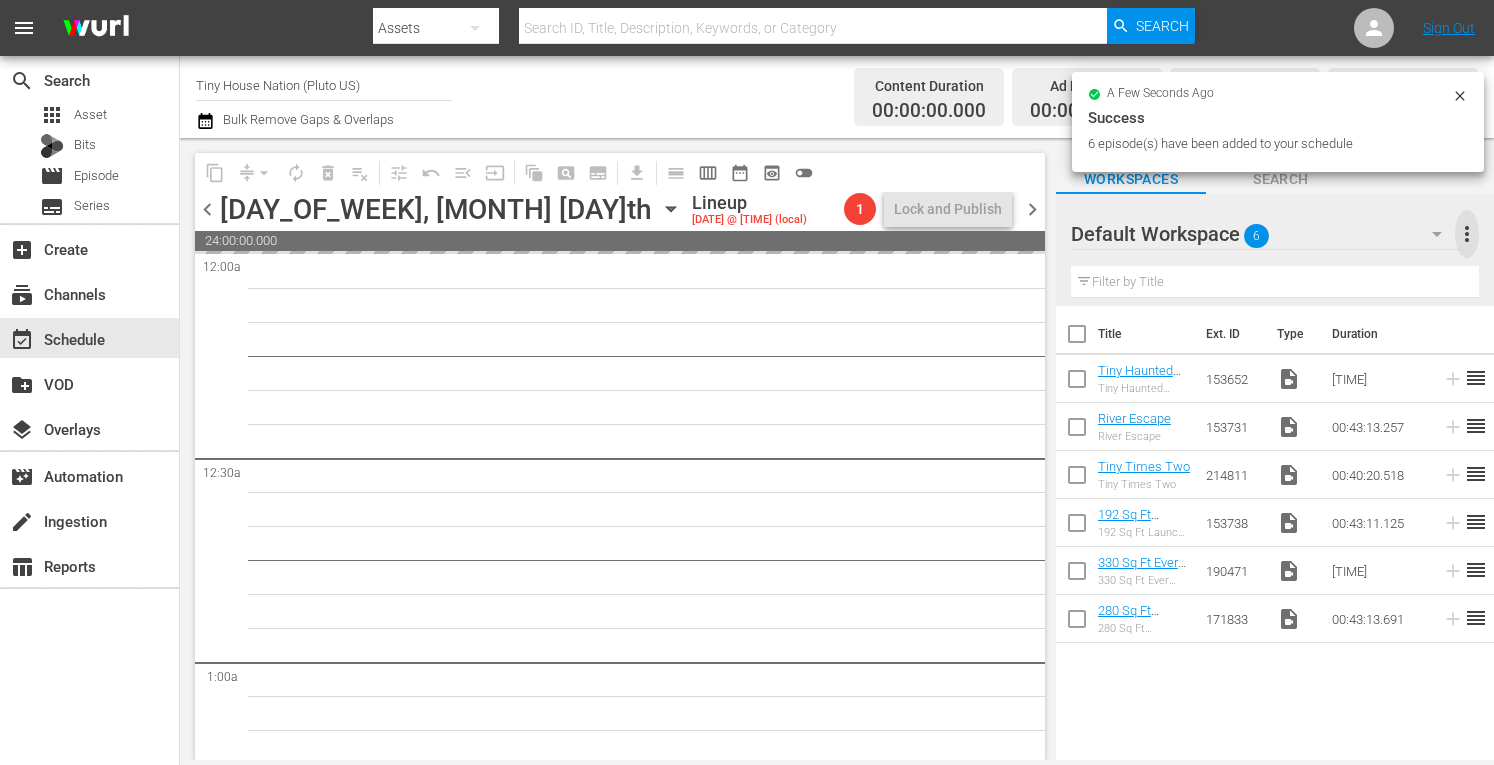 click on "more_vert" at bounding box center [1467, 234] 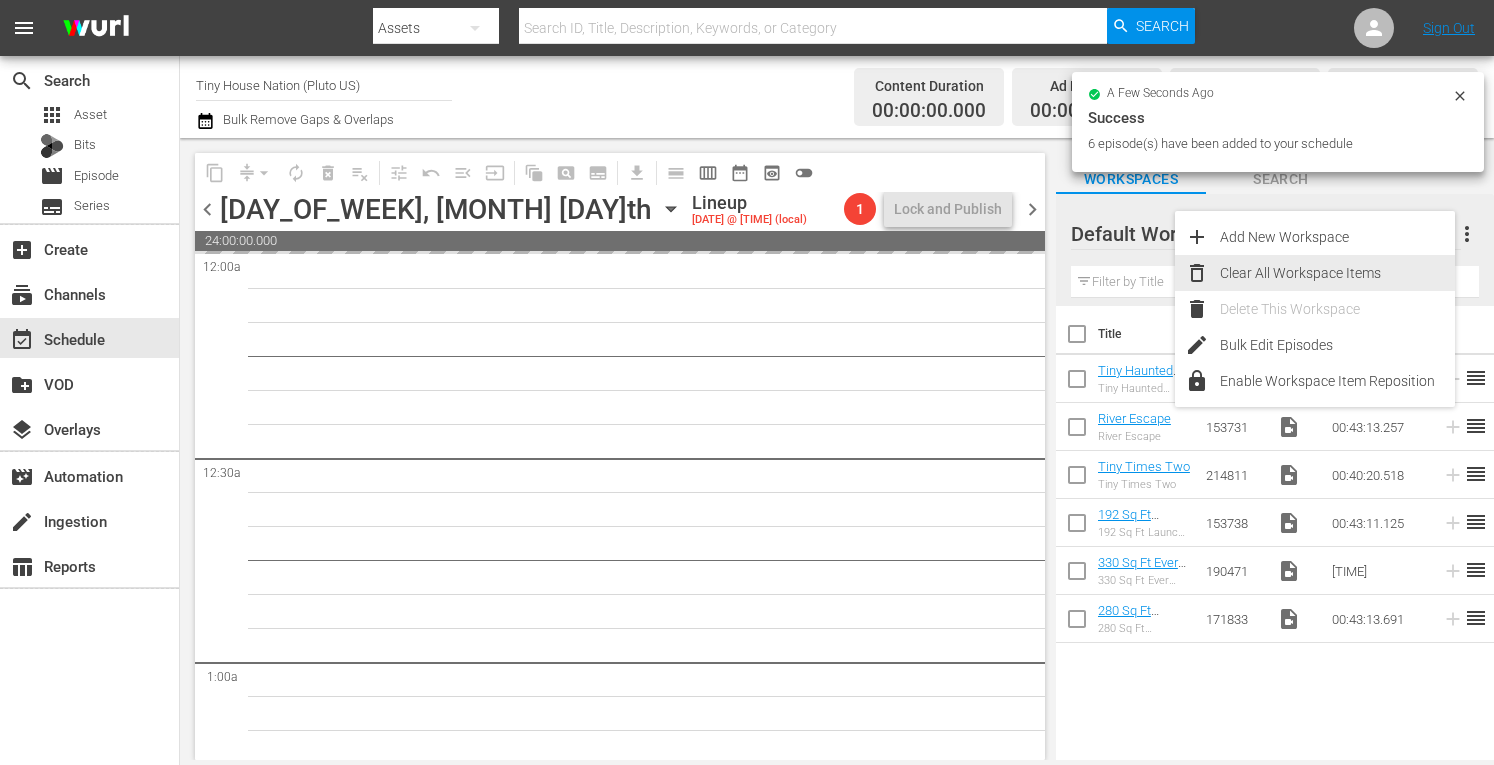 click on "Clear All Workspace Items" at bounding box center [1337, 273] 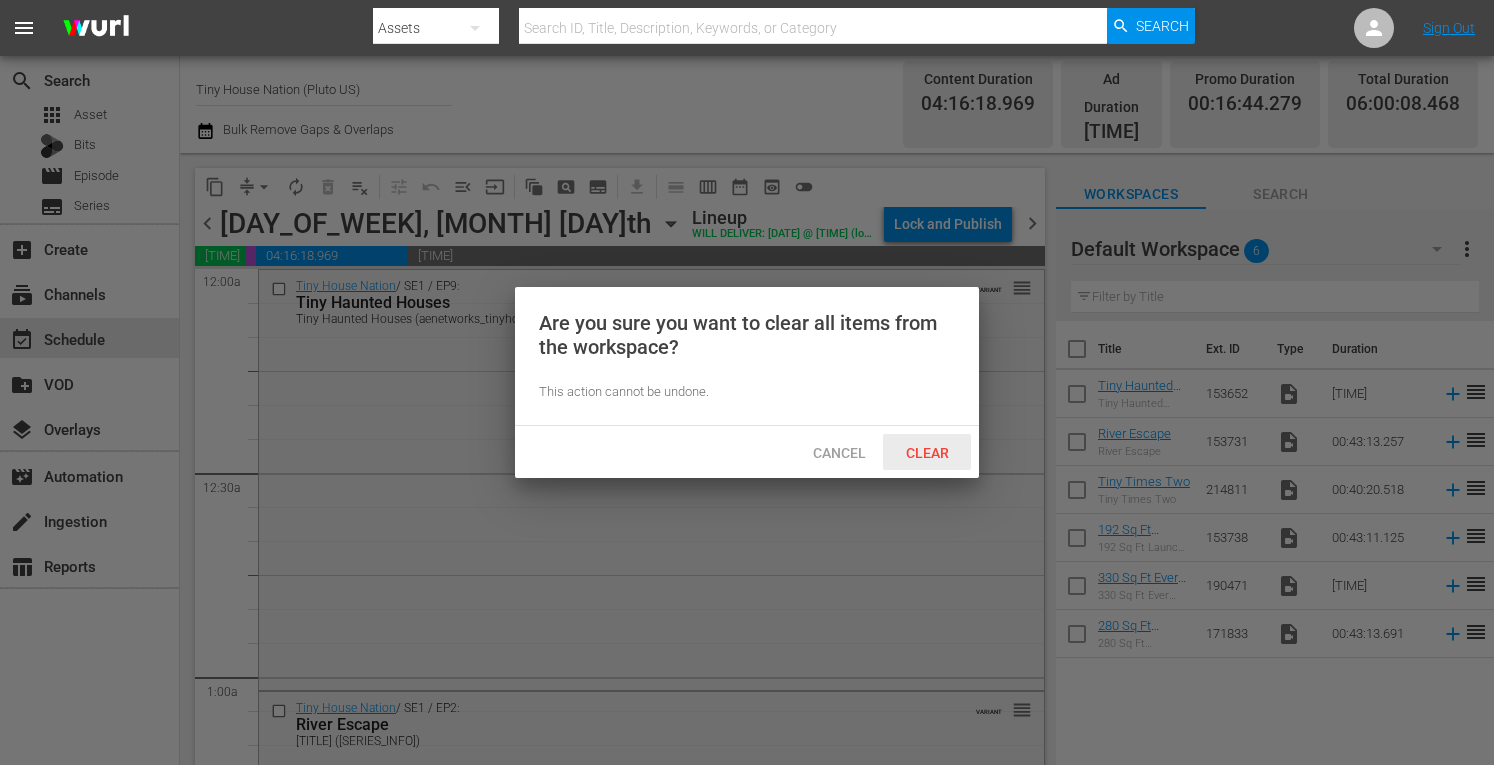 click on "Clear" at bounding box center [927, 453] 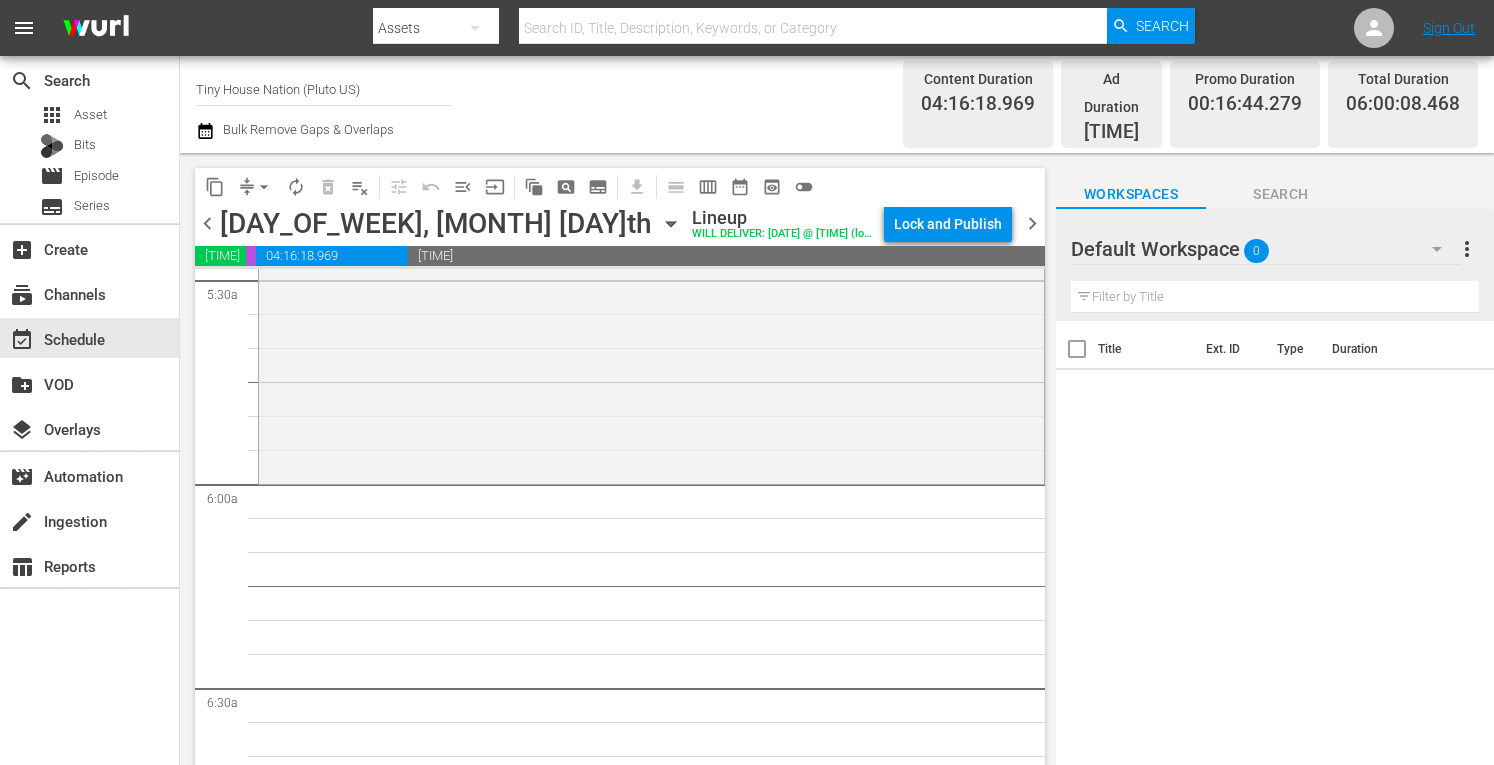 scroll, scrollTop: 2235, scrollLeft: 0, axis: vertical 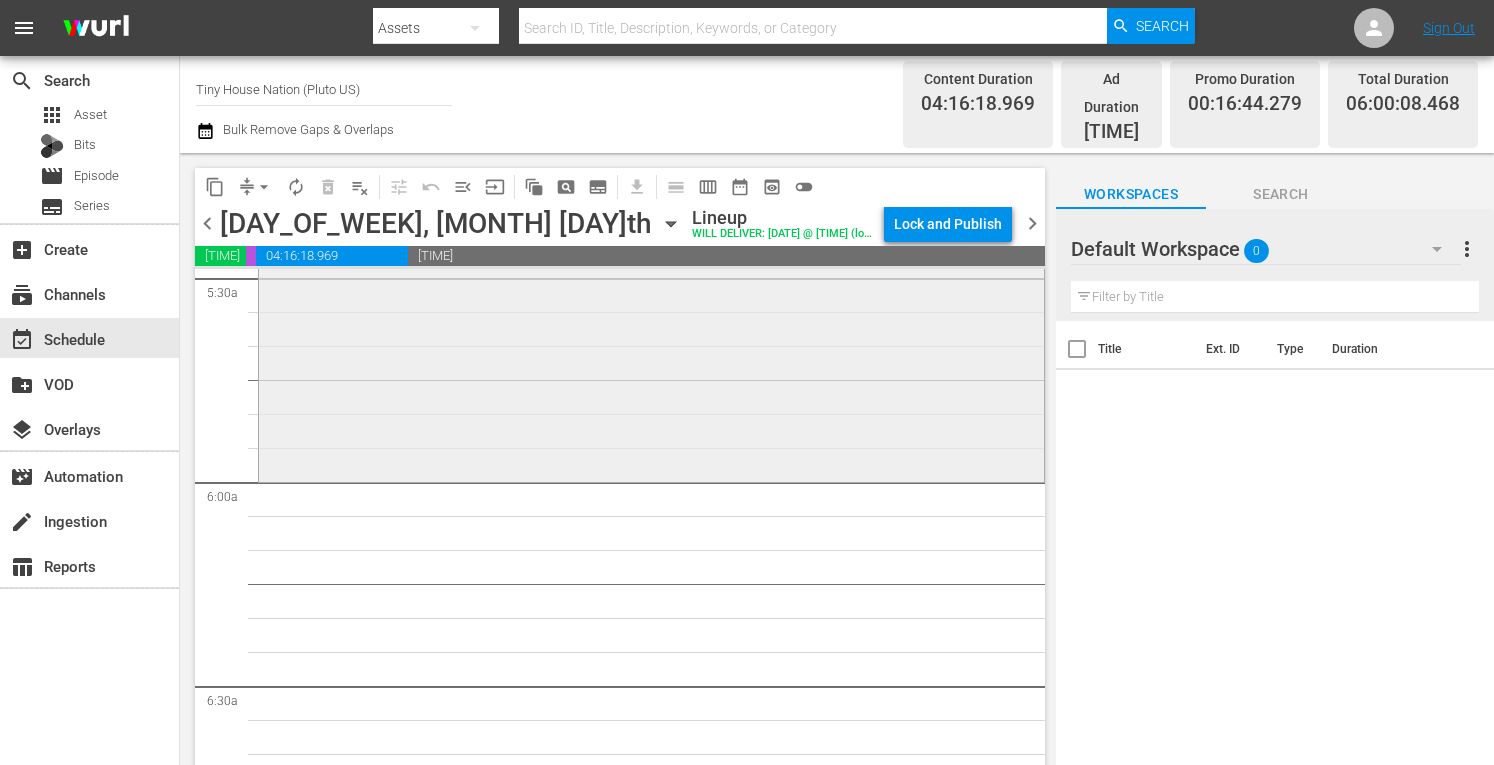 click on "Tiny House Nation  / SE4 / EP5:
280 Sq Ft Bohemian Tree House reorder" at bounding box center [651, 274] 